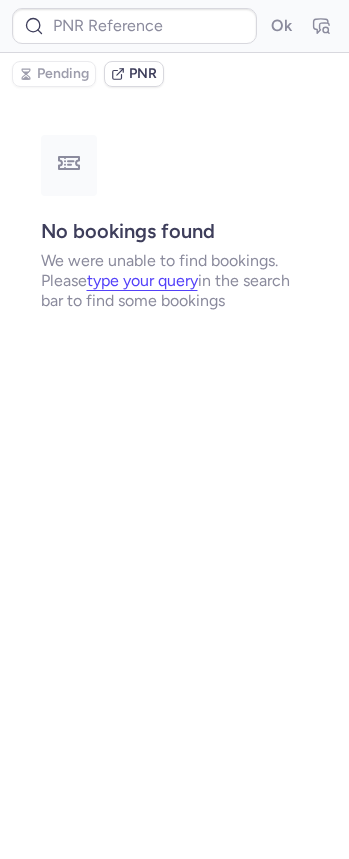 scroll, scrollTop: 0, scrollLeft: 0, axis: both 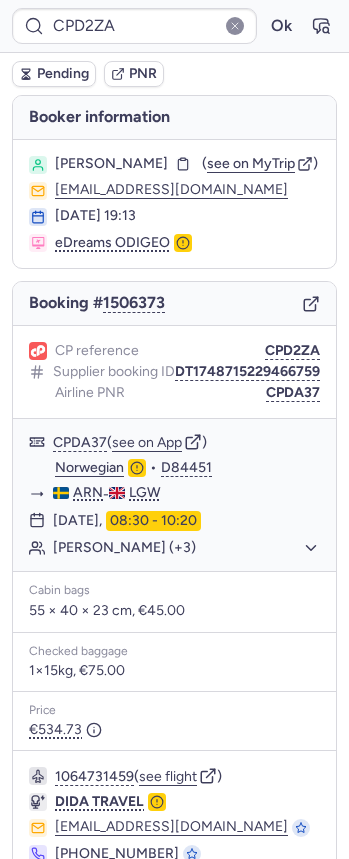 type on "CP8ZWO" 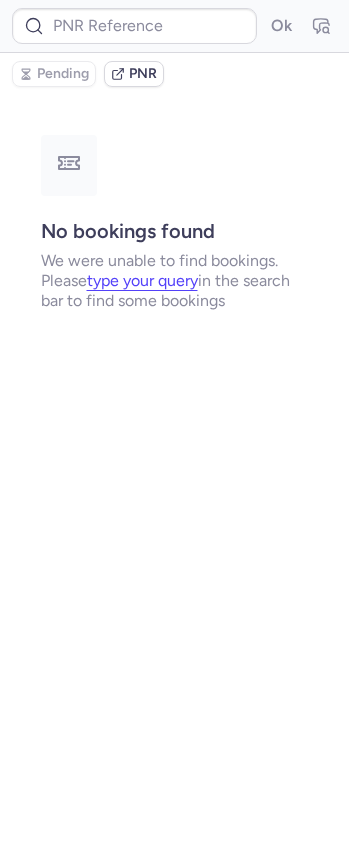 type on "CPZCOX" 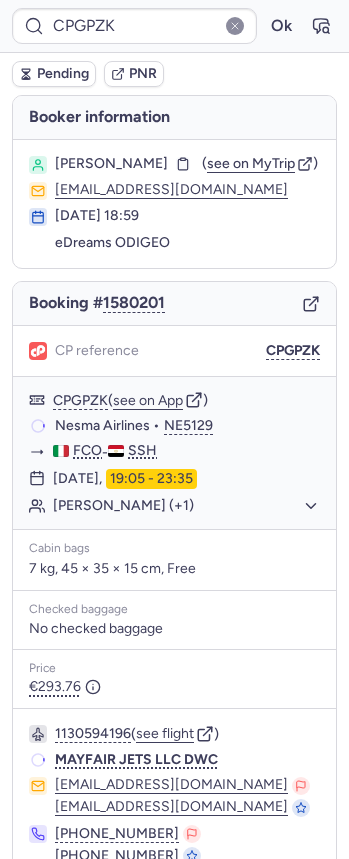 type on "CPZCOX" 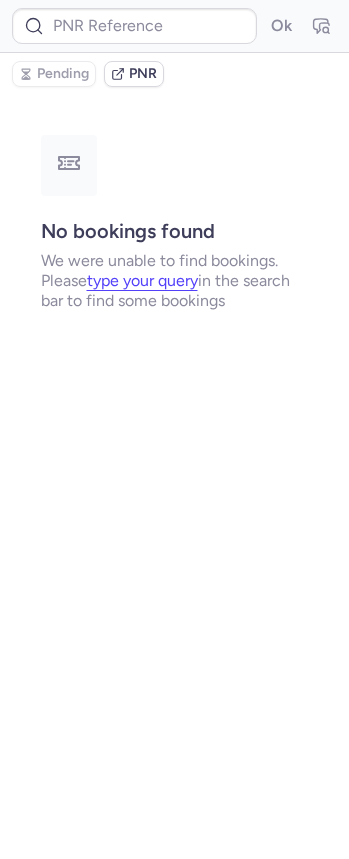 type on "CP84JU" 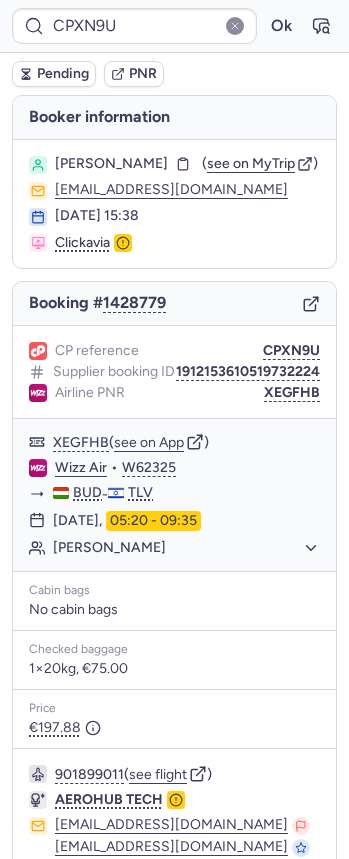 type on "CPLUFP" 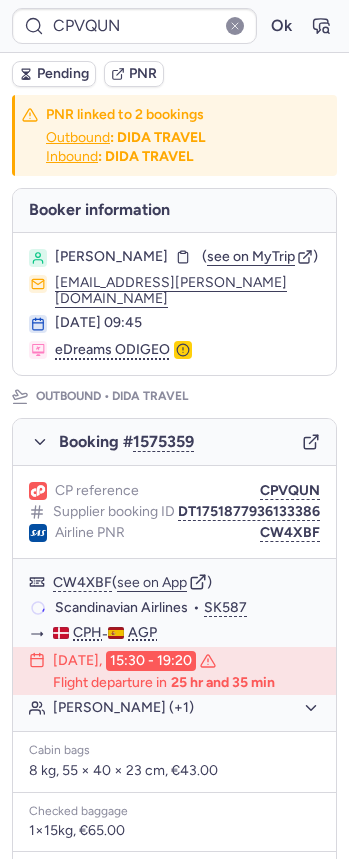 type on "CPRXXV" 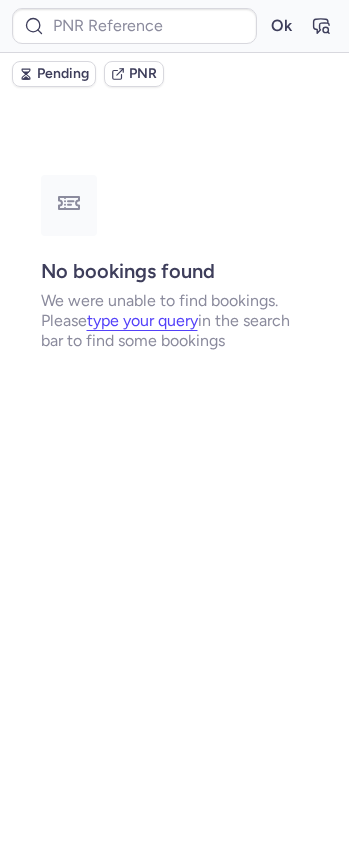 type on "CPD2ZA" 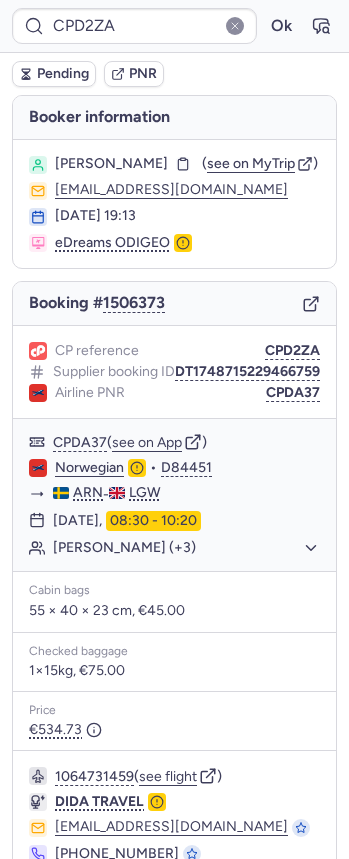 type on "CPYY4F" 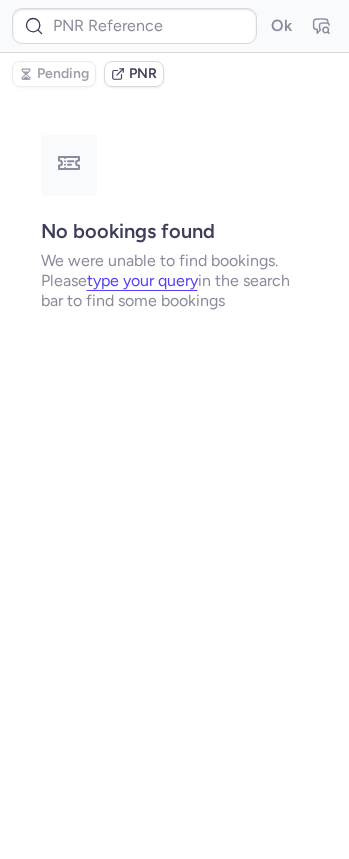 type on "CPI47W" 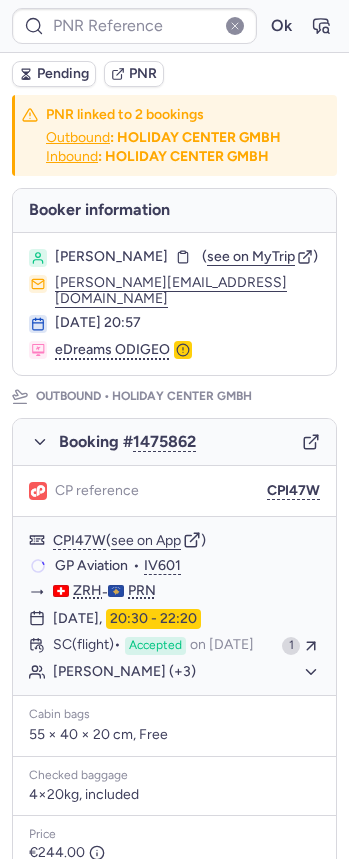 type on "CPQNMC" 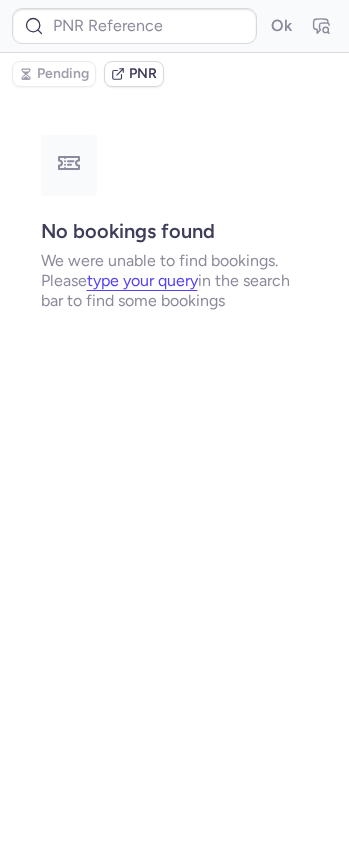 type on "CPYY4F" 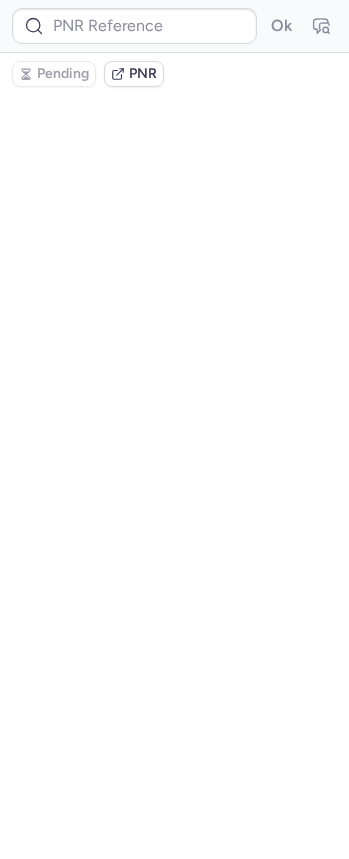 type on "DT1751670180124401" 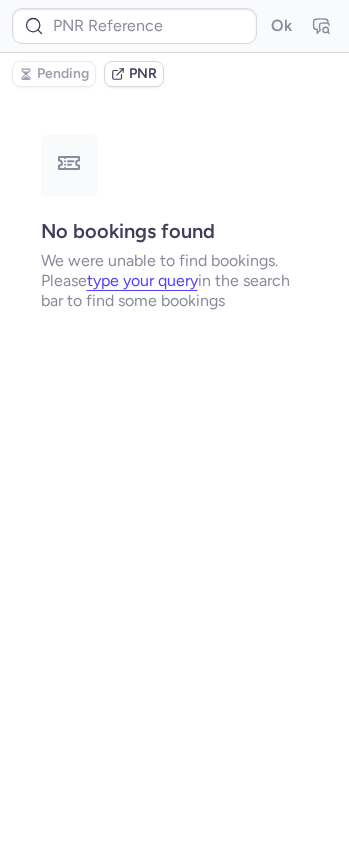 type on "CPYY4F" 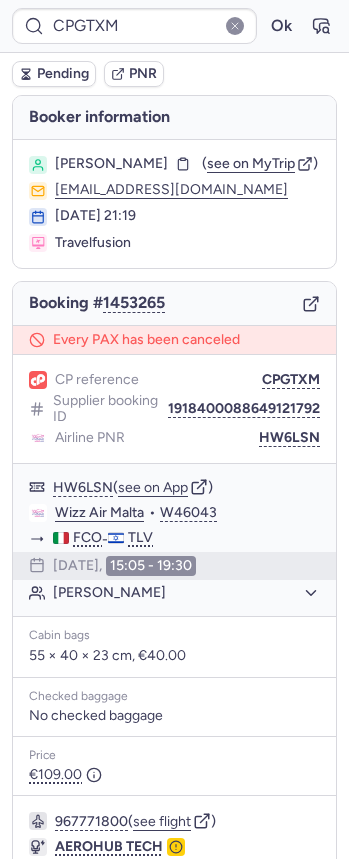 type on "CPAGTV" 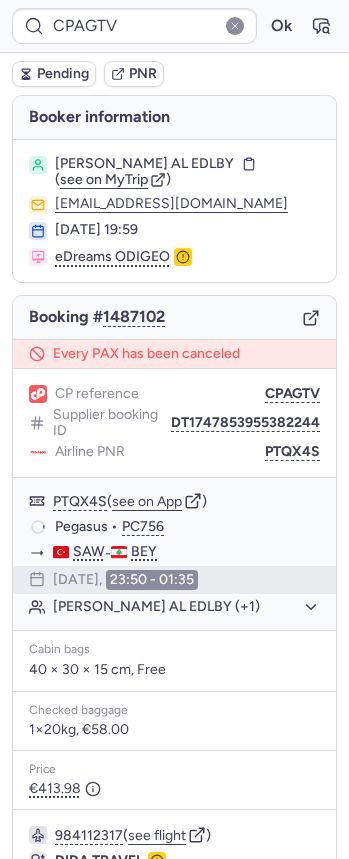 type on "CPSJT2" 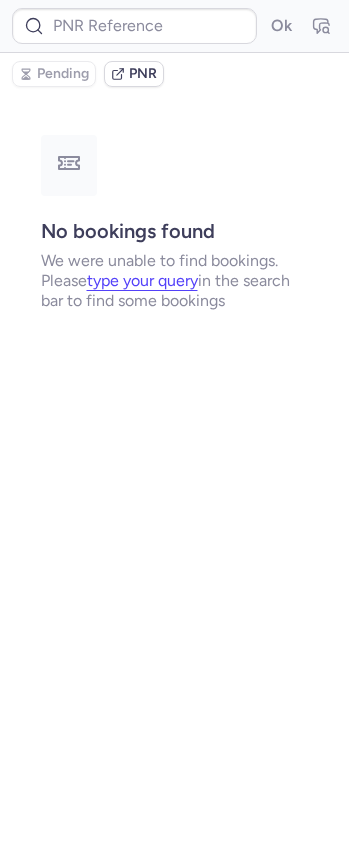 type on "CPAGTV" 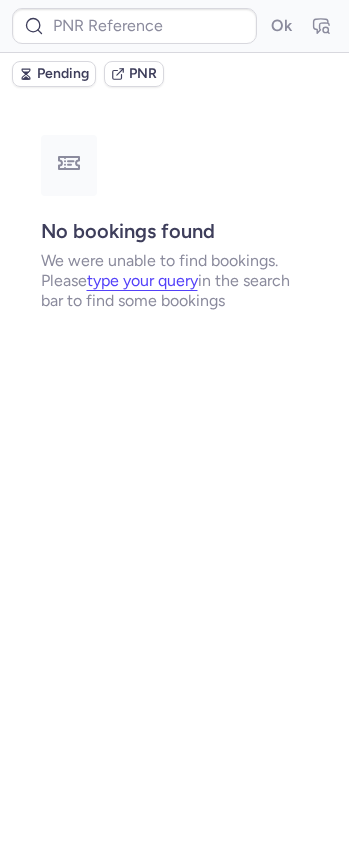 type on "CPCFA2" 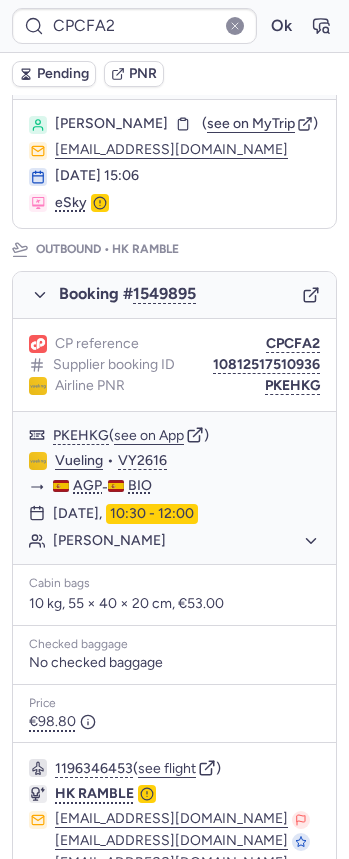 scroll, scrollTop: 159, scrollLeft: 0, axis: vertical 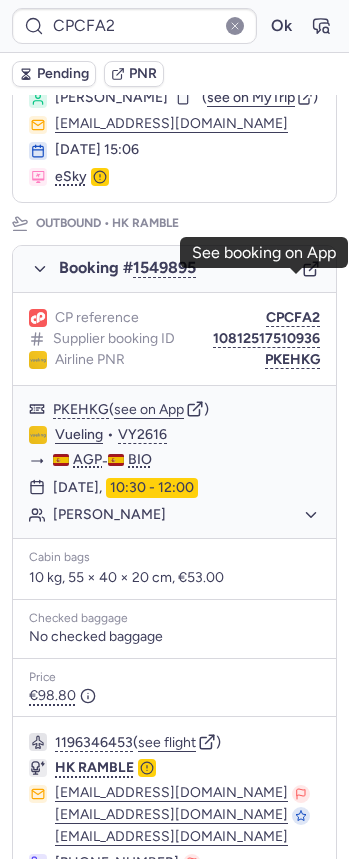 click 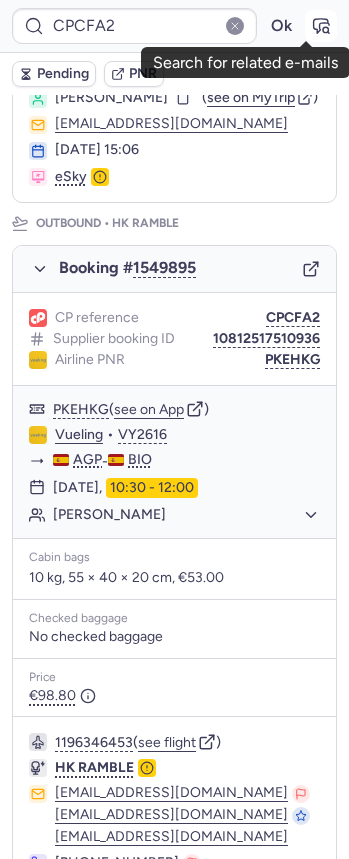 click at bounding box center (321, 26) 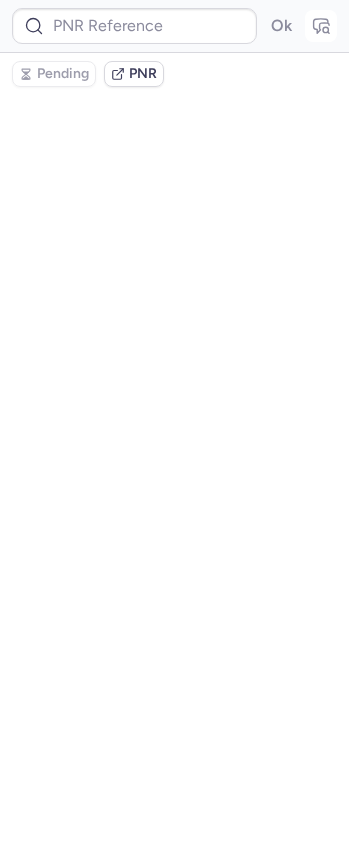 type on "CPCFA2" 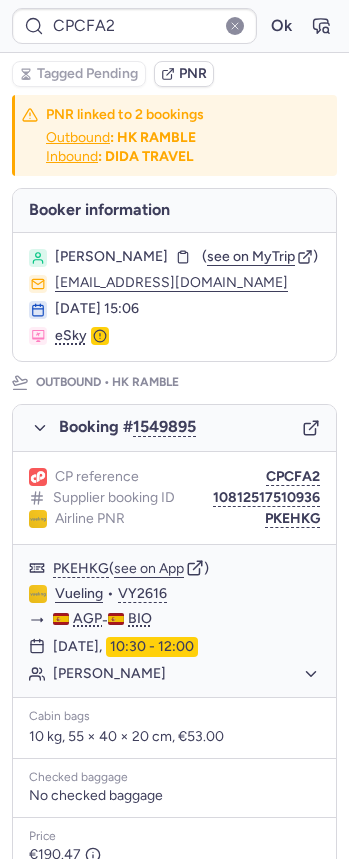 scroll, scrollTop: 752, scrollLeft: 0, axis: vertical 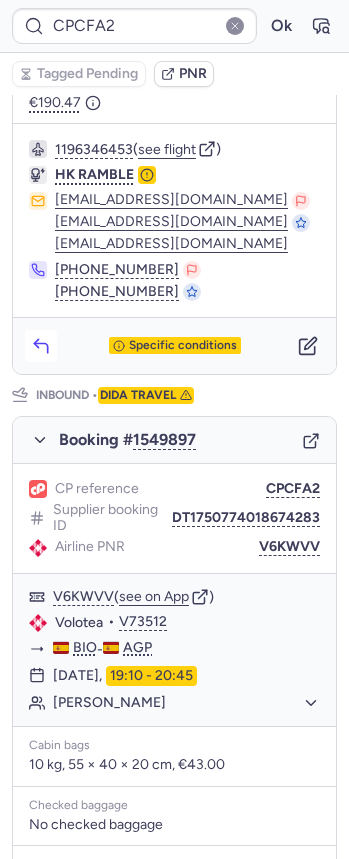 click at bounding box center [41, 346] 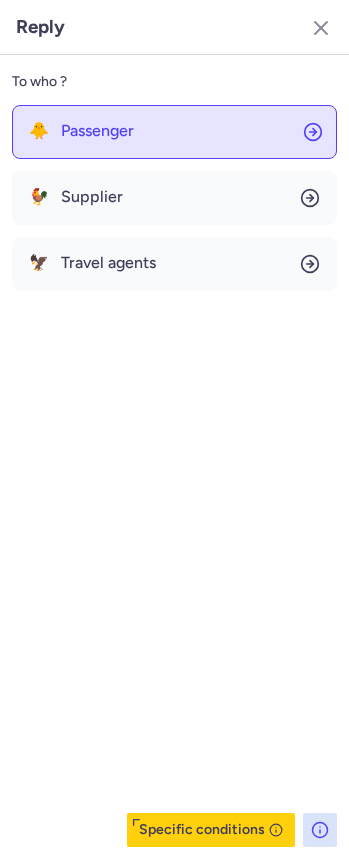 click on "Passenger" at bounding box center [97, 131] 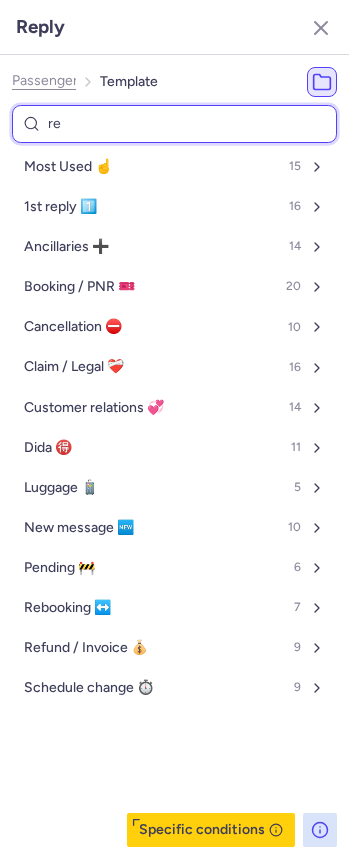 type on "res" 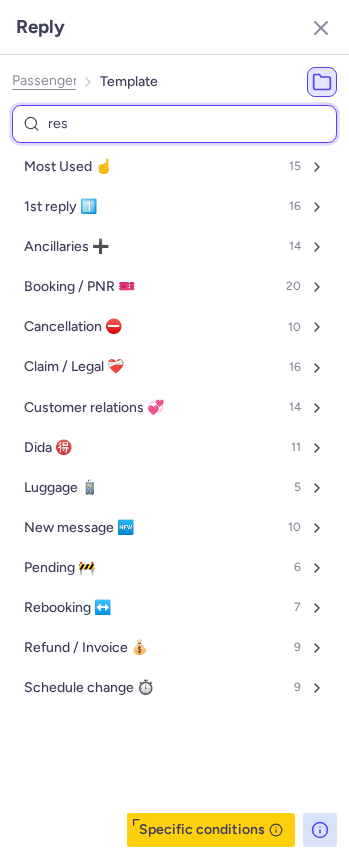 select on "en" 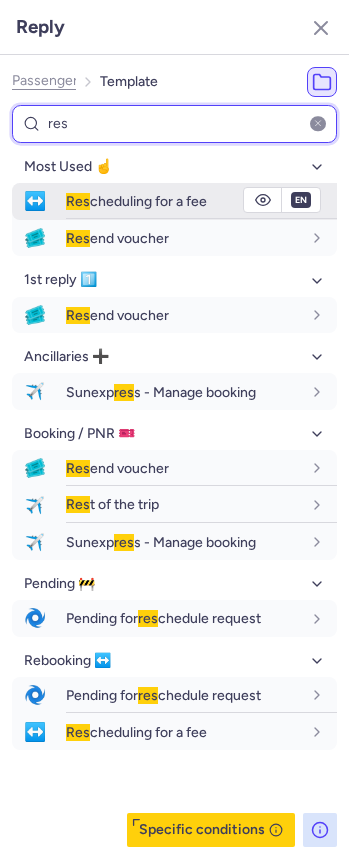 type on "res" 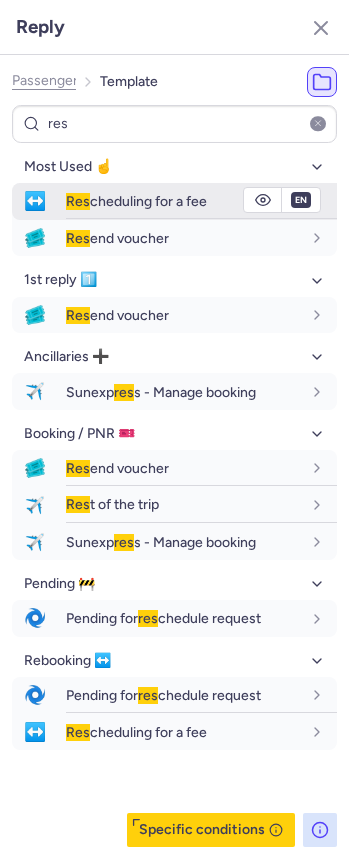 click on "↔️" at bounding box center (35, 201) 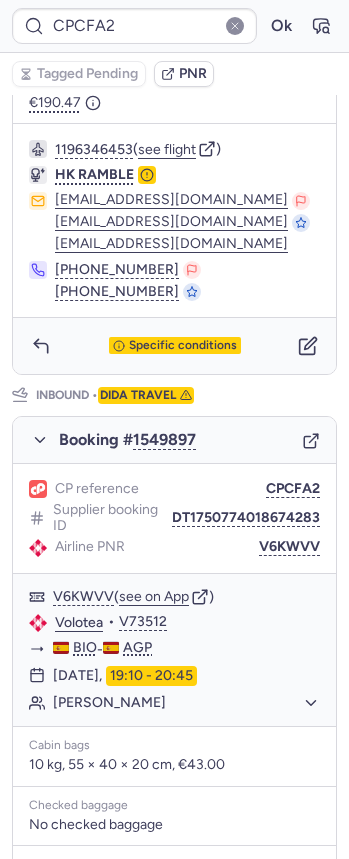 scroll, scrollTop: 0, scrollLeft: 0, axis: both 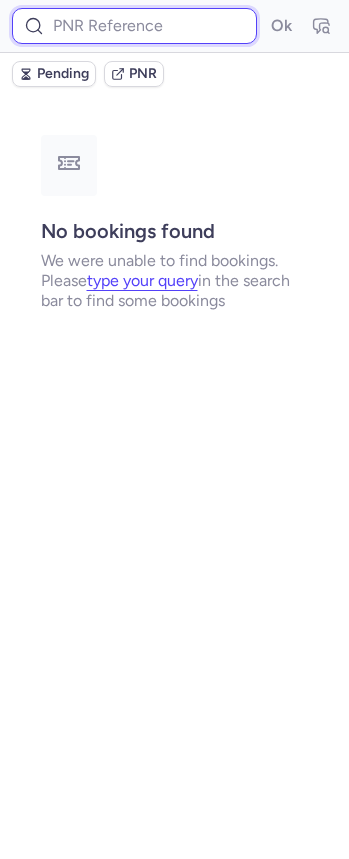 click at bounding box center (134, 26) 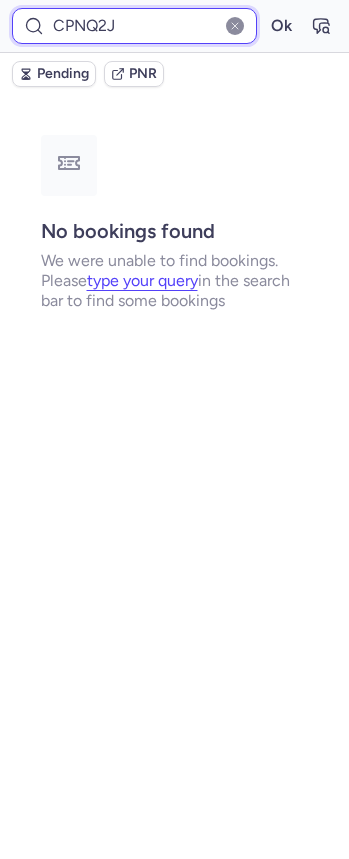 type on "CPNQ2J" 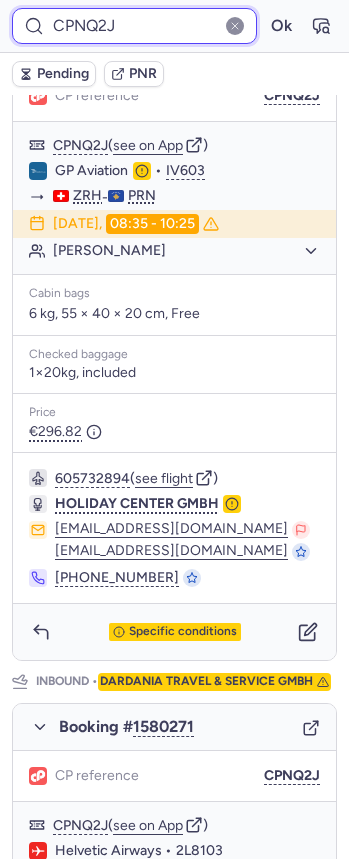 scroll, scrollTop: 950, scrollLeft: 0, axis: vertical 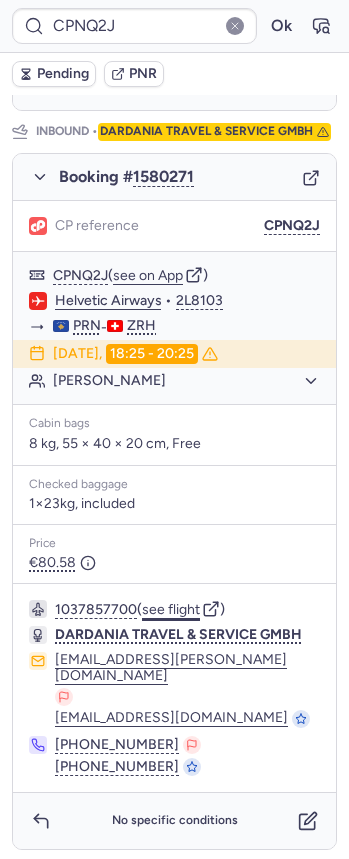 click on "see flight" 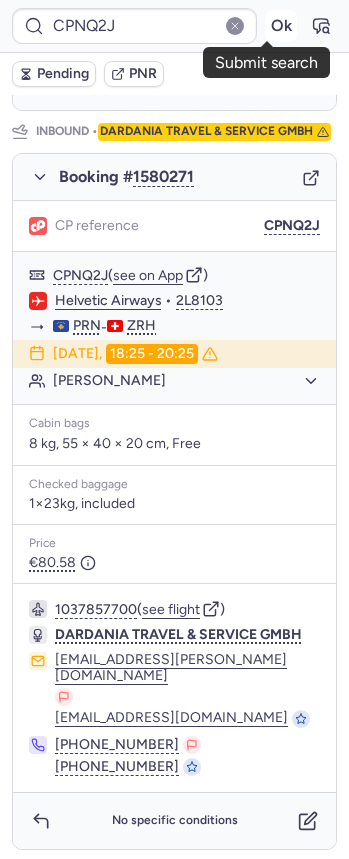 click on "Ok" at bounding box center (281, 26) 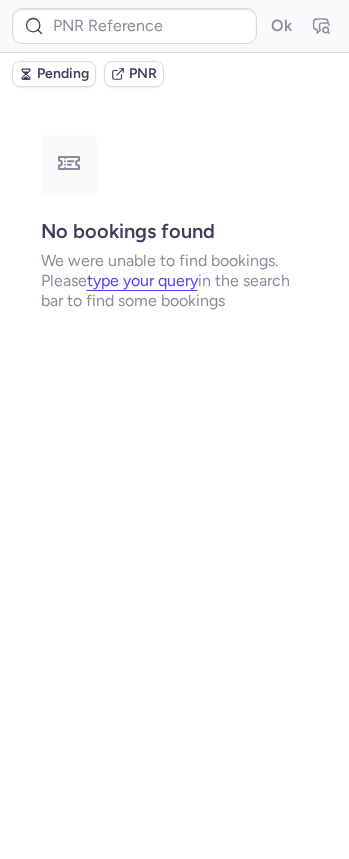 scroll, scrollTop: 0, scrollLeft: 0, axis: both 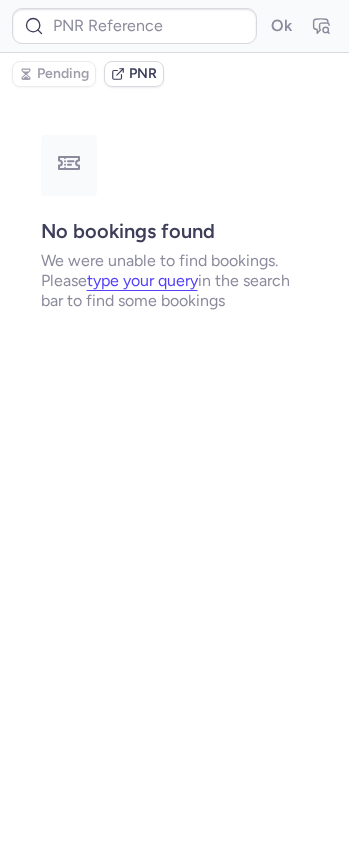 type on "CPFRA5" 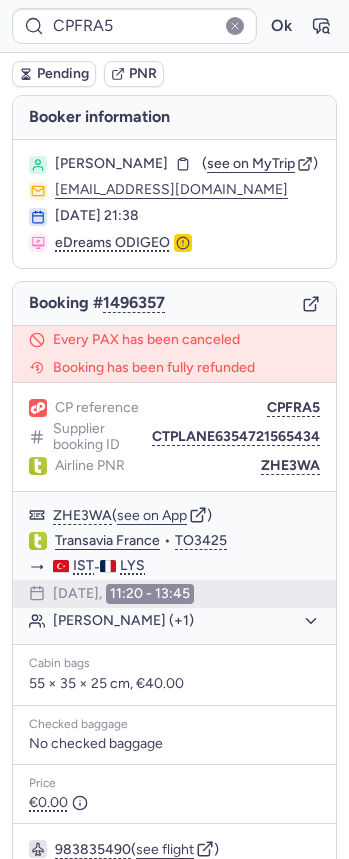 type on "CPVUW2" 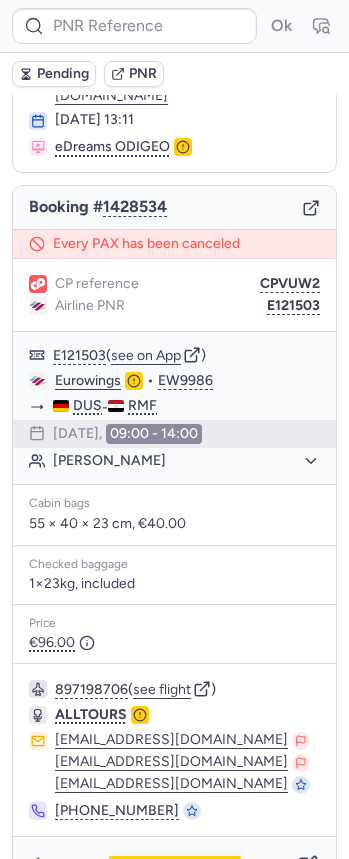 scroll, scrollTop: 157, scrollLeft: 0, axis: vertical 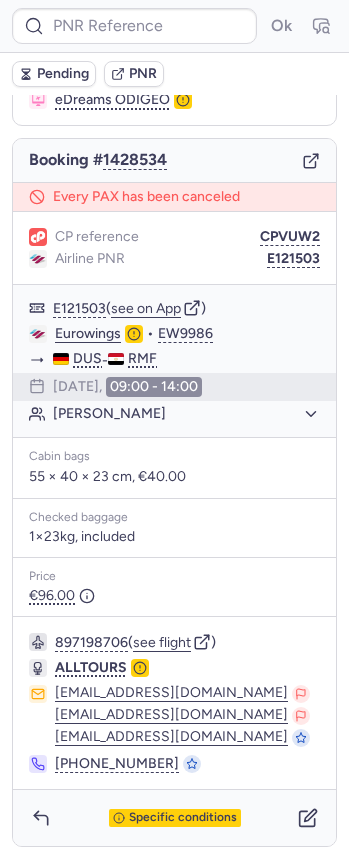 type on "CPSZ5X" 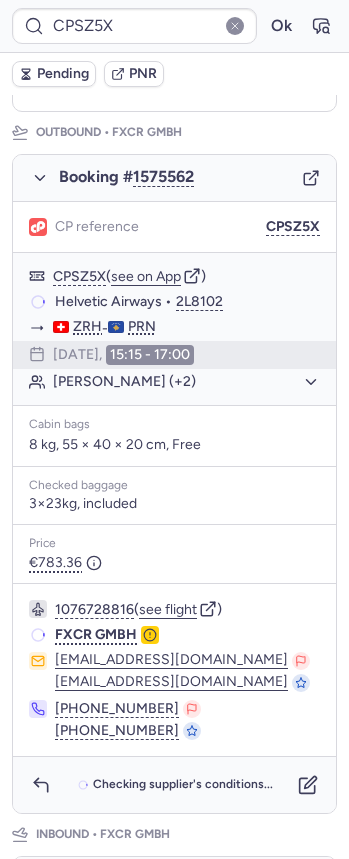 scroll, scrollTop: 980, scrollLeft: 0, axis: vertical 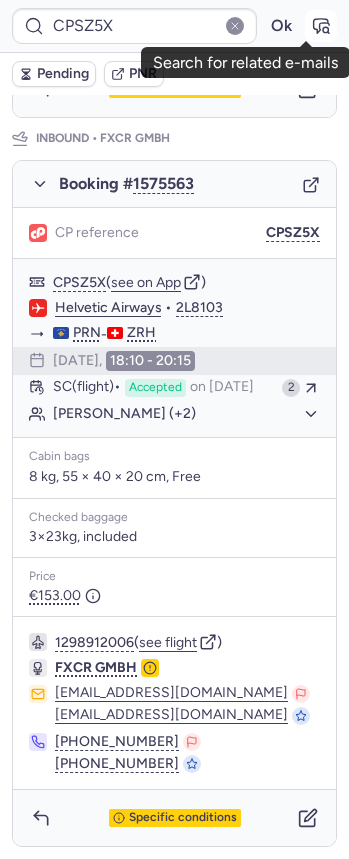 click 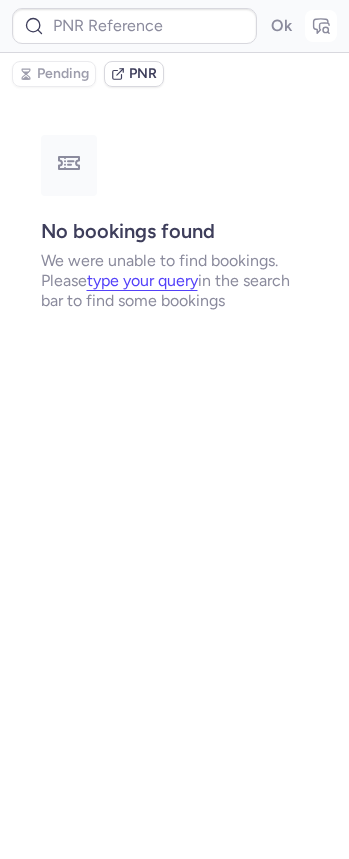 scroll, scrollTop: 0, scrollLeft: 0, axis: both 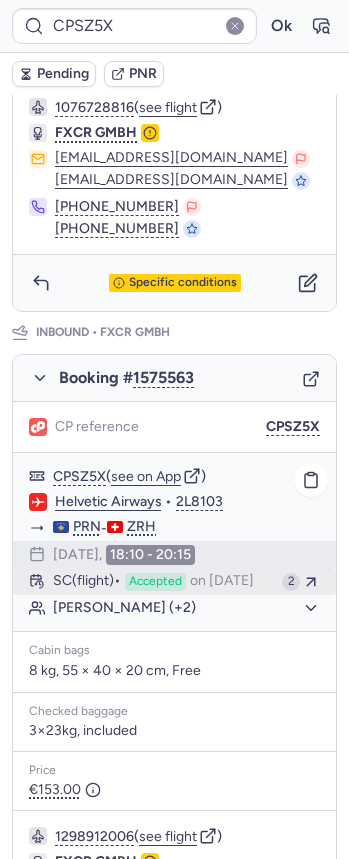 click on "SC   (flight)  Accepted  on [DATE]" at bounding box center [163, 582] 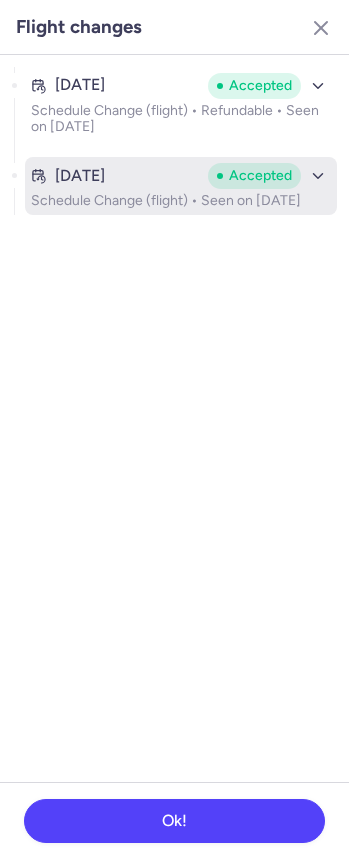 click on "Schedule Change (flight) •  Seen on [DATE]" at bounding box center [181, 201] 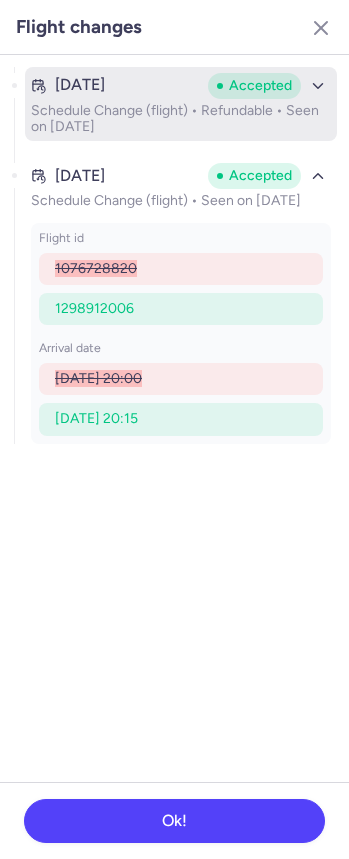 click on "[DATE] Accepted Schedule Change (flight) • Refundable • Seen on [DATE]" at bounding box center (181, 104) 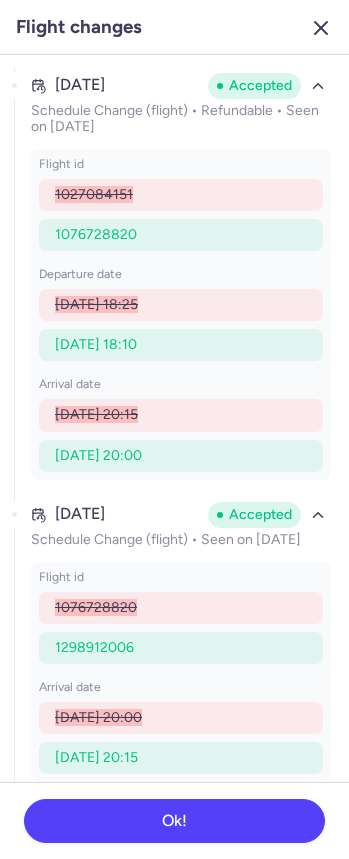click 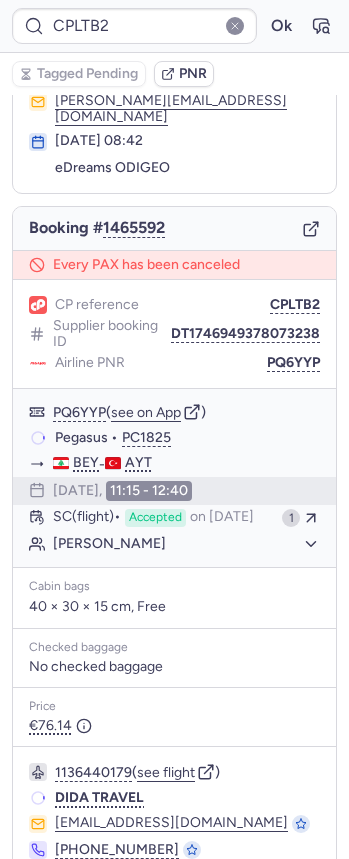 scroll, scrollTop: 88, scrollLeft: 0, axis: vertical 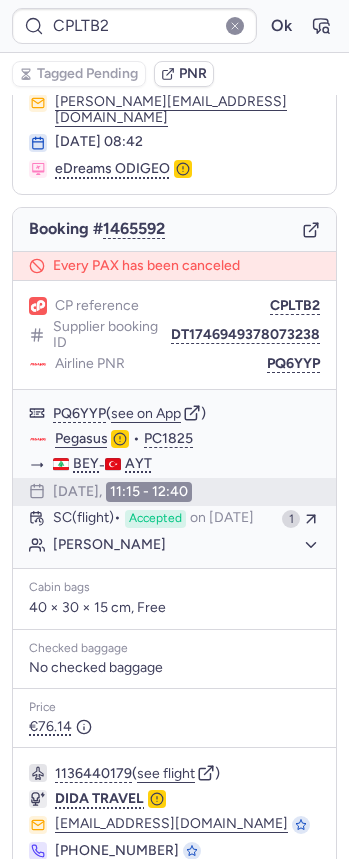 type on "CPEGL9" 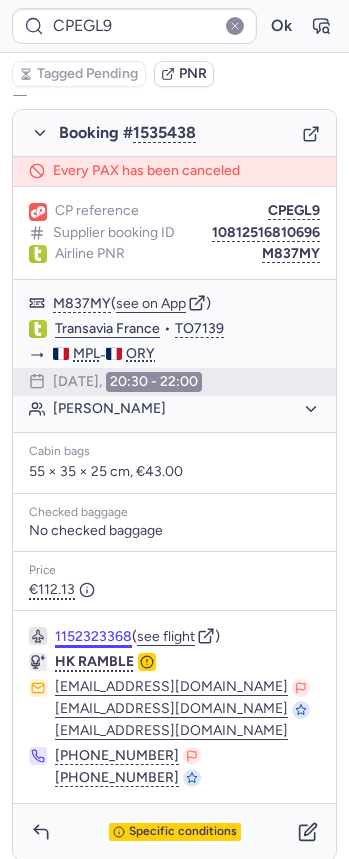 scroll, scrollTop: 1117, scrollLeft: 0, axis: vertical 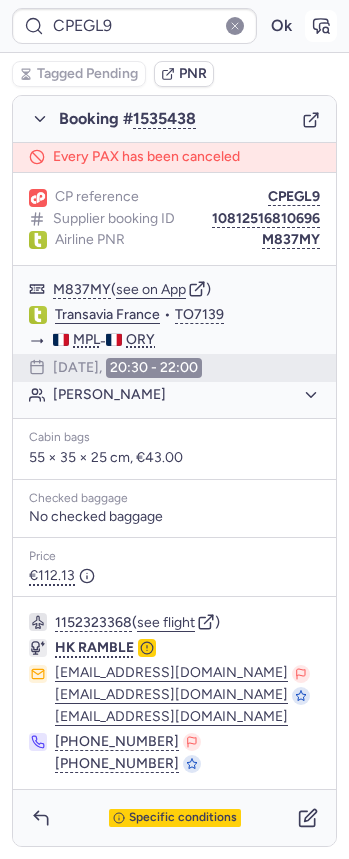 click 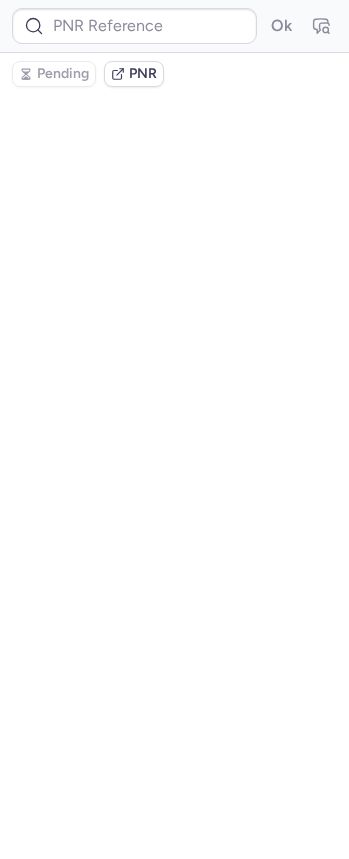 type on "CPEGL9" 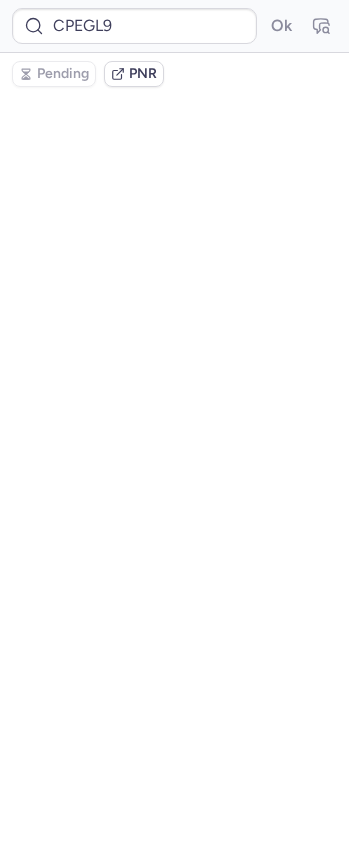 scroll, scrollTop: 0, scrollLeft: 0, axis: both 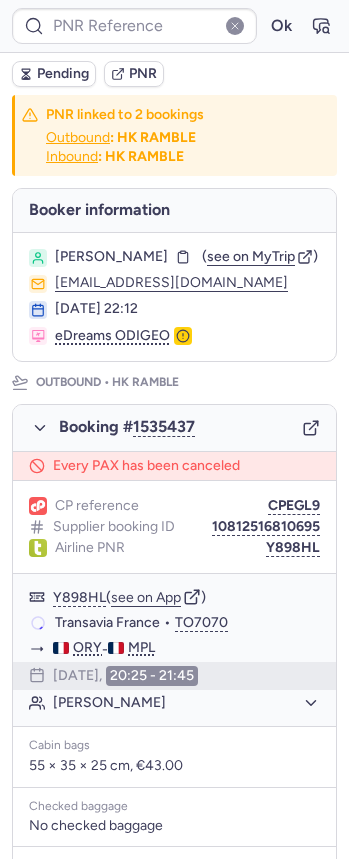 type on "CPEGL9" 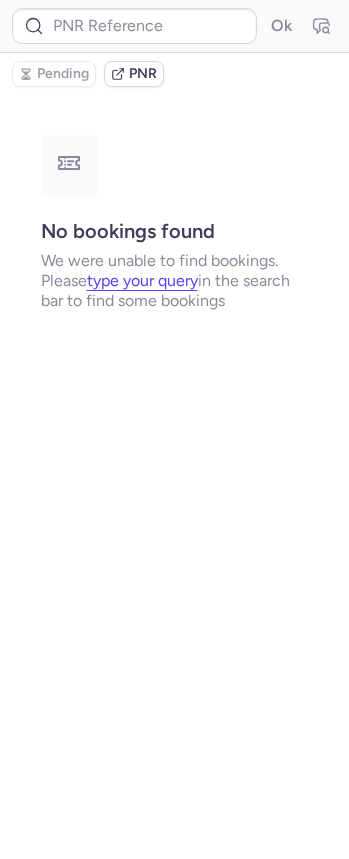 type on "CPEGL9" 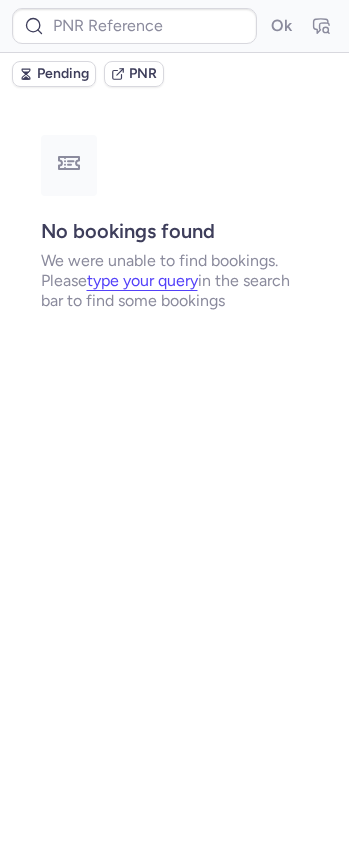 type on "CPKRNB" 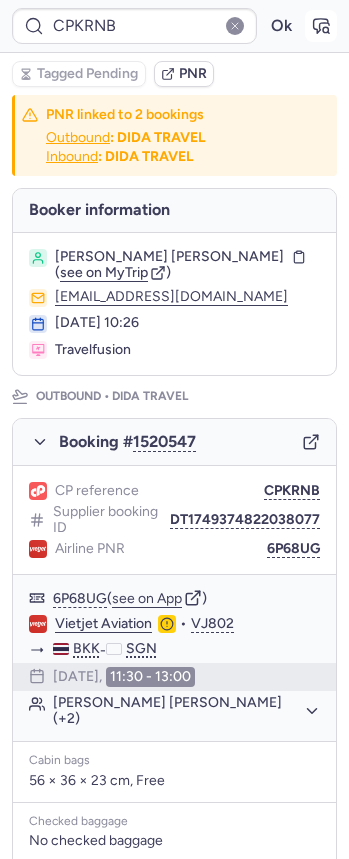 click 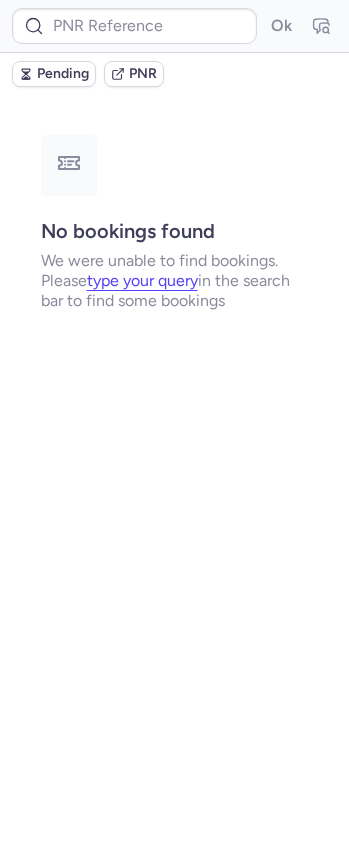 type on "CPN6KH" 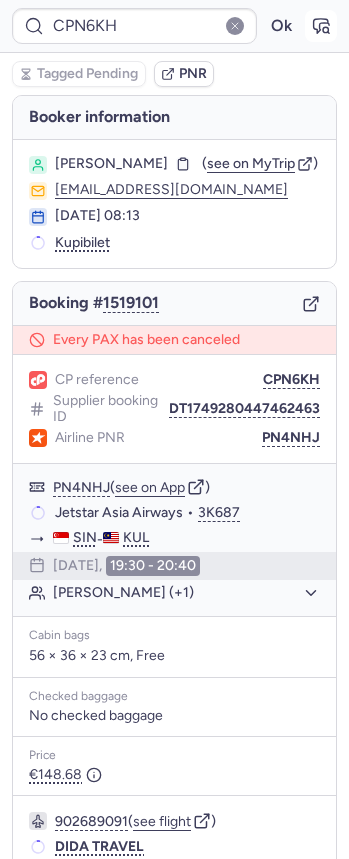 click 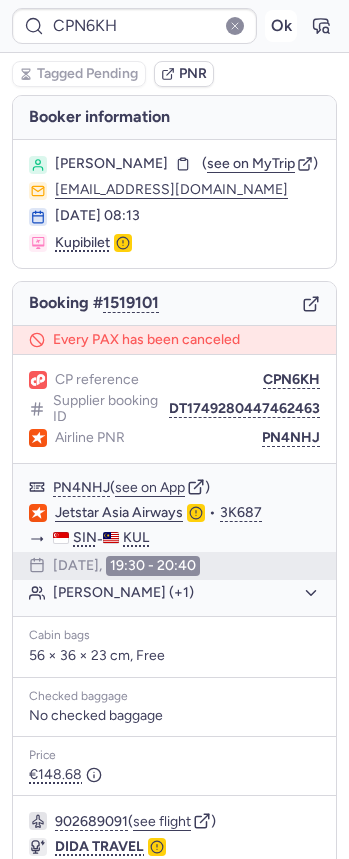 type on "CPSZ5X" 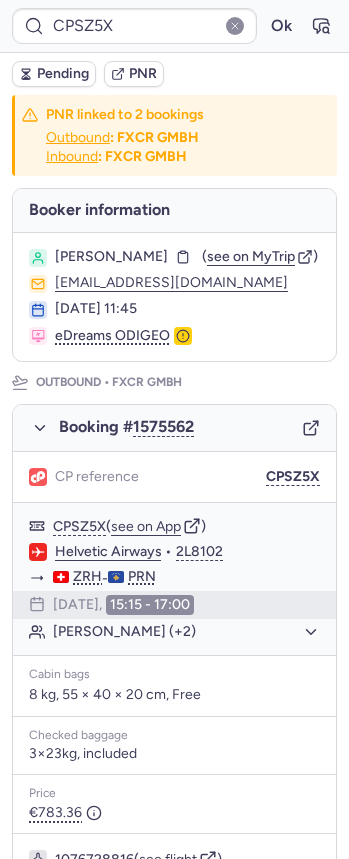 click on "Pending" at bounding box center [63, 74] 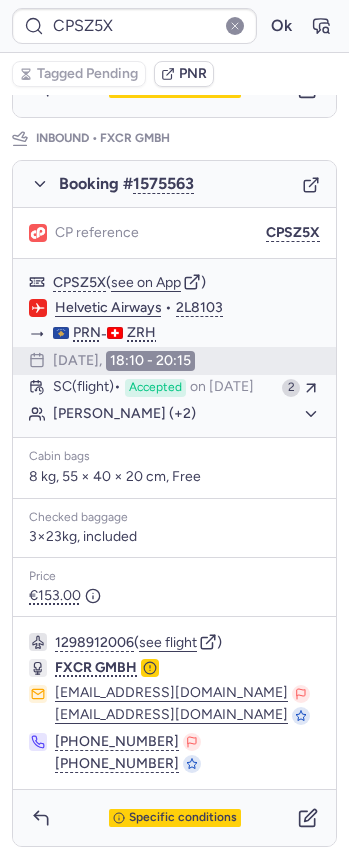 scroll, scrollTop: 980, scrollLeft: 0, axis: vertical 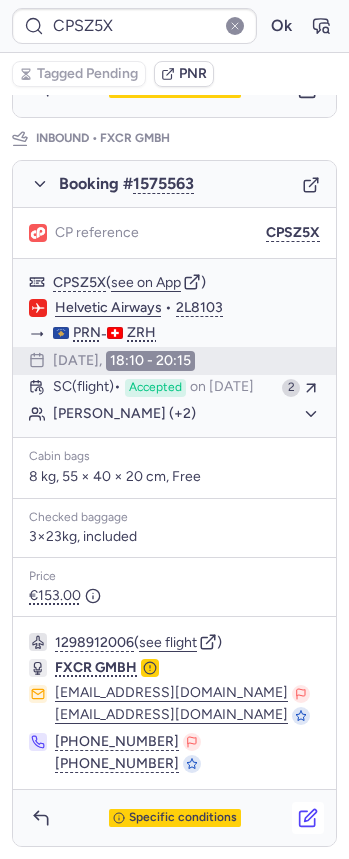 click 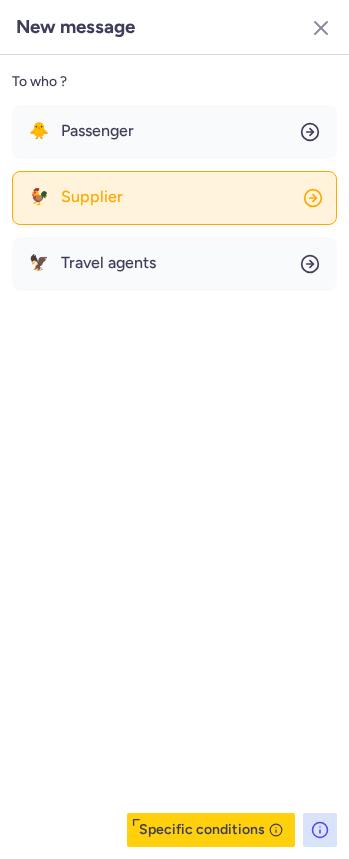 click on "Supplier" at bounding box center [92, 197] 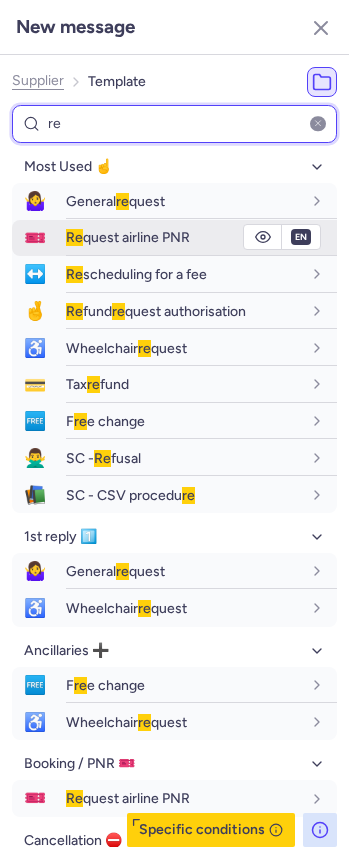 type on "re" 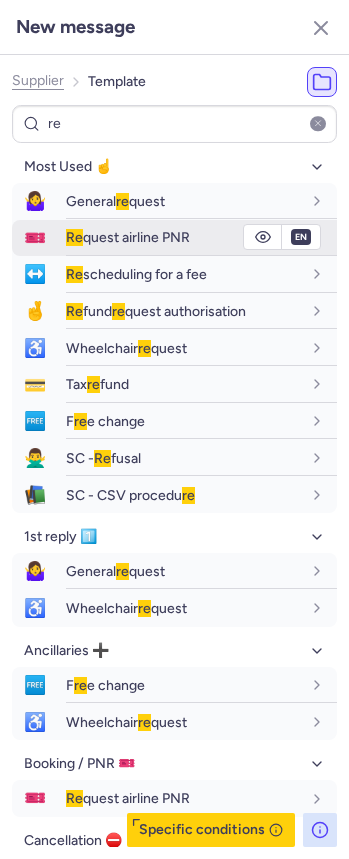 click on "🎫" at bounding box center (35, 238) 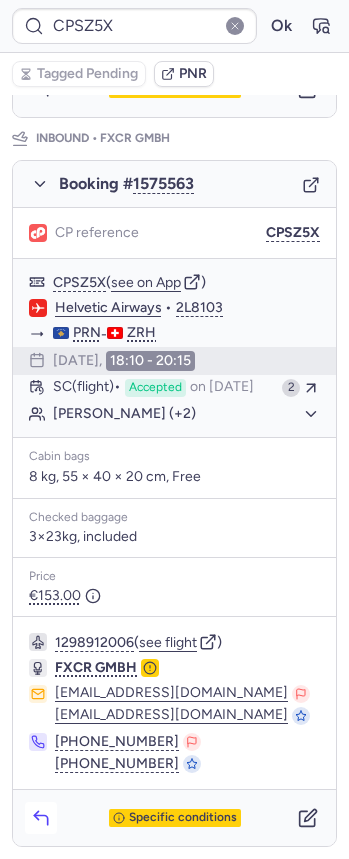click 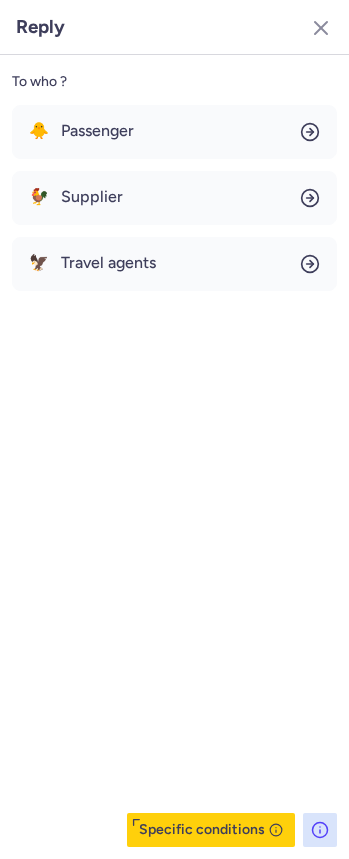 click on "Reply" at bounding box center (174, 27) 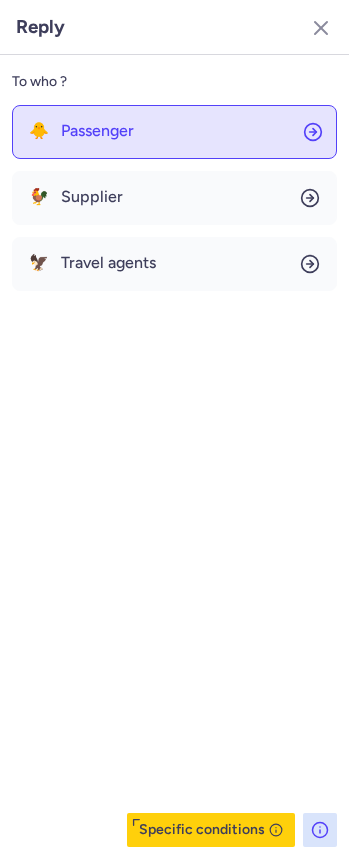 click on "Passenger" at bounding box center [97, 131] 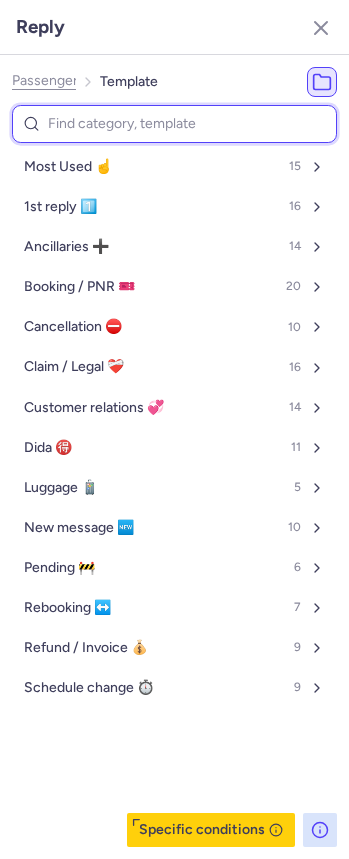 click at bounding box center [174, 124] 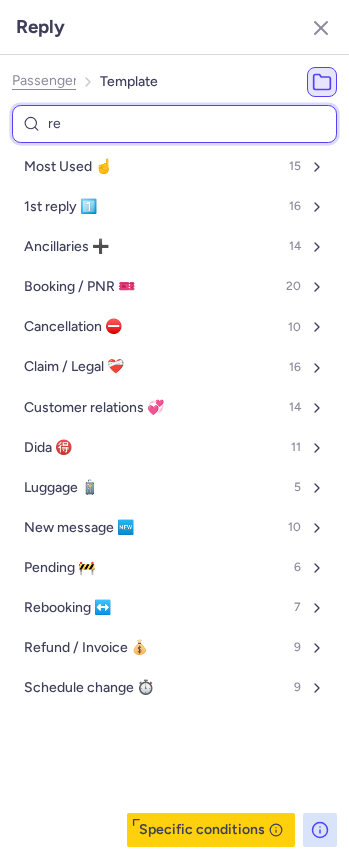 type on "ref" 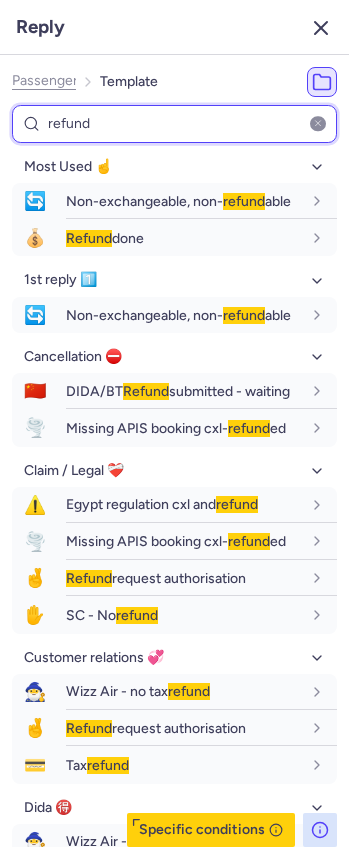 type on "refund" 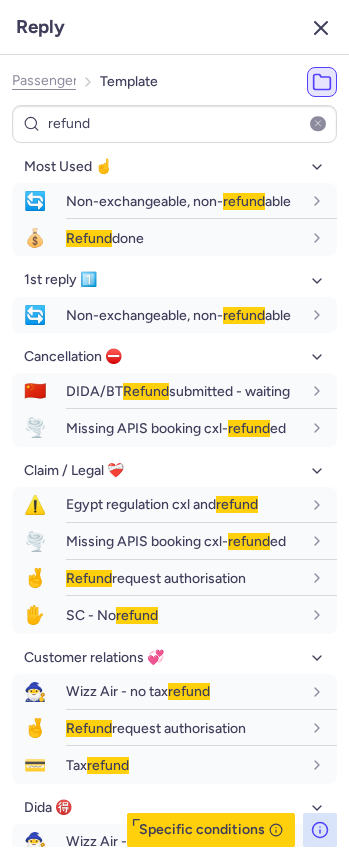 click 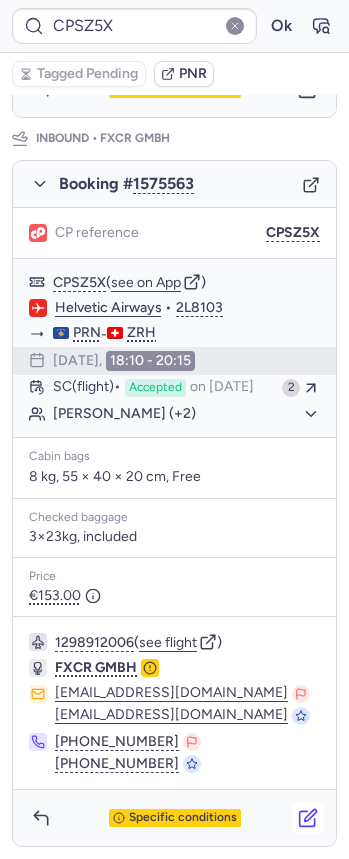 click 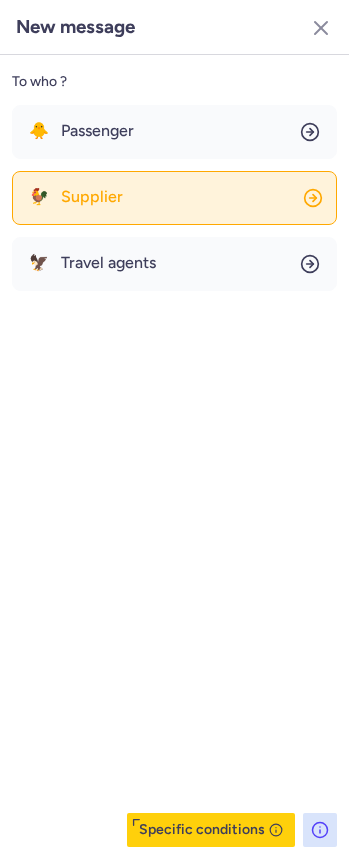 click on "🐓 Supplier" 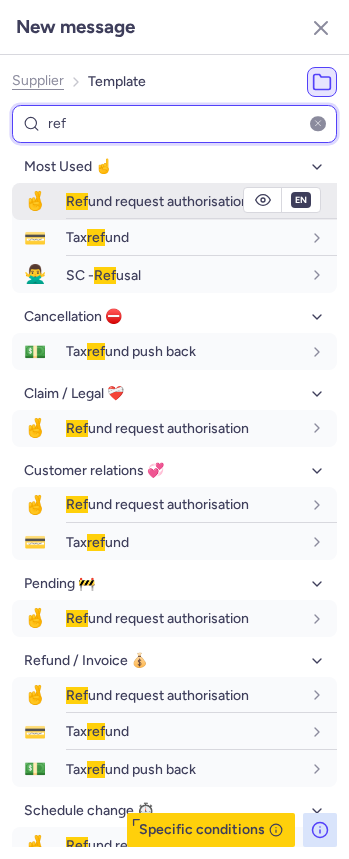 type on "ref" 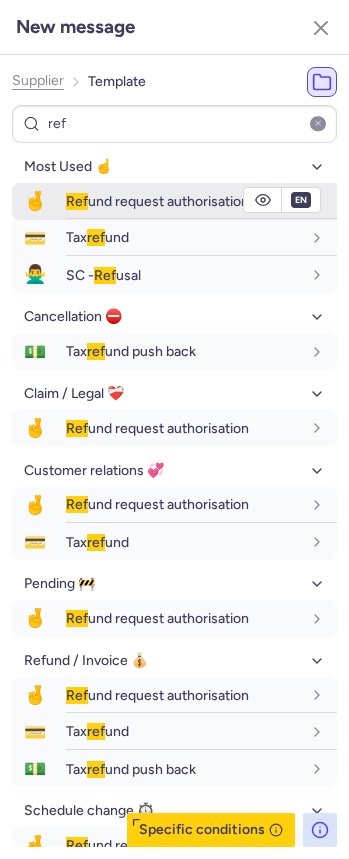click on "Ref und request authorisation" at bounding box center [157, 201] 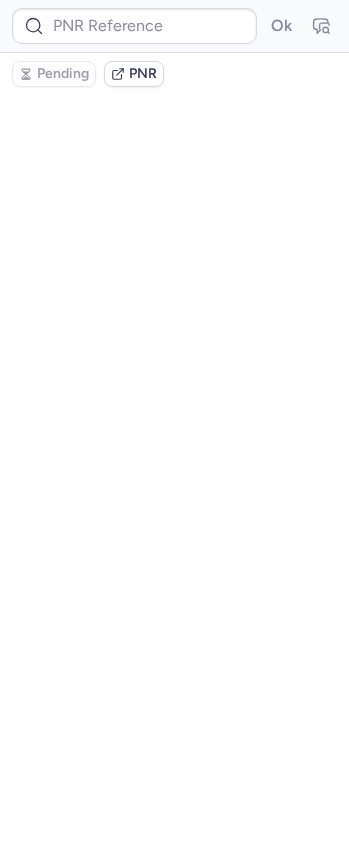 scroll, scrollTop: 0, scrollLeft: 0, axis: both 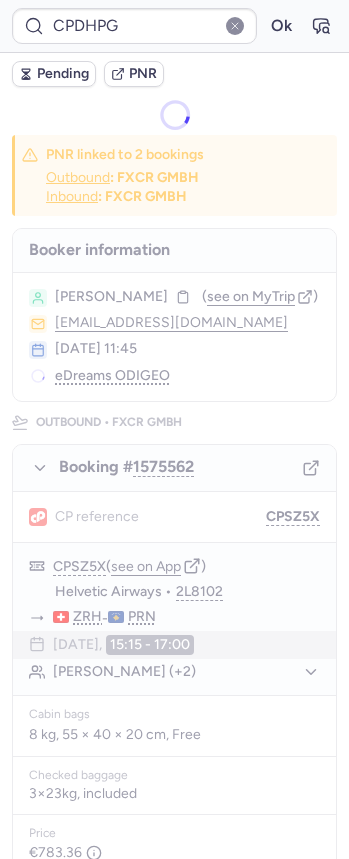 type on "CPLTB2" 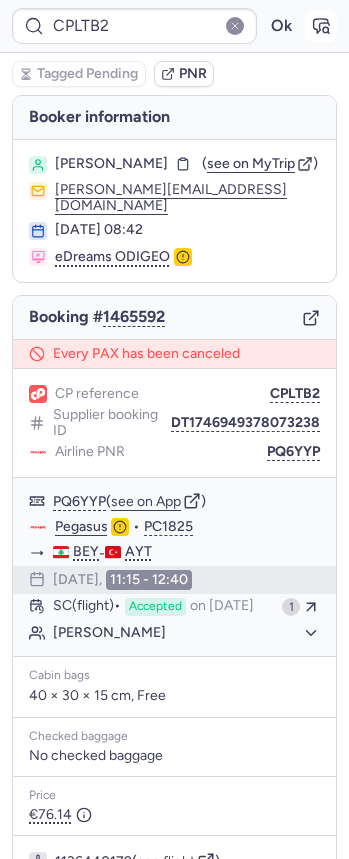 click 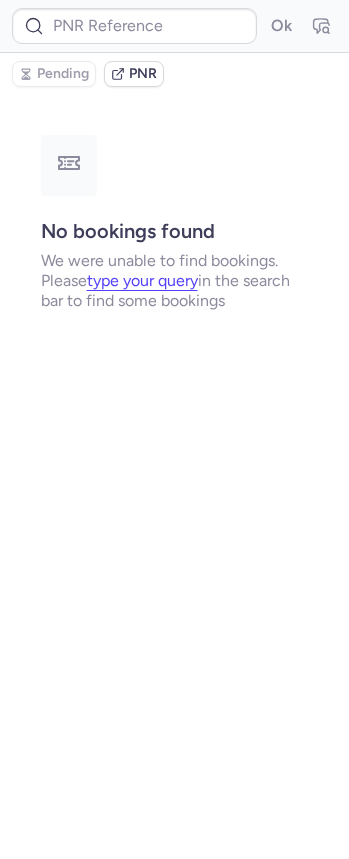 type on "CPLTB2" 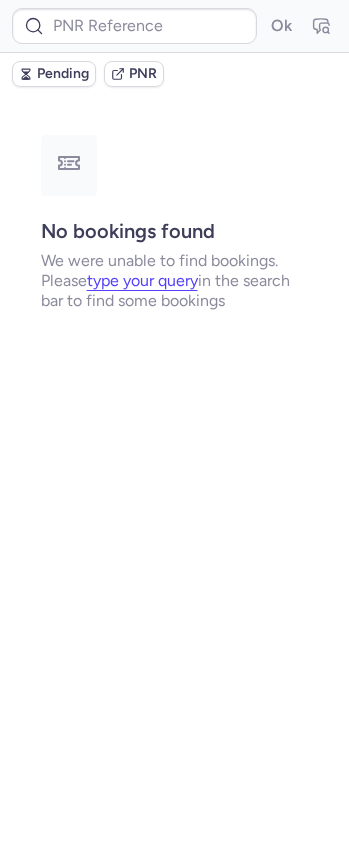 type on "CPDHPG" 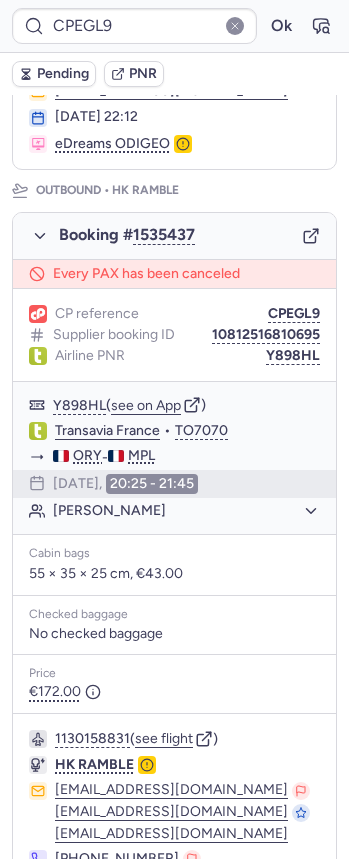 scroll, scrollTop: 182, scrollLeft: 0, axis: vertical 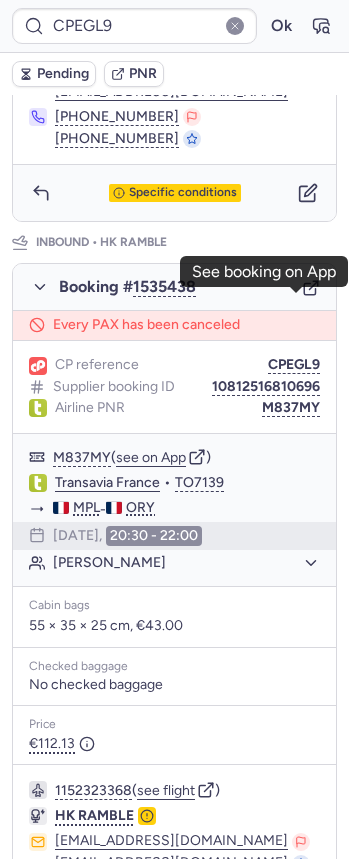 click 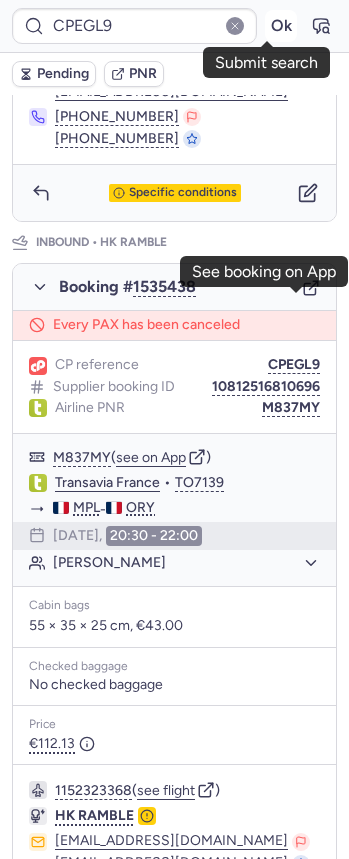 click on "Ok" at bounding box center (281, 26) 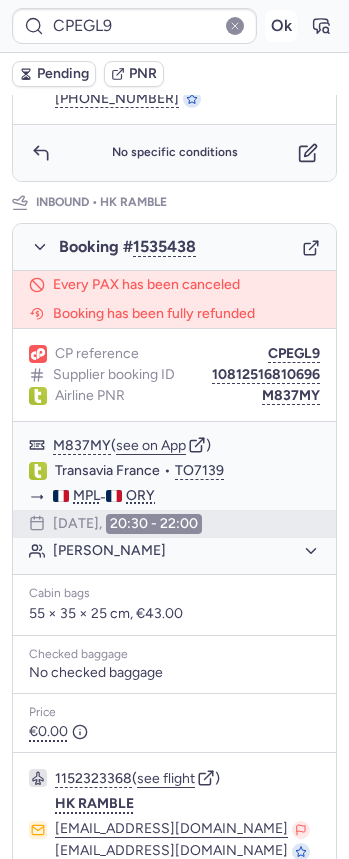 scroll, scrollTop: 934, scrollLeft: 0, axis: vertical 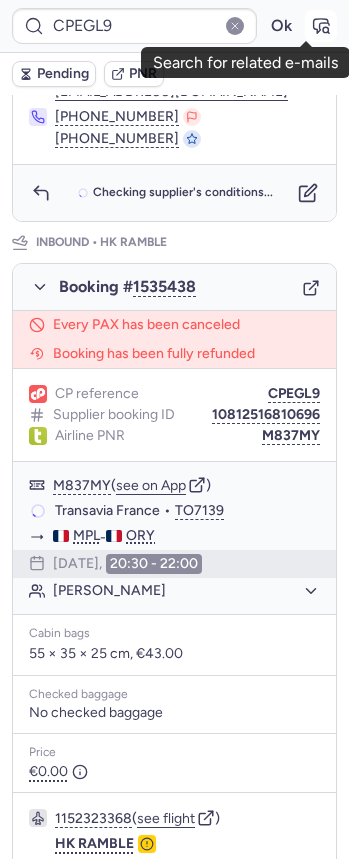 click 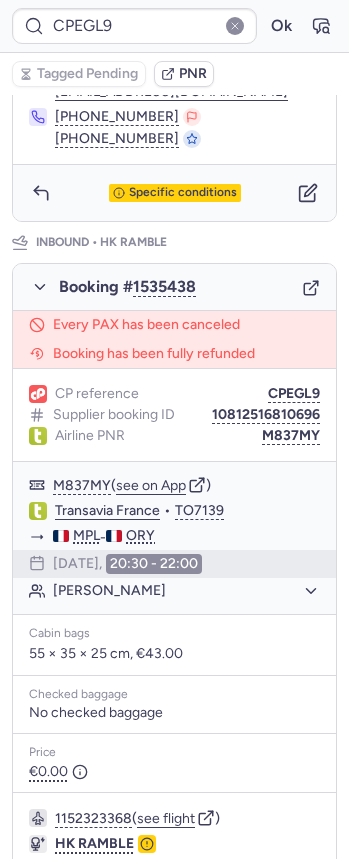 scroll, scrollTop: 1145, scrollLeft: 0, axis: vertical 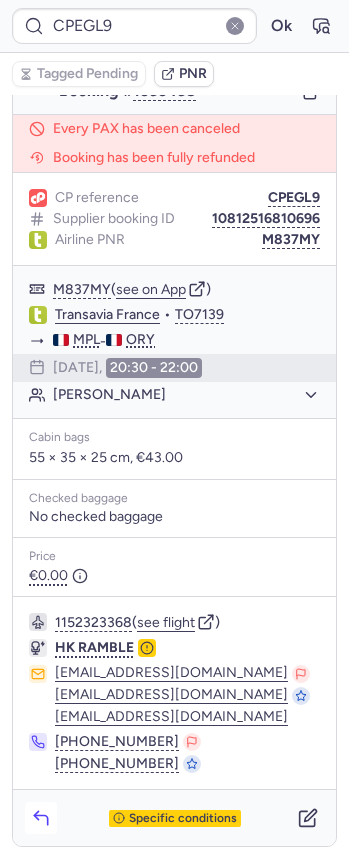 click 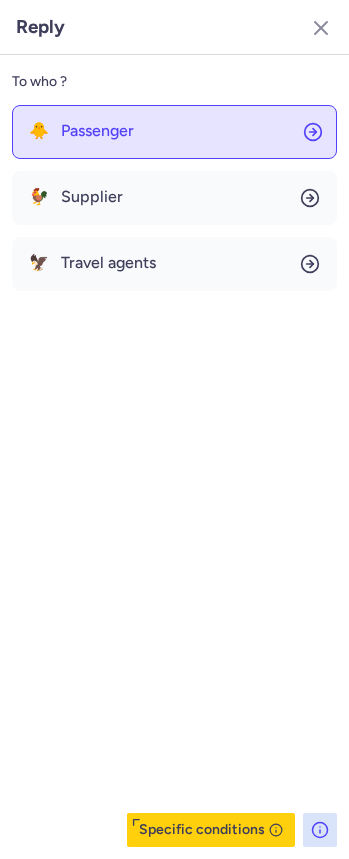 click on "🐥 Passenger" 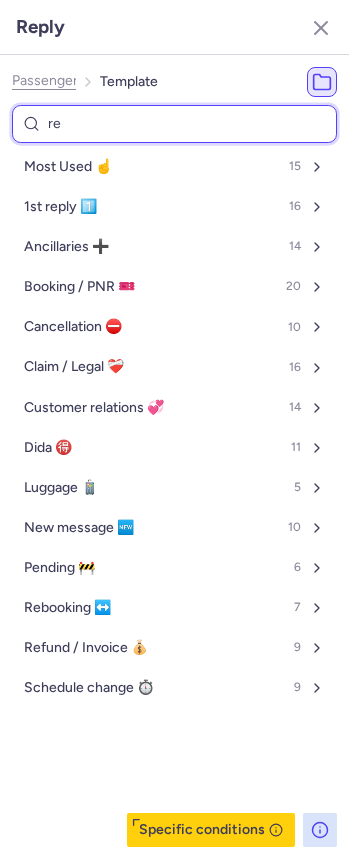 type on "ref" 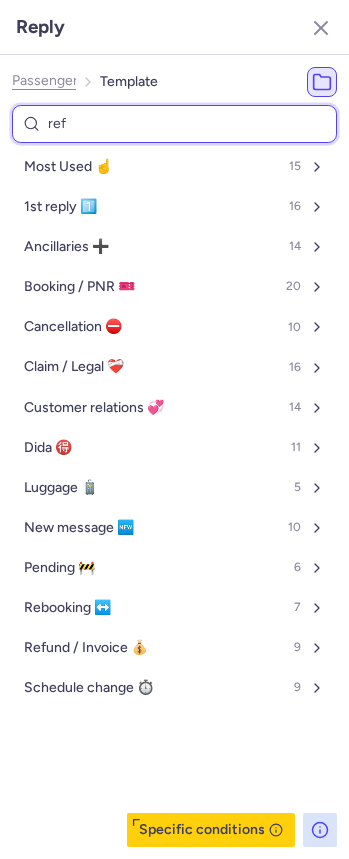 select on "en" 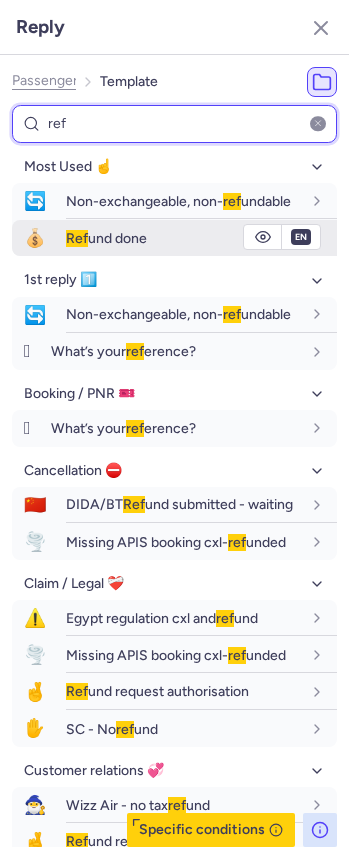 type on "ref" 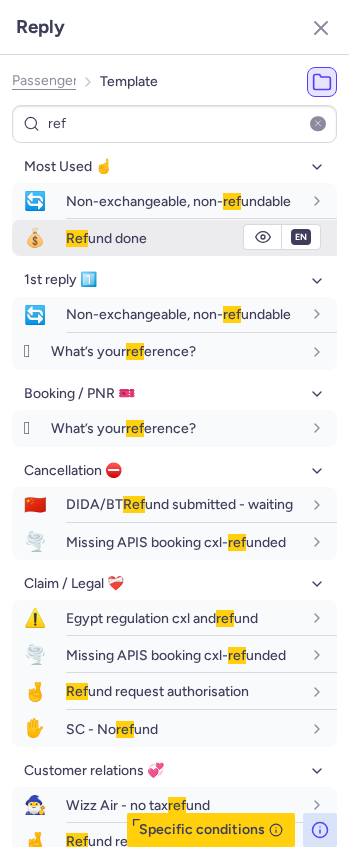 click on "💰 Ref und done" at bounding box center (174, 238) 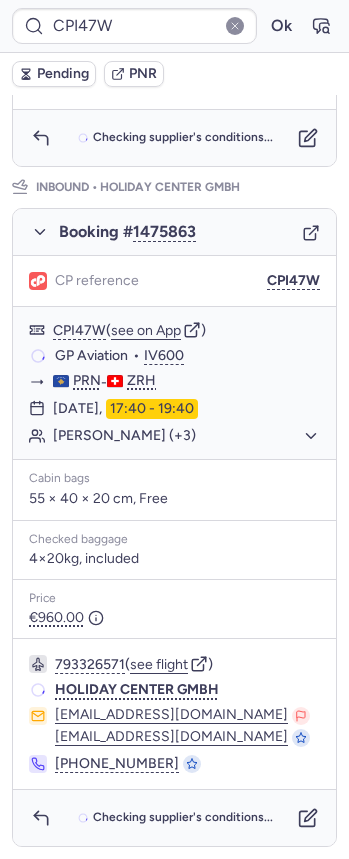 scroll, scrollTop: 356, scrollLeft: 0, axis: vertical 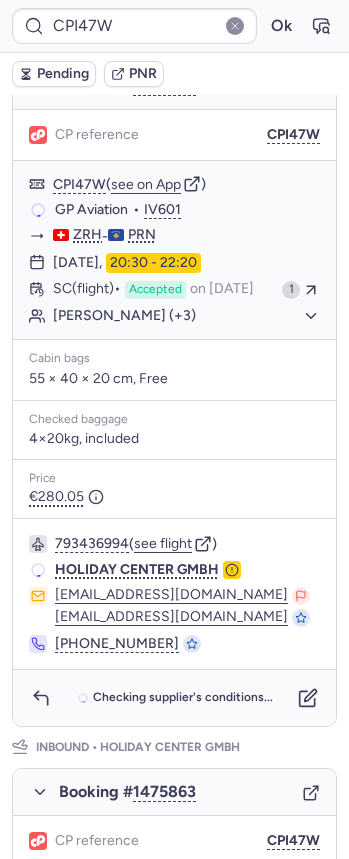 type on "CPDHPG" 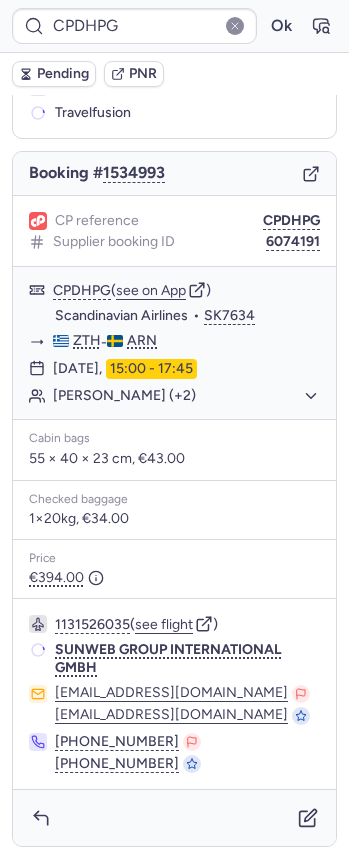 scroll, scrollTop: 130, scrollLeft: 0, axis: vertical 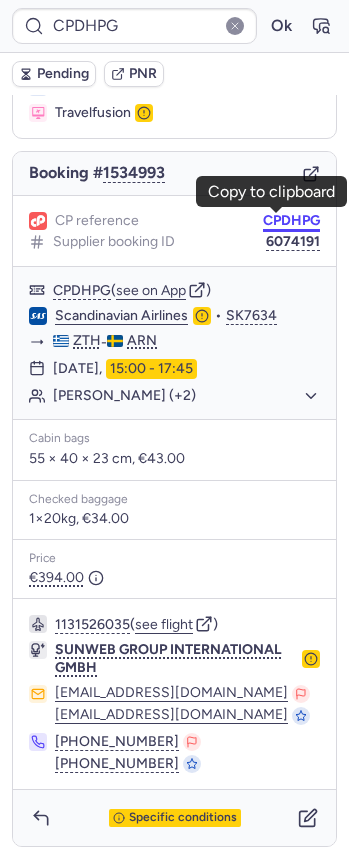 click on "CPDHPG" at bounding box center [291, 221] 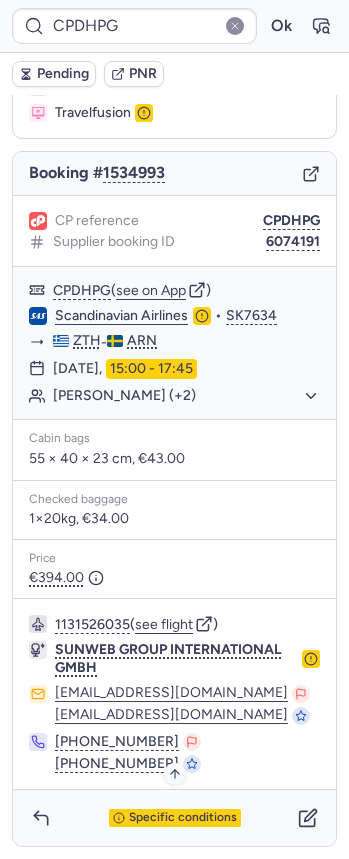 click on "Specific conditions" at bounding box center (183, 818) 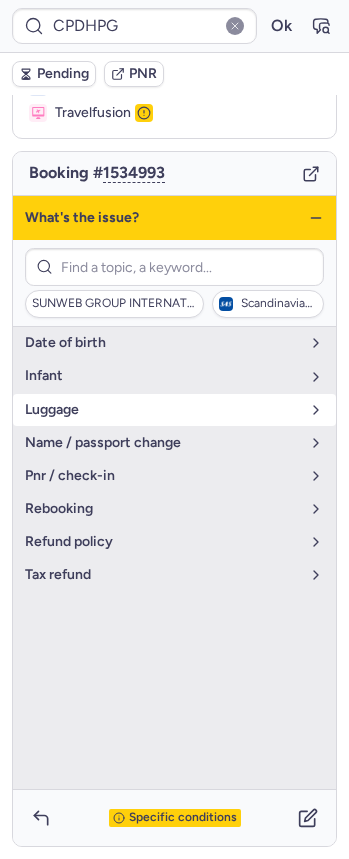 click on "luggage" at bounding box center [162, 410] 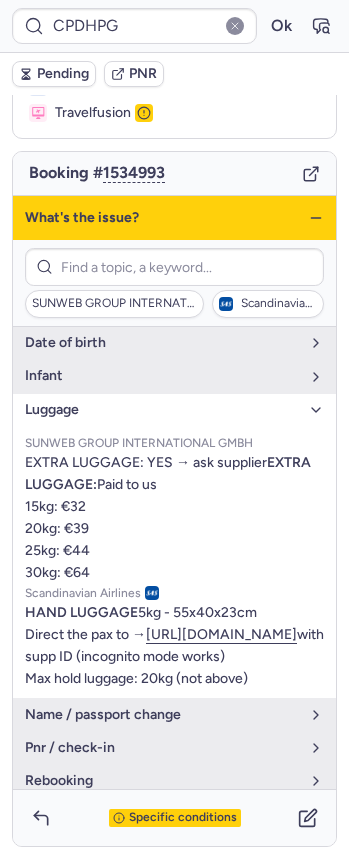 click 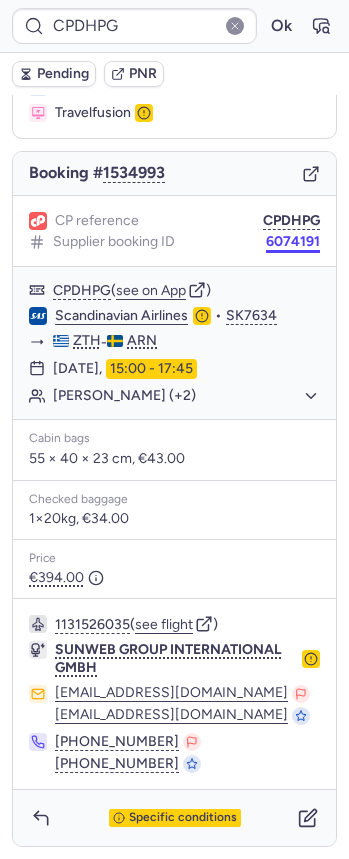 click on "6074191" at bounding box center (293, 242) 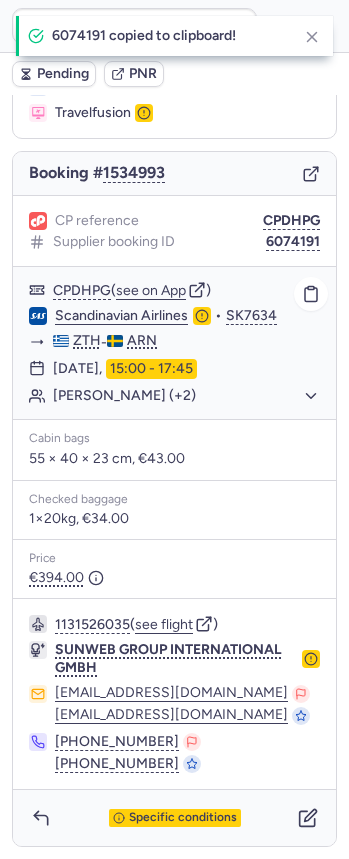 click on "[PERSON_NAME] (+2)" 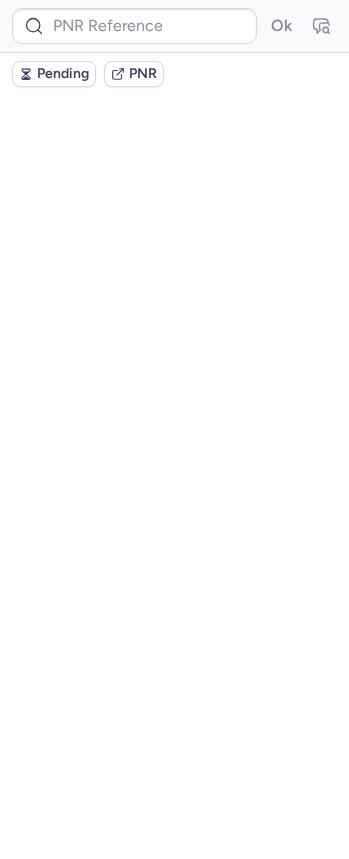 scroll, scrollTop: 0, scrollLeft: 0, axis: both 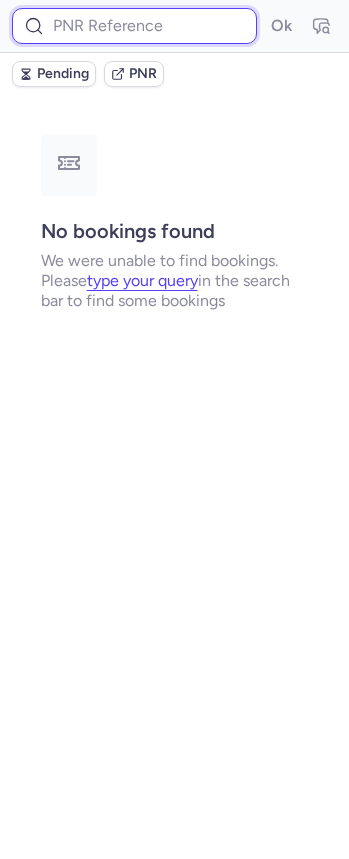 click at bounding box center (134, 26) 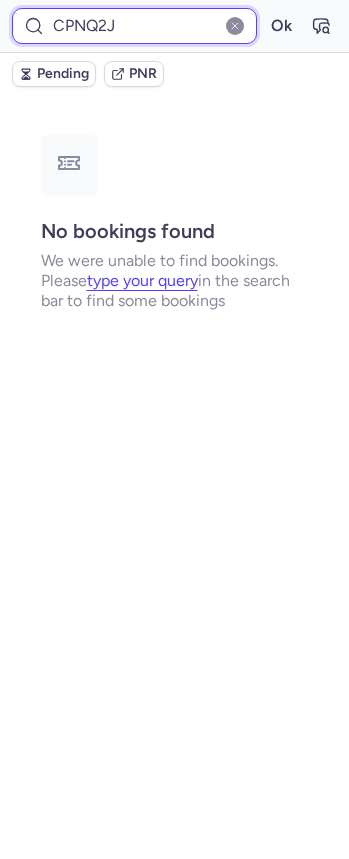 type on "CPNQ2J" 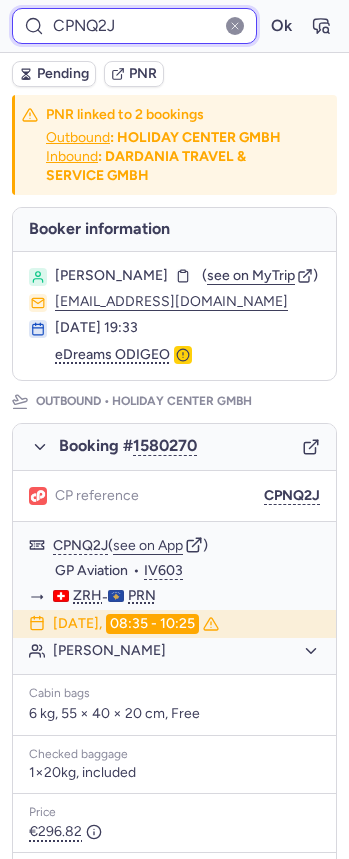 scroll, scrollTop: 996, scrollLeft: 0, axis: vertical 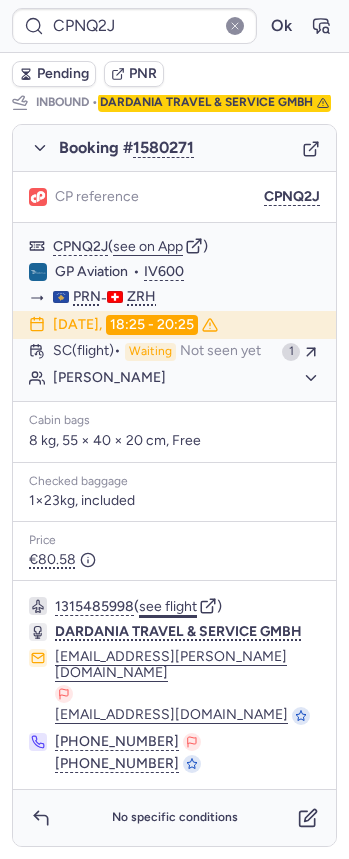 click on "see flight" 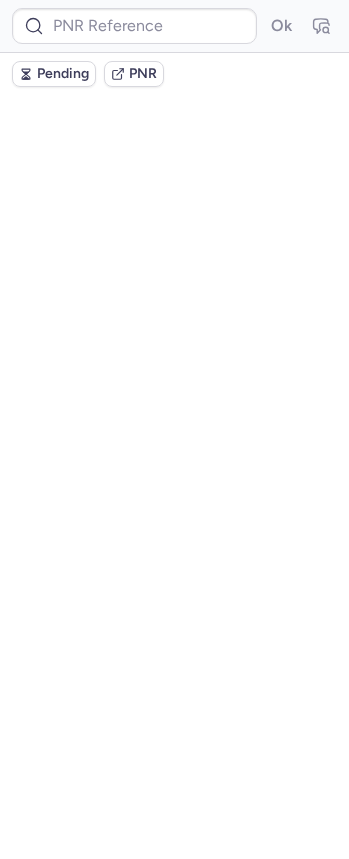 scroll, scrollTop: 0, scrollLeft: 0, axis: both 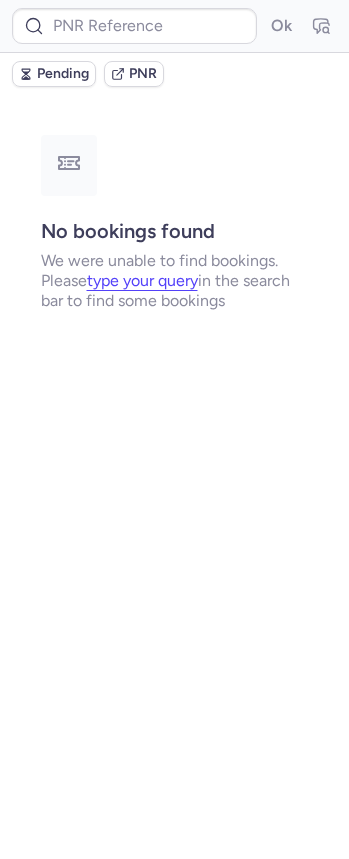 click on "Pending PNR" at bounding box center (174, 74) 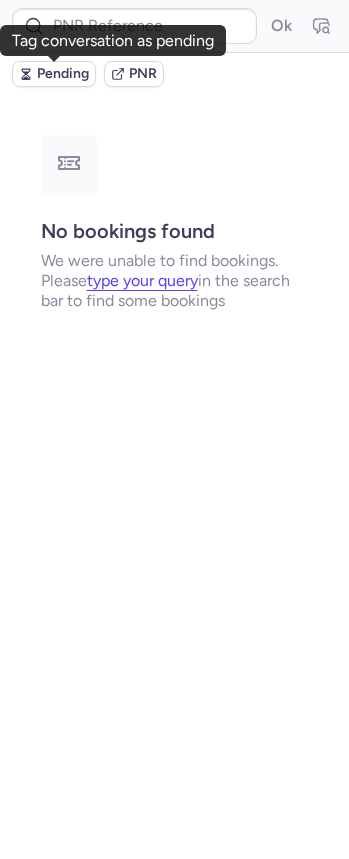 click on "Pending" at bounding box center [63, 74] 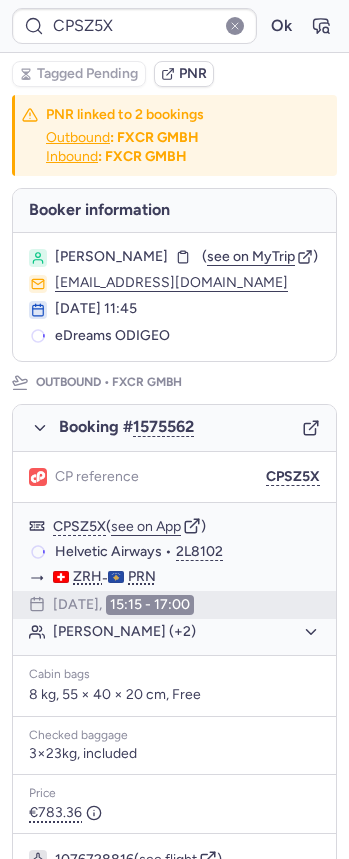 type on "CPI47W" 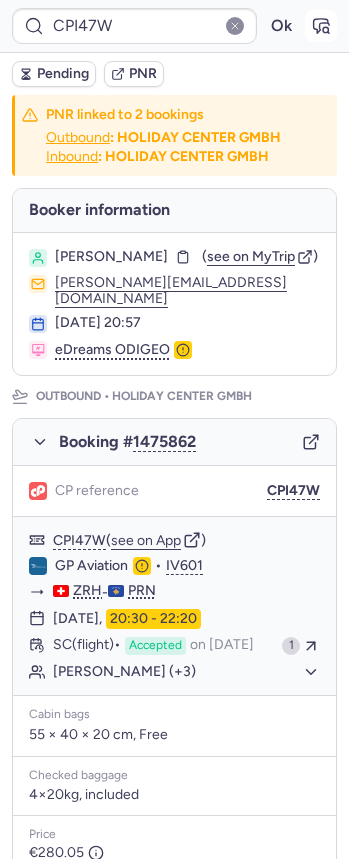 click 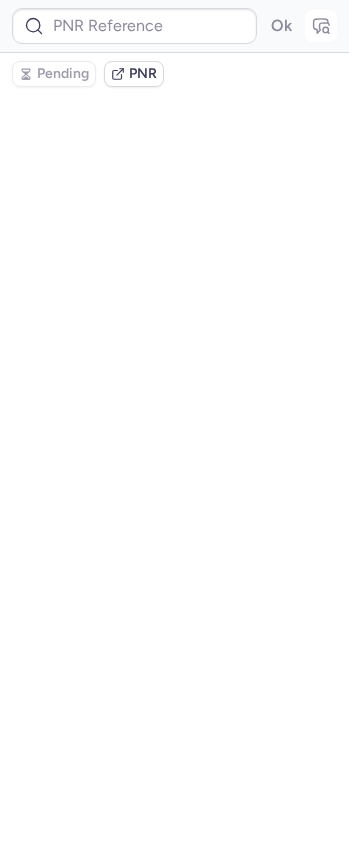 type on "CPI47W" 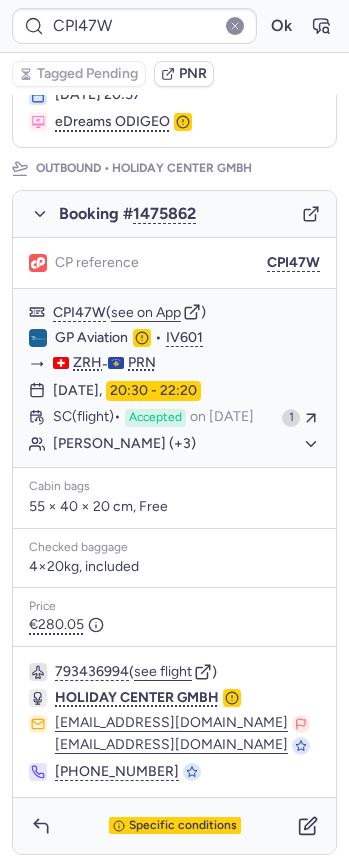 scroll, scrollTop: 237, scrollLeft: 0, axis: vertical 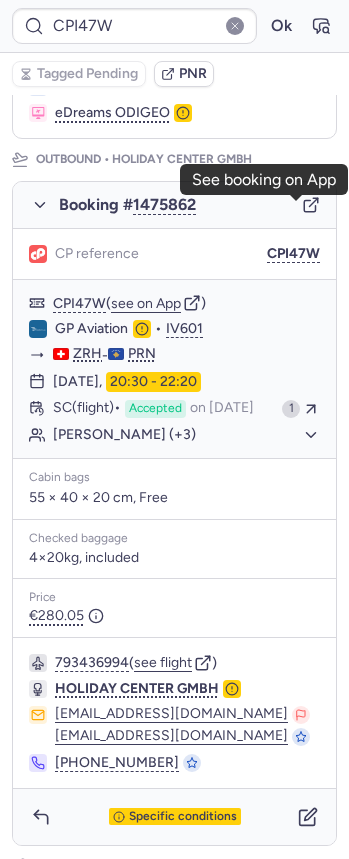 click 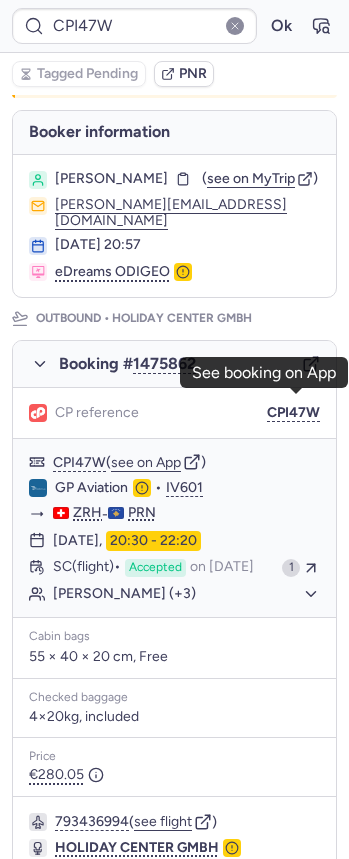 scroll, scrollTop: 0, scrollLeft: 0, axis: both 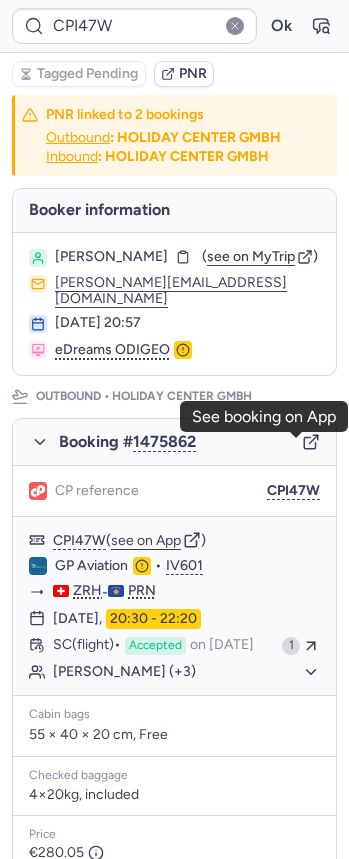click on "[PERSON_NAME]  ( see on MyTrip  )  [PERSON_NAME][EMAIL_ADDRESS][DOMAIN_NAME] [DATE] 20:57 eDreams ODIGEO" at bounding box center (174, 304) 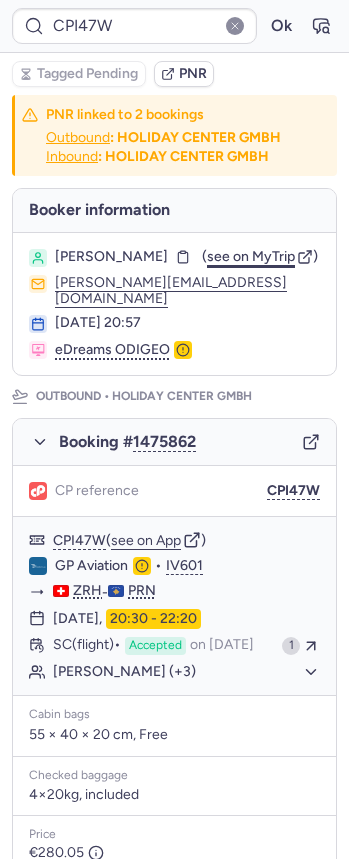 click on "see on MyTrip" at bounding box center (251, 256) 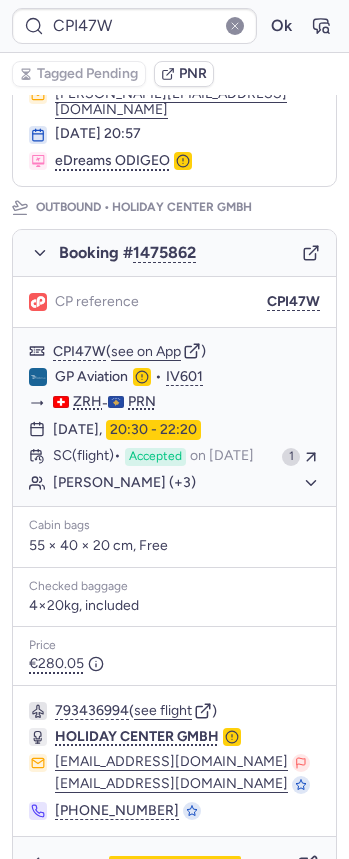 scroll, scrollTop: 941, scrollLeft: 0, axis: vertical 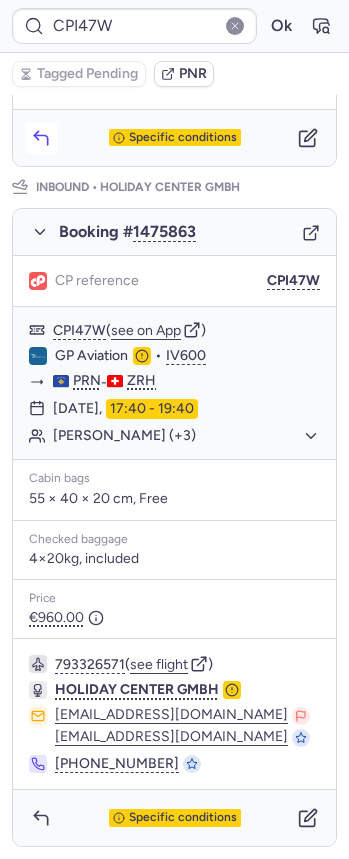 click 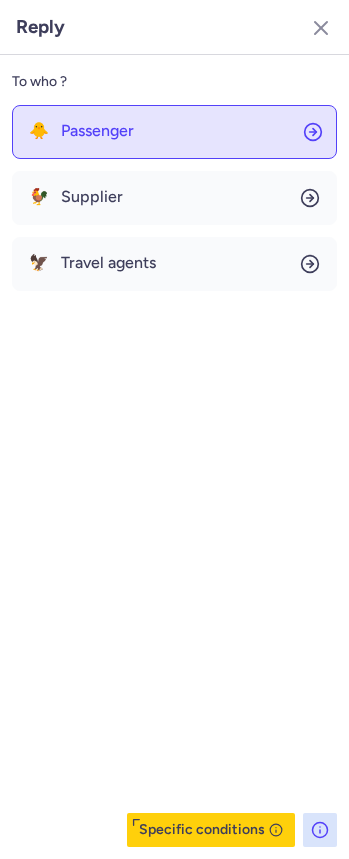 click on "Passenger" at bounding box center (97, 131) 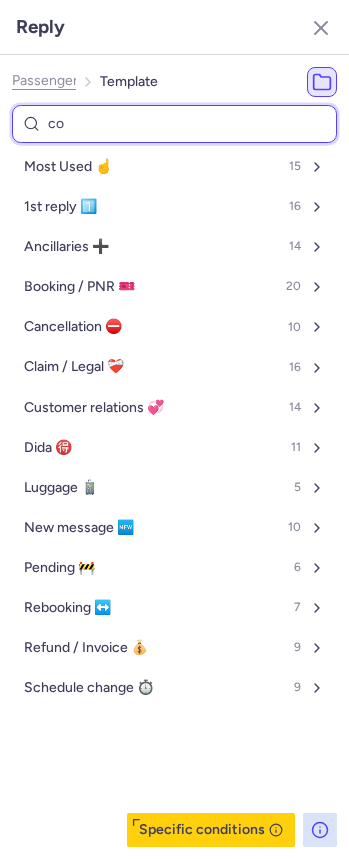 type on "con" 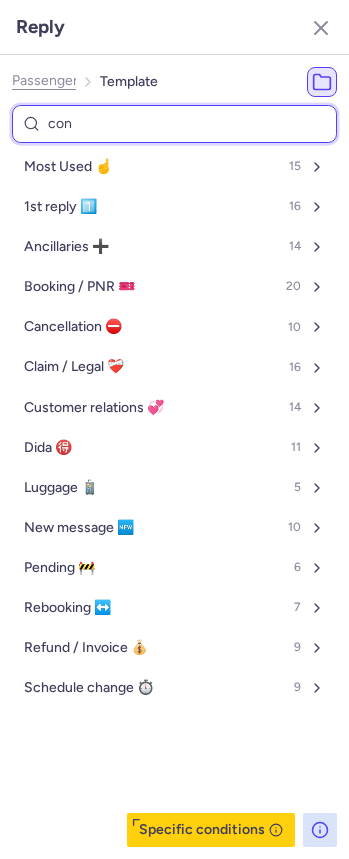 select on "en" 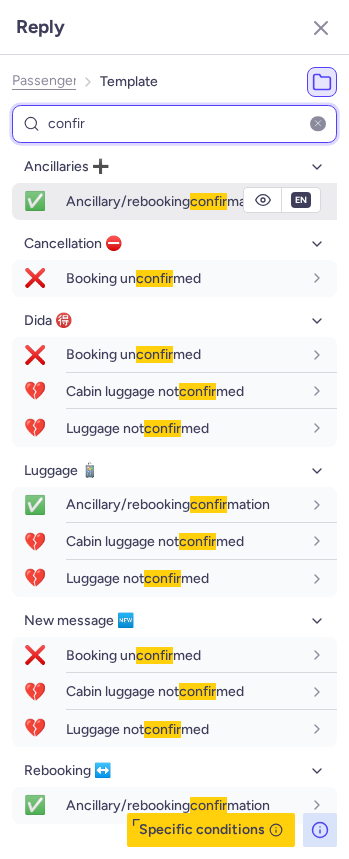 type on "confir" 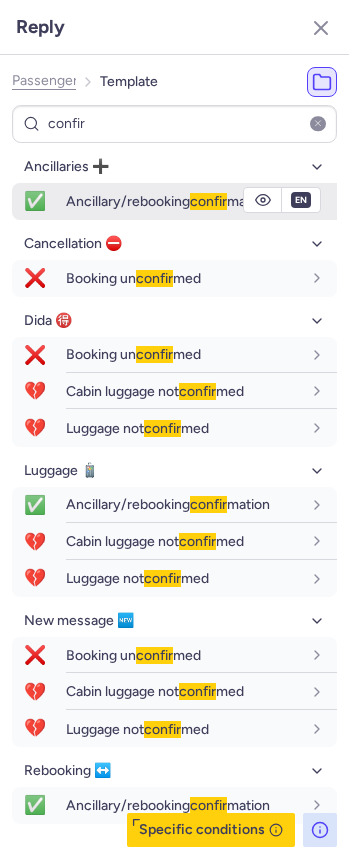 click on "Ancillary/rebooking  confir [PERSON_NAME]" at bounding box center [168, 201] 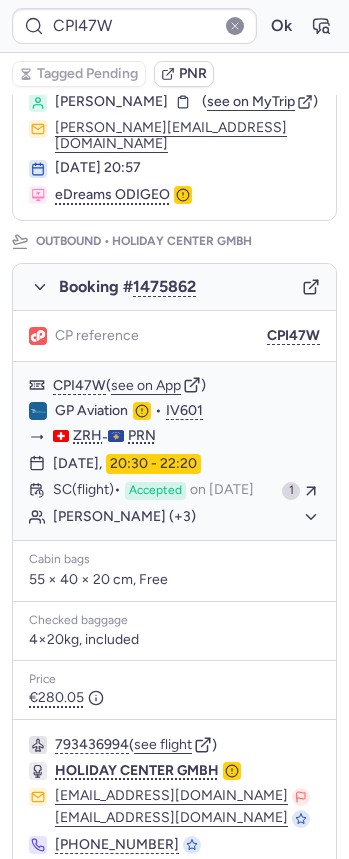 scroll, scrollTop: 0, scrollLeft: 0, axis: both 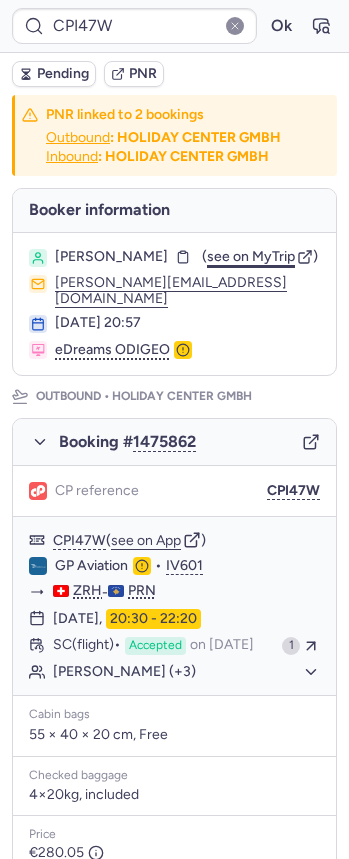 type on "CPRVWD" 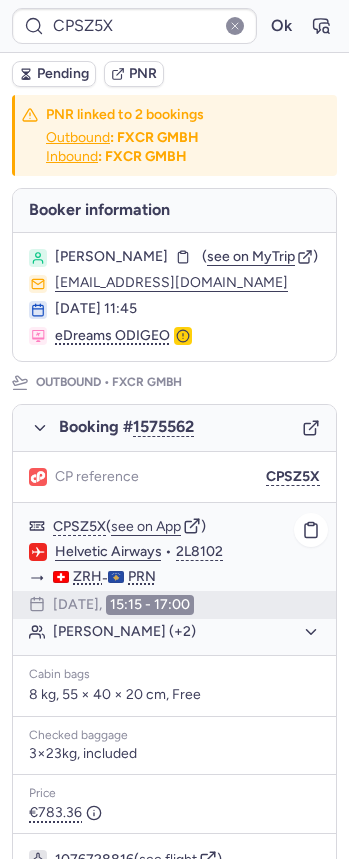 scroll, scrollTop: 980, scrollLeft: 0, axis: vertical 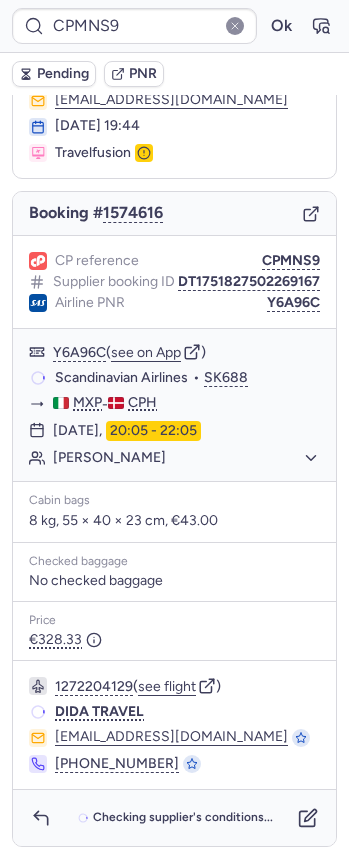 type on "CPSZ5X" 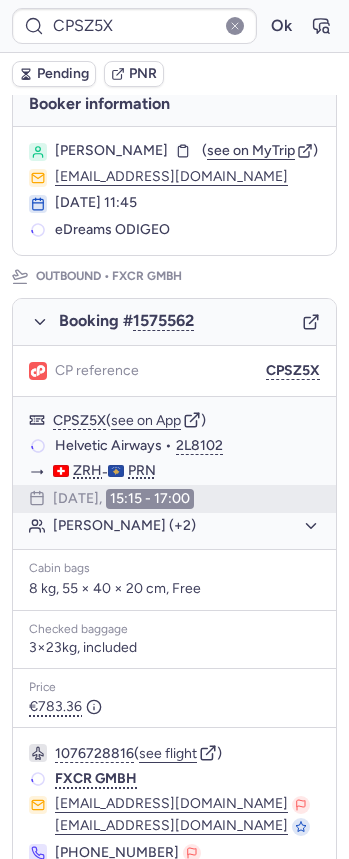 scroll, scrollTop: 105, scrollLeft: 0, axis: vertical 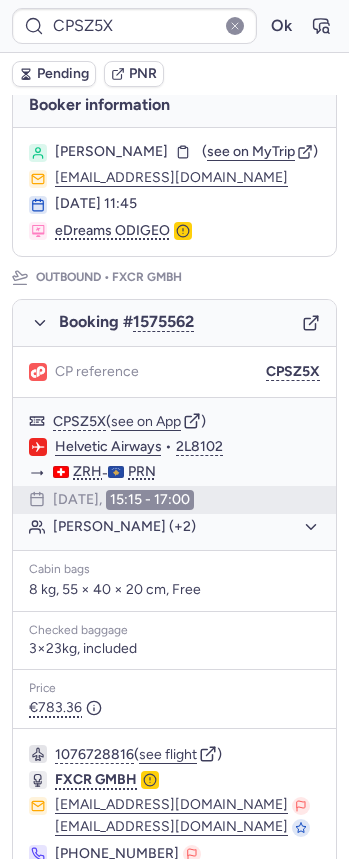 click on "Pending" at bounding box center [63, 74] 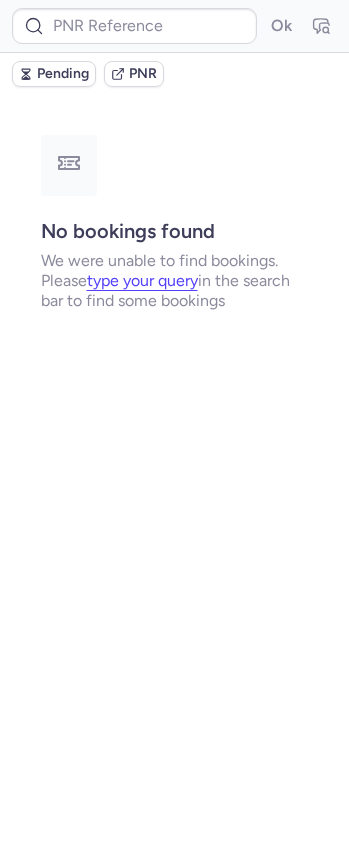 scroll, scrollTop: 0, scrollLeft: 0, axis: both 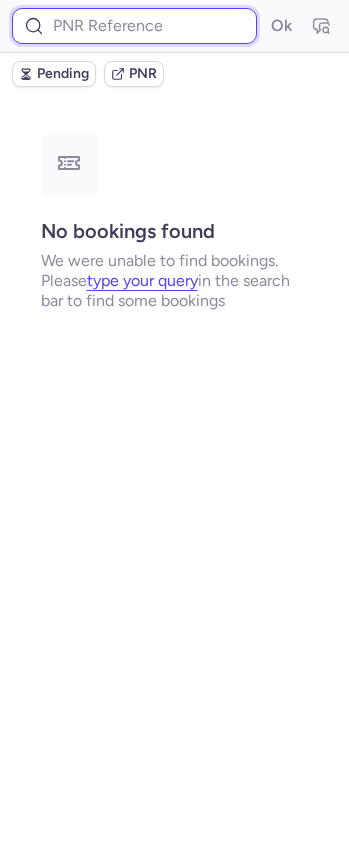 click at bounding box center [134, 26] 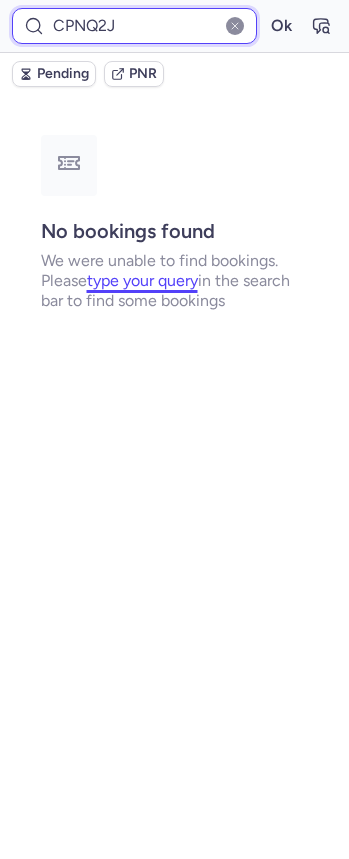 type on "CPNQ2J" 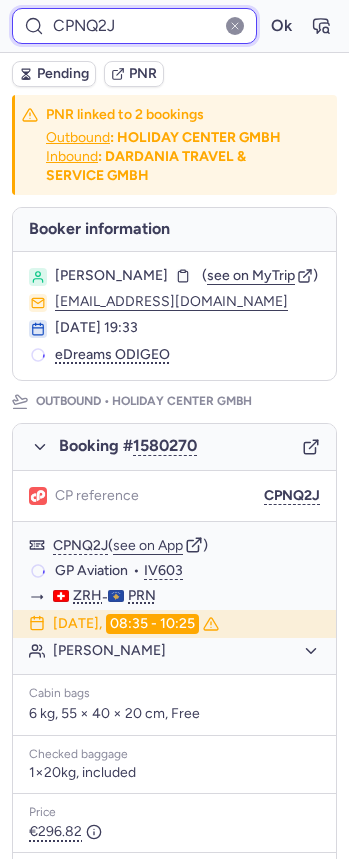 scroll, scrollTop: 996, scrollLeft: 0, axis: vertical 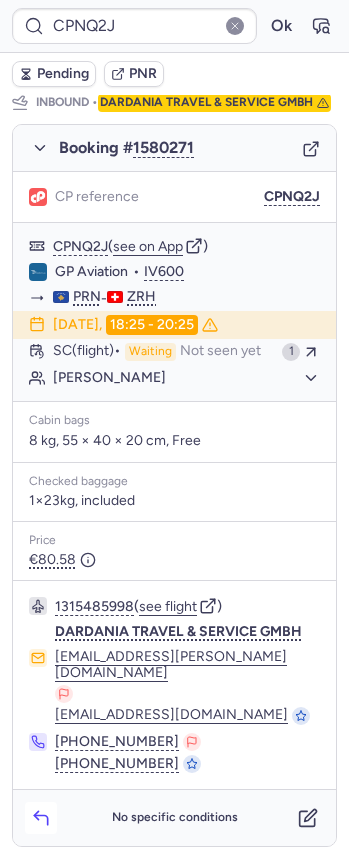 click at bounding box center (41, 818) 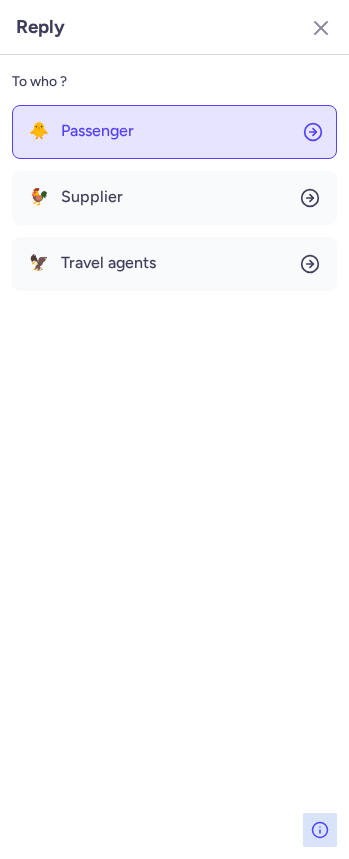 click on "Passenger" at bounding box center [97, 131] 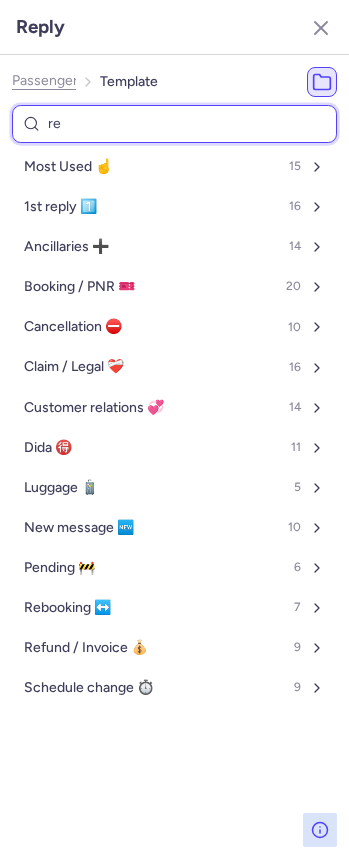 type on "ref" 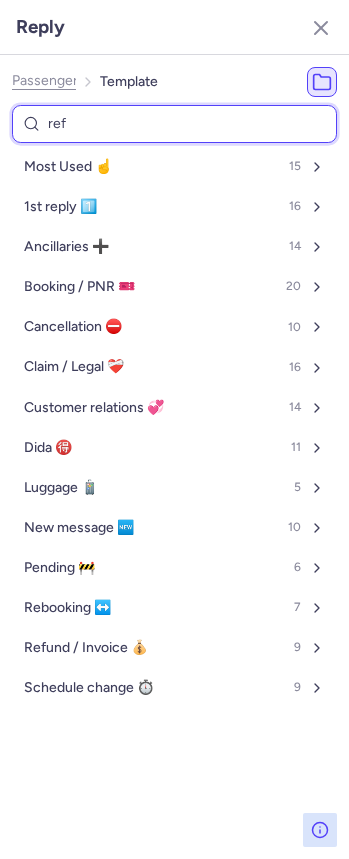 select on "en" 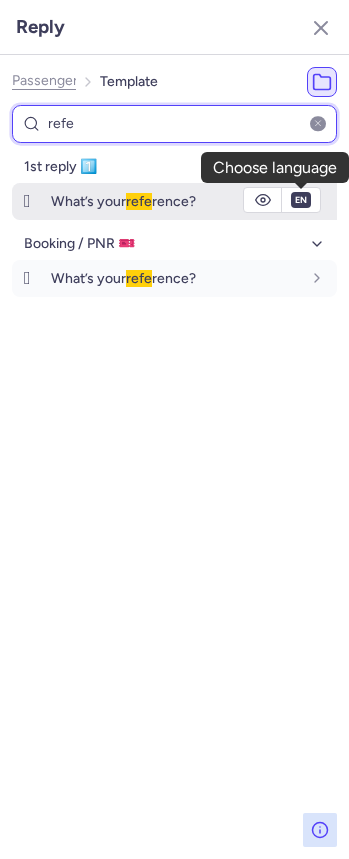 type on "refe" 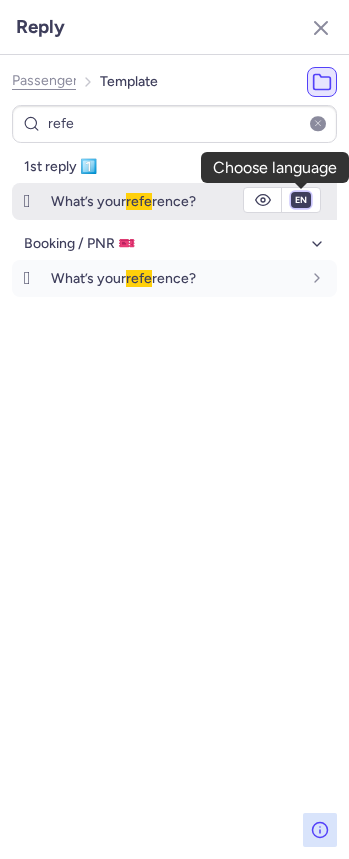 click on "fr en de nl pt es it ru" at bounding box center (301, 200) 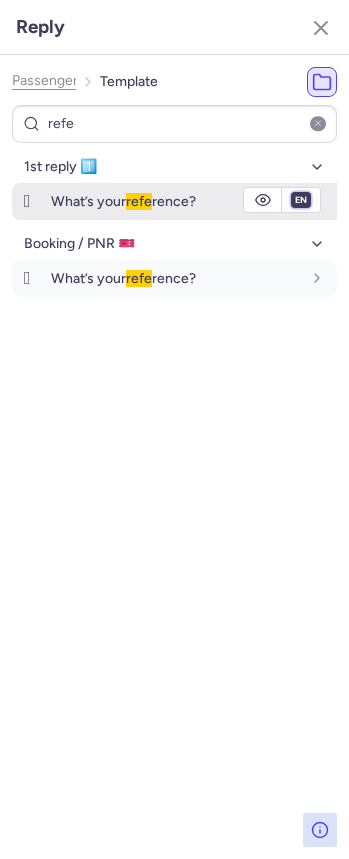 select on "de" 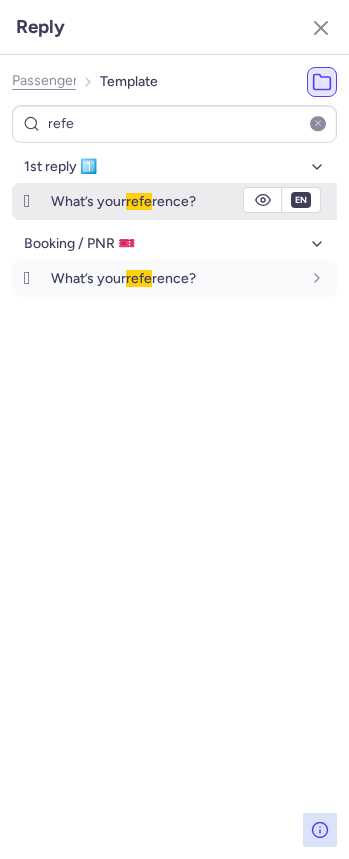 click on "fr en de nl pt es it ru" at bounding box center (301, 200) 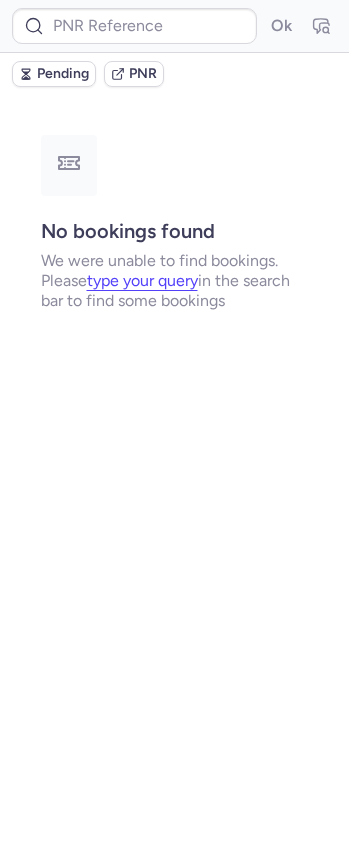 scroll, scrollTop: 0, scrollLeft: 0, axis: both 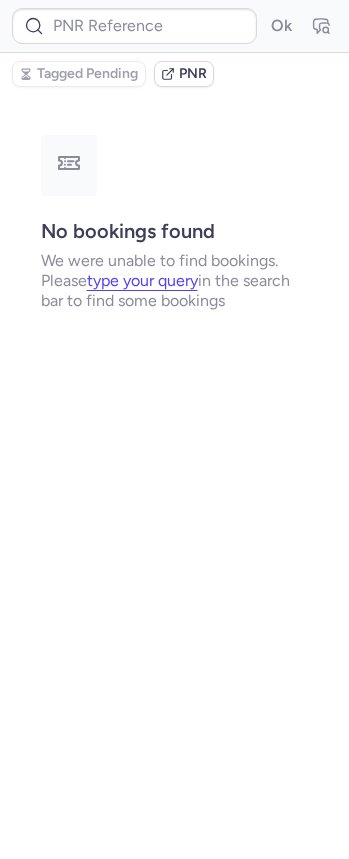 type on "CPMNS9" 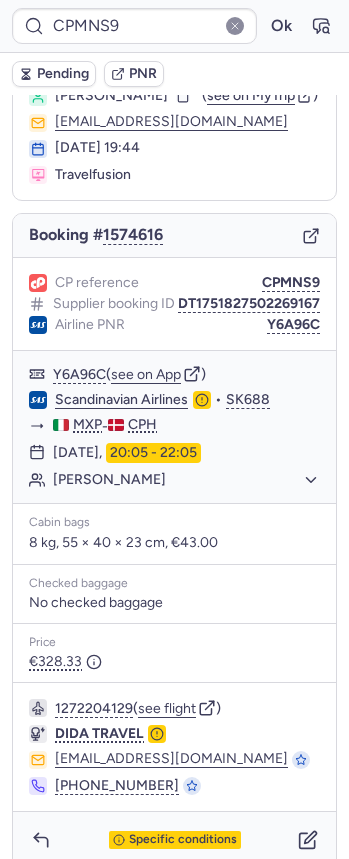 scroll, scrollTop: 106, scrollLeft: 0, axis: vertical 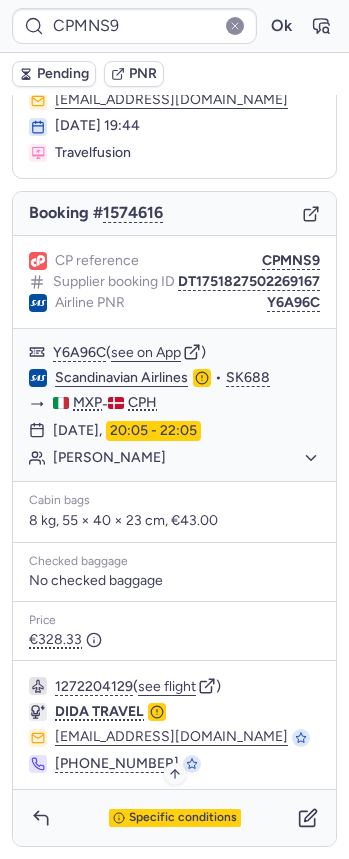 click on "Specific conditions" at bounding box center [183, 818] 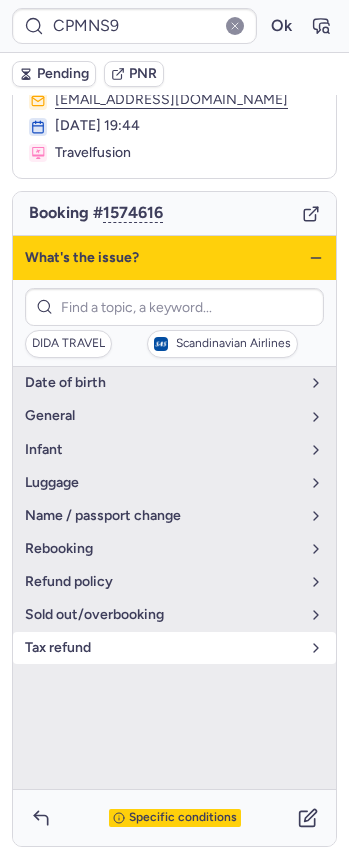 click on "tax refund" at bounding box center (162, 648) 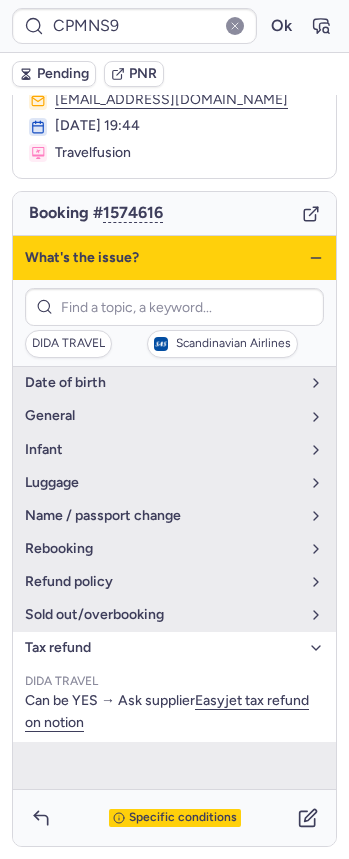 click on "tax refund" at bounding box center (162, 648) 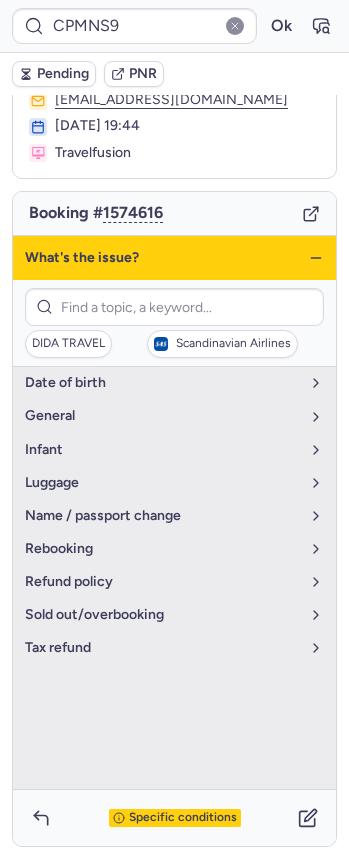 click 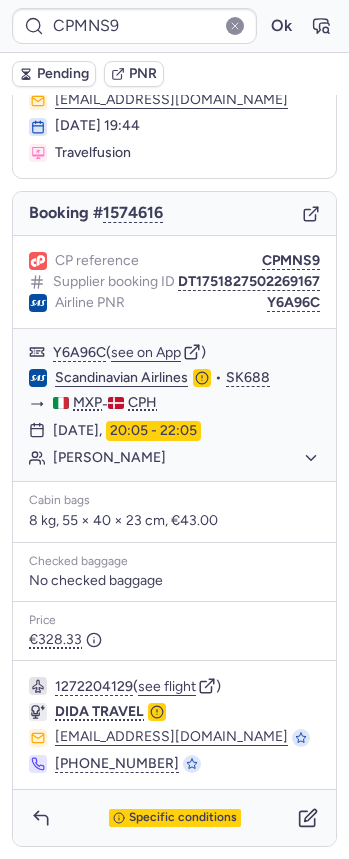 click on "Pending" at bounding box center [63, 74] 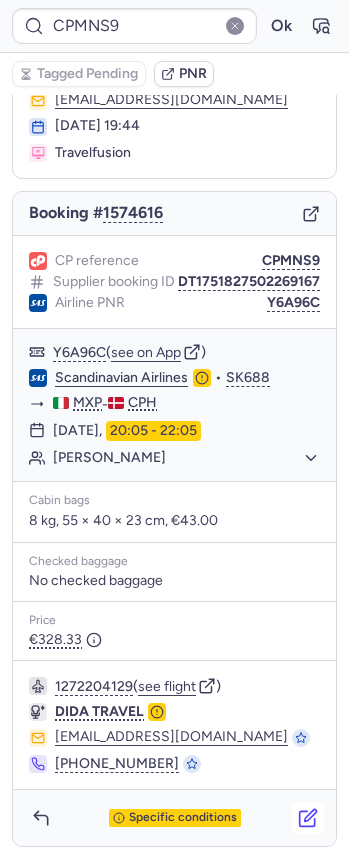 click 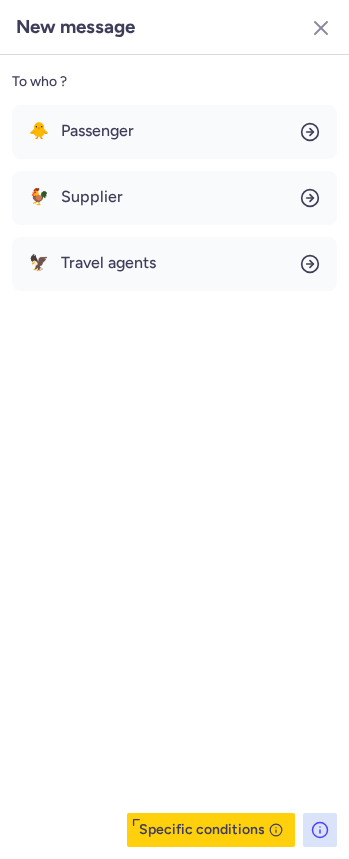 click on "🐥 Passenger 🐓 Supplier 🦅 Travel agents" at bounding box center [174, 198] 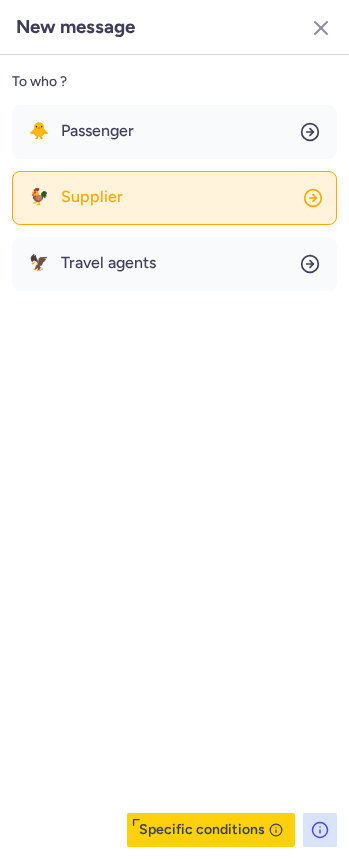 click on "🐓 Supplier" 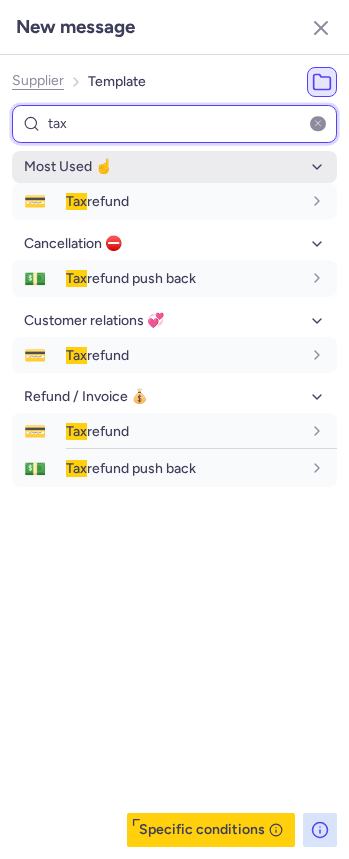 type on "tax" 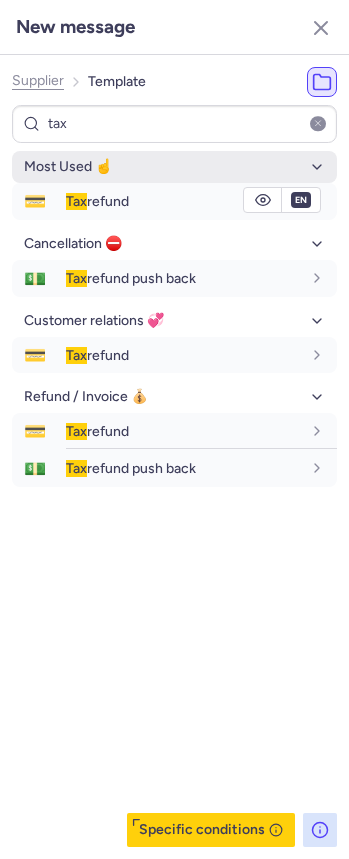 click on "💳 Tax  refund" at bounding box center [174, 201] 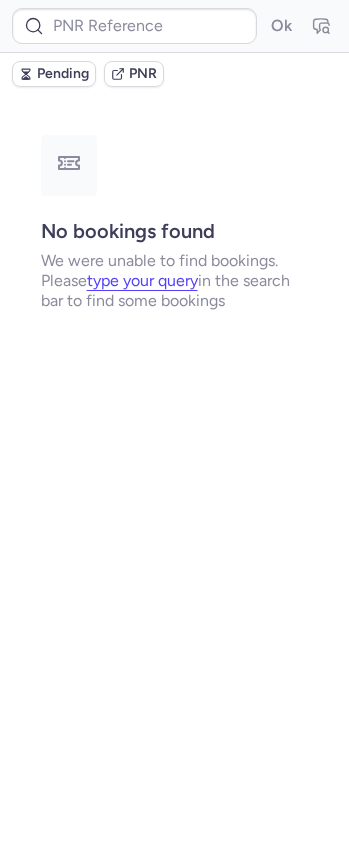 scroll, scrollTop: 0, scrollLeft: 0, axis: both 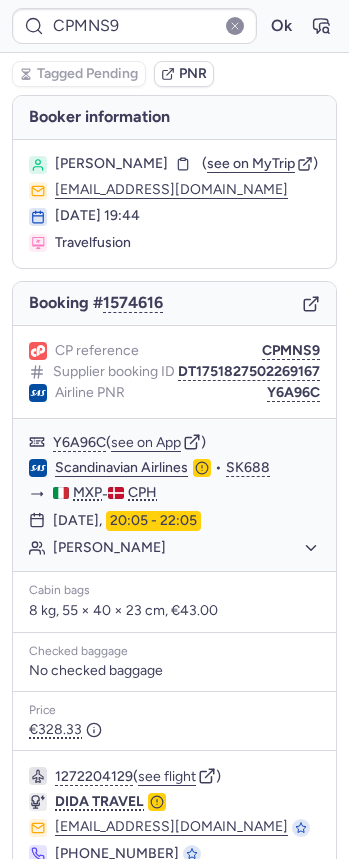type on "CPRVWD" 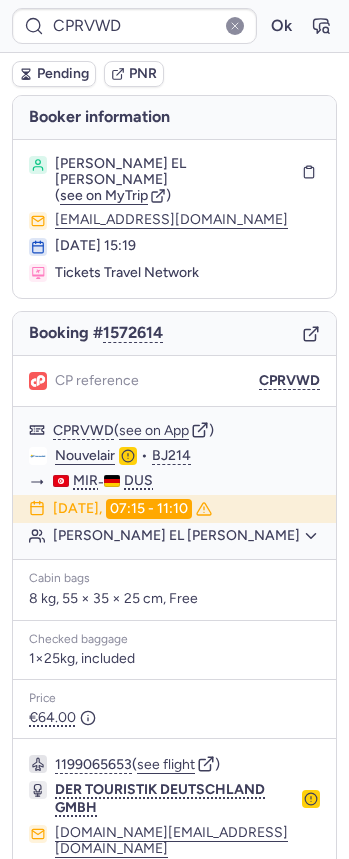 scroll, scrollTop: 124, scrollLeft: 0, axis: vertical 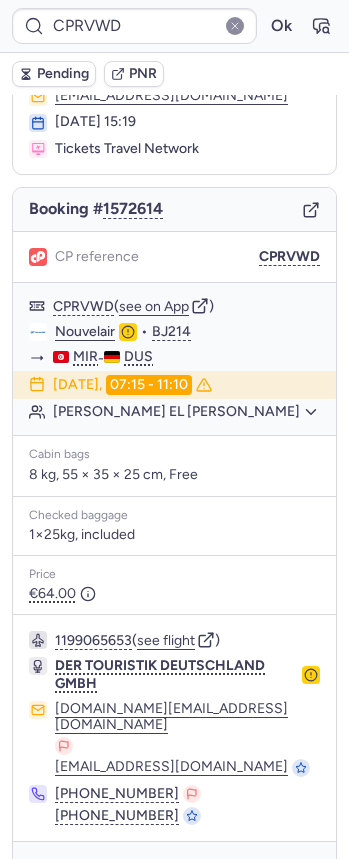 click on "Booking # 1572614" at bounding box center (174, 210) 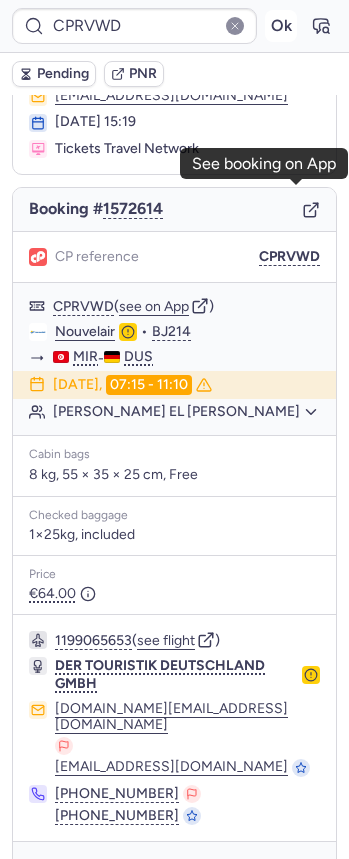click on "Ok" at bounding box center (281, 26) 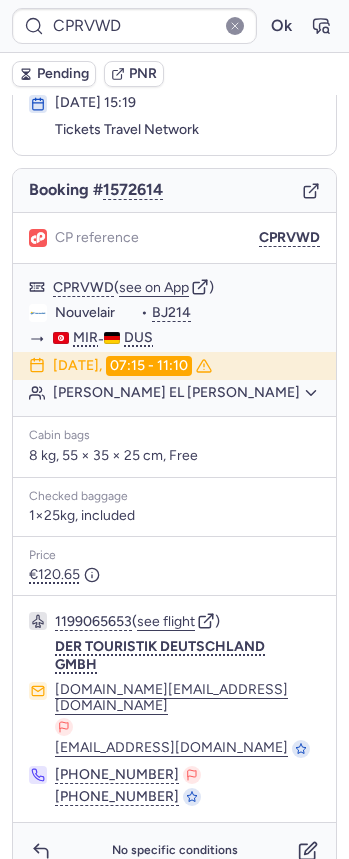 scroll, scrollTop: 124, scrollLeft: 0, axis: vertical 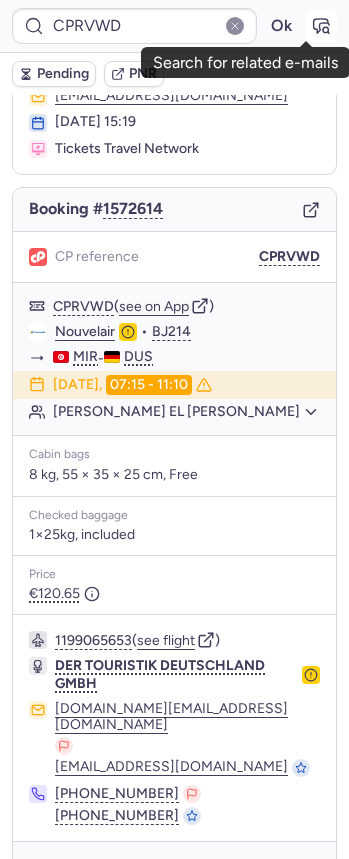 click 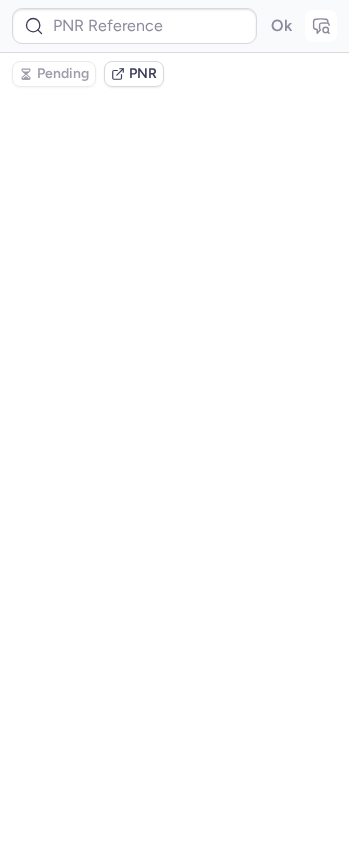 type on "CPRVWD" 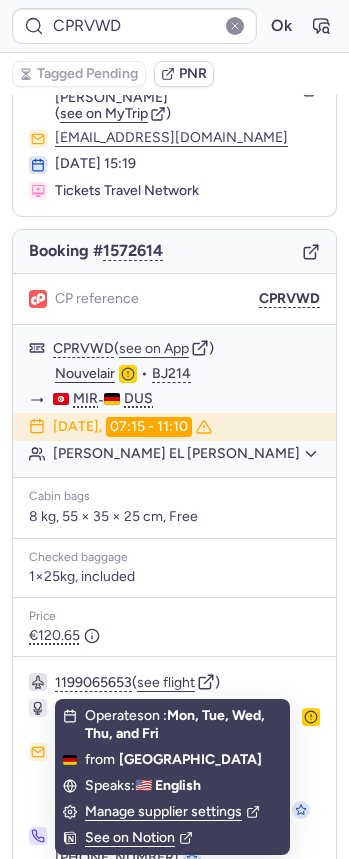 scroll, scrollTop: 124, scrollLeft: 0, axis: vertical 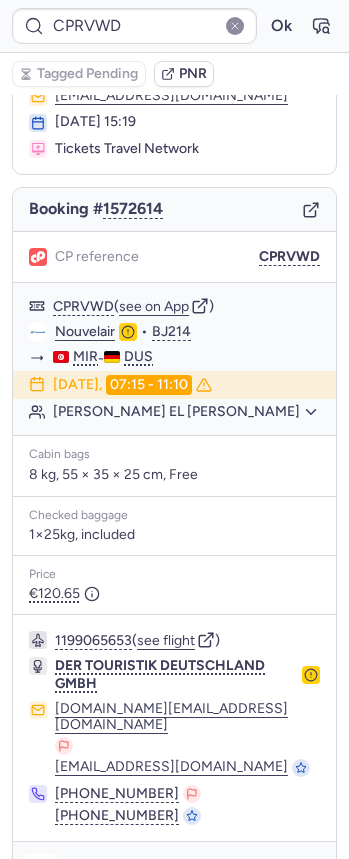 click 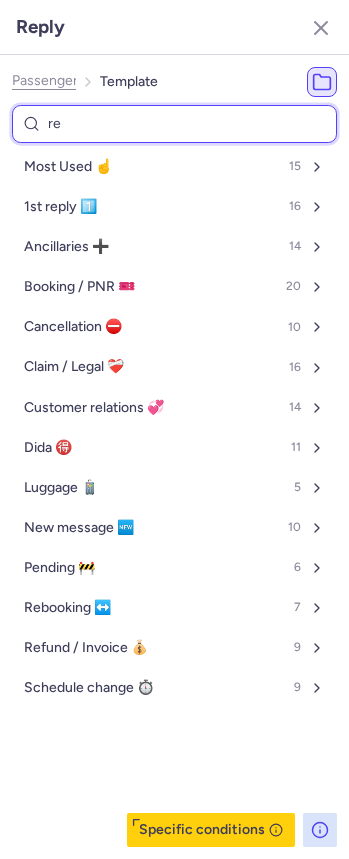 type on "res" 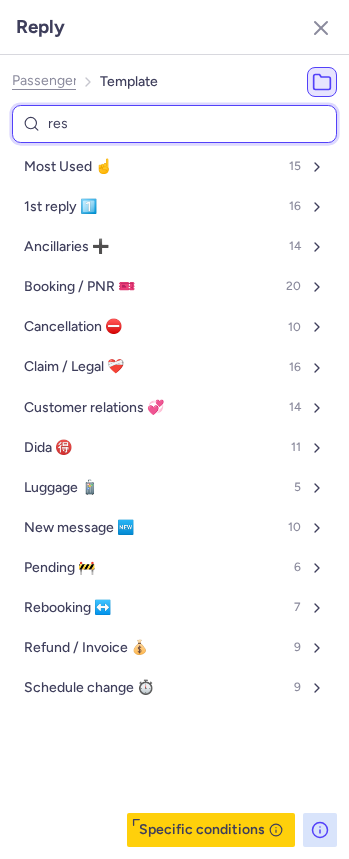 select on "en" 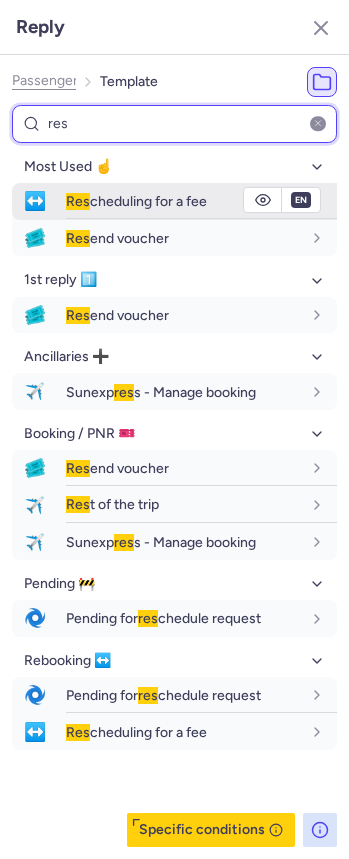 type on "res" 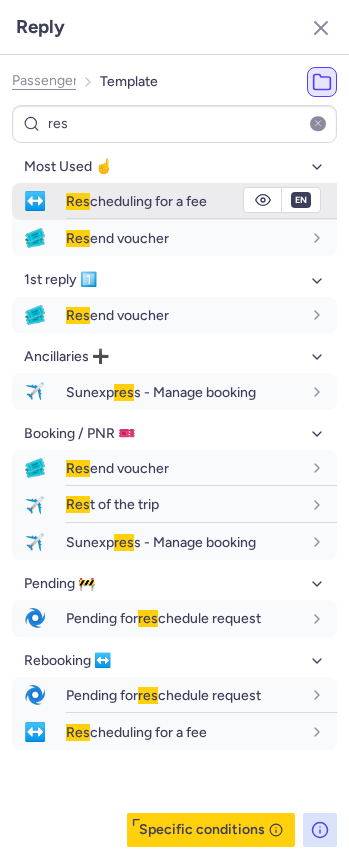 click on "Res" at bounding box center (78, 201) 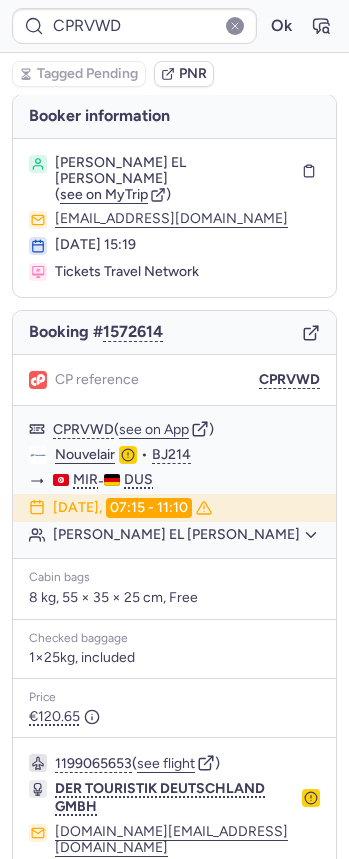 scroll, scrollTop: 0, scrollLeft: 0, axis: both 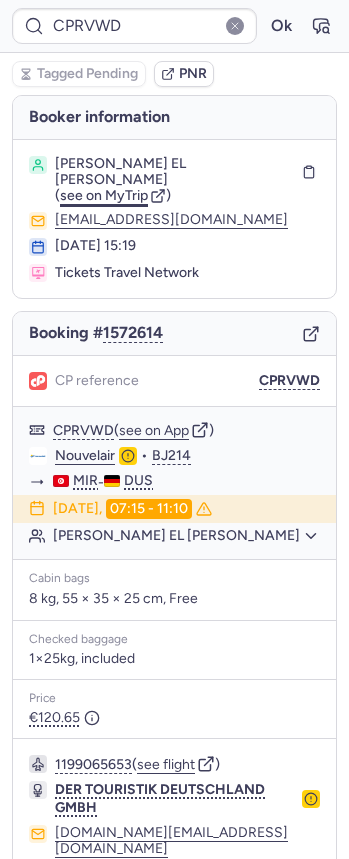 click on "see on MyTrip" at bounding box center (104, 195) 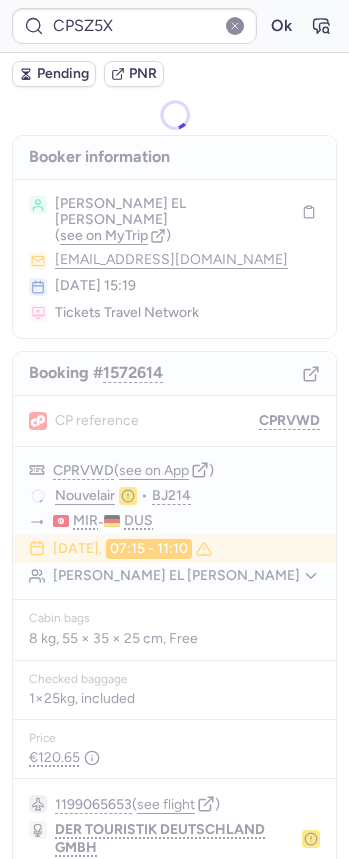 type on "CP58O7" 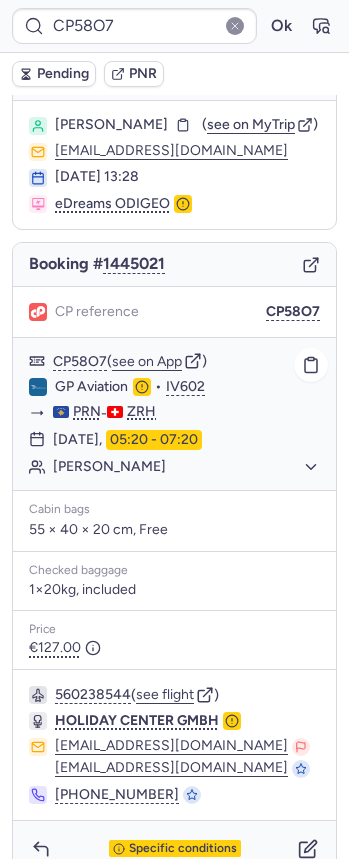scroll, scrollTop: 70, scrollLeft: 0, axis: vertical 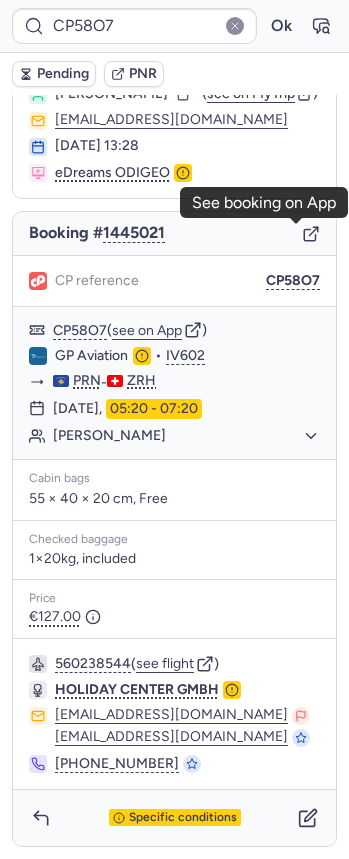 click 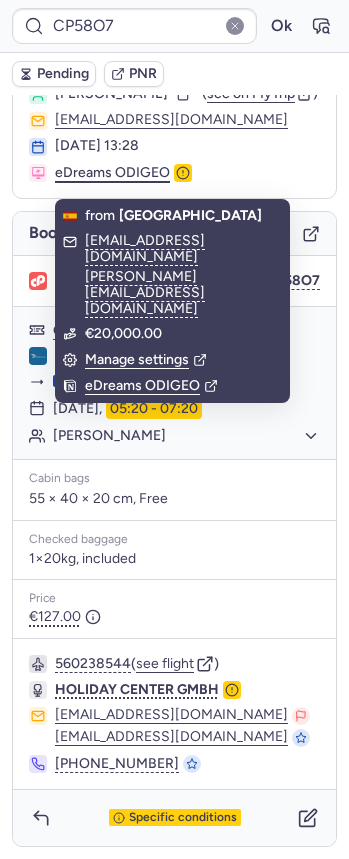 scroll, scrollTop: 0, scrollLeft: 0, axis: both 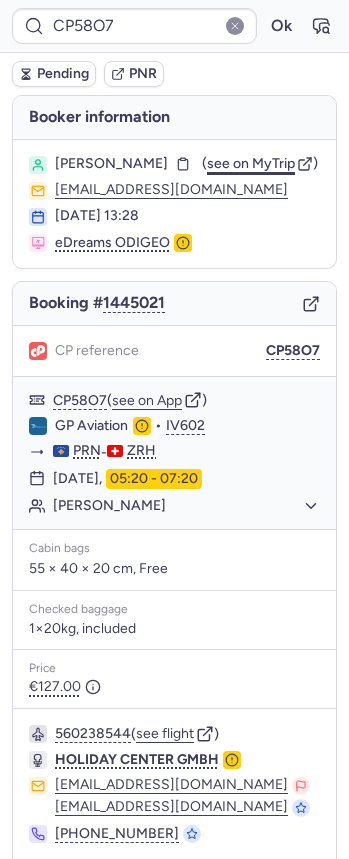 click on "see on MyTrip" at bounding box center (251, 163) 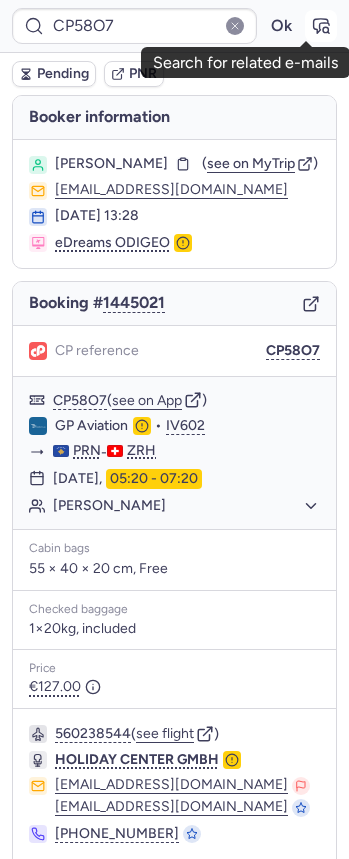 click 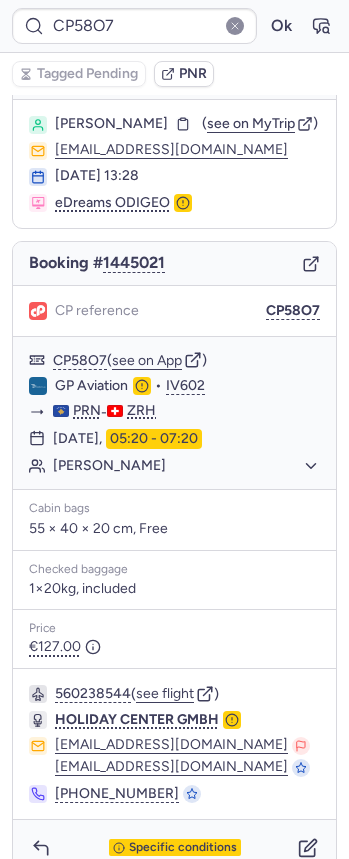 scroll, scrollTop: 70, scrollLeft: 0, axis: vertical 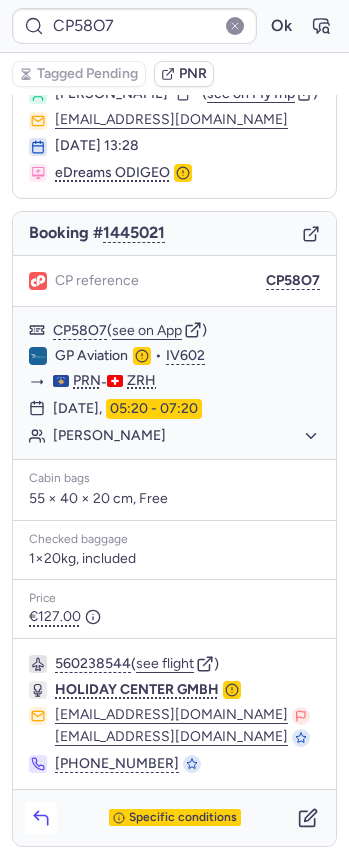 click 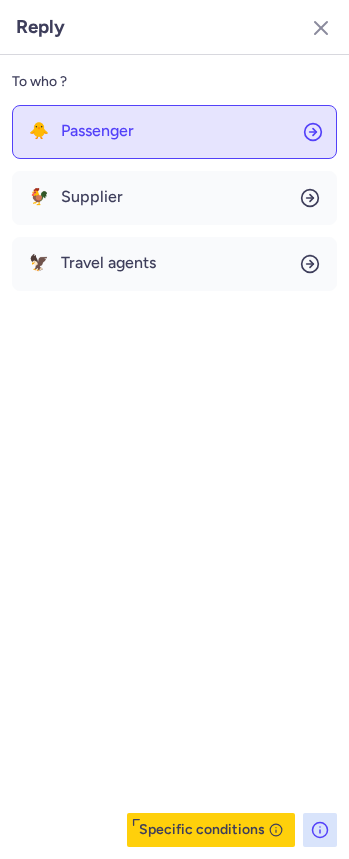 click on "Passenger" at bounding box center (97, 131) 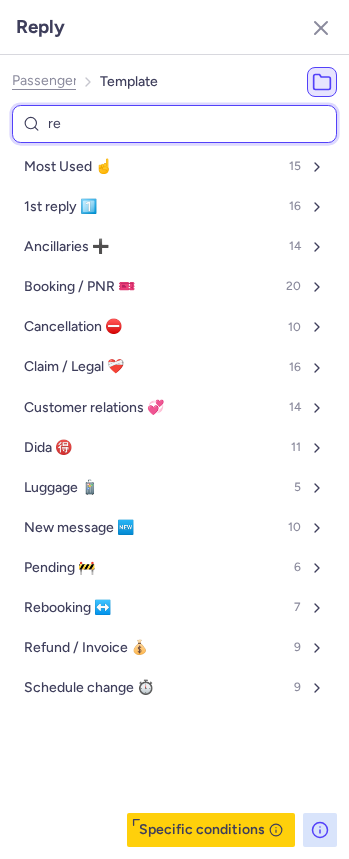 type on "res" 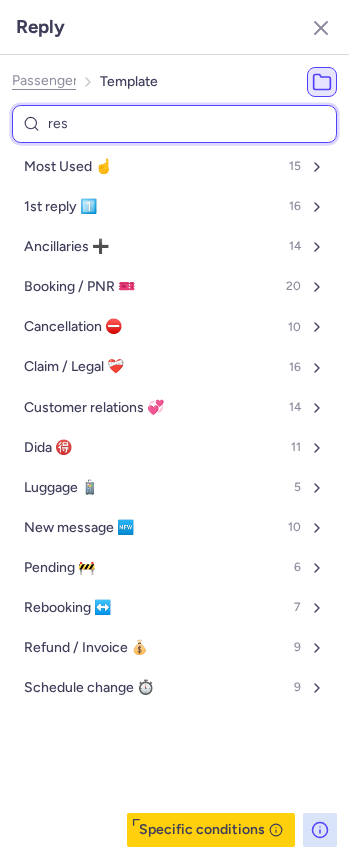 select on "de" 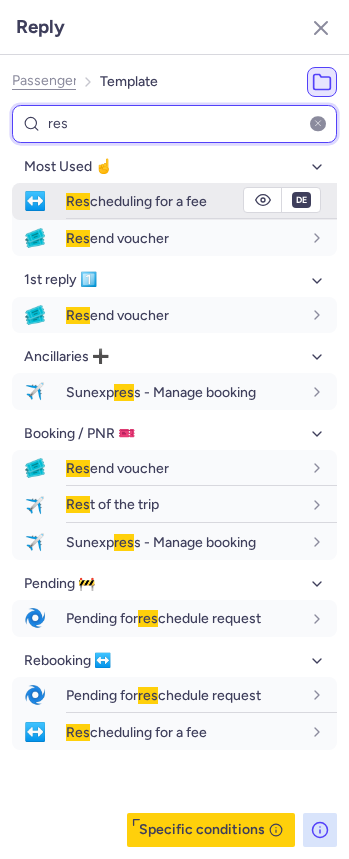 type on "res" 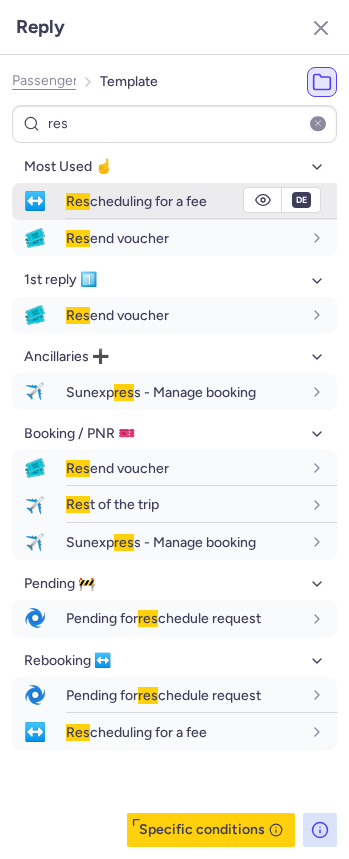click on "Res cheduling for a fee" at bounding box center (201, 201) 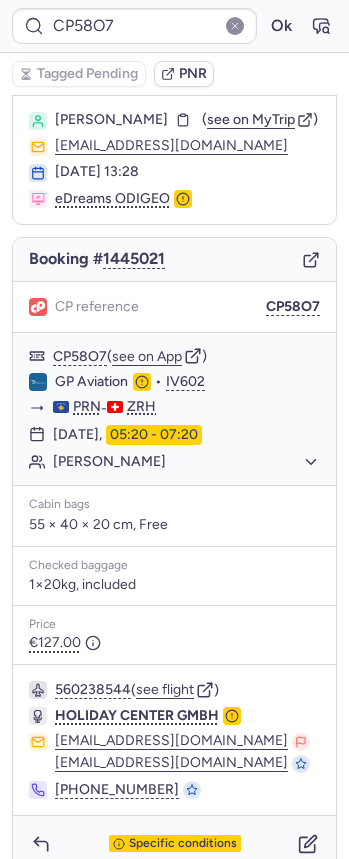 scroll, scrollTop: 0, scrollLeft: 0, axis: both 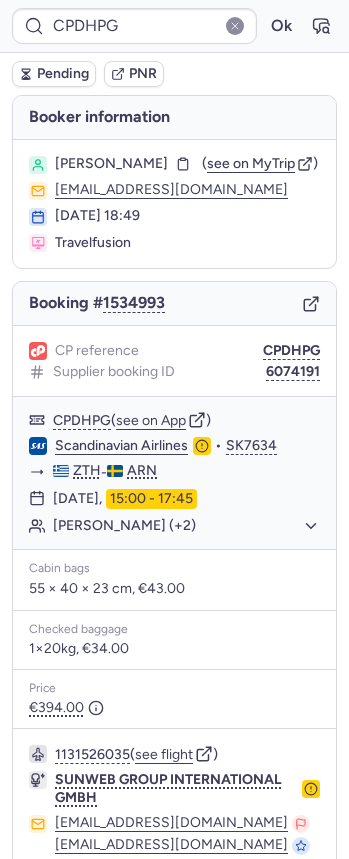 click 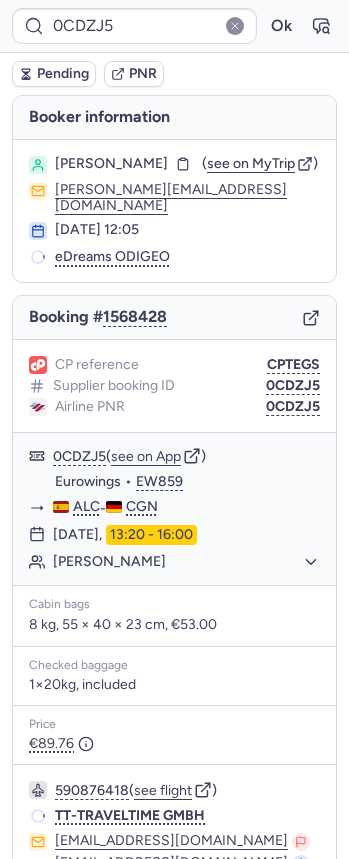 type on "CPXH28" 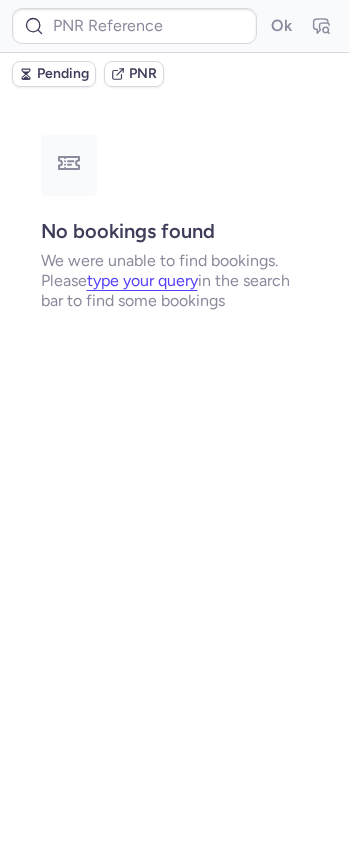 type on "CPXH28" 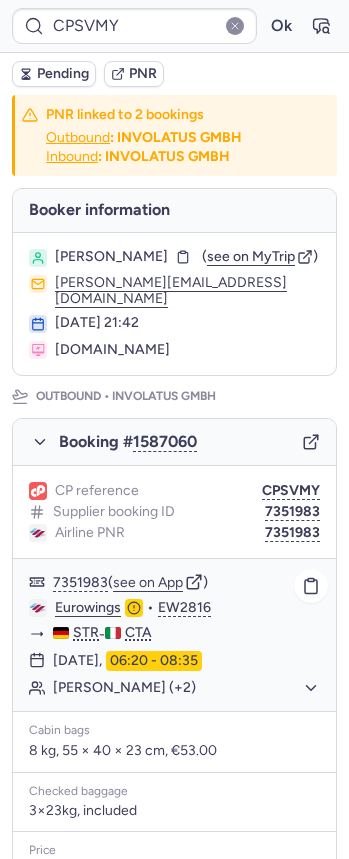 scroll, scrollTop: 752, scrollLeft: 0, axis: vertical 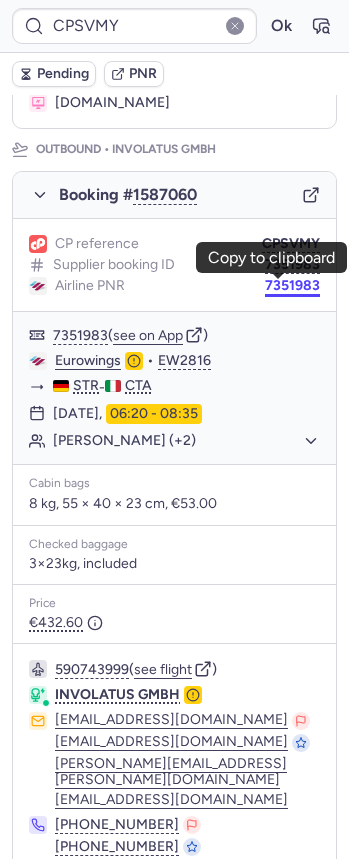click on "7351983" at bounding box center (292, 286) 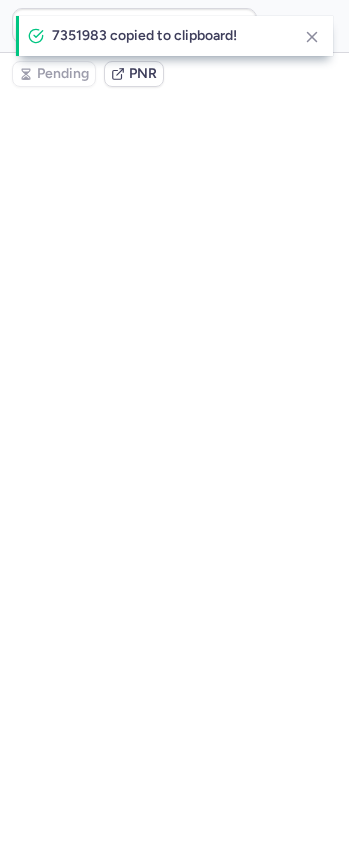 scroll, scrollTop: 0, scrollLeft: 0, axis: both 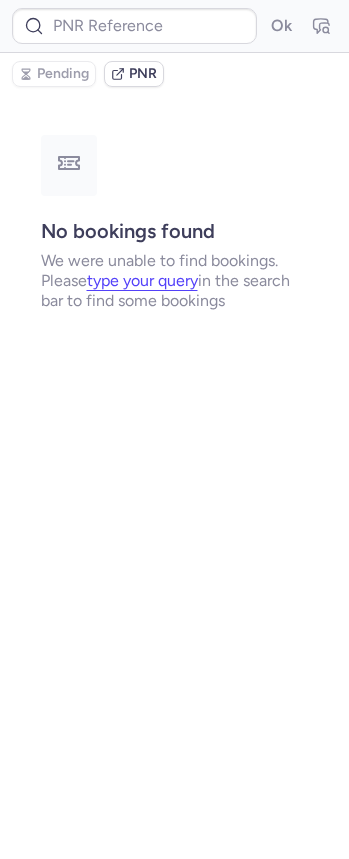 type on "7351983" 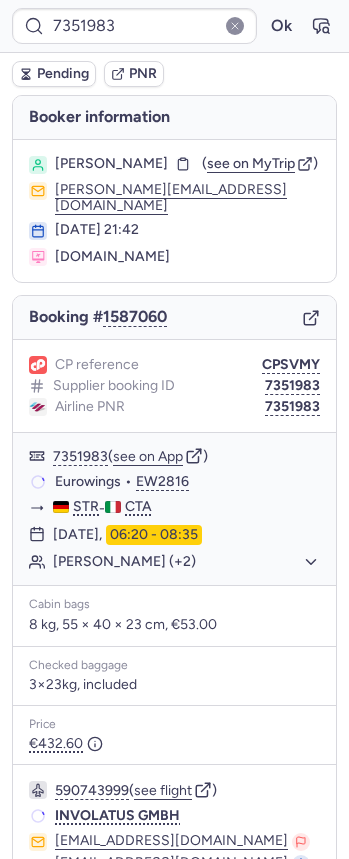 type on "CPSVMY" 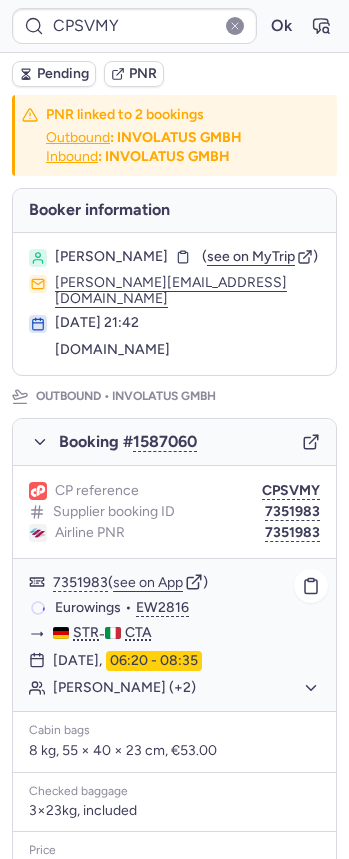 scroll, scrollTop: 752, scrollLeft: 0, axis: vertical 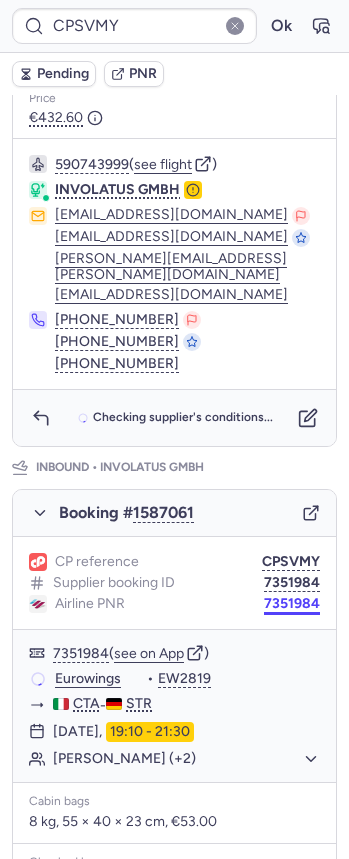 click on "7351984" at bounding box center (292, 604) 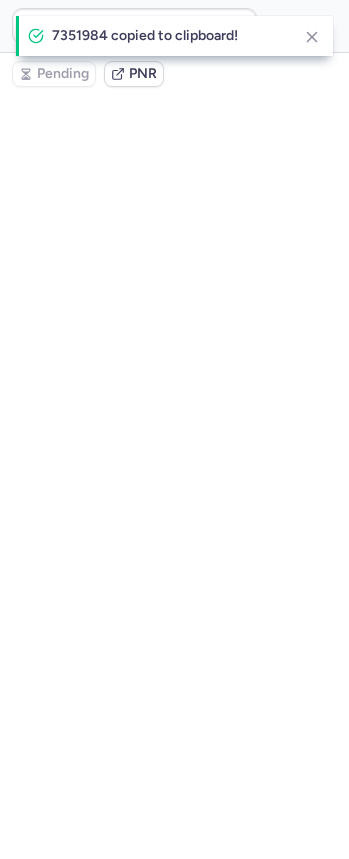 scroll, scrollTop: 0, scrollLeft: 0, axis: both 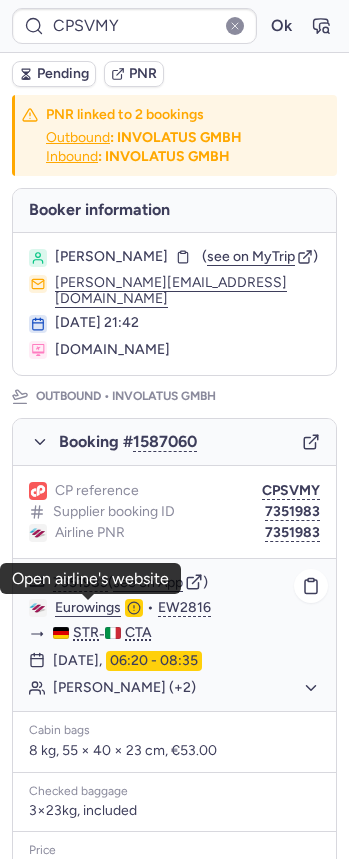 click on "Eurowings" 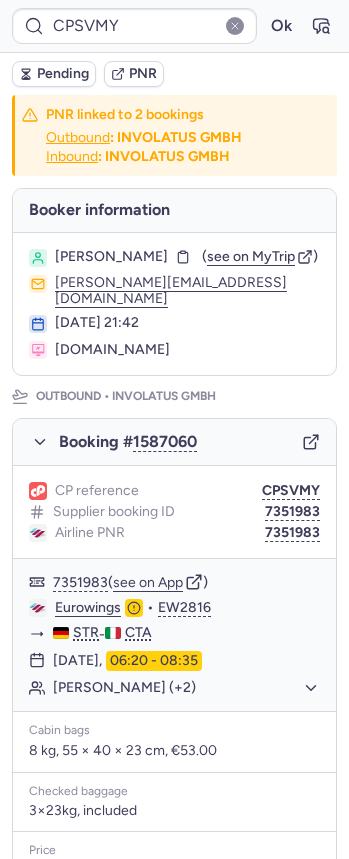 type on "CPSZ5X" 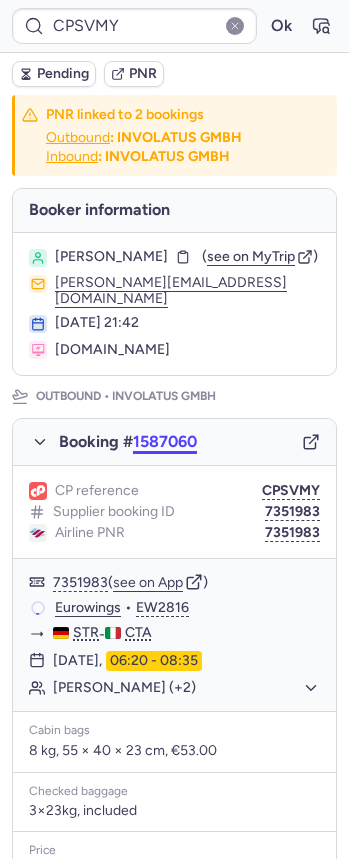 drag, startPoint x: 295, startPoint y: 491, endPoint x: 154, endPoint y: 446, distance: 148.00676 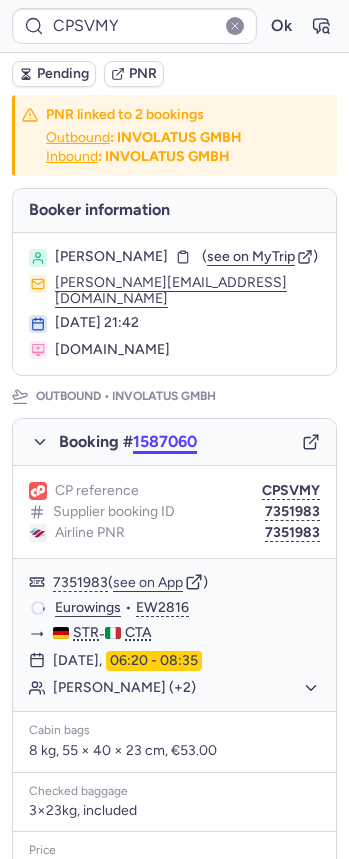click on "CPSVMY" at bounding box center (291, 491) 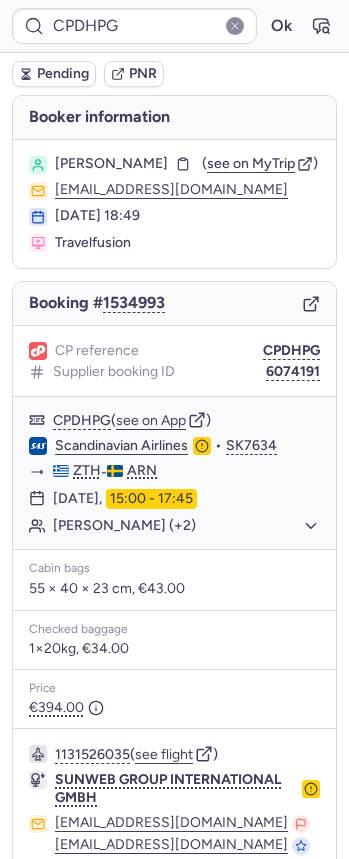 type on "CPSZ5X" 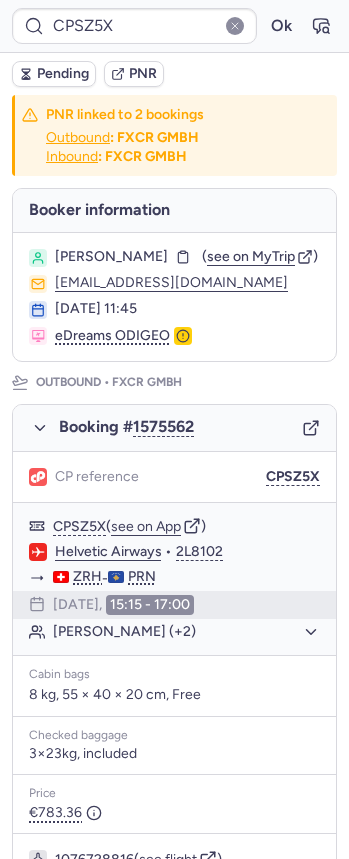 scroll, scrollTop: 752, scrollLeft: 0, axis: vertical 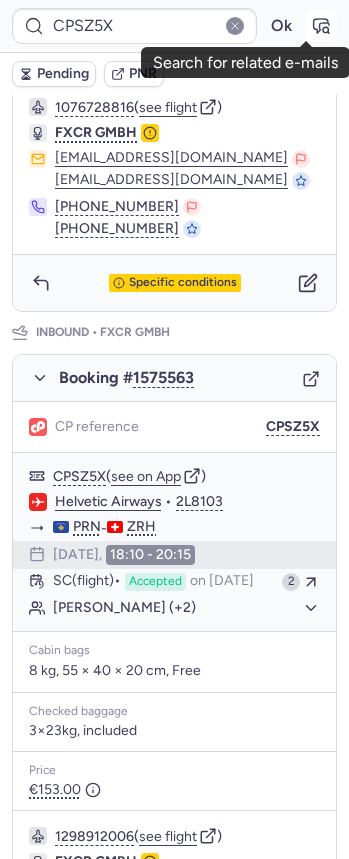 click 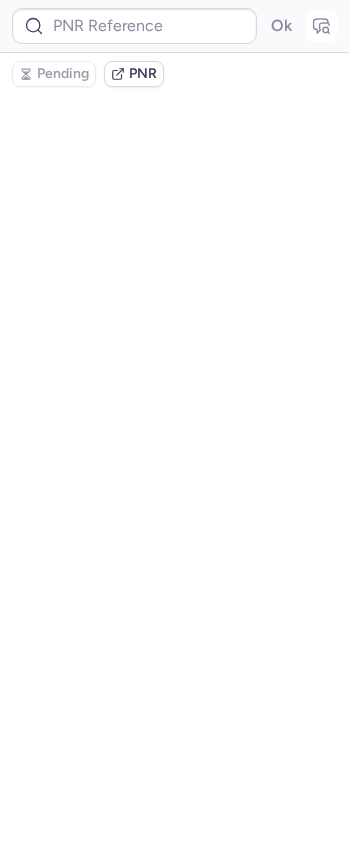 scroll, scrollTop: 0, scrollLeft: 0, axis: both 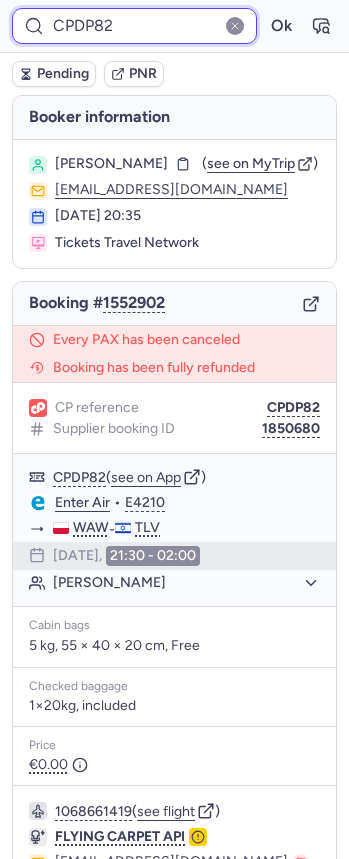 click on "CPDP82" at bounding box center [134, 26] 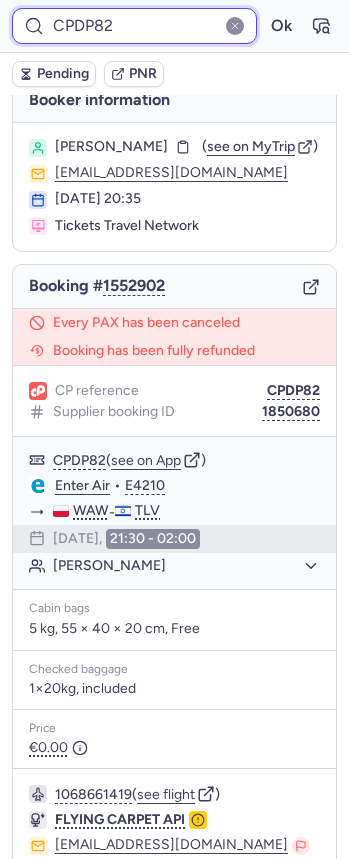 scroll, scrollTop: 0, scrollLeft: 0, axis: both 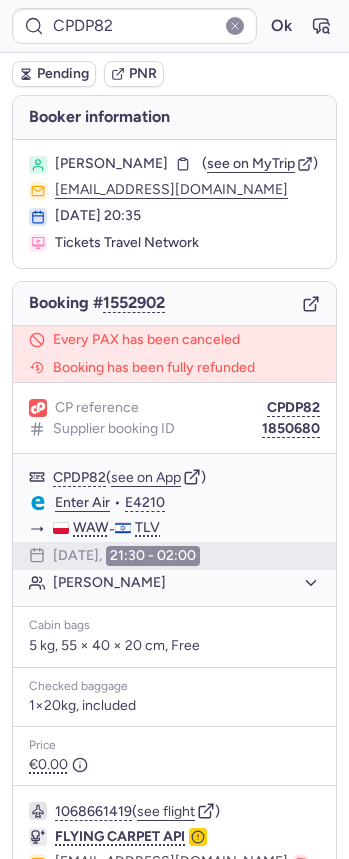 type on "CPMNS9" 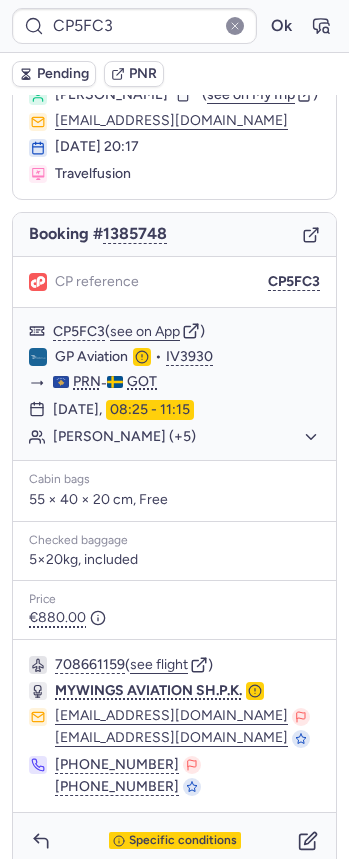 scroll, scrollTop: 106, scrollLeft: 0, axis: vertical 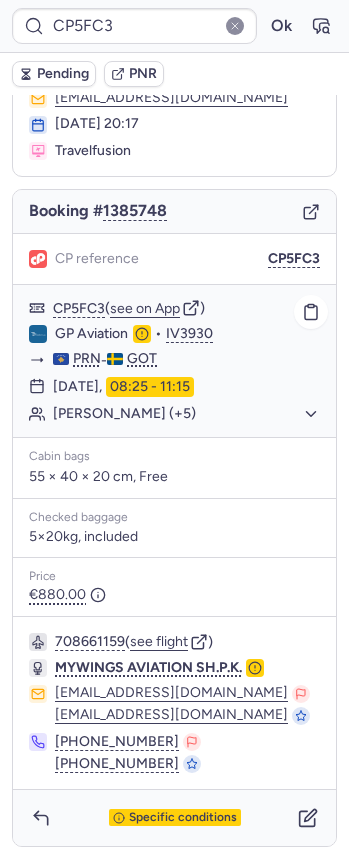 click on "[PERSON_NAME] (+5)" 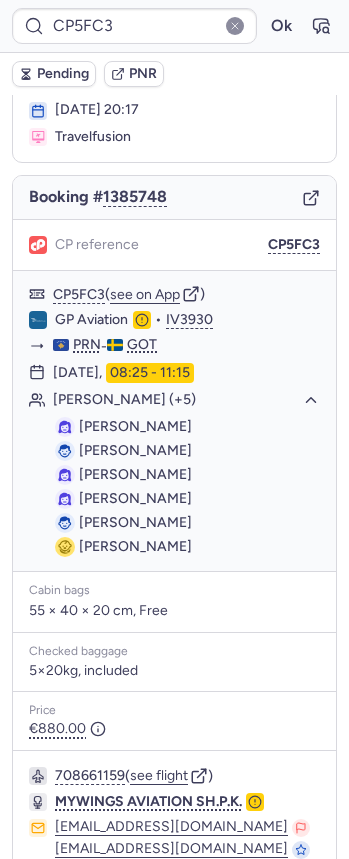 type on "CPMNS9" 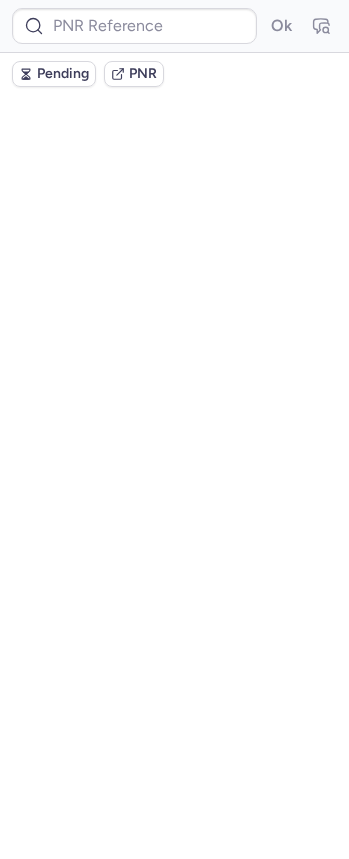 scroll, scrollTop: 0, scrollLeft: 0, axis: both 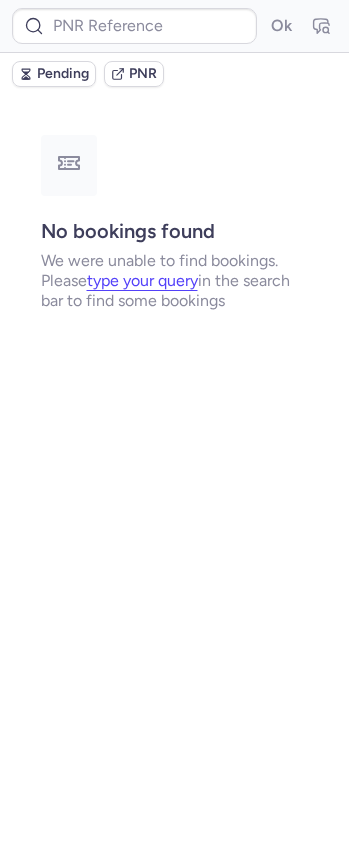 click on "Pending" at bounding box center [54, 74] 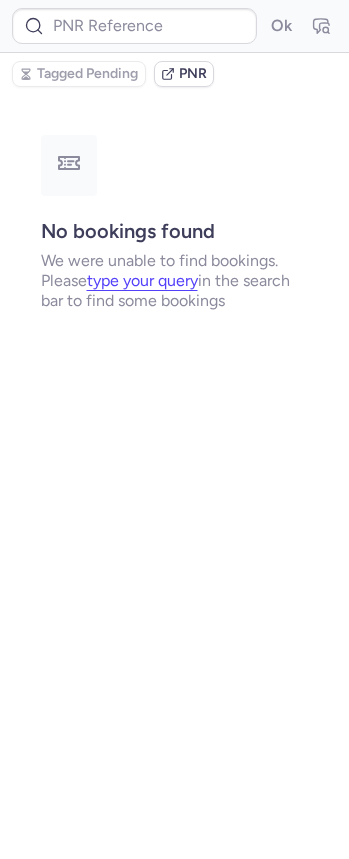 type on "CPXH28" 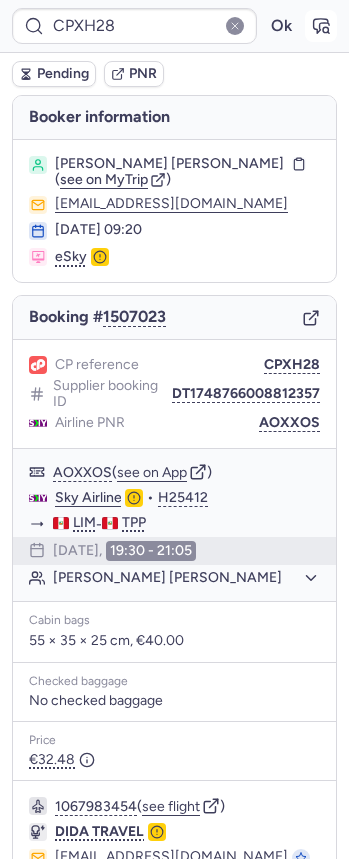 click 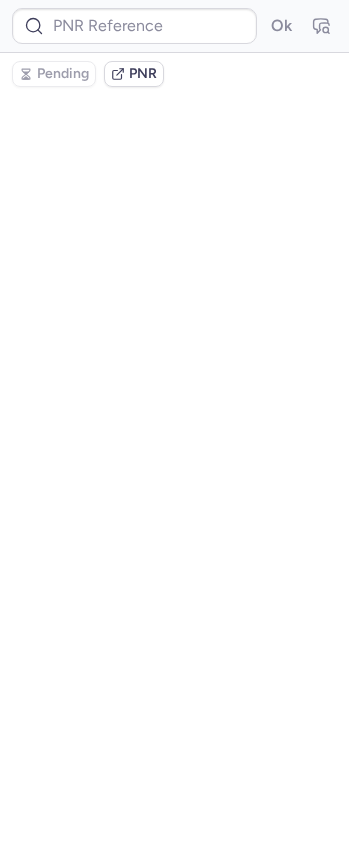 type on "CPXH28" 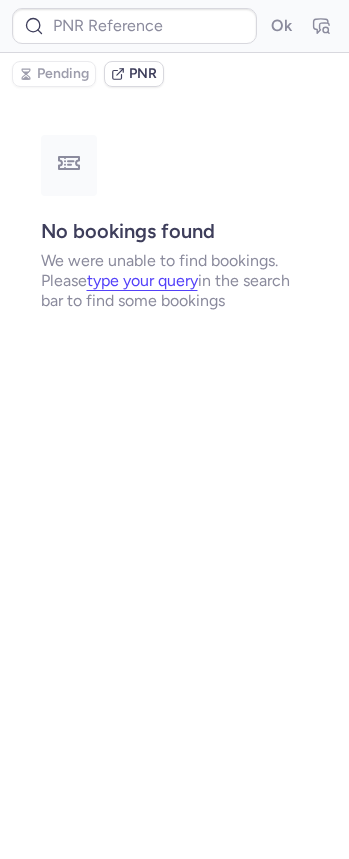 type on "CPXH28" 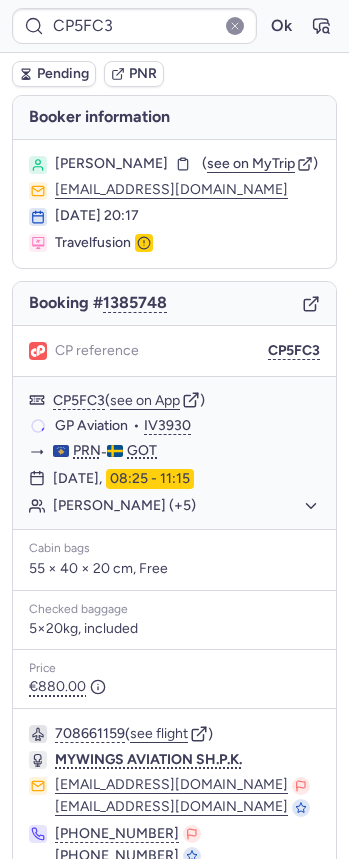 type on "CPBEQG" 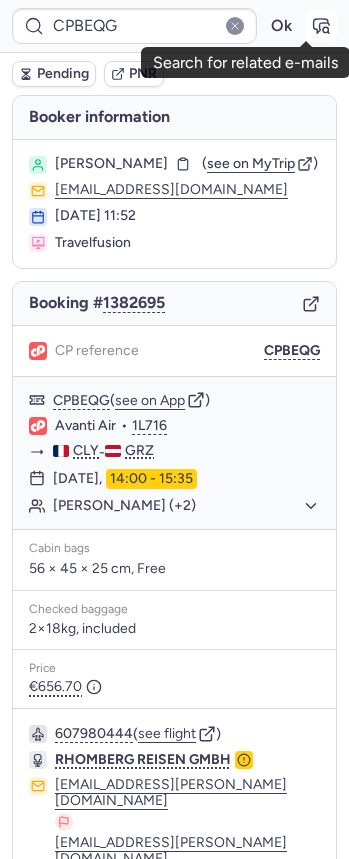click 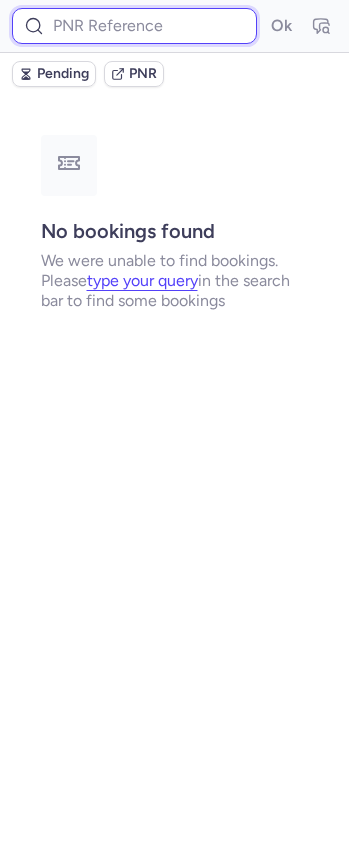 click at bounding box center [134, 26] 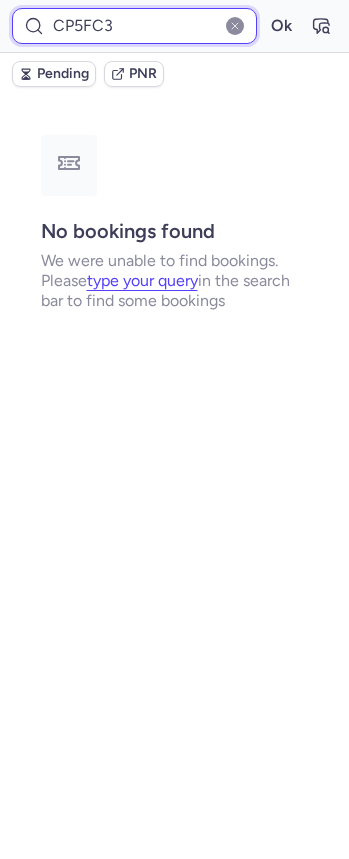 type on "CP5FC3" 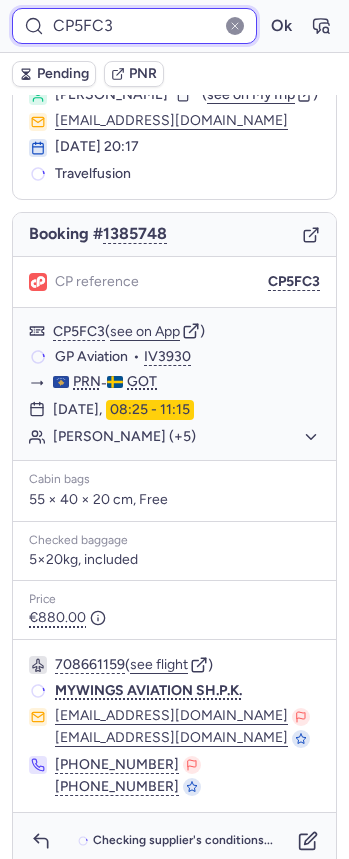 scroll, scrollTop: 106, scrollLeft: 0, axis: vertical 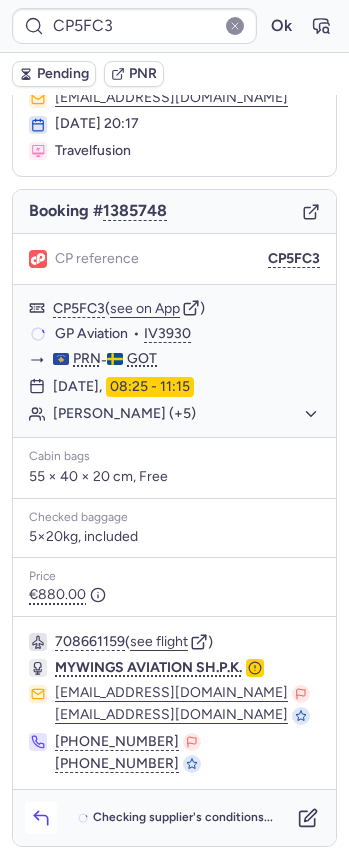 click 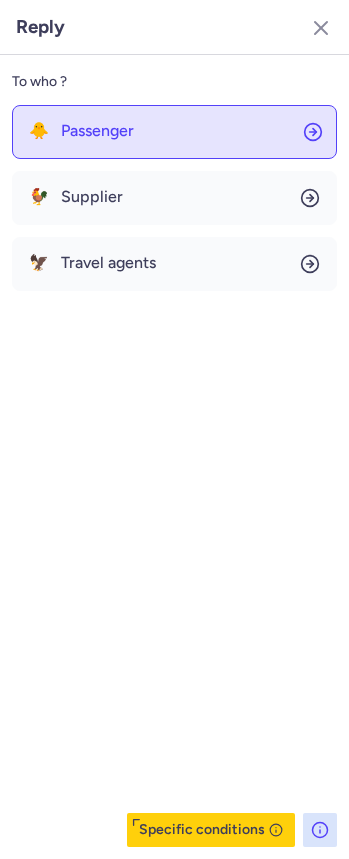 click on "Passenger" at bounding box center [97, 131] 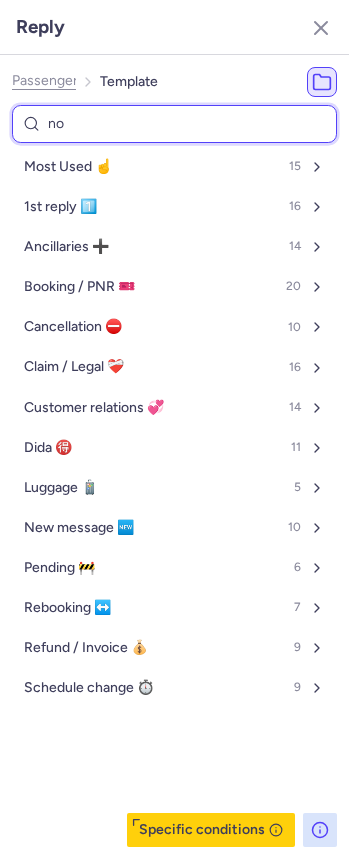 type on "non" 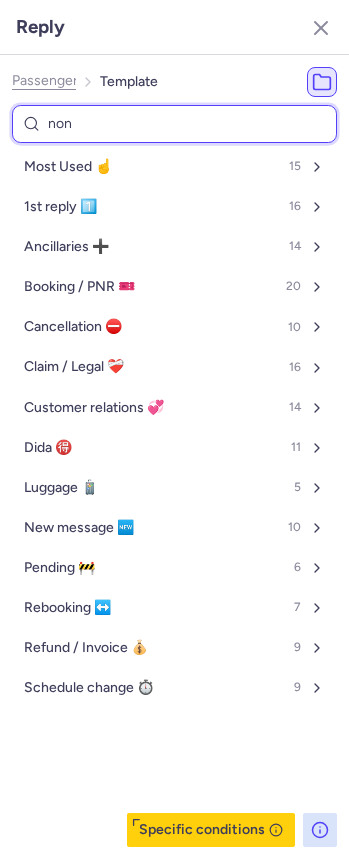select on "en" 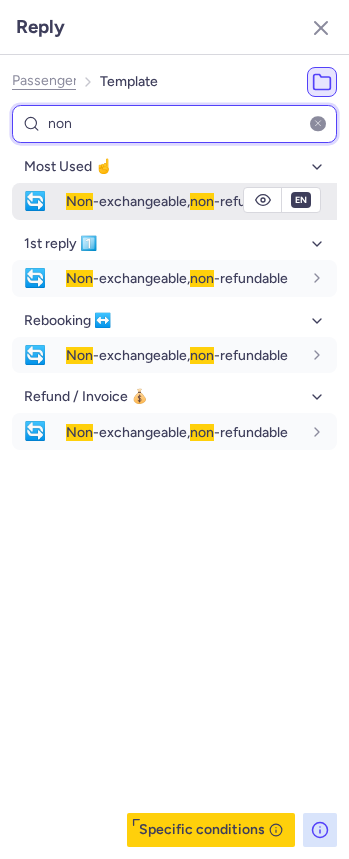type on "non" 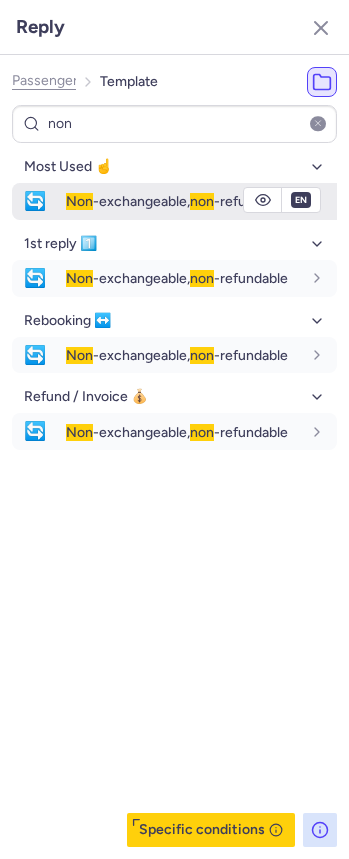 click on "Non -exchangeable,  non -refundable" at bounding box center (201, 201) 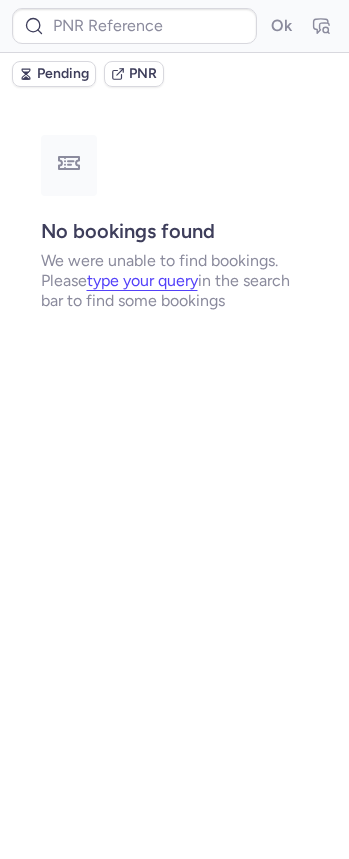 scroll, scrollTop: 0, scrollLeft: 0, axis: both 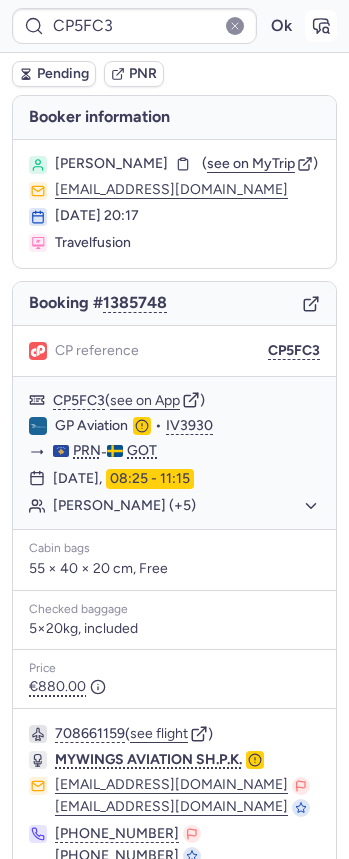 click 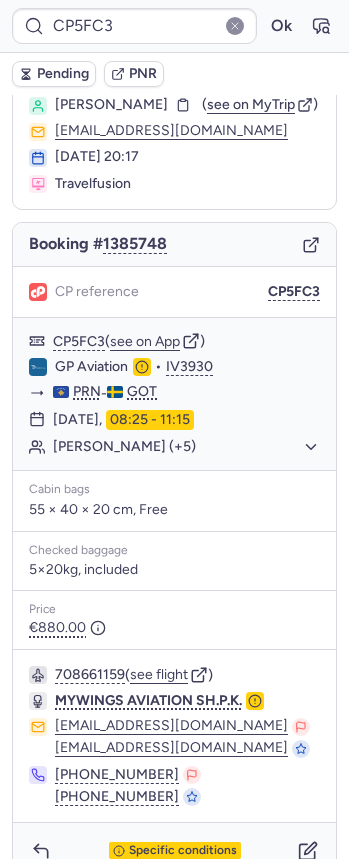 scroll, scrollTop: 106, scrollLeft: 0, axis: vertical 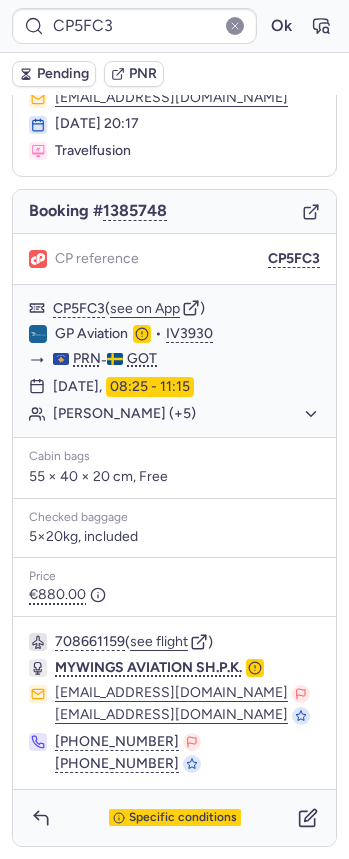 type on "CPDHPG" 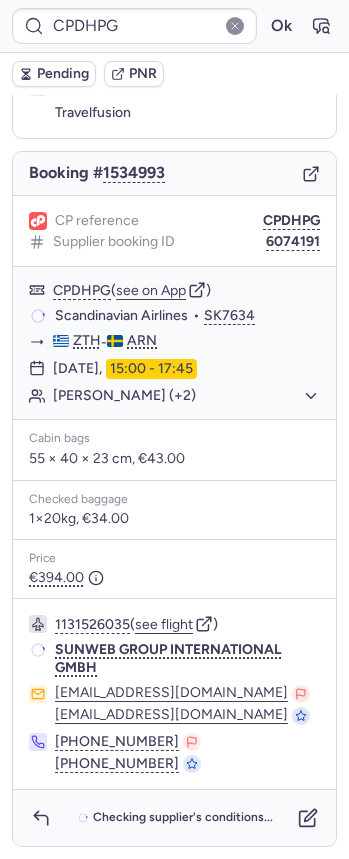 scroll, scrollTop: 106, scrollLeft: 0, axis: vertical 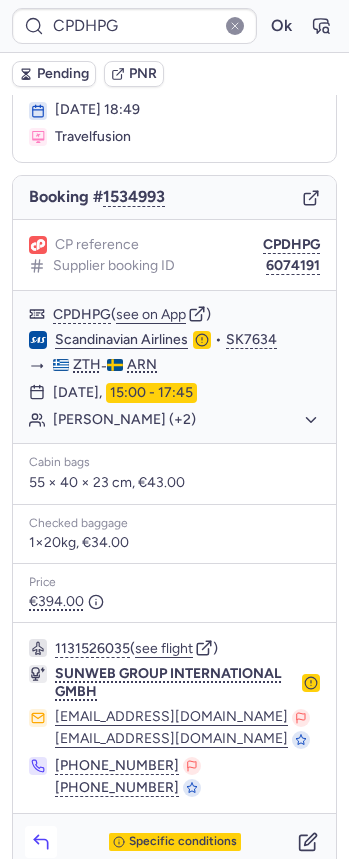 click at bounding box center (41, 842) 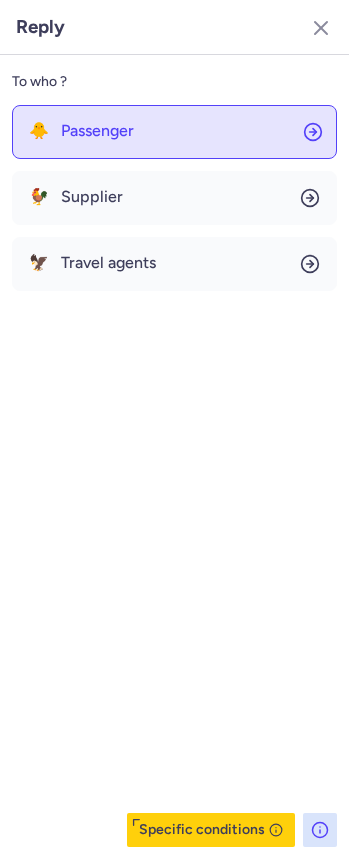 click on "Passenger" at bounding box center (97, 131) 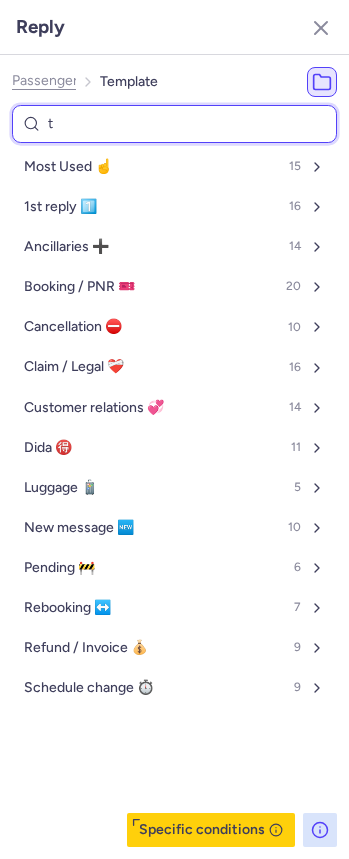 type on "tp" 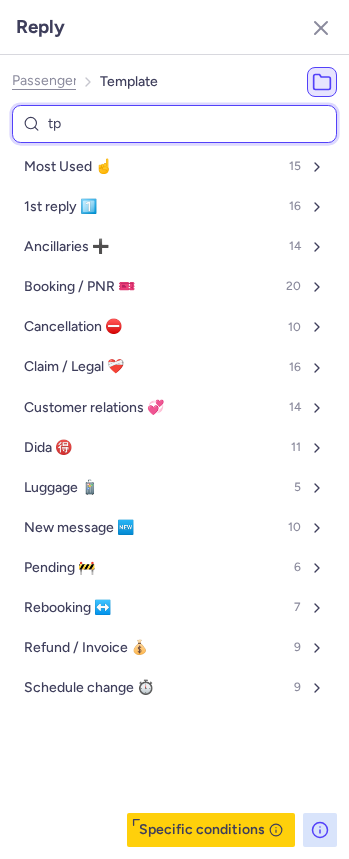 select on "en" 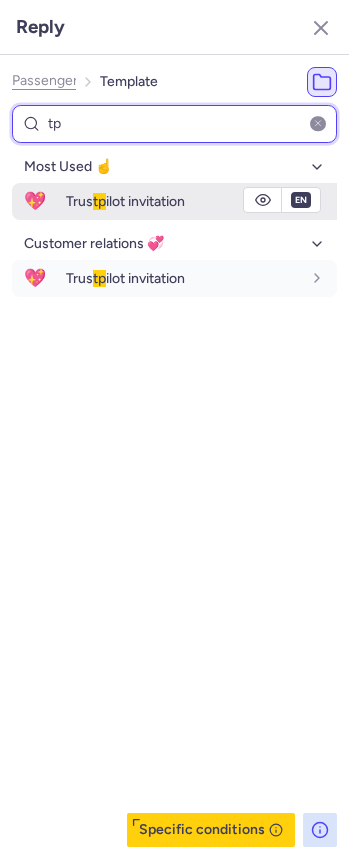 type on "tp" 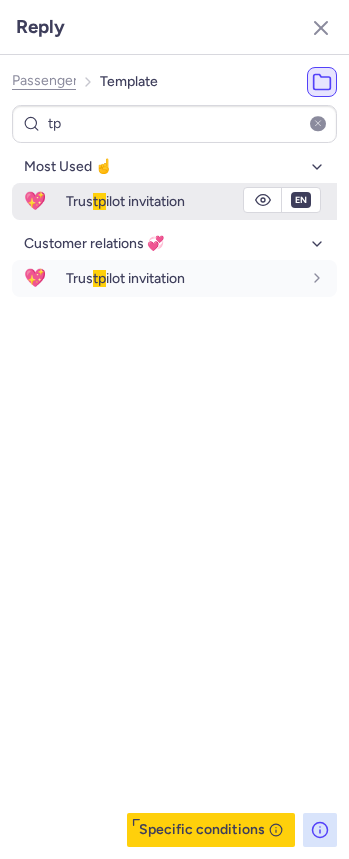 click on "Trus tp ilot invitation" at bounding box center (201, 201) 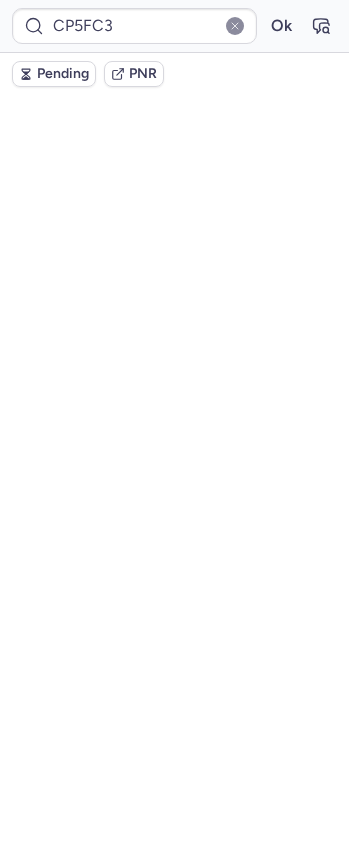 scroll, scrollTop: 0, scrollLeft: 0, axis: both 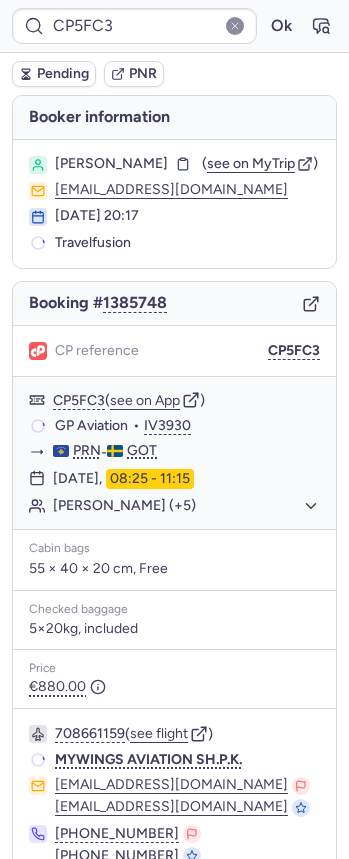type on "CP8RG7" 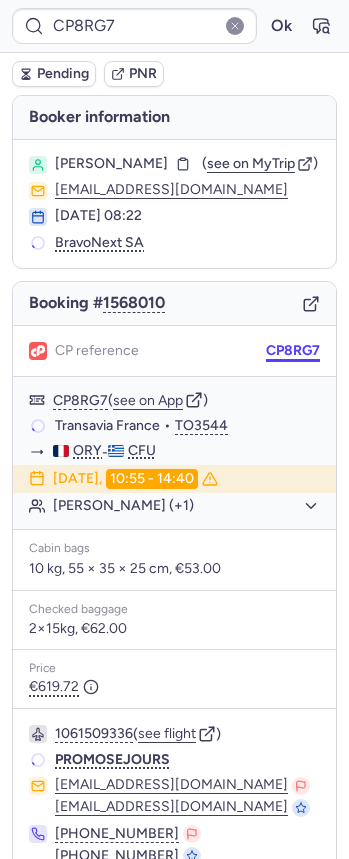 click on "CP8RG7" at bounding box center (293, 351) 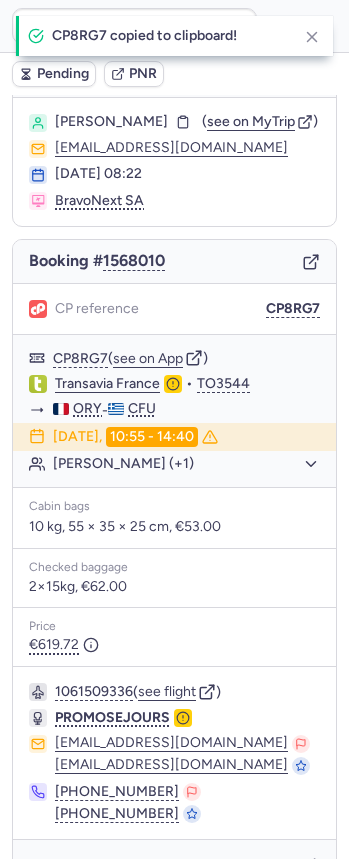 scroll, scrollTop: 106, scrollLeft: 0, axis: vertical 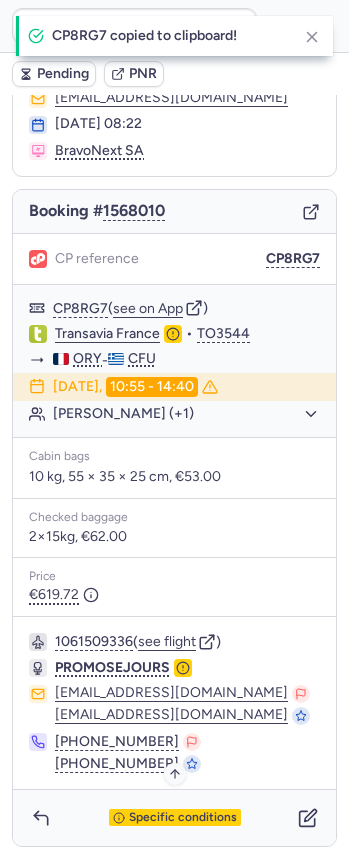 click on "Specific conditions" at bounding box center [183, 818] 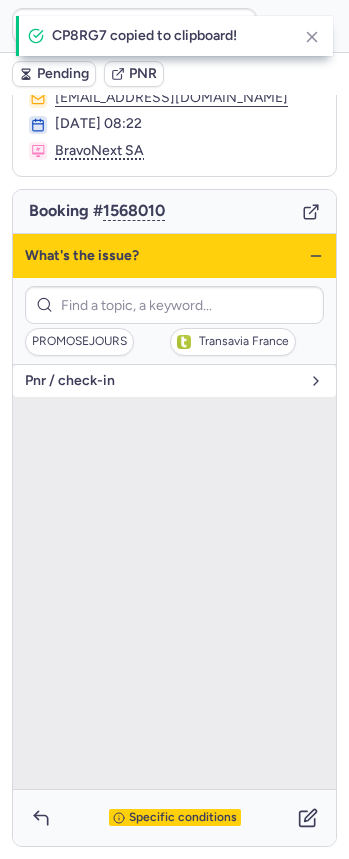 click on "pnr / check-in" at bounding box center [174, 381] 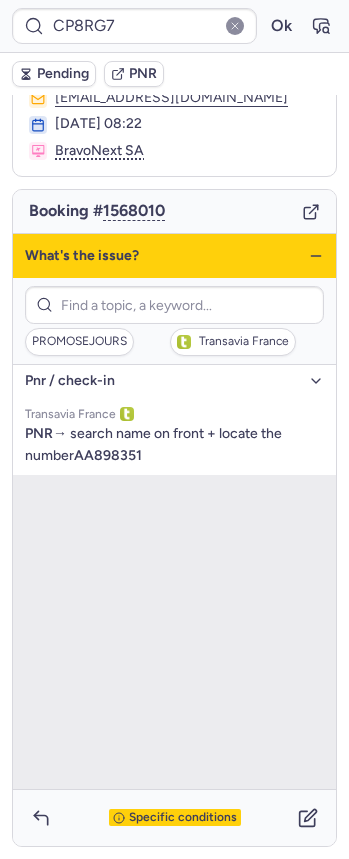 click on "What's the issue?" at bounding box center (174, 256) 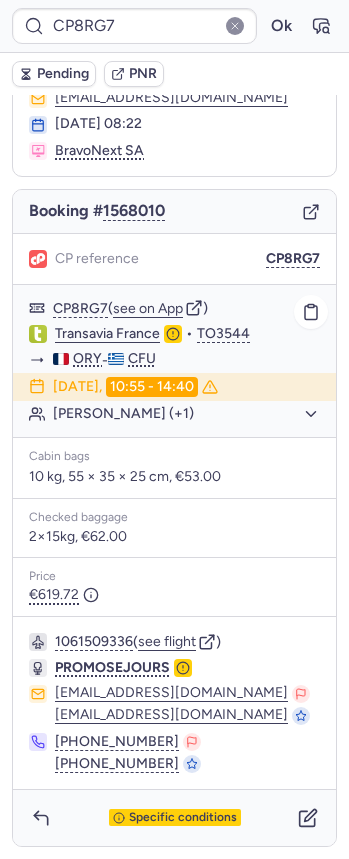 click on "[PERSON_NAME] (+1)" 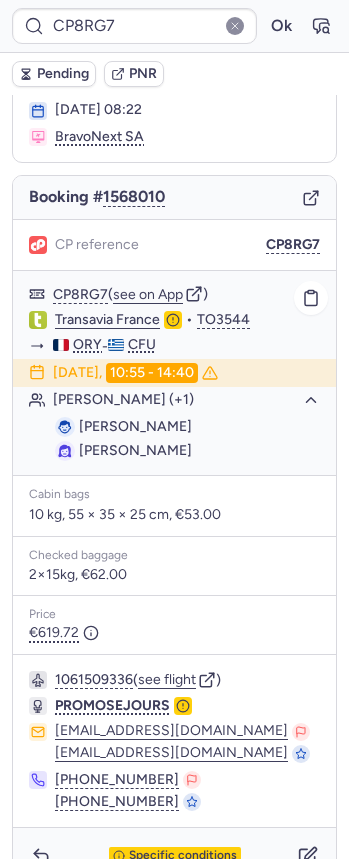 drag, startPoint x: 78, startPoint y: 441, endPoint x: 196, endPoint y: 441, distance: 118 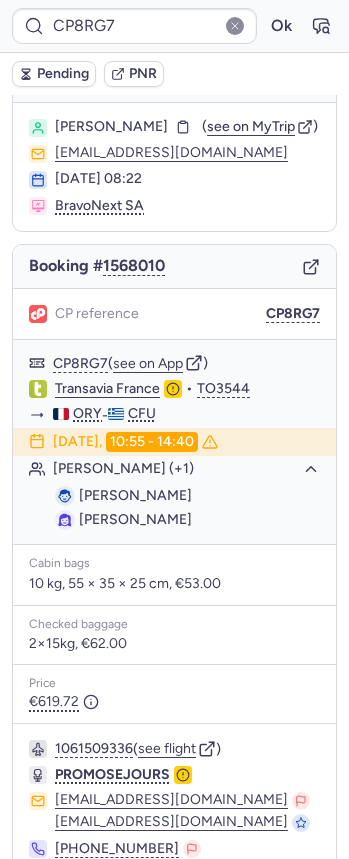 scroll, scrollTop: 0, scrollLeft: 0, axis: both 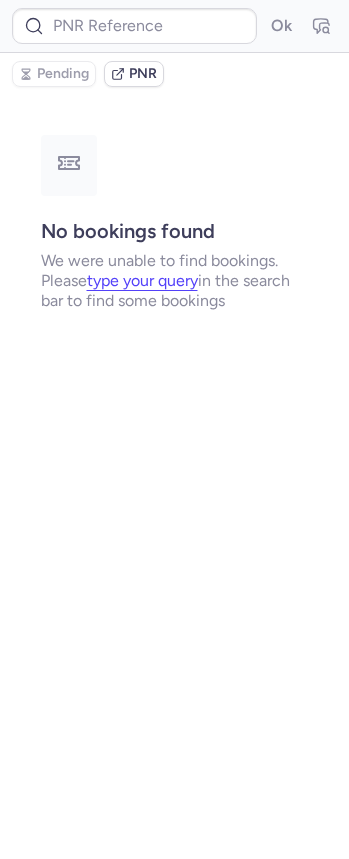 type on "CP8RG7" 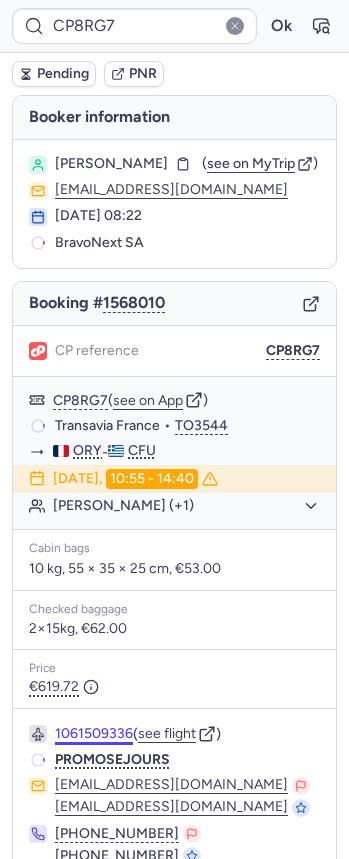 scroll, scrollTop: 106, scrollLeft: 0, axis: vertical 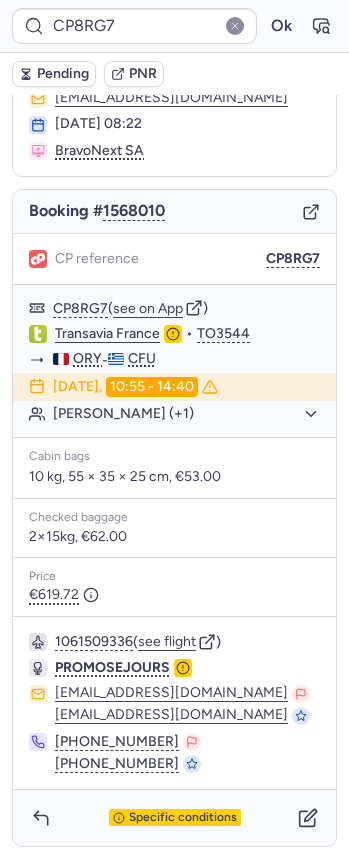 click on "Specific conditions" at bounding box center (174, 818) 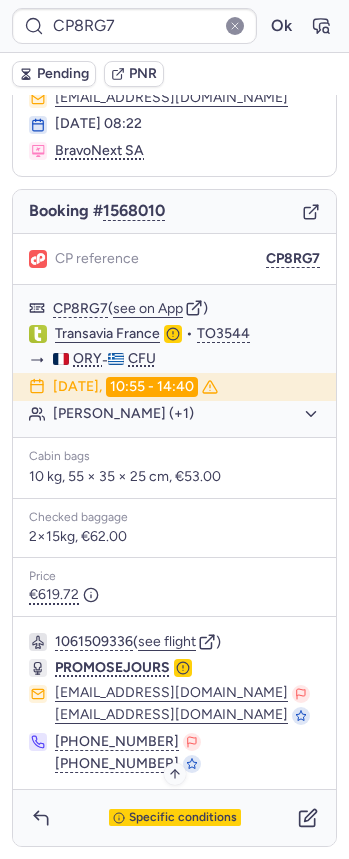 click on "Specific conditions" at bounding box center (183, 818) 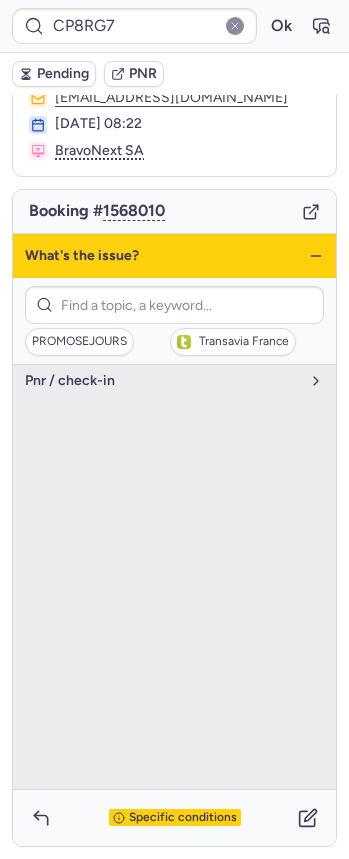 click 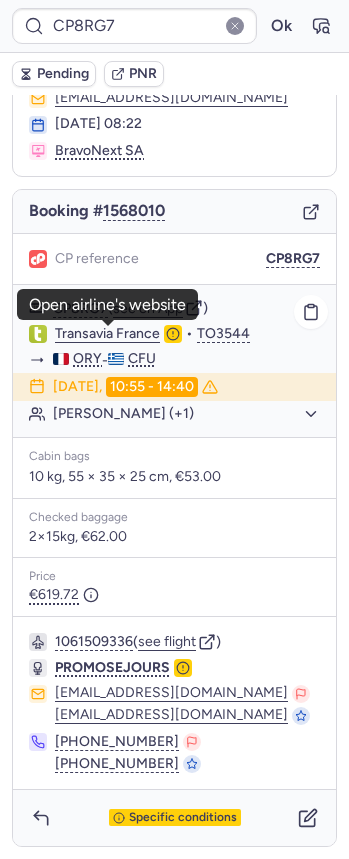 click on "Transavia France" 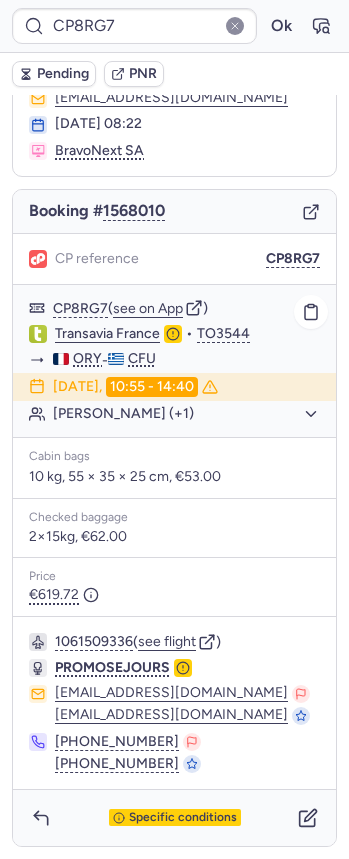 type 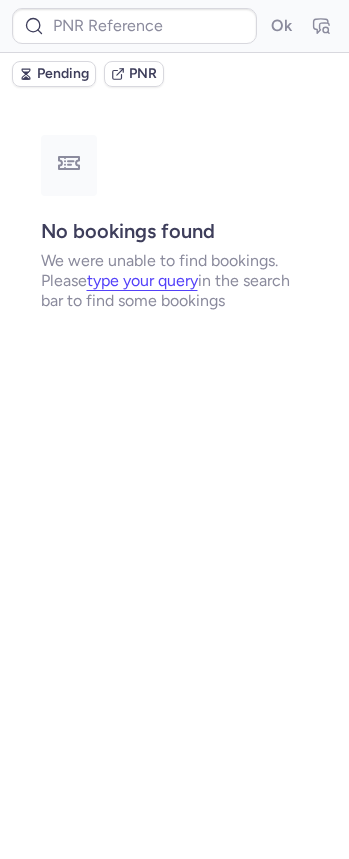 scroll, scrollTop: 0, scrollLeft: 0, axis: both 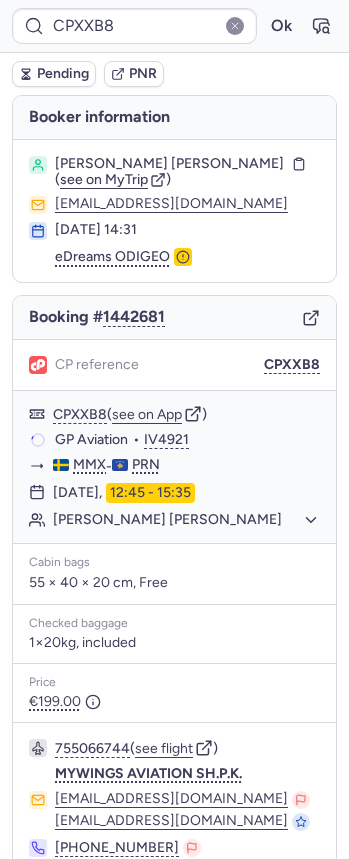 click 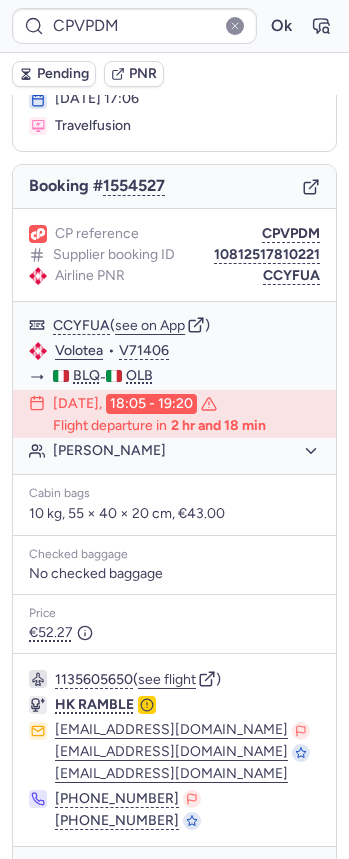 scroll, scrollTop: 188, scrollLeft: 0, axis: vertical 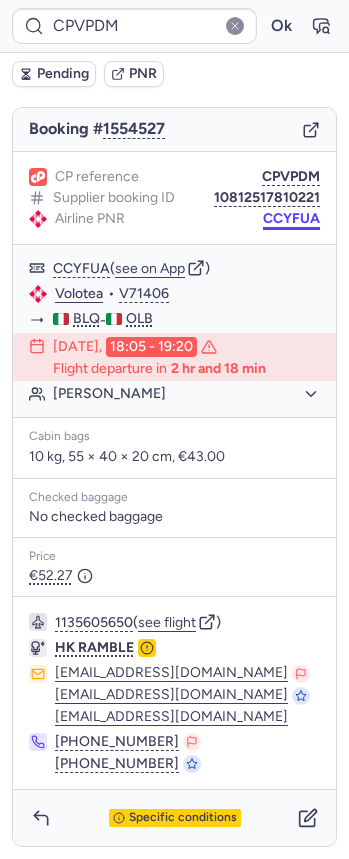 click on "CCYFUA" at bounding box center [291, 219] 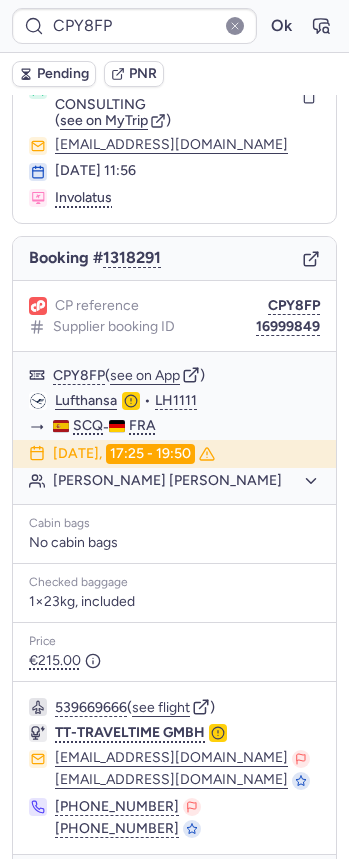 scroll, scrollTop: 140, scrollLeft: 0, axis: vertical 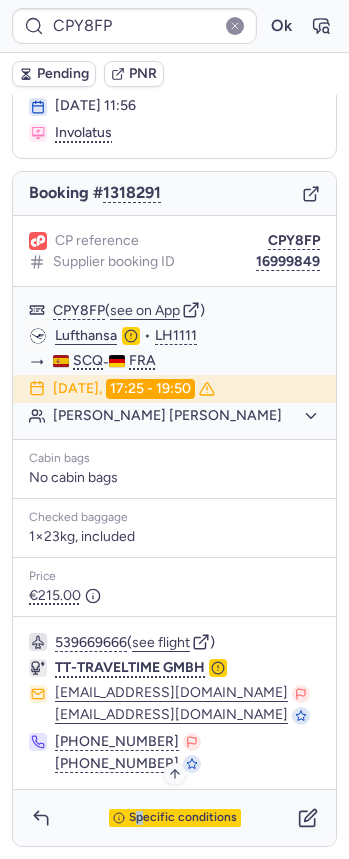 click on "Specific conditions" at bounding box center [174, 818] 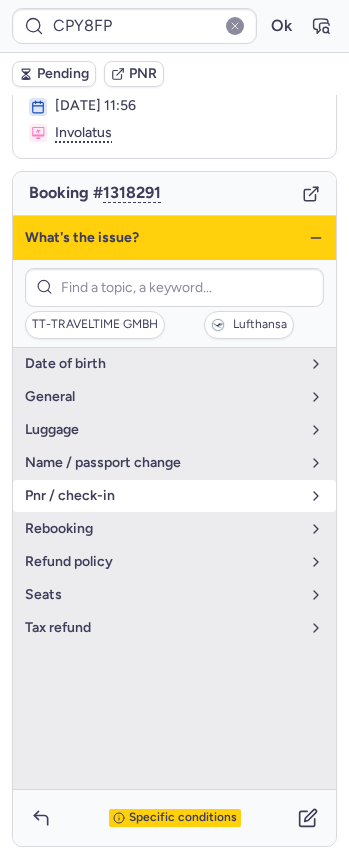 click on "pnr / check-in" at bounding box center (162, 496) 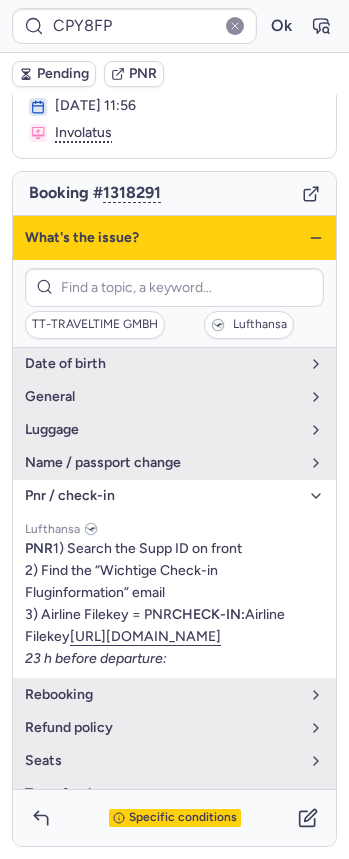 click 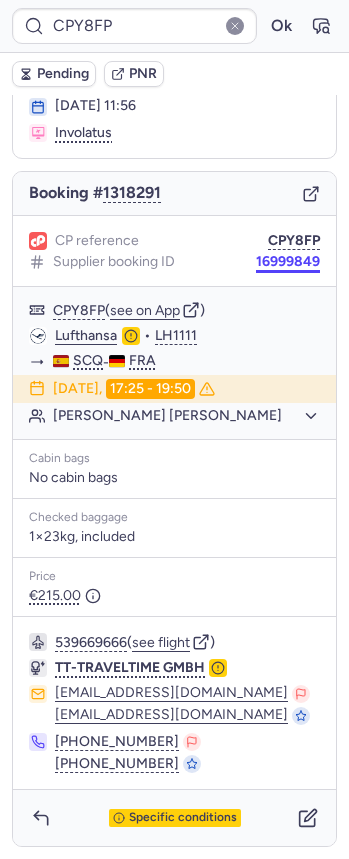 click on "16999849" at bounding box center (288, 262) 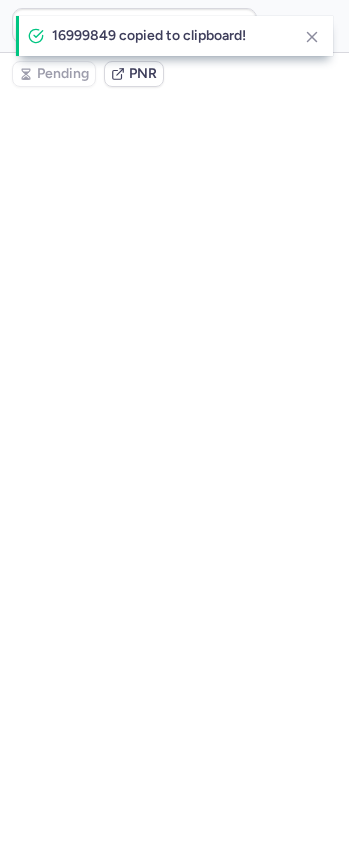 scroll, scrollTop: 0, scrollLeft: 0, axis: both 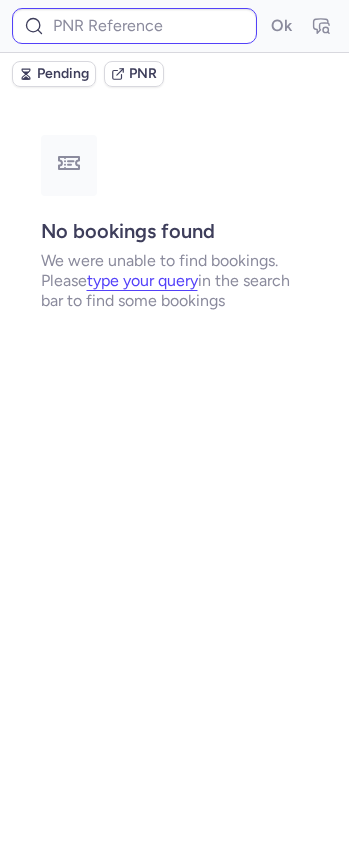 click on "Ok" at bounding box center [174, 26] 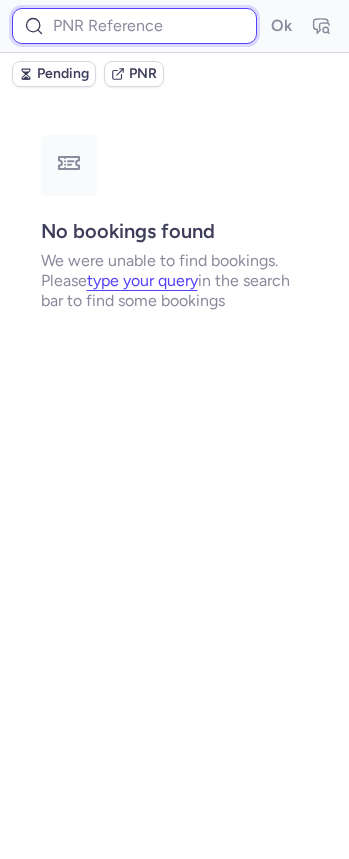 click at bounding box center (134, 26) 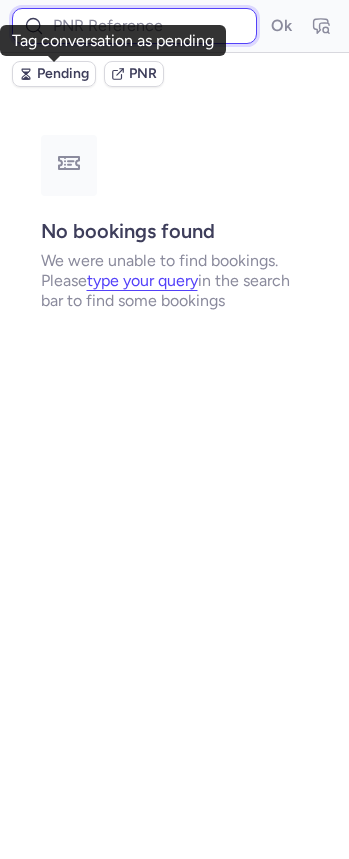 paste on "CP8LGD" 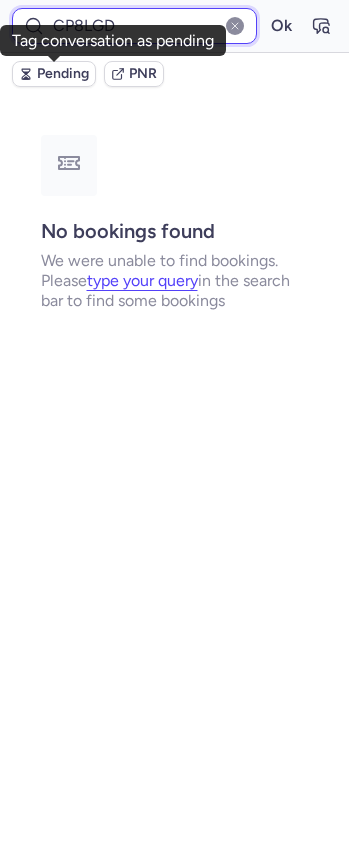 click on "Ok" at bounding box center [281, 26] 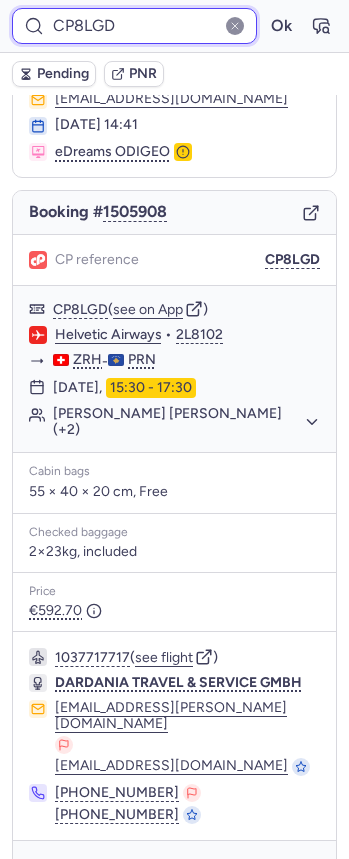 scroll, scrollTop: 106, scrollLeft: 0, axis: vertical 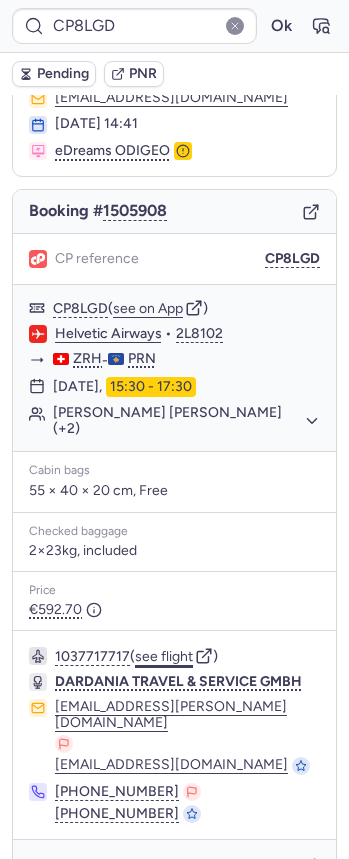 click on "see flight" 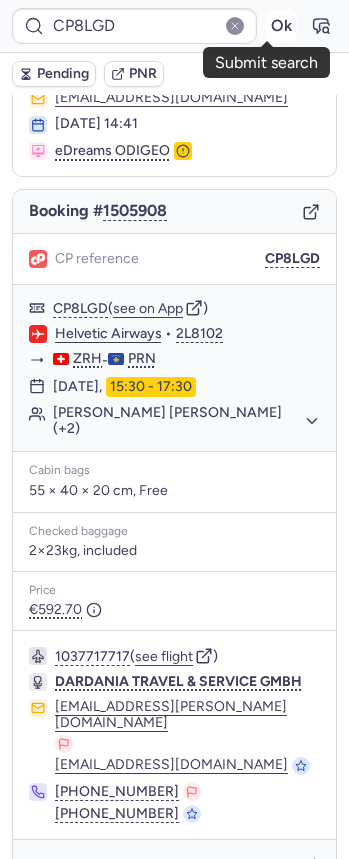 click on "Ok" at bounding box center (281, 26) 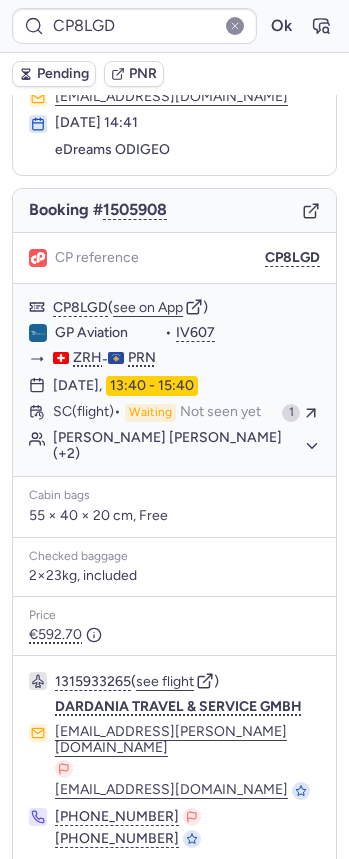scroll, scrollTop: 106, scrollLeft: 0, axis: vertical 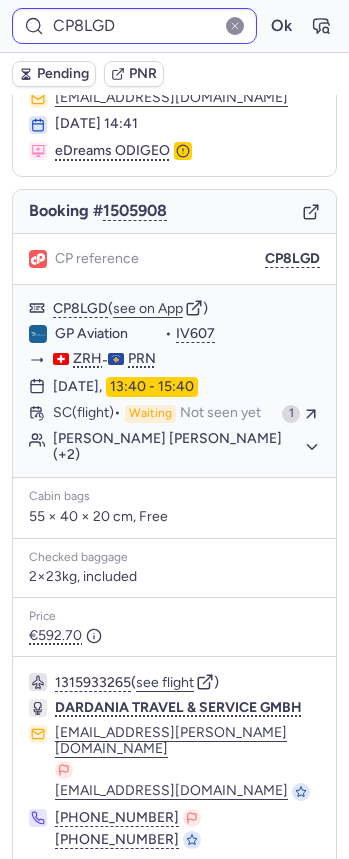 click on "CP8LGD  Ok" at bounding box center (174, 26) 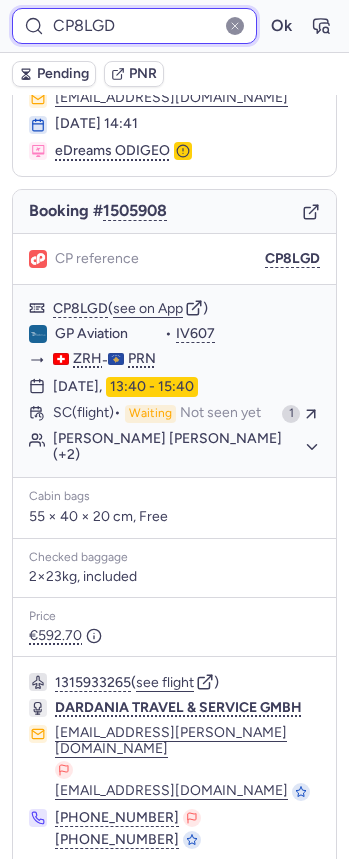 click on "CP8LGD" at bounding box center [134, 26] 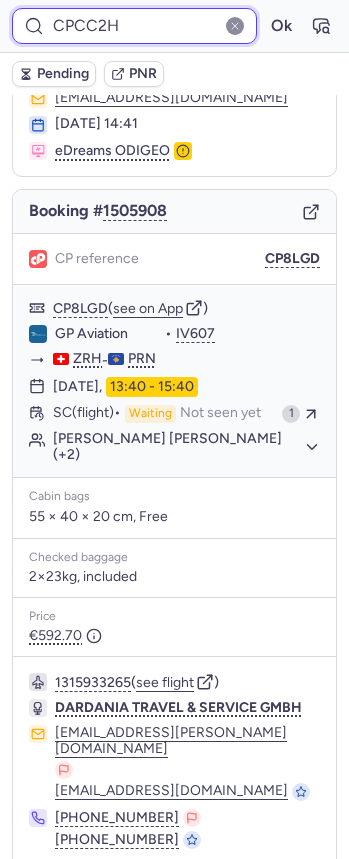 click on "Ok" at bounding box center (281, 26) 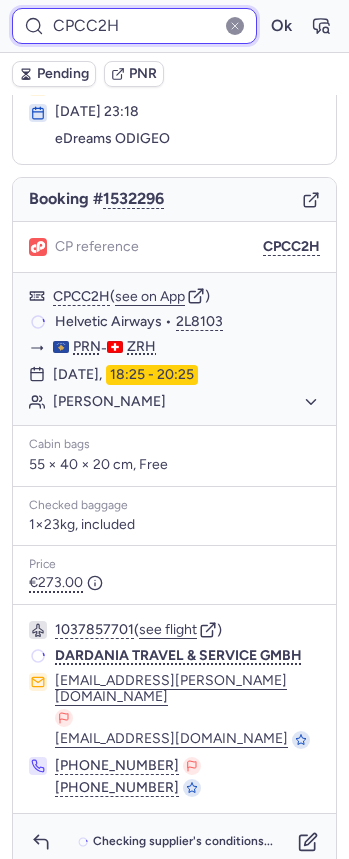 scroll, scrollTop: 92, scrollLeft: 0, axis: vertical 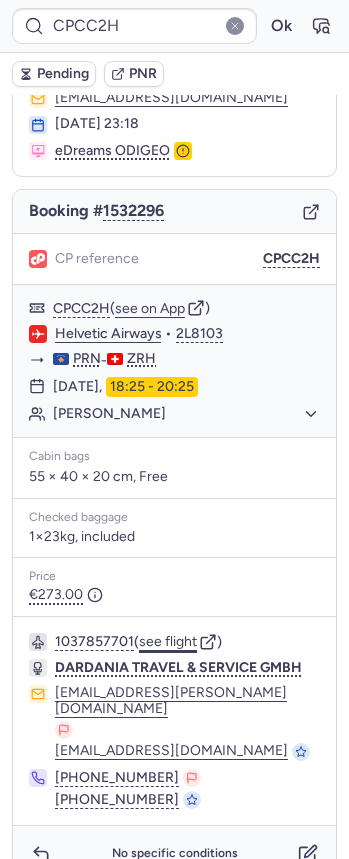 click on "see flight" 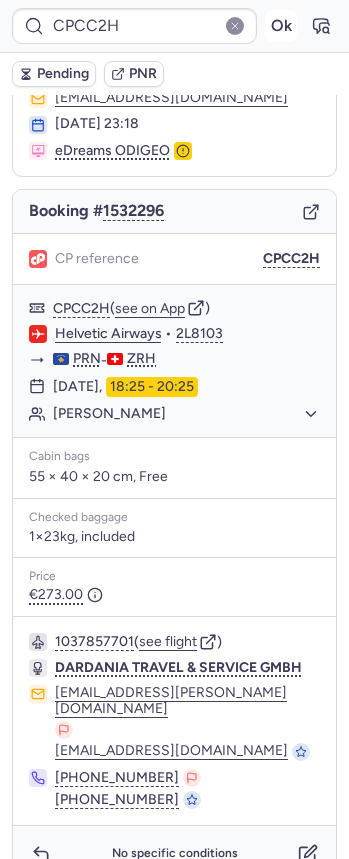 click on "Ok" at bounding box center (281, 26) 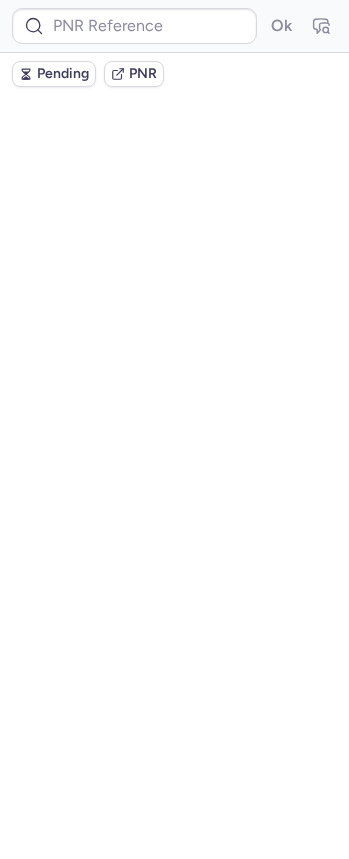 scroll, scrollTop: 0, scrollLeft: 0, axis: both 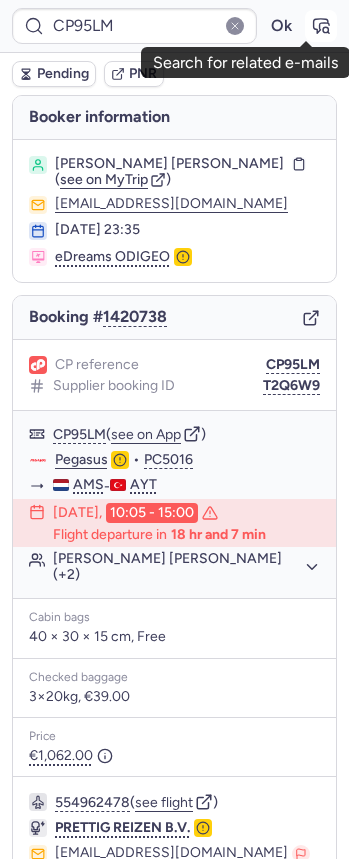 click 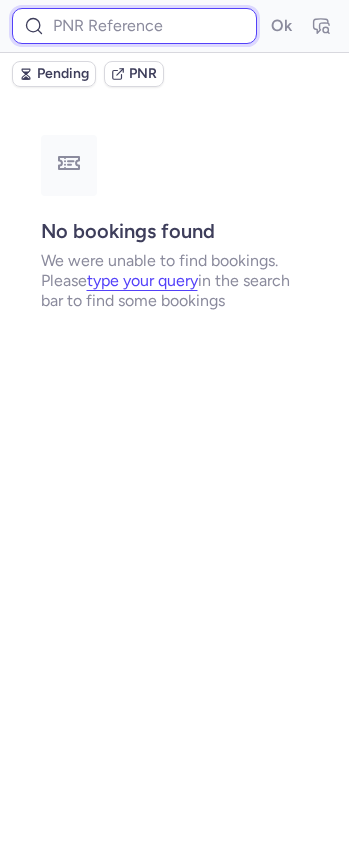 click at bounding box center [134, 26] 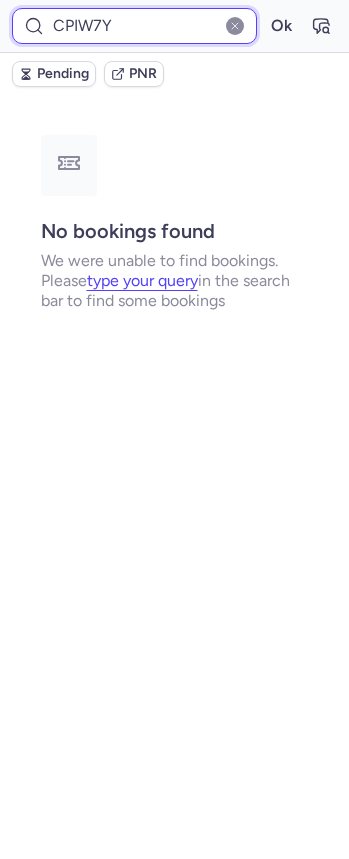 click on "Ok" at bounding box center (281, 26) 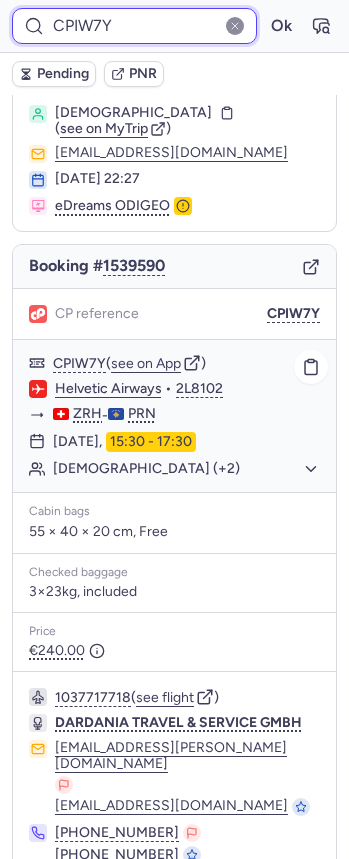 scroll, scrollTop: 92, scrollLeft: 0, axis: vertical 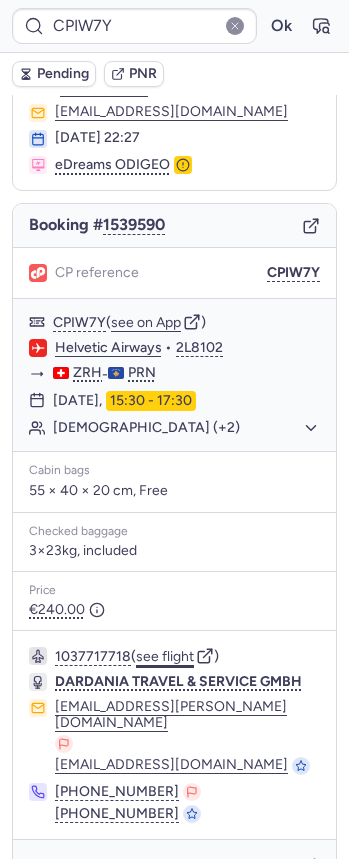 click on "see flight" 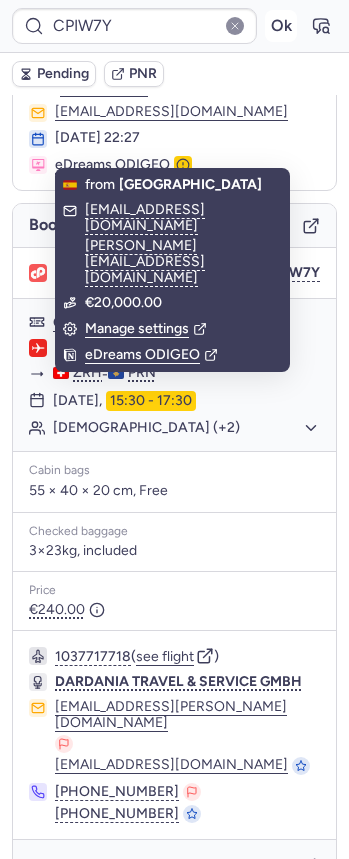 click on "Ok" at bounding box center (281, 26) 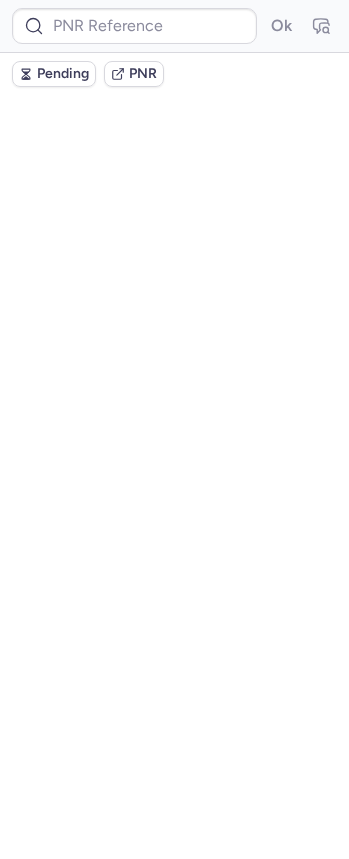 scroll, scrollTop: 0, scrollLeft: 0, axis: both 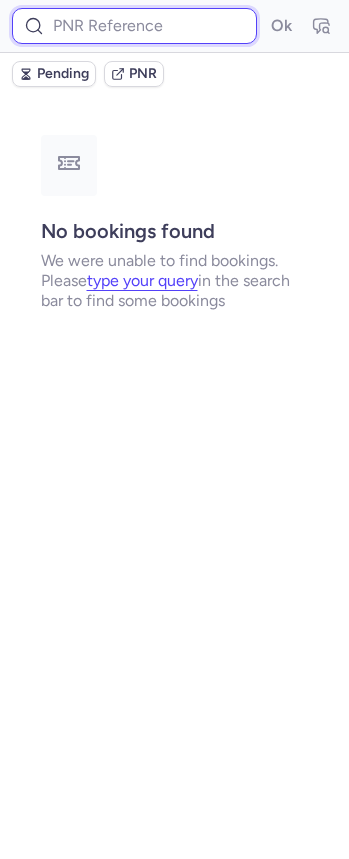 click at bounding box center [134, 26] 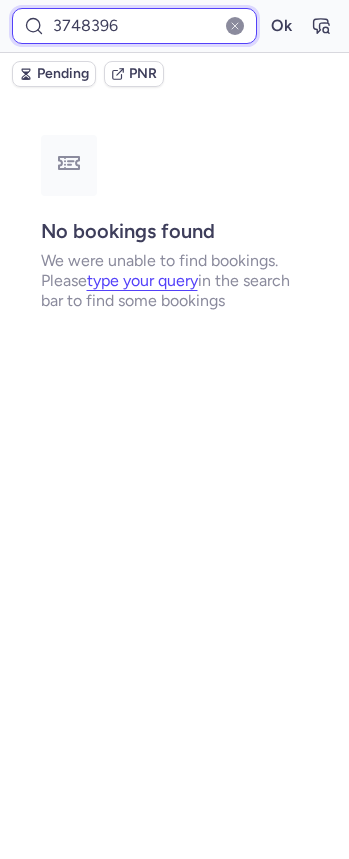 click on "Ok" at bounding box center (281, 26) 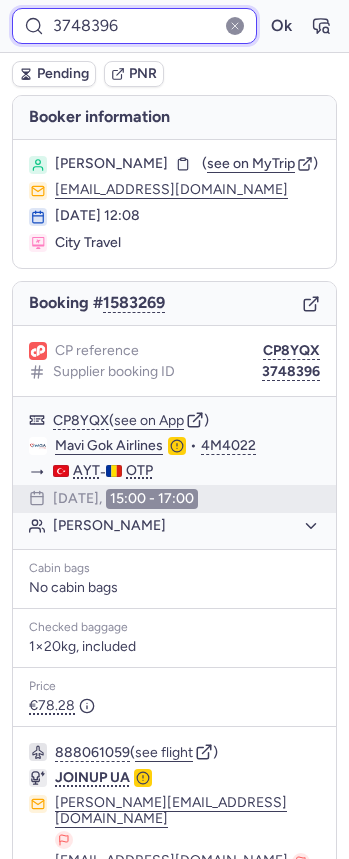 click on "3748396" at bounding box center [134, 26] 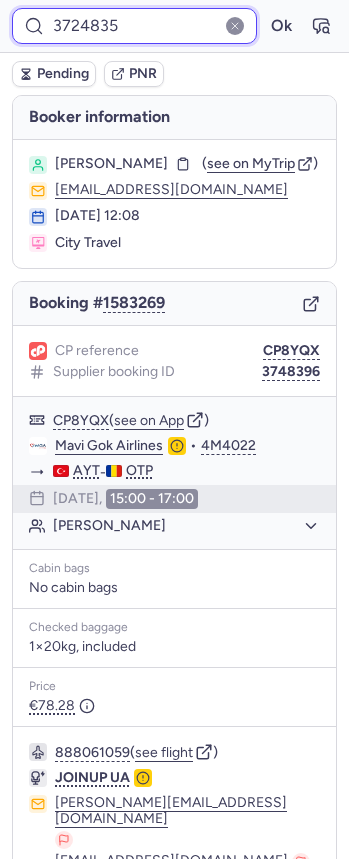 click on "Ok" at bounding box center [281, 26] 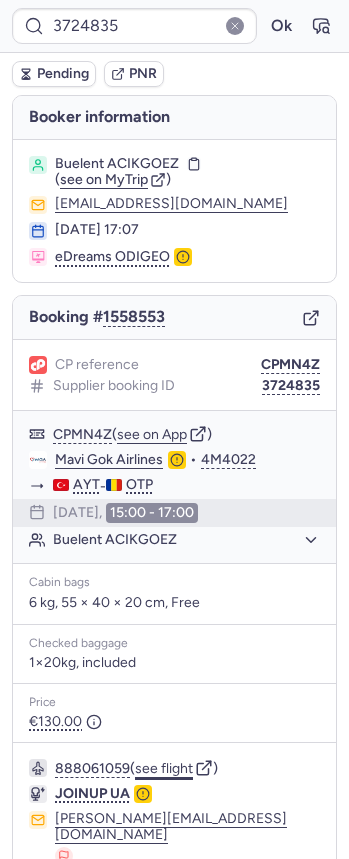 click on "see flight" 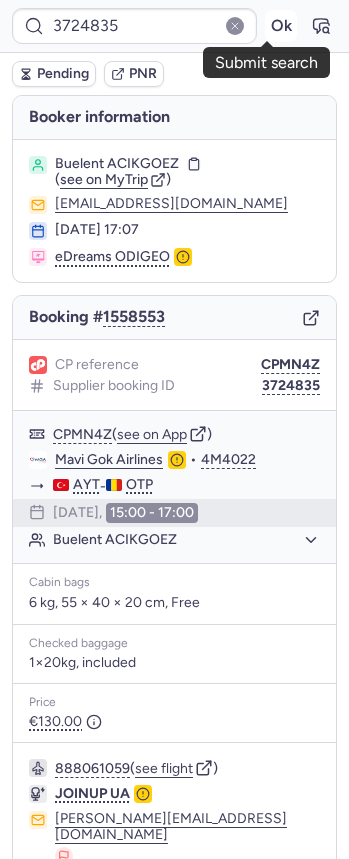 click on "Ok" at bounding box center (281, 26) 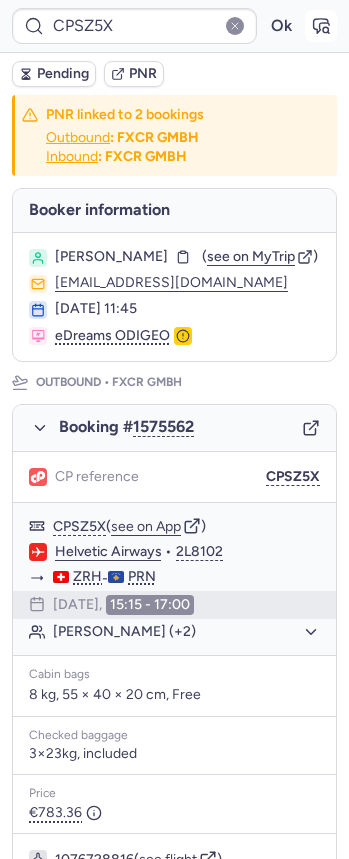 click 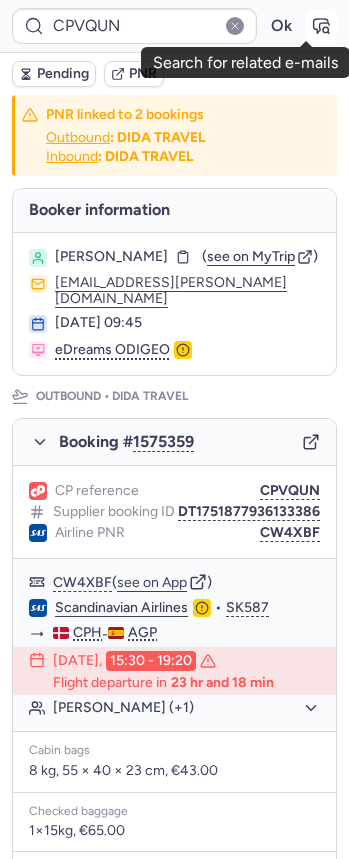 click at bounding box center (321, 26) 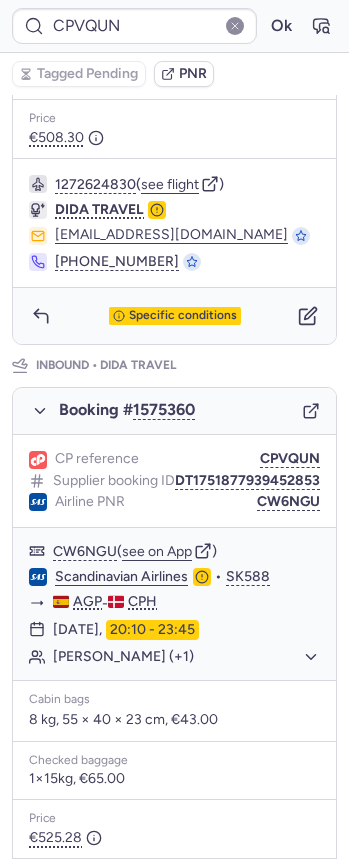 scroll, scrollTop: 0, scrollLeft: 0, axis: both 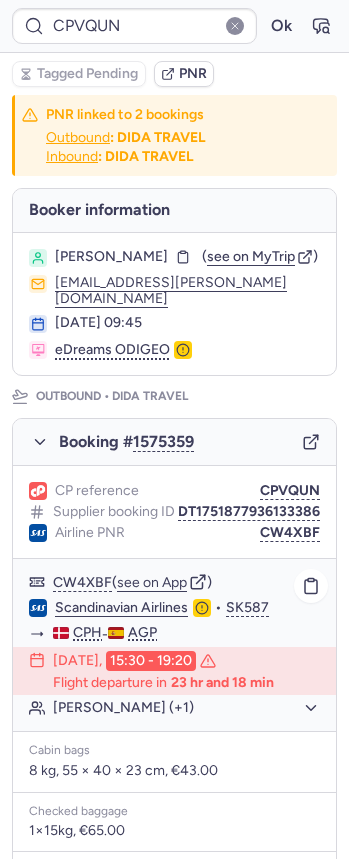 click on "[PERSON_NAME] (+1)" 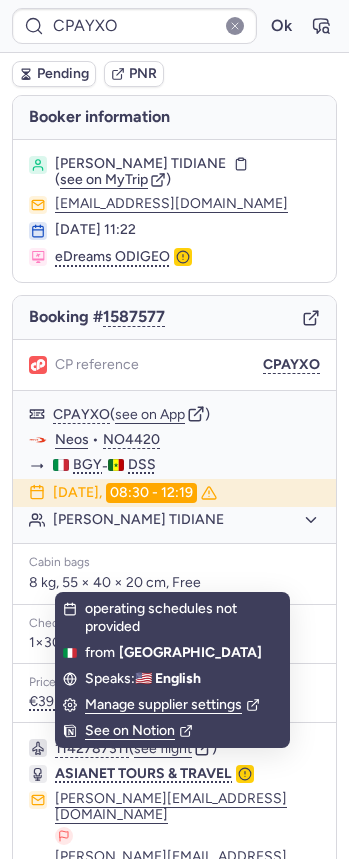 scroll, scrollTop: 148, scrollLeft: 0, axis: vertical 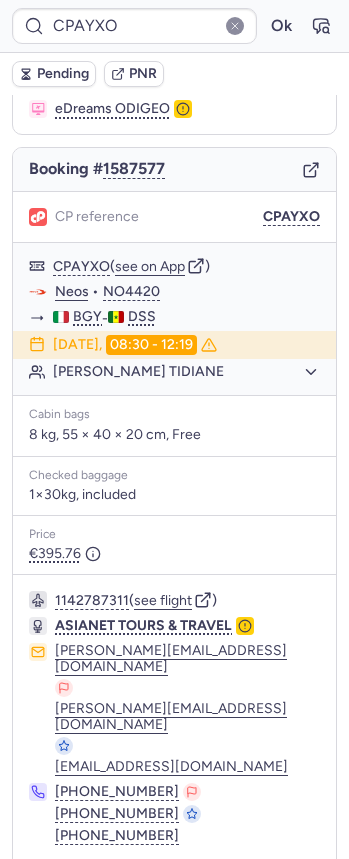 click at bounding box center (308, 890) 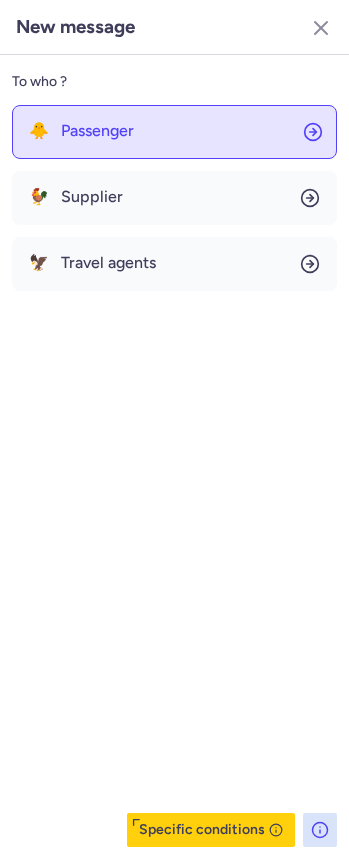 click on "🐥 Passenger" 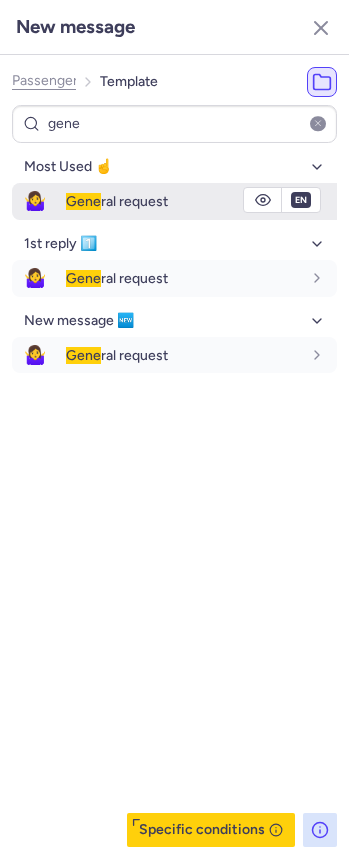 click on "🤷‍♀️ [PERSON_NAME] ral request" at bounding box center (174, 201) 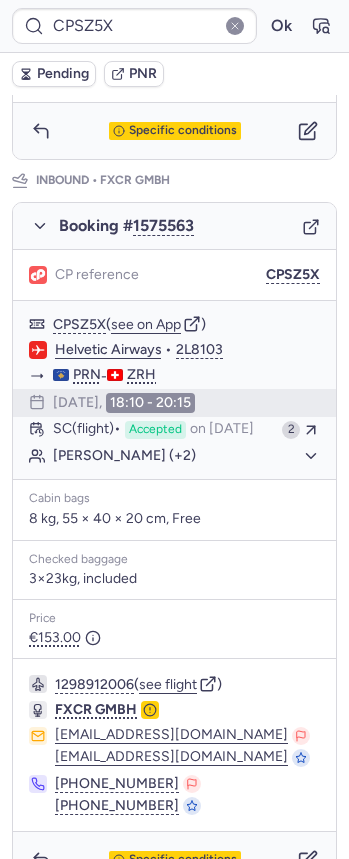 scroll, scrollTop: 980, scrollLeft: 0, axis: vertical 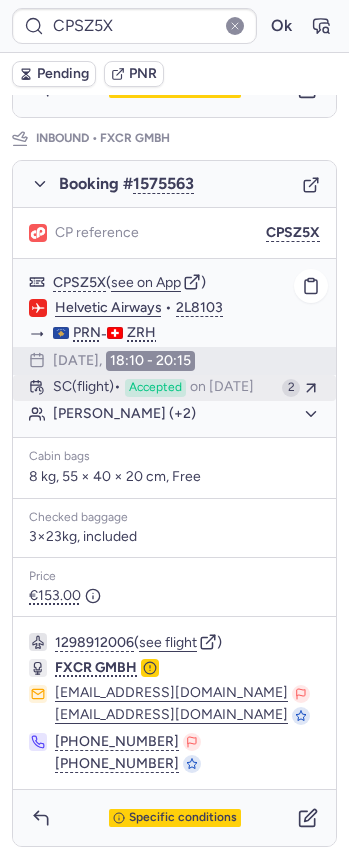 click on "on [DATE]" at bounding box center (222, 388) 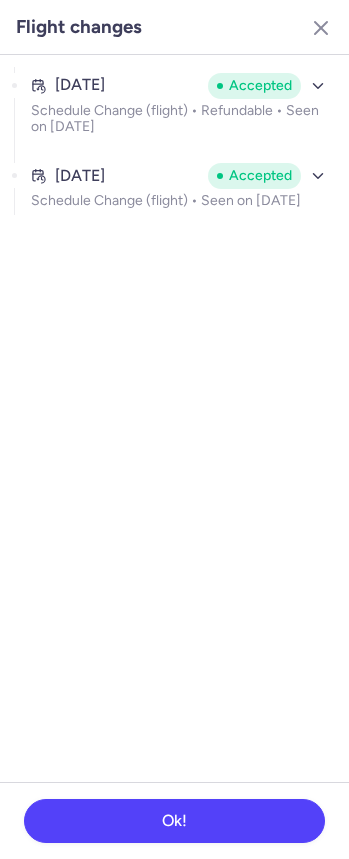 click on "[DATE] Accepted Schedule Change (flight) • Refundable • Seen on [DATE]" at bounding box center [181, 112] 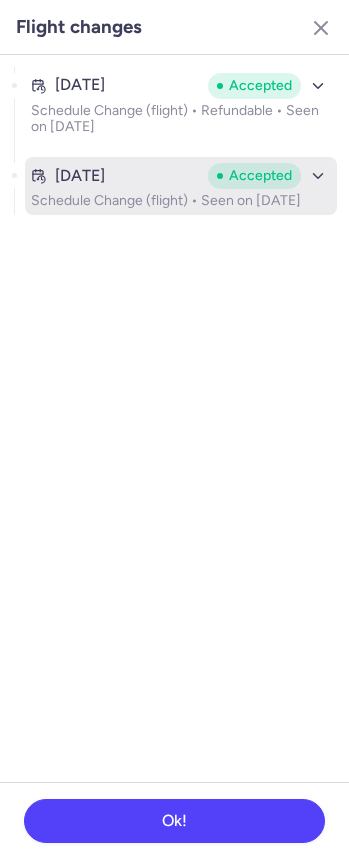 click on "[DATE] Accepted" at bounding box center (181, 176) 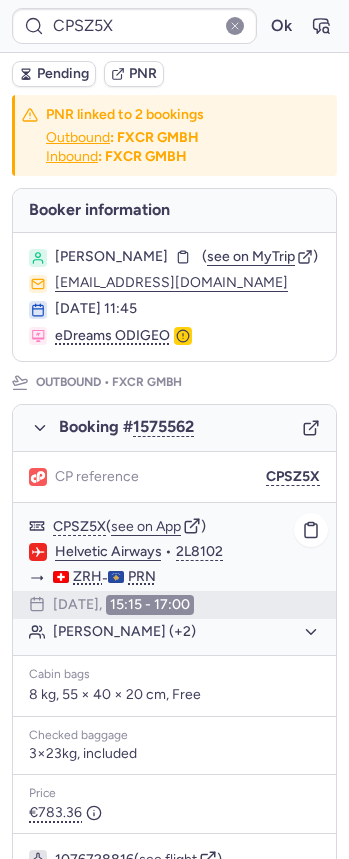 scroll, scrollTop: 752, scrollLeft: 0, axis: vertical 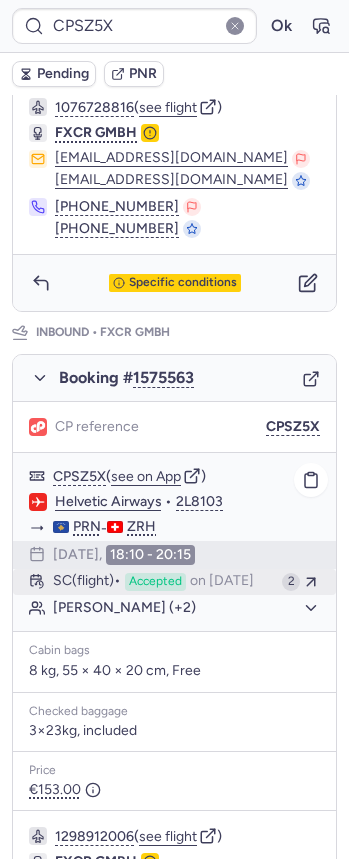 click on "SC   (flight)  Accepted  on [DATE]" at bounding box center (163, 582) 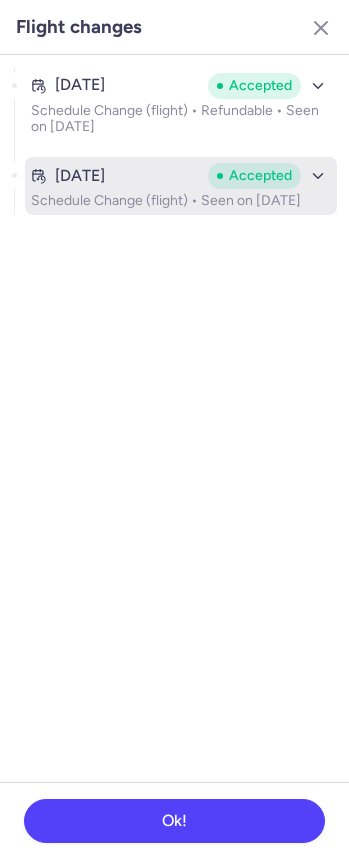 click on "[DATE] Accepted Schedule Change (flight) •  Seen on [DATE]" at bounding box center (181, 186) 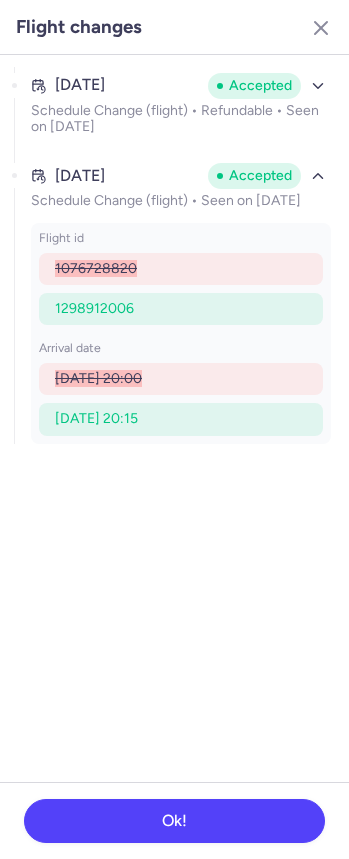 drag, startPoint x: 316, startPoint y: 35, endPoint x: 321, endPoint y: 50, distance: 15.811388 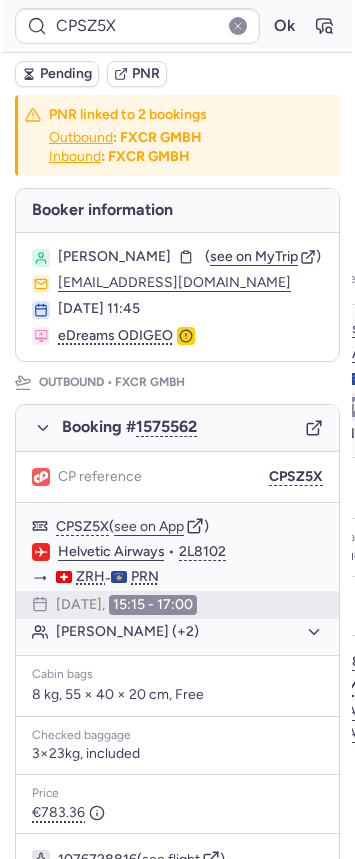 scroll, scrollTop: 752, scrollLeft: 0, axis: vertical 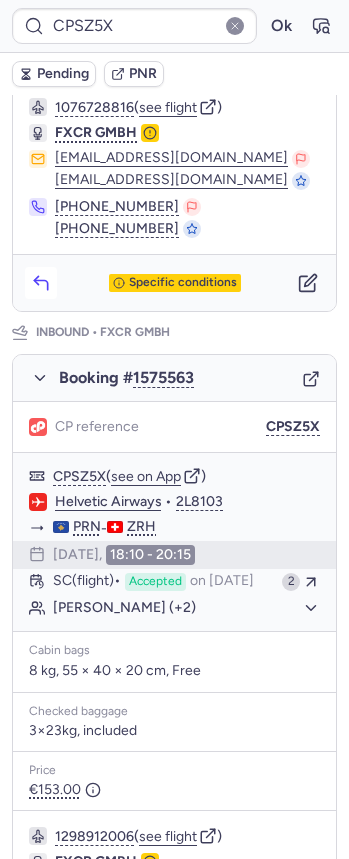 click 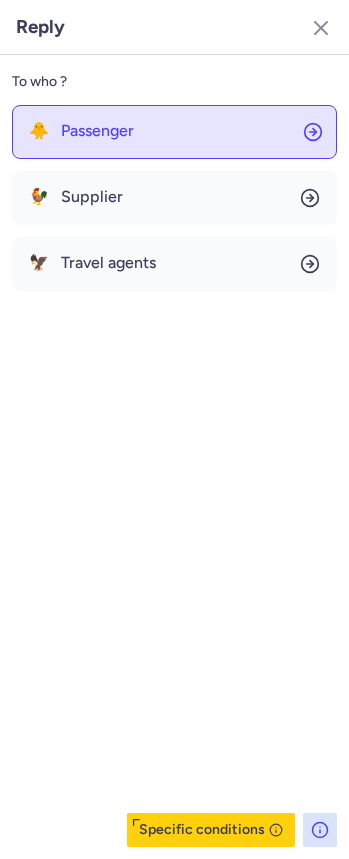 click on "Passenger" at bounding box center [97, 131] 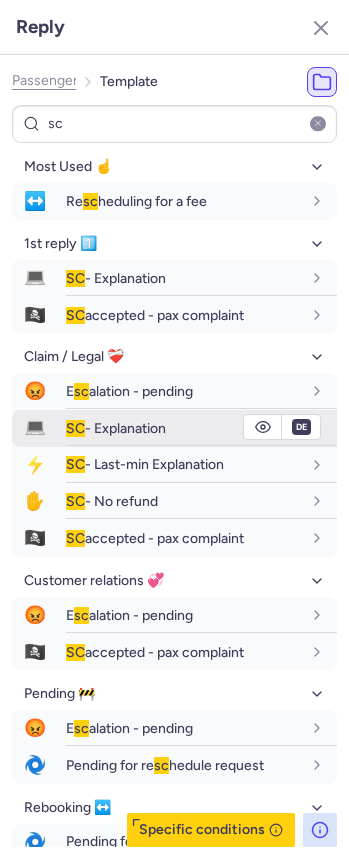 click on "SC  - Explanation" at bounding box center (201, 428) 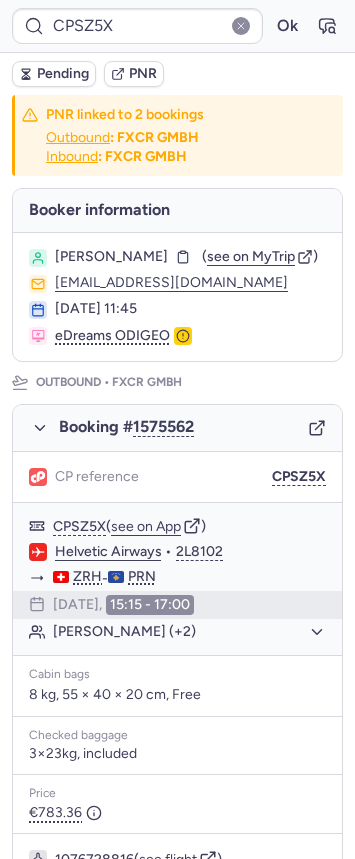 scroll, scrollTop: 980, scrollLeft: 0, axis: vertical 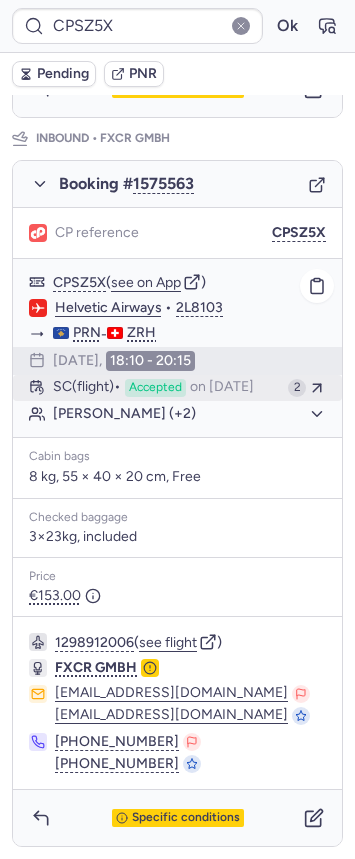 click on "SC   (flight)  Accepted  on [DATE]" at bounding box center [166, 388] 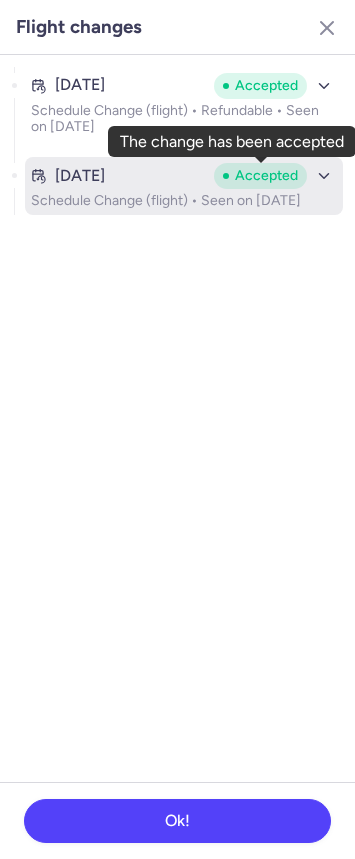 click on "Accepted" at bounding box center [260, 176] 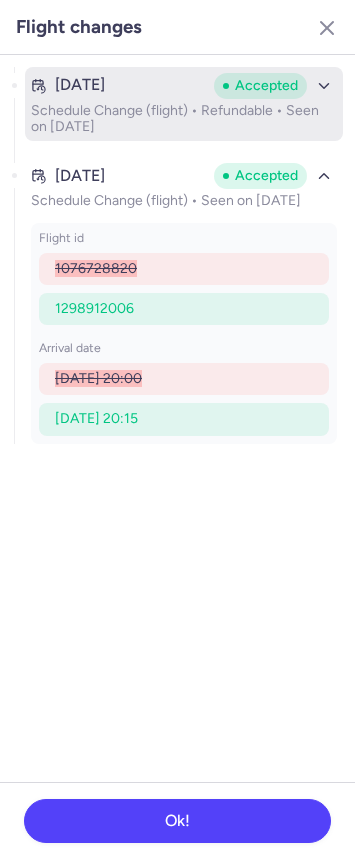 click on "Schedule Change (flight) • Refundable • Seen on [DATE]" at bounding box center (184, 119) 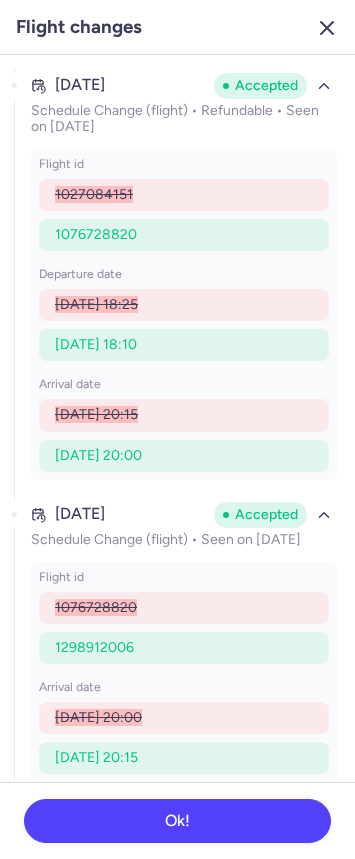 click 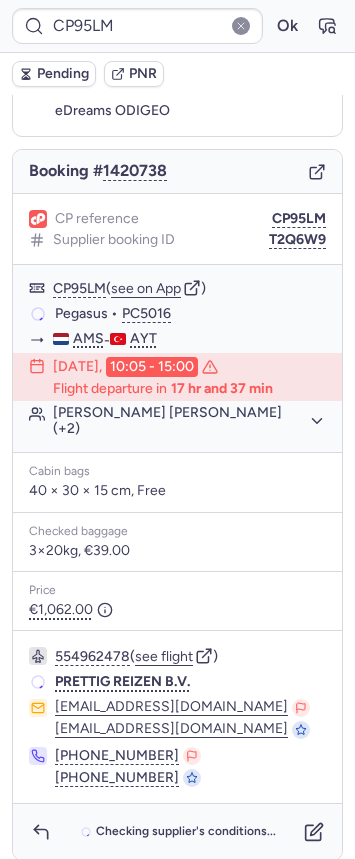 scroll, scrollTop: 146, scrollLeft: 0, axis: vertical 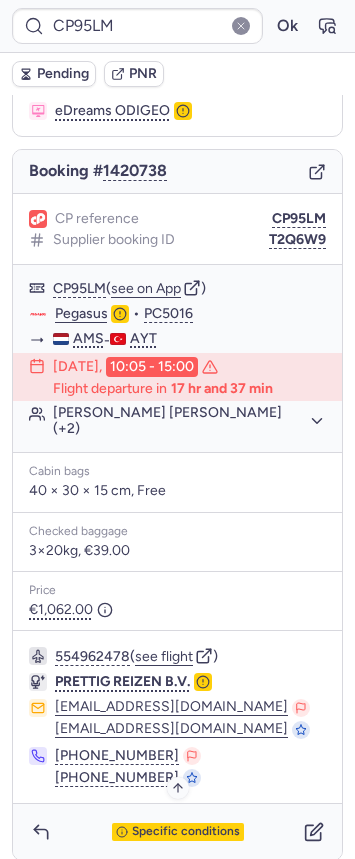 click on "Specific conditions" at bounding box center (186, 832) 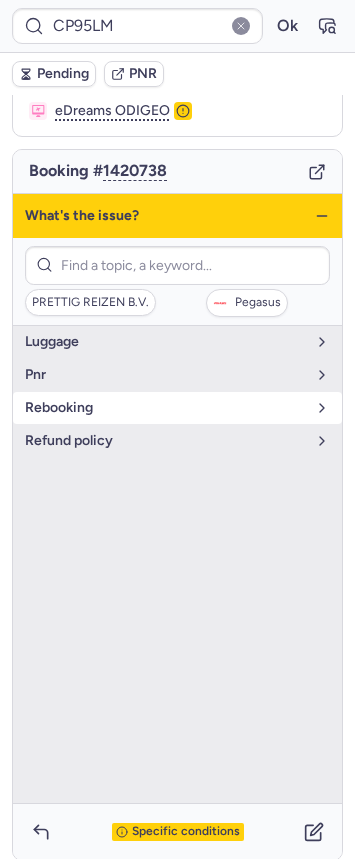 click on "rebooking" at bounding box center [165, 408] 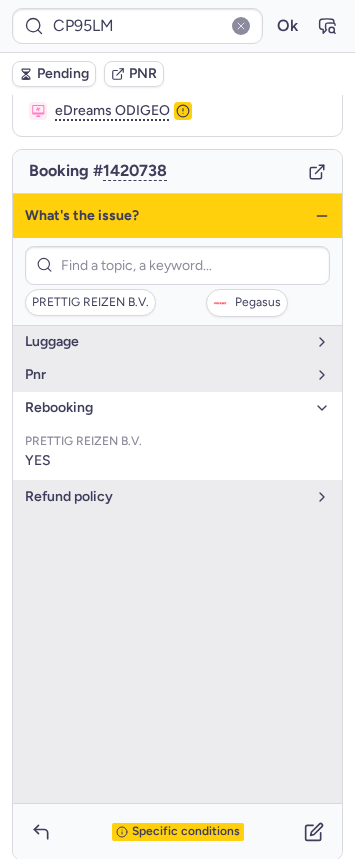 click on "rebooking" at bounding box center (165, 408) 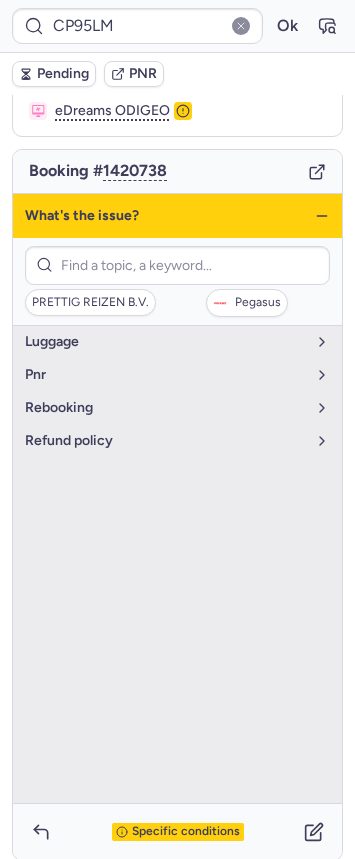 click 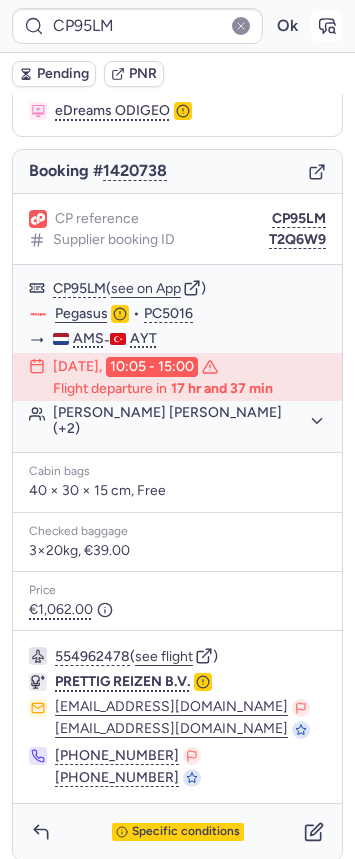 click 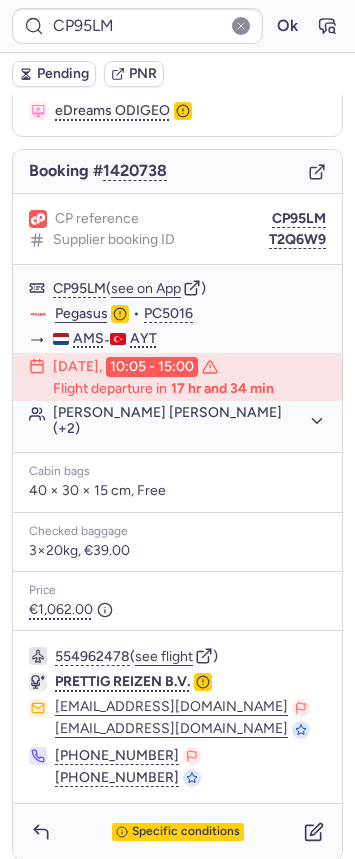 click on "Pending" at bounding box center [63, 74] 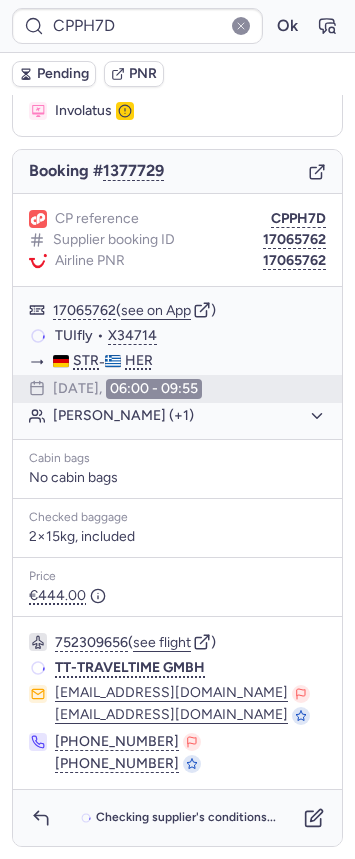 scroll, scrollTop: 146, scrollLeft: 0, axis: vertical 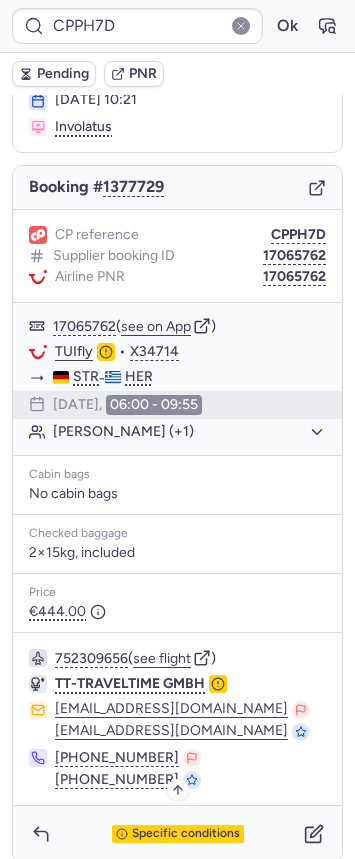 click on "Specific conditions" at bounding box center (186, 834) 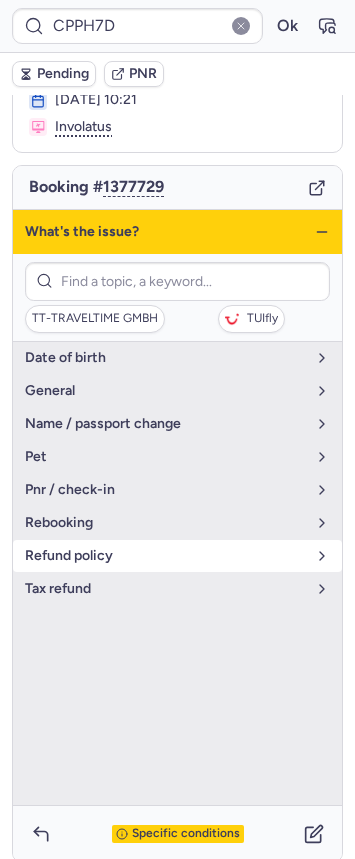click on "refund policy" at bounding box center [165, 556] 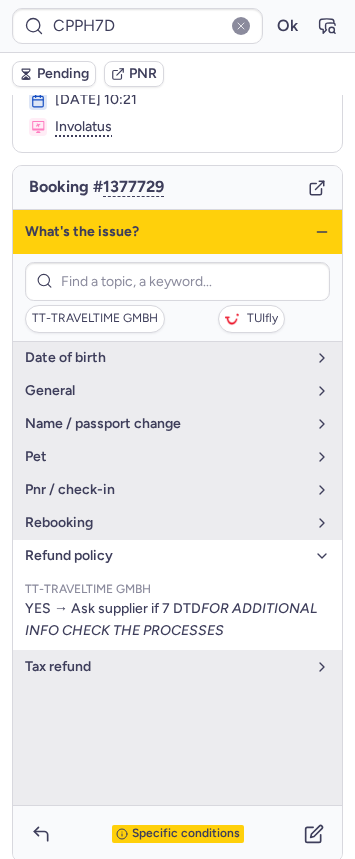 click 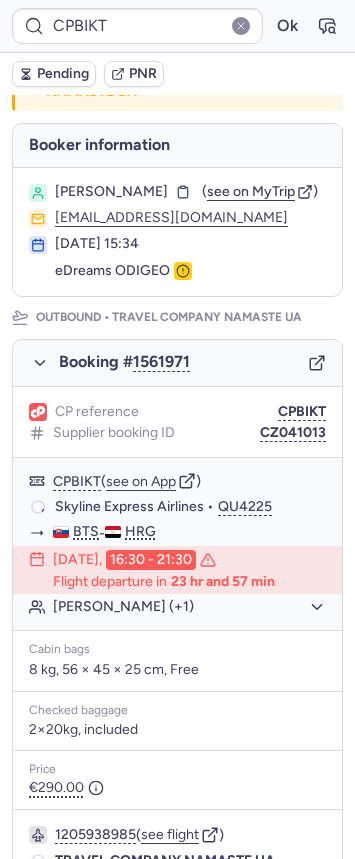 scroll, scrollTop: 96, scrollLeft: 0, axis: vertical 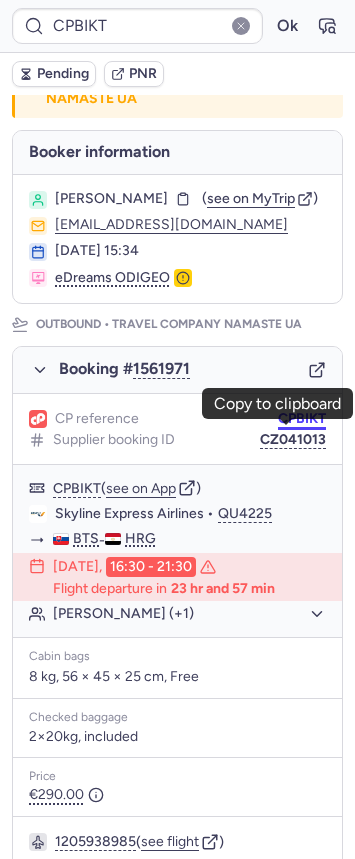 click on "CPBIKT" at bounding box center (302, 419) 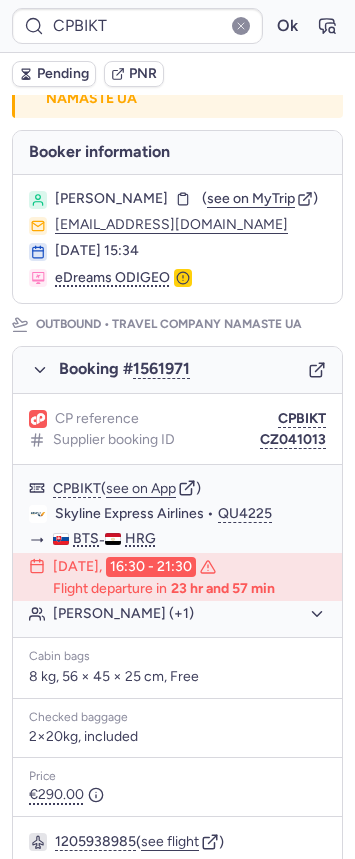 scroll, scrollTop: 848, scrollLeft: 0, axis: vertical 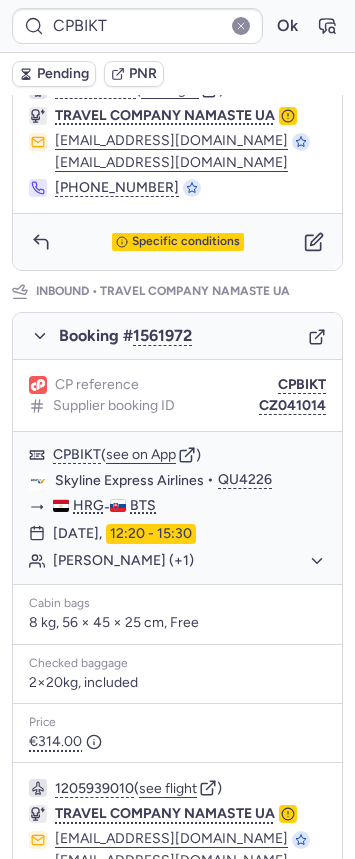 click on "Specific conditions" at bounding box center [186, 242] 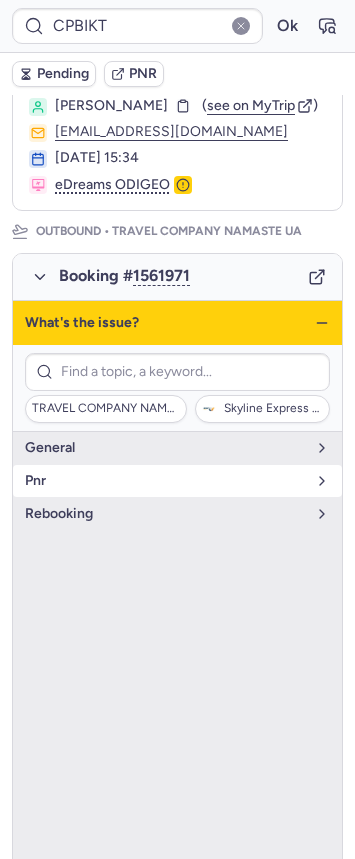 click on "pnr" at bounding box center [165, 481] 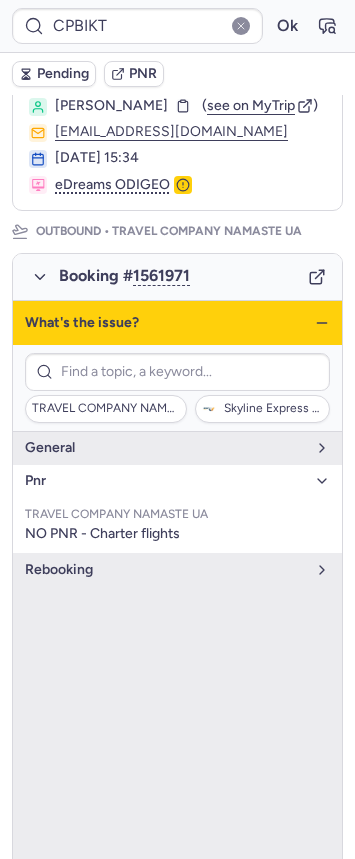 click on "pnr" at bounding box center (165, 481) 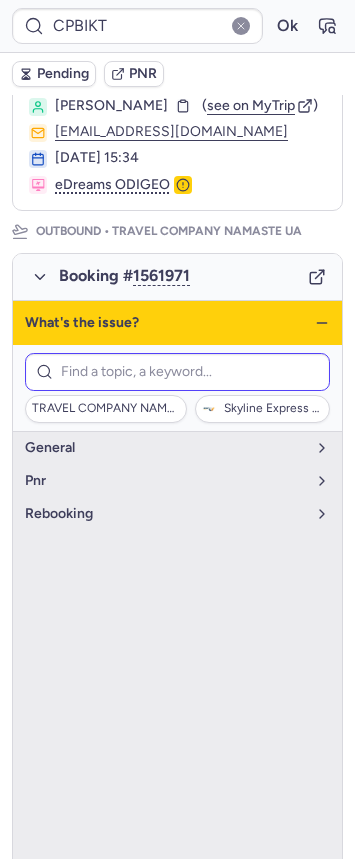 scroll, scrollTop: 0, scrollLeft: 0, axis: both 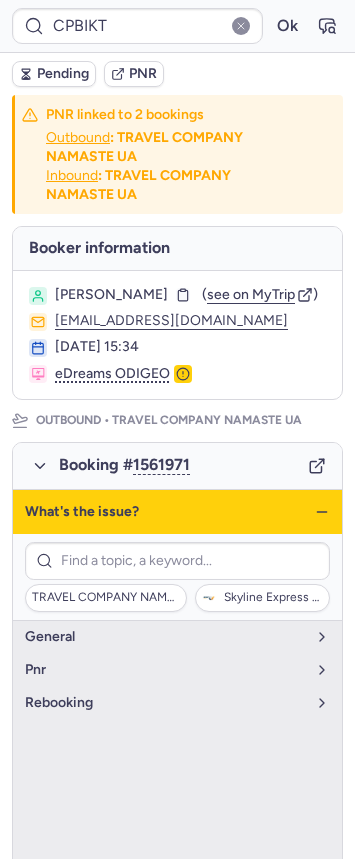 click on "What's the issue?" at bounding box center (177, 512) 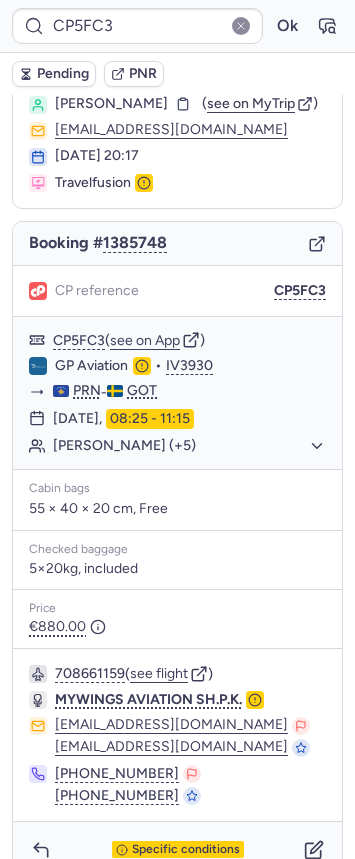scroll, scrollTop: 92, scrollLeft: 0, axis: vertical 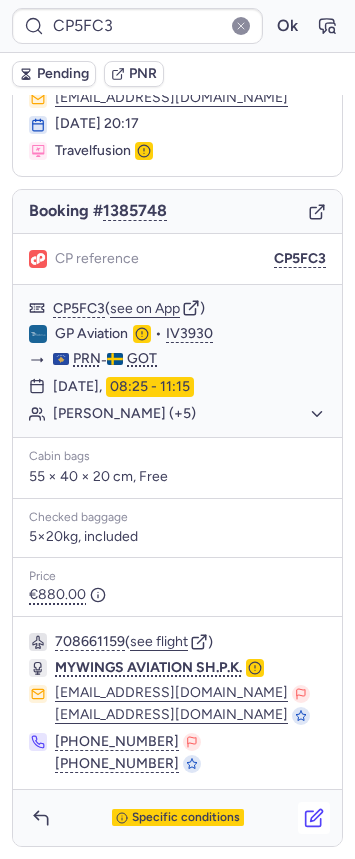 click 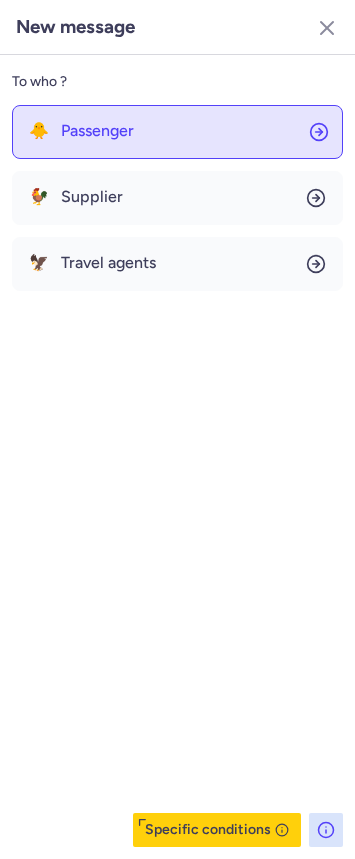 click on "🐥 Passenger" 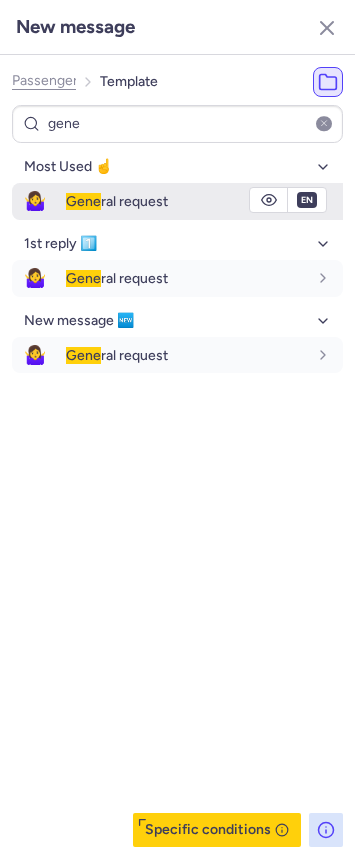 click on "Gene ral request" at bounding box center [117, 201] 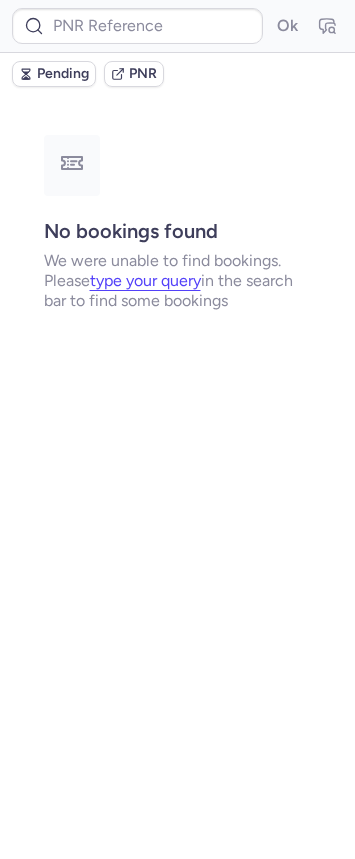 scroll, scrollTop: 0, scrollLeft: 0, axis: both 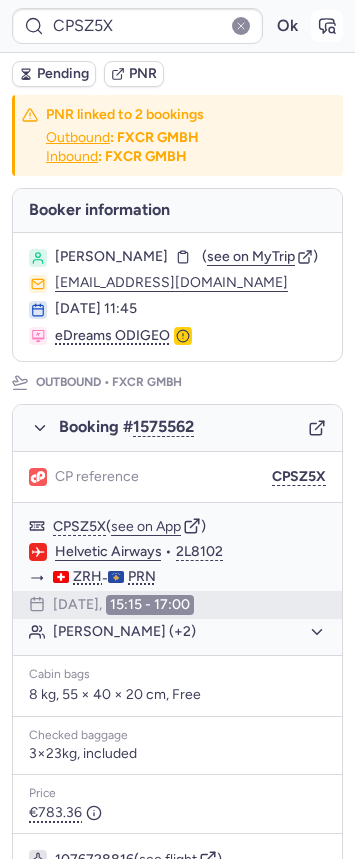 click 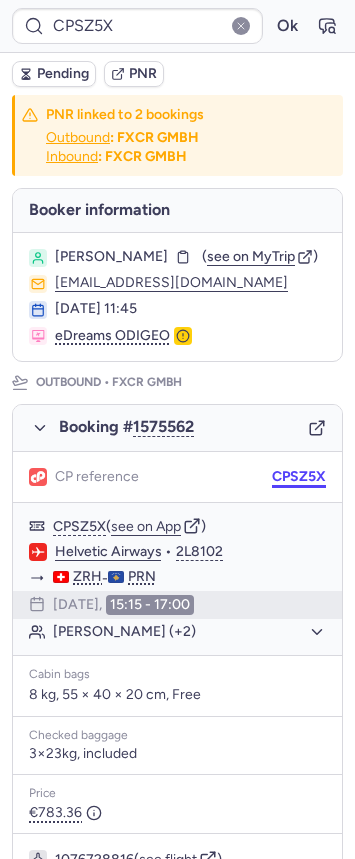 click on "CPSZ5X" at bounding box center (299, 477) 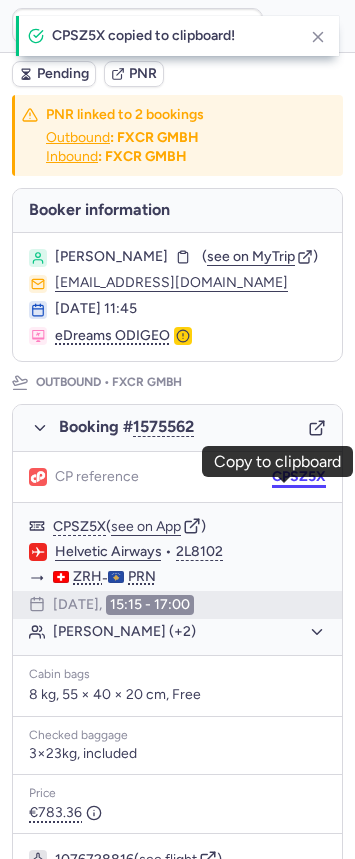 drag, startPoint x: 291, startPoint y: 492, endPoint x: 213, endPoint y: 456, distance: 85.90693 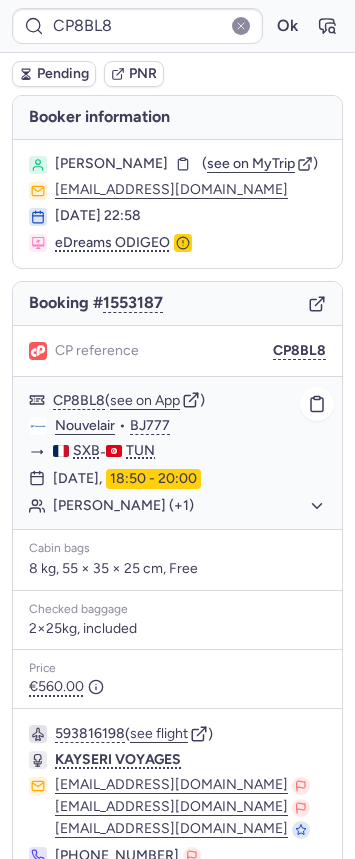 click on "CP8BL8  ( see on App )  Nouvelair  •  BJ777 SXB  -  TUN [DATE]  18:50 - 20:00 [PERSON_NAME] (+1)" at bounding box center (177, 453) 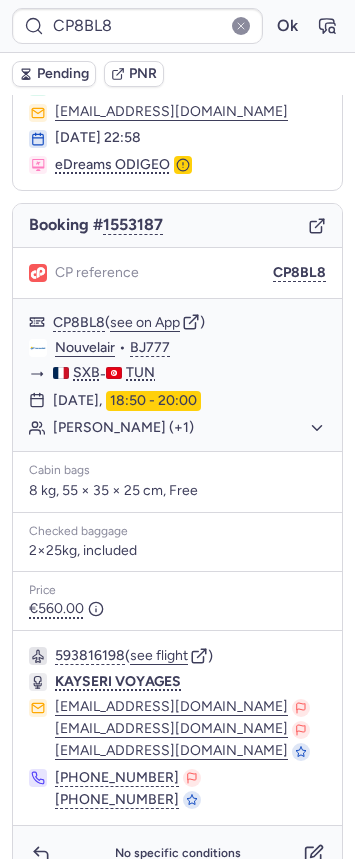 scroll, scrollTop: 114, scrollLeft: 0, axis: vertical 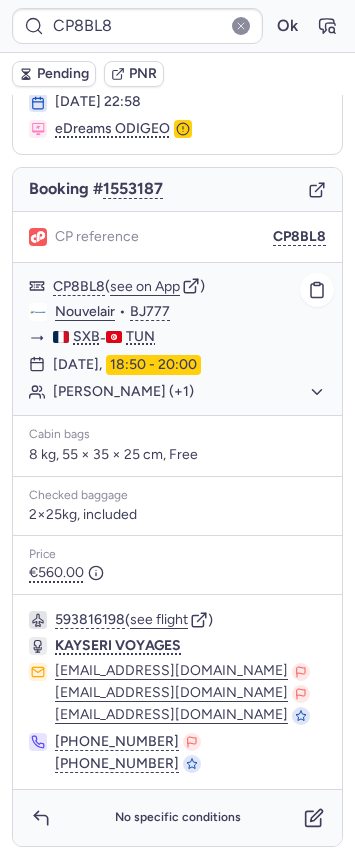 click on "[PERSON_NAME] (+1)" 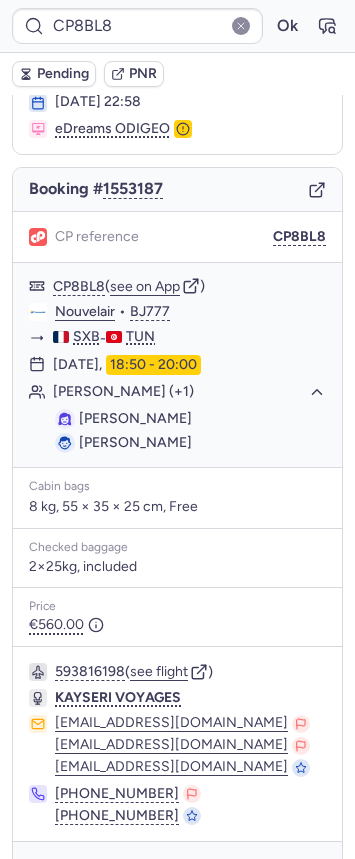 scroll, scrollTop: 166, scrollLeft: 0, axis: vertical 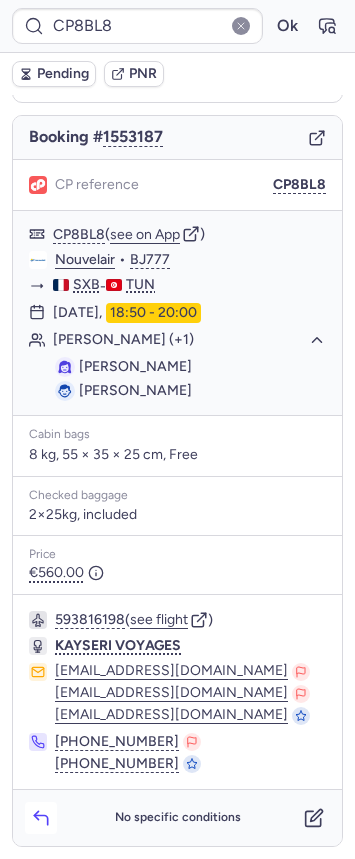 click at bounding box center (41, 818) 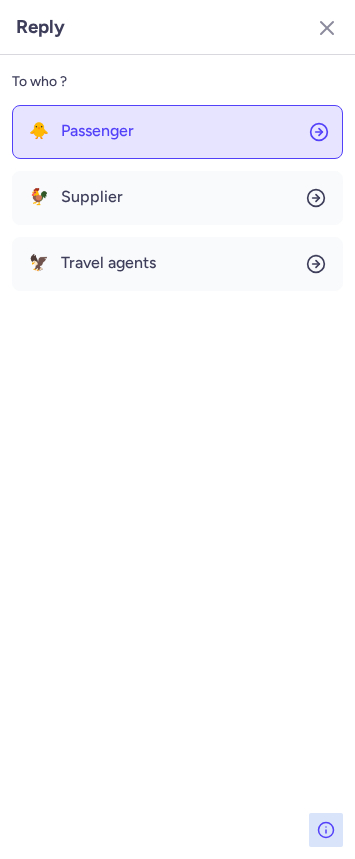 click on "Passenger" at bounding box center [97, 131] 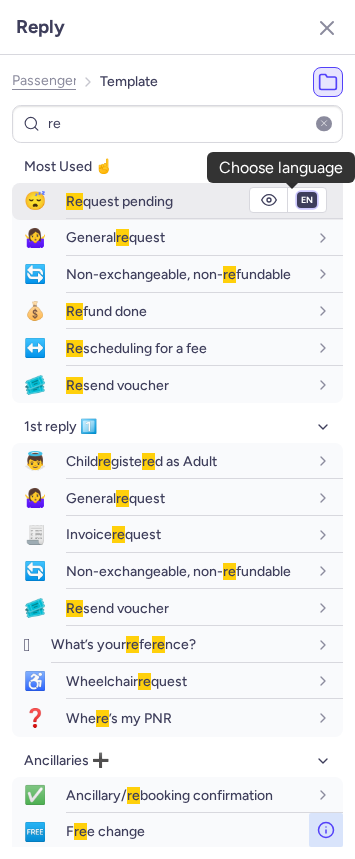 click on "fr en de nl pt es it ru" at bounding box center [307, 200] 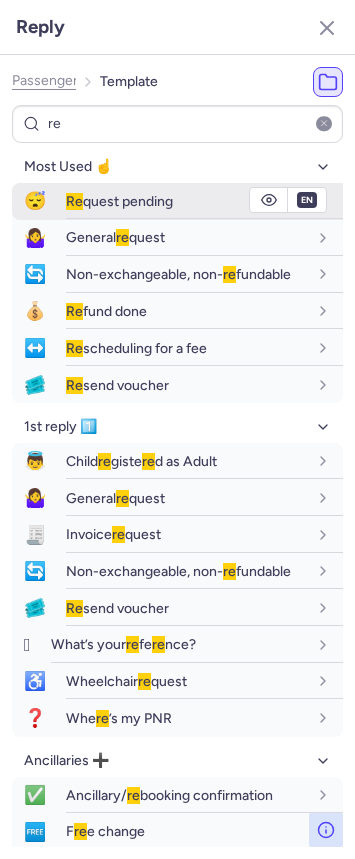 click on "fr en de nl pt es it ru" at bounding box center [307, 200] 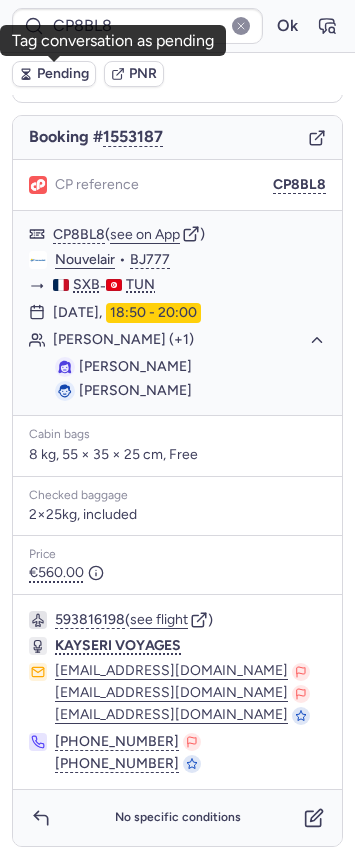 click on "Pending" at bounding box center [54, 74] 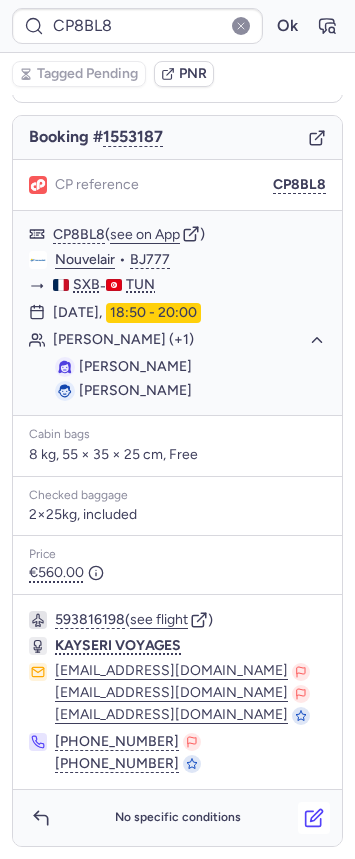 click 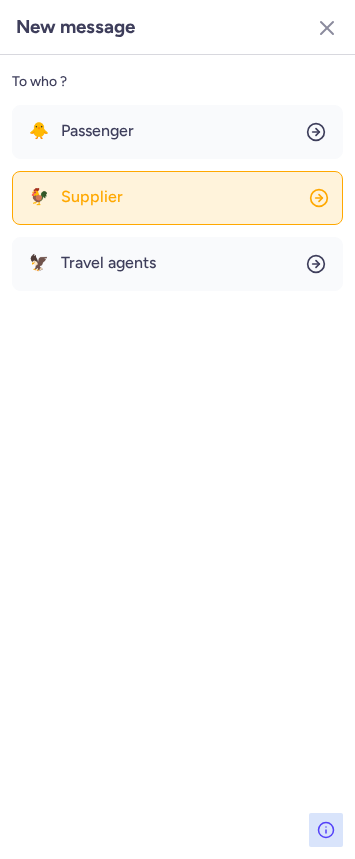 click on "Supplier" at bounding box center [92, 197] 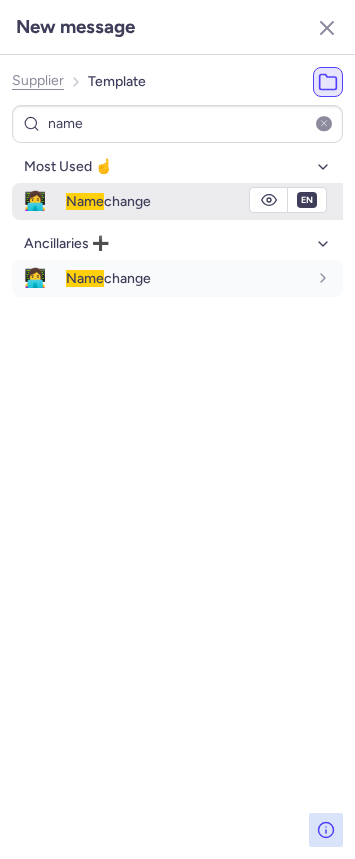 click on "👩‍💻 Name  change" at bounding box center [177, 201] 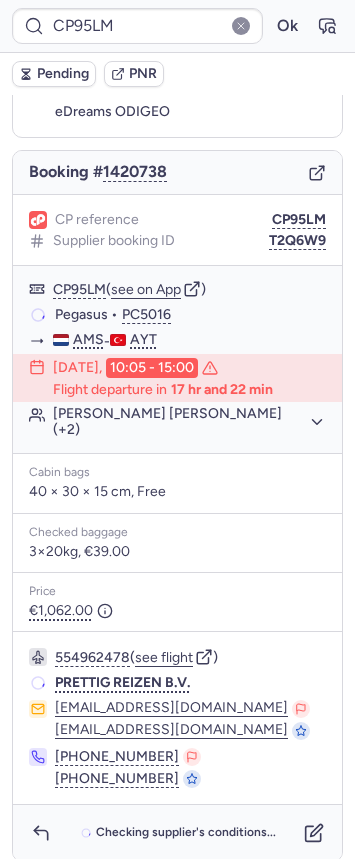 scroll, scrollTop: 12, scrollLeft: 0, axis: vertical 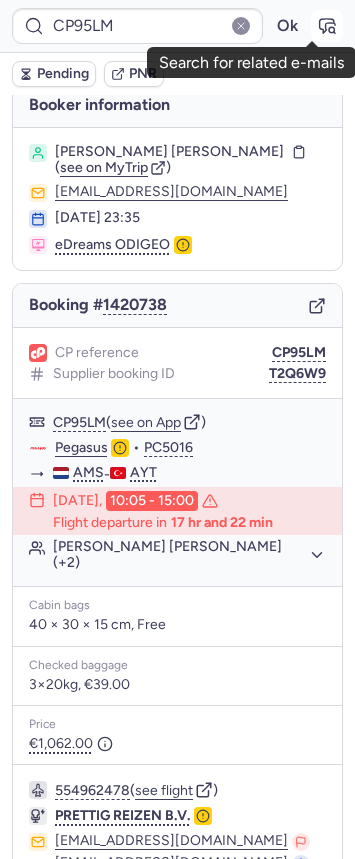 click 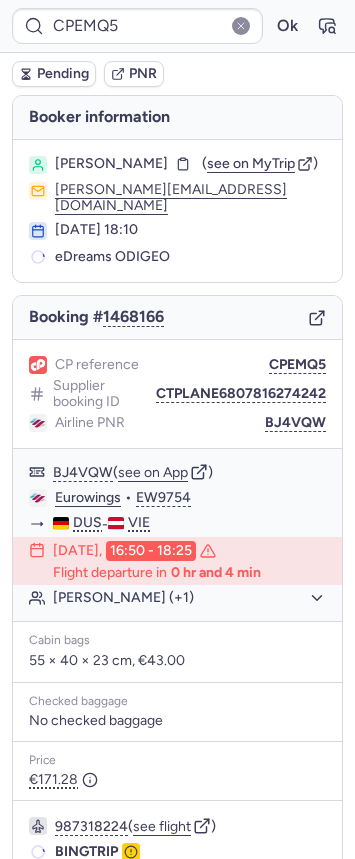 scroll, scrollTop: 126, scrollLeft: 0, axis: vertical 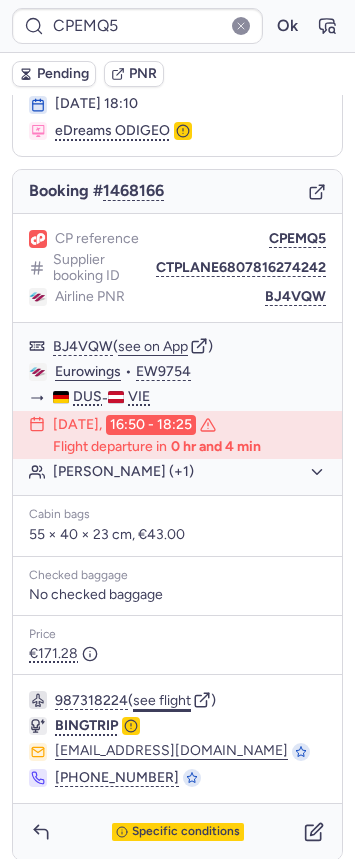 click on "see flight" 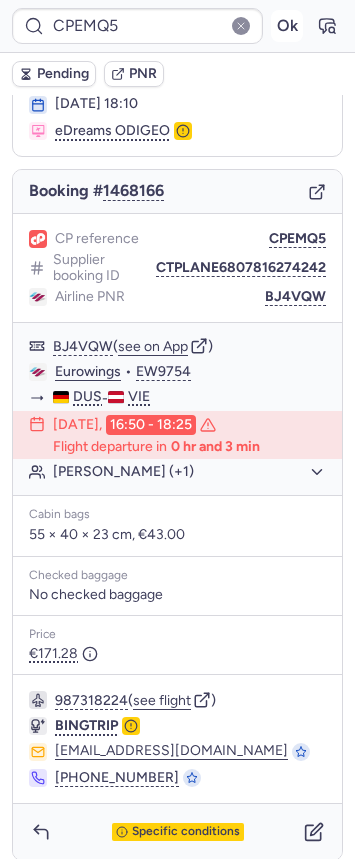 click on "Ok" at bounding box center [287, 26] 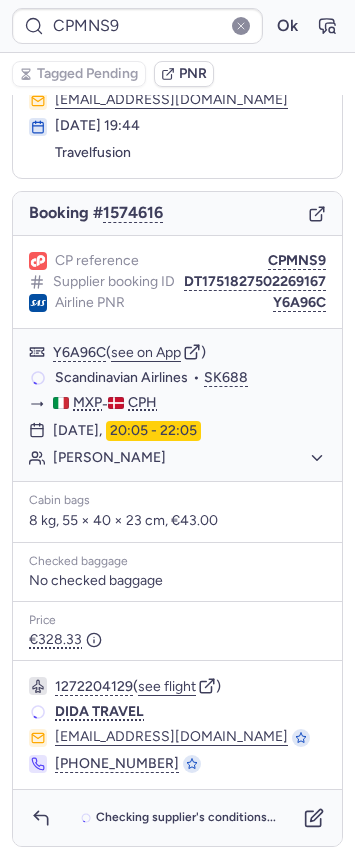 scroll, scrollTop: 106, scrollLeft: 0, axis: vertical 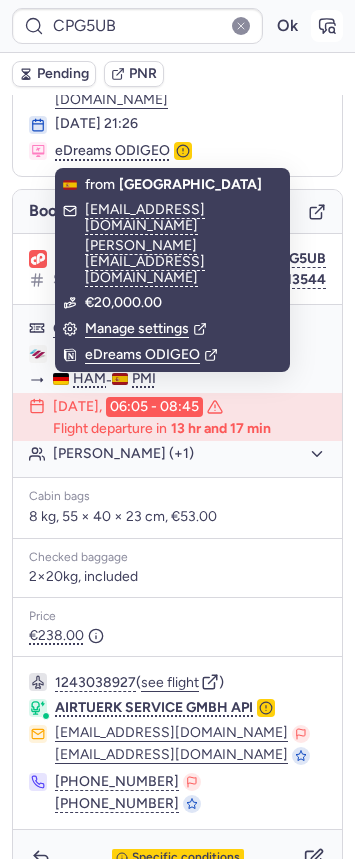 click 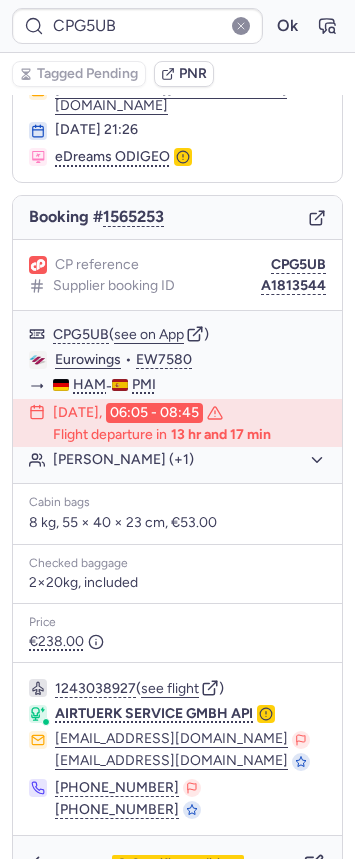 scroll, scrollTop: 146, scrollLeft: 0, axis: vertical 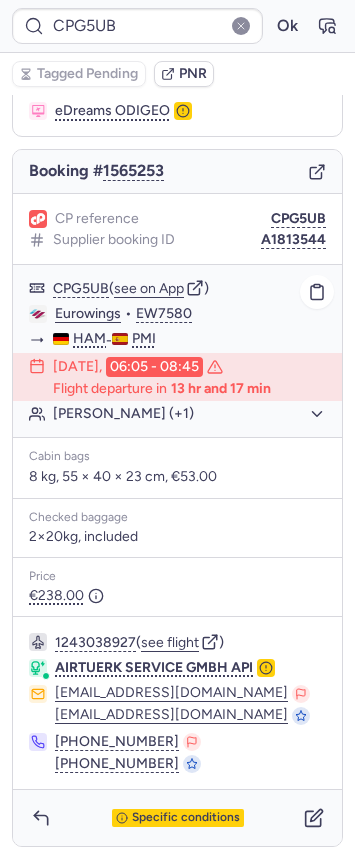 click on "Eurowings" 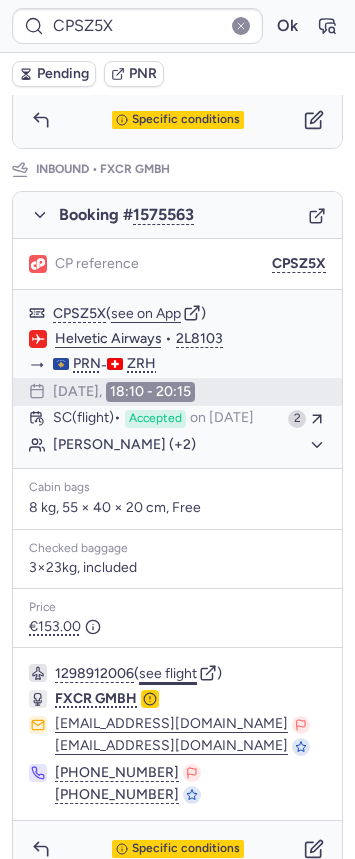 scroll, scrollTop: 980, scrollLeft: 0, axis: vertical 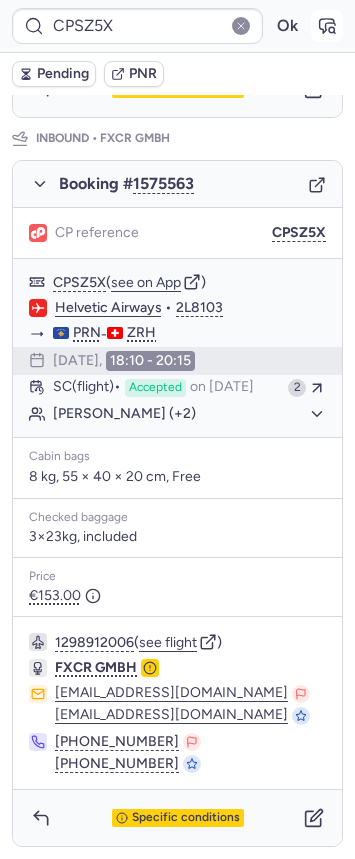 click at bounding box center [327, 26] 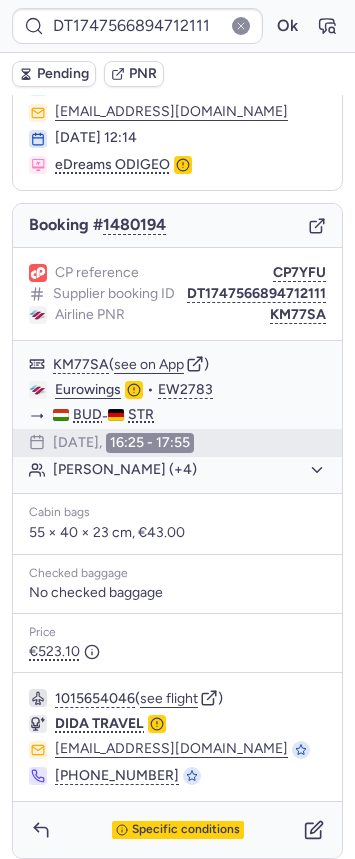 scroll, scrollTop: 120, scrollLeft: 0, axis: vertical 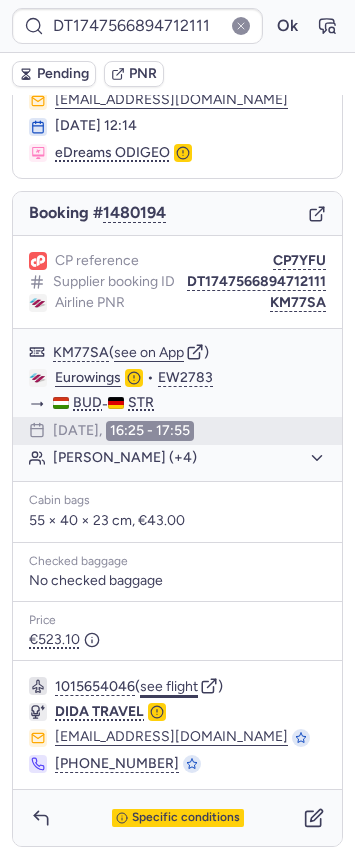 click on "see flight" 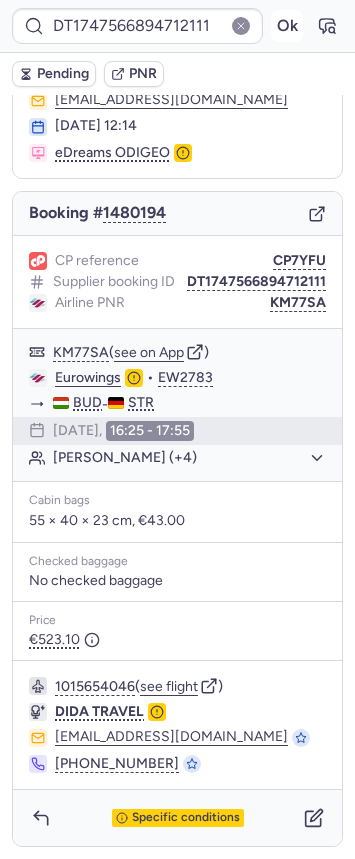 click on "Ok" at bounding box center [287, 26] 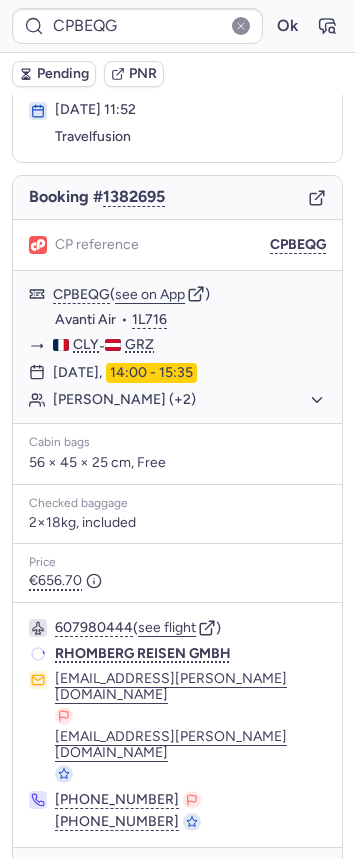 scroll, scrollTop: 92, scrollLeft: 0, axis: vertical 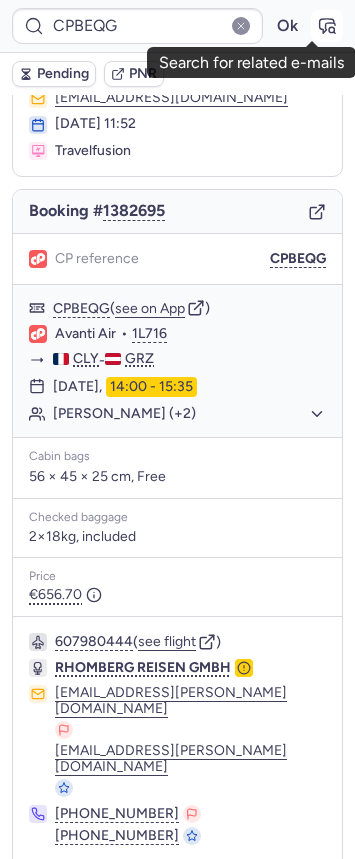 click 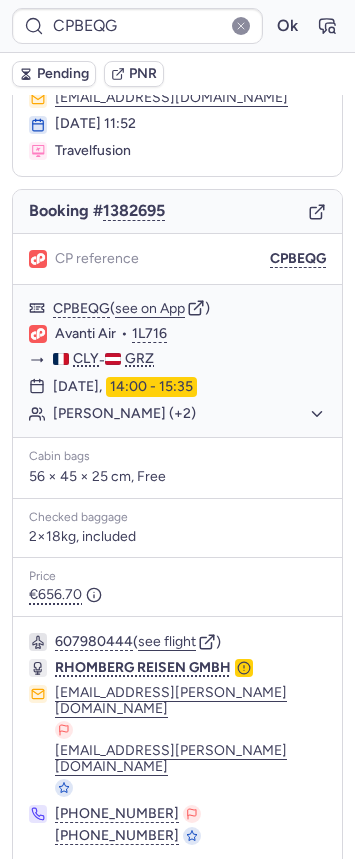 click on "Pending" at bounding box center [63, 74] 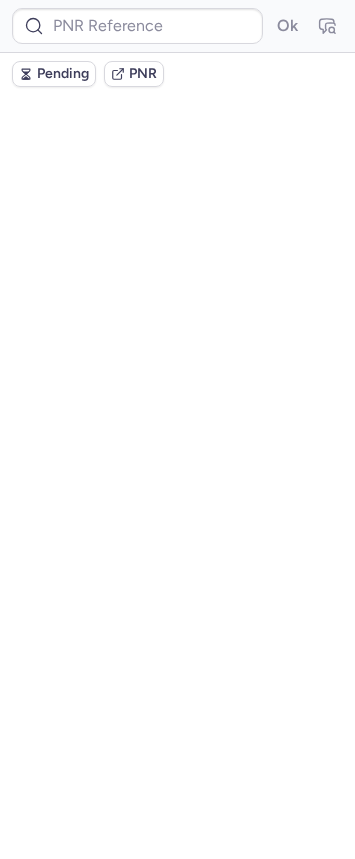 scroll, scrollTop: 0, scrollLeft: 0, axis: both 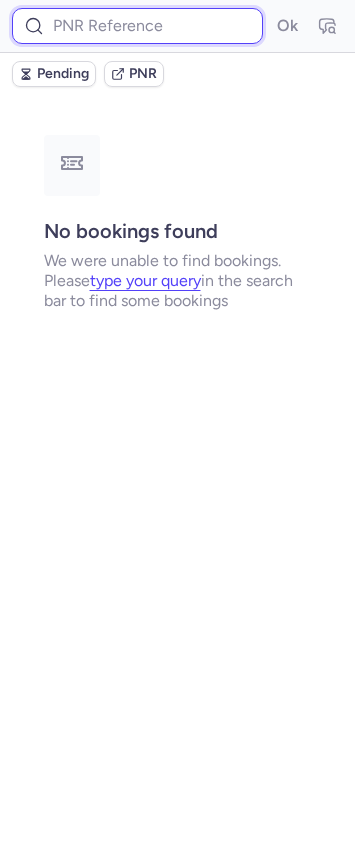 click at bounding box center (137, 26) 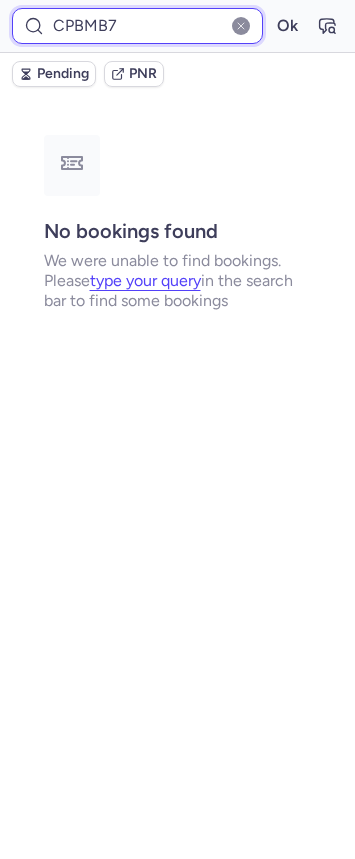 click on "Ok" at bounding box center (287, 26) 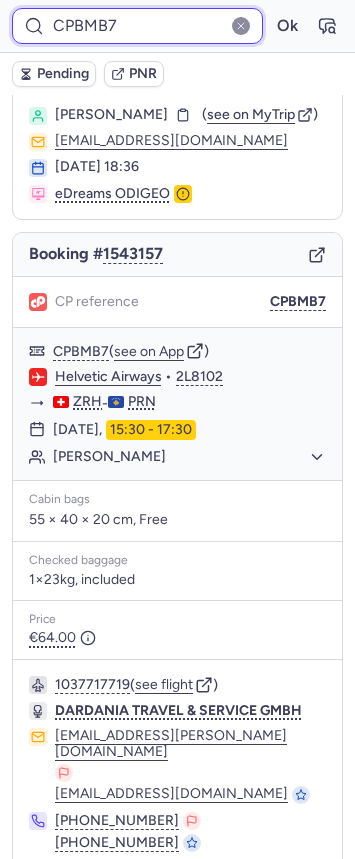 scroll, scrollTop: 92, scrollLeft: 0, axis: vertical 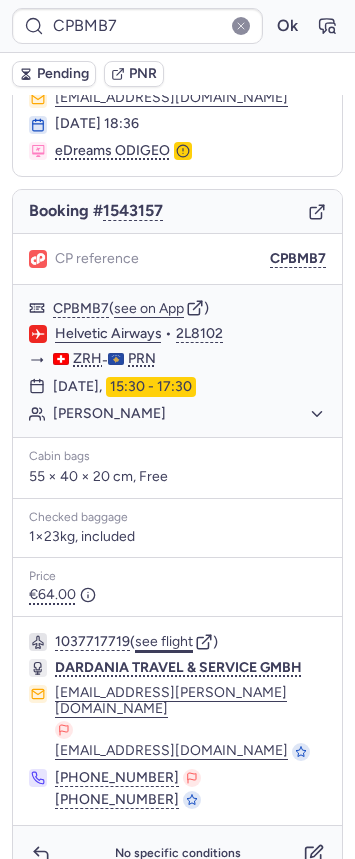 click on "see flight" 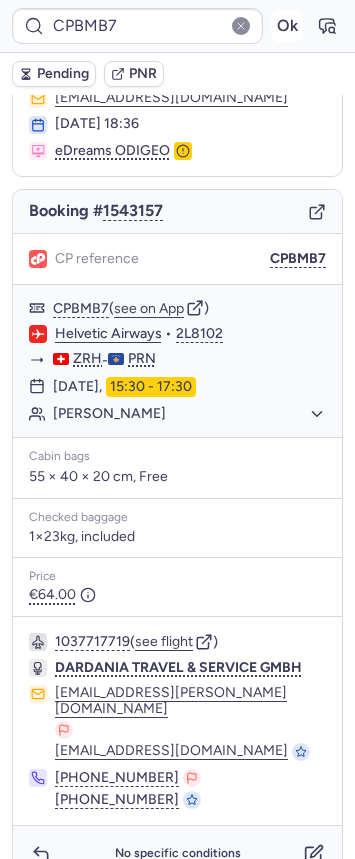 click on "Ok" at bounding box center (287, 26) 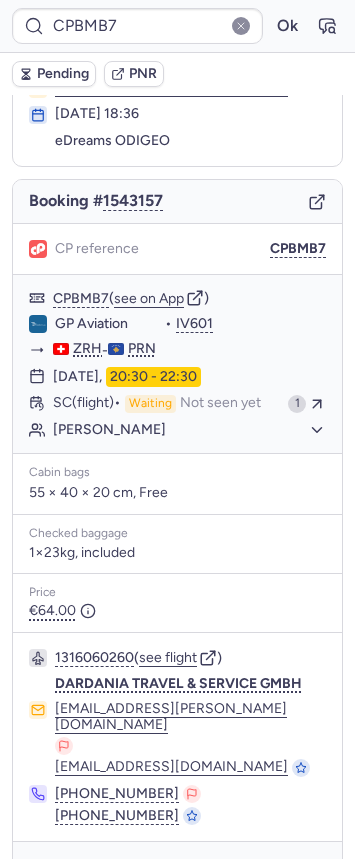 scroll, scrollTop: 92, scrollLeft: 0, axis: vertical 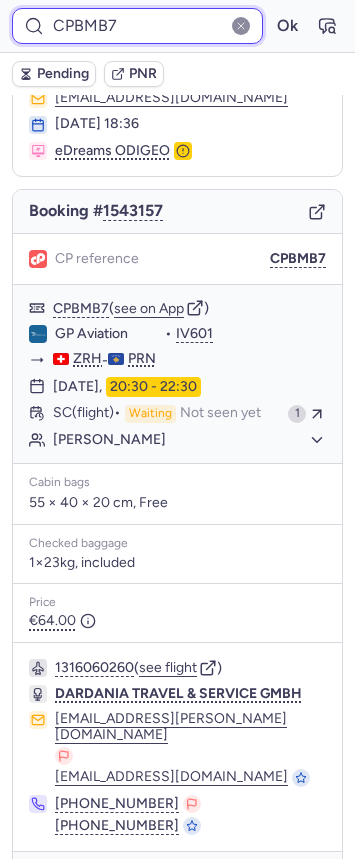 click on "CPBMB7" at bounding box center [137, 26] 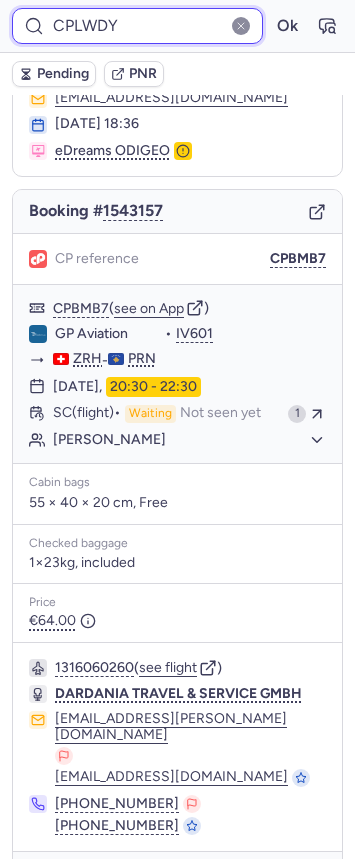 click on "Ok" at bounding box center (287, 26) 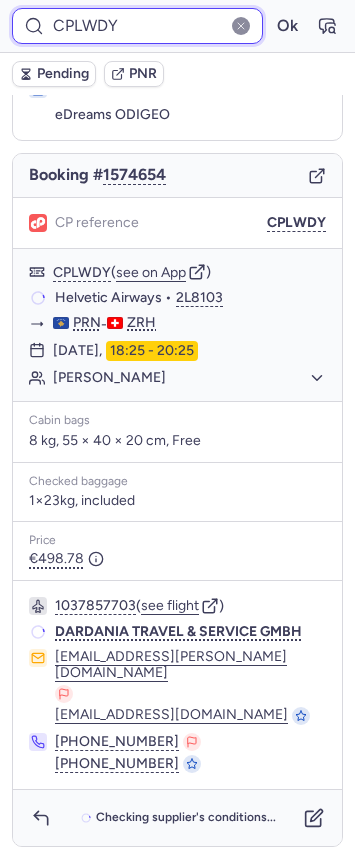 scroll, scrollTop: 92, scrollLeft: 0, axis: vertical 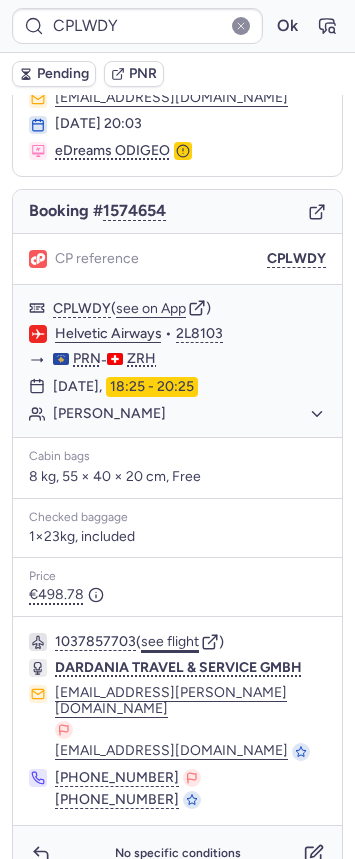 click on "see flight" 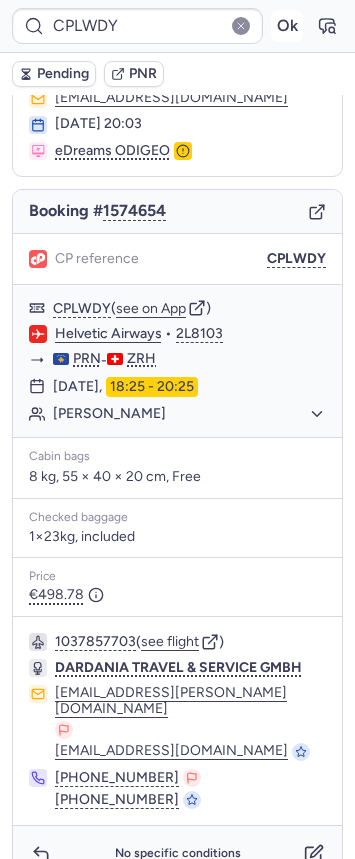 click on "Ok" at bounding box center [287, 26] 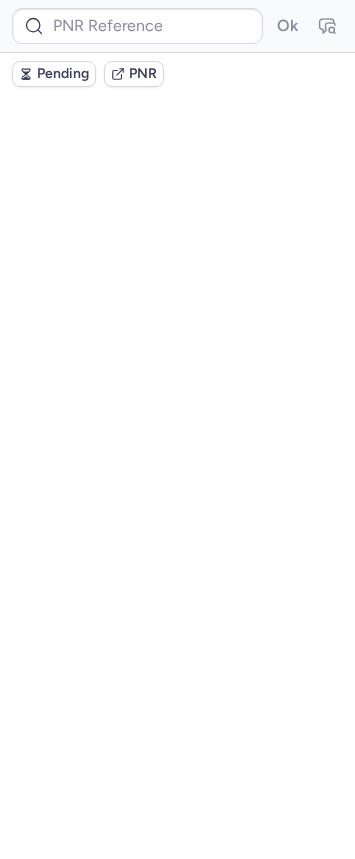 scroll, scrollTop: 0, scrollLeft: 0, axis: both 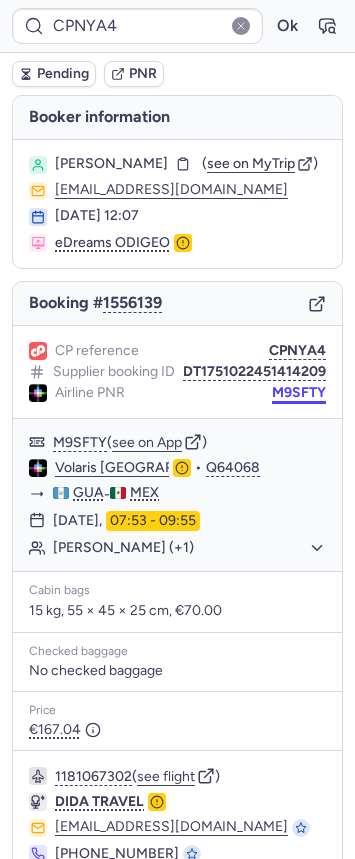 click on "M9SFTY" at bounding box center [299, 393] 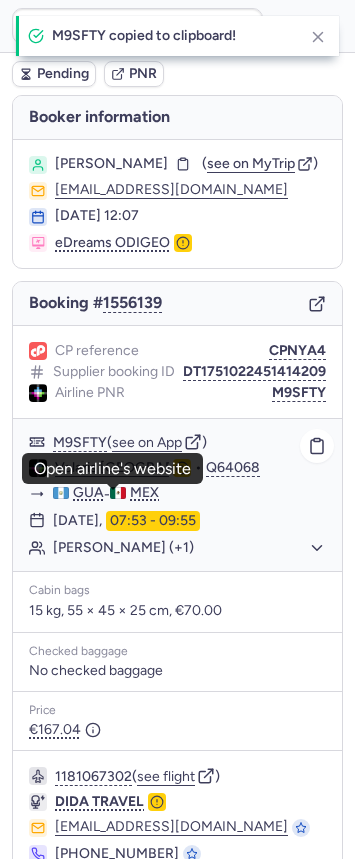 click on "Volaris [GEOGRAPHIC_DATA]" 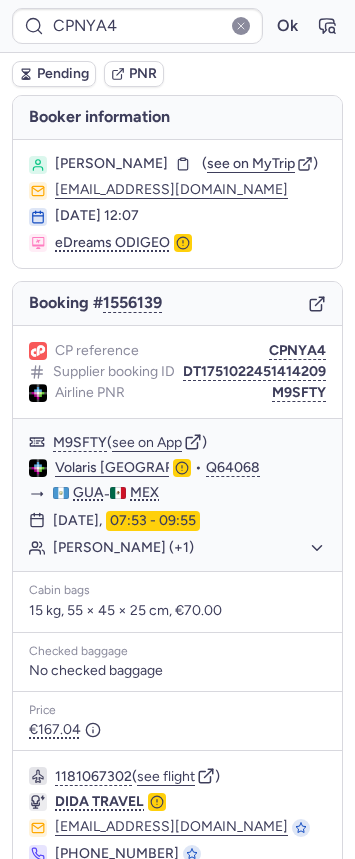 click 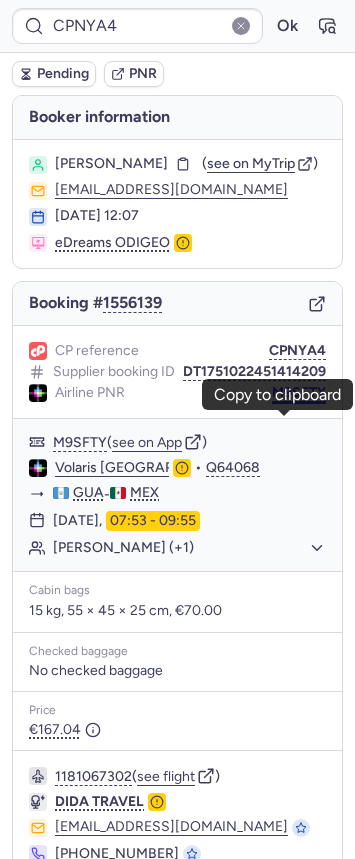 click on "M9SFTY" at bounding box center (299, 393) 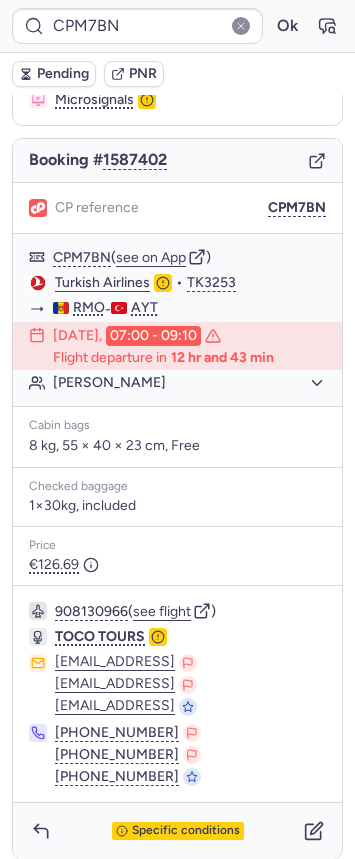 scroll, scrollTop: 170, scrollLeft: 0, axis: vertical 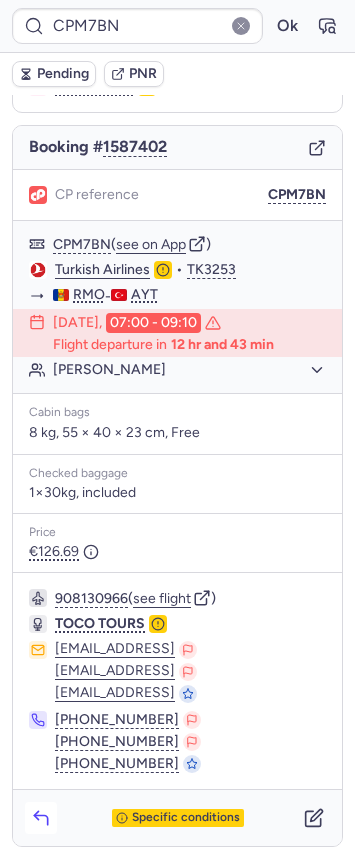 click at bounding box center [41, 818] 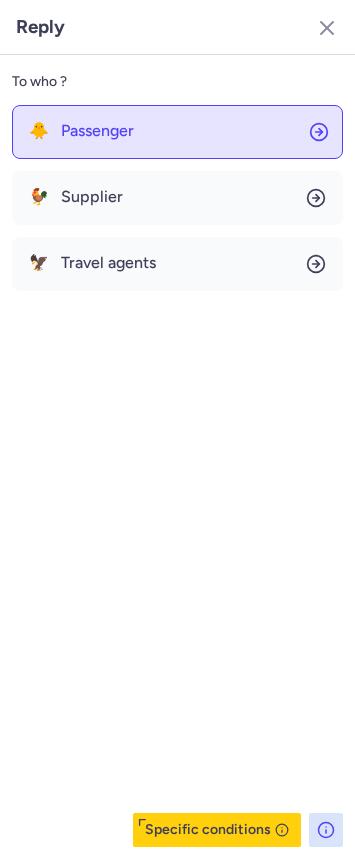 click on "🐥 Passenger" 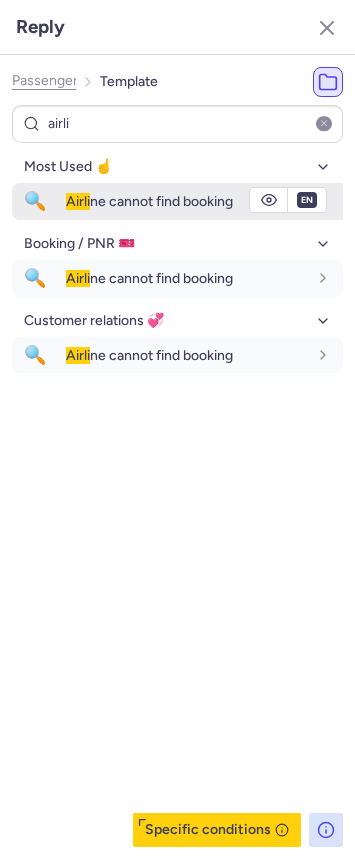 click on "Airli ne cannot find booking" at bounding box center [149, 201] 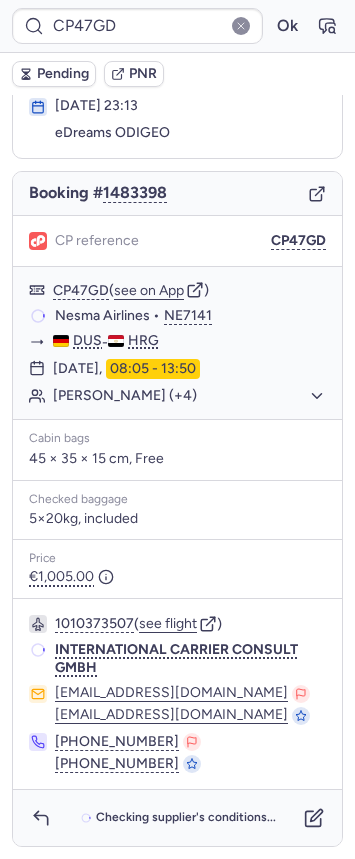 scroll, scrollTop: 123, scrollLeft: 0, axis: vertical 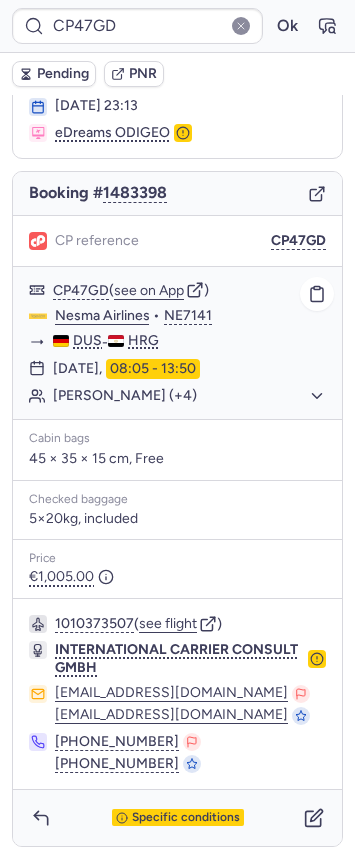 click on "[PERSON_NAME] (+4)" 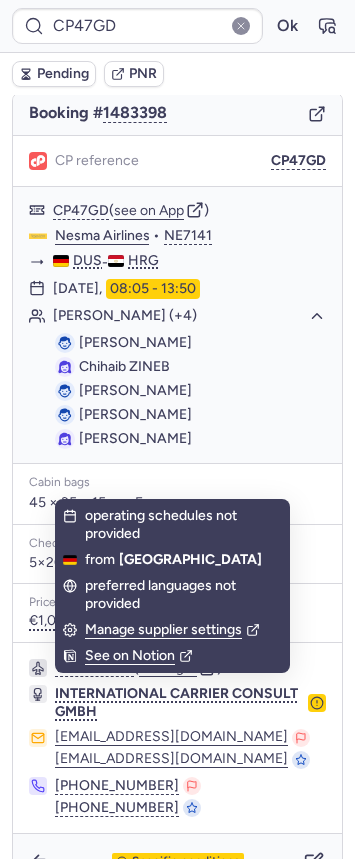 scroll, scrollTop: 248, scrollLeft: 0, axis: vertical 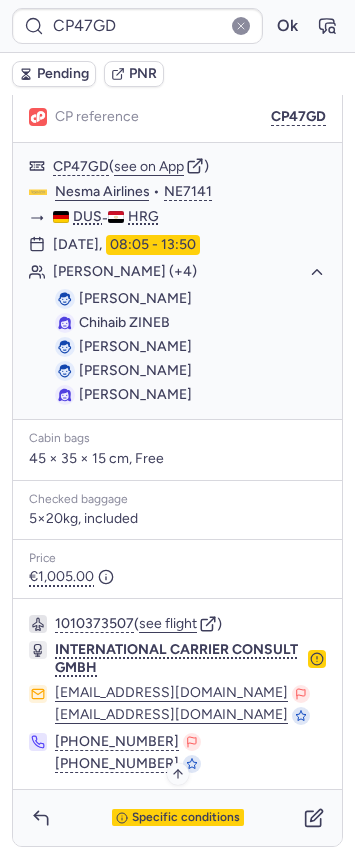 click on "Specific conditions" at bounding box center [178, 818] 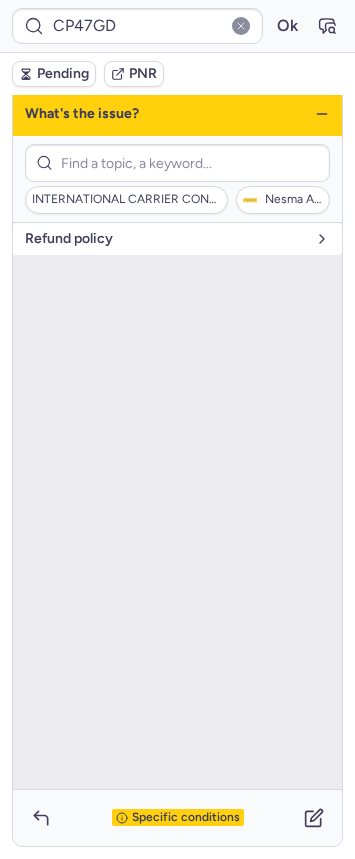 drag, startPoint x: 137, startPoint y: 258, endPoint x: 146, endPoint y: 239, distance: 21.023796 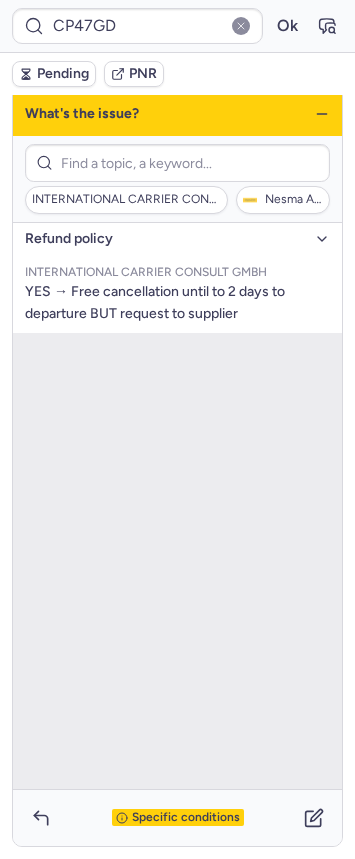 click on "What's the issue?" at bounding box center (177, 114) 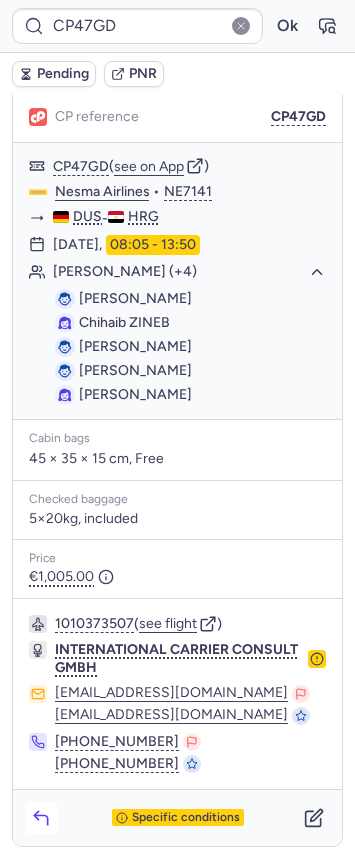 click 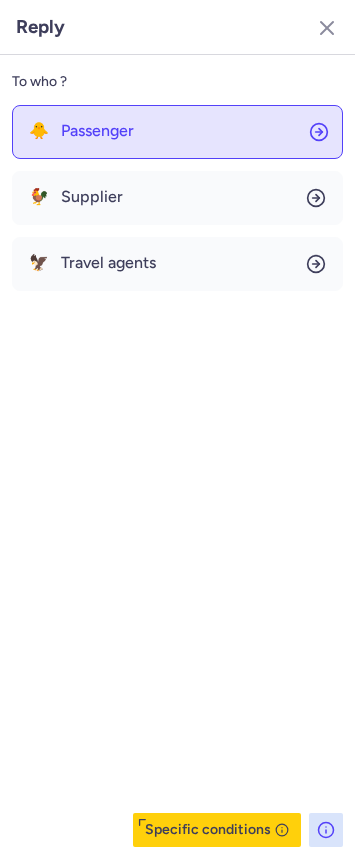 click on "Passenger" at bounding box center (97, 131) 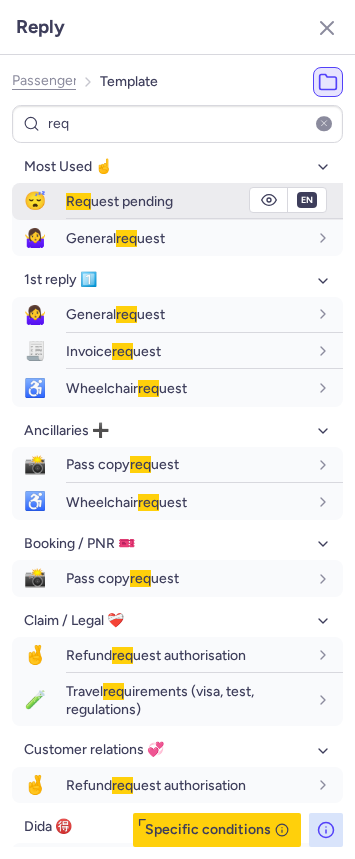 click on "Req uest pending" at bounding box center [119, 201] 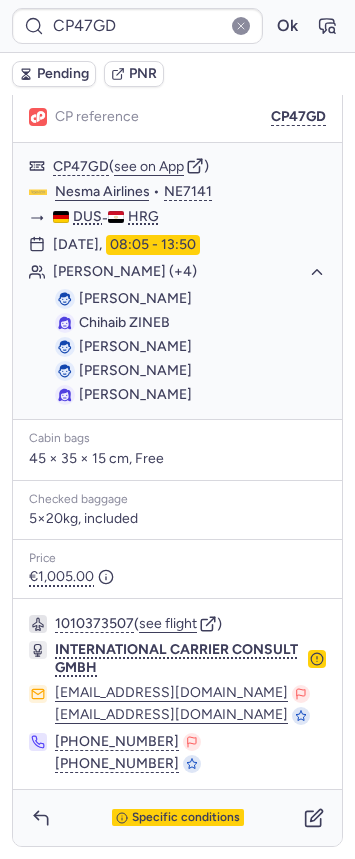 click on "Pending" at bounding box center (63, 74) 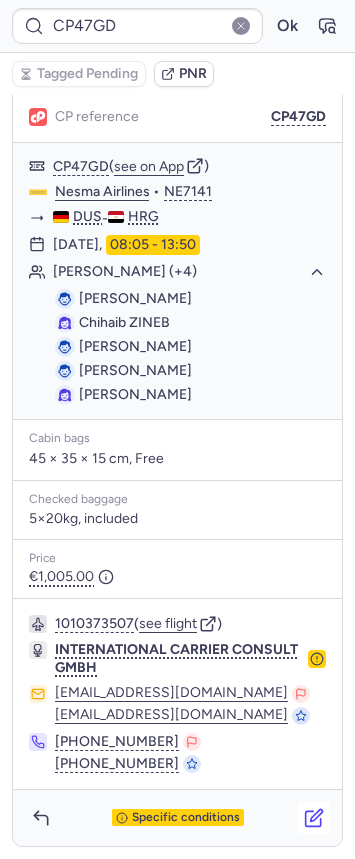 click at bounding box center (314, 818) 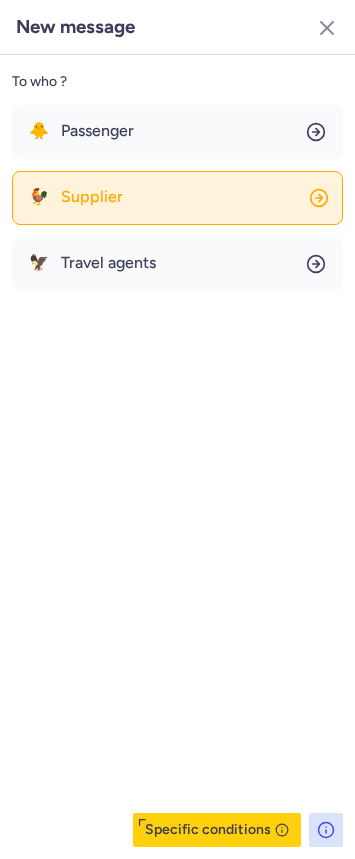 click on "Supplier" at bounding box center (92, 197) 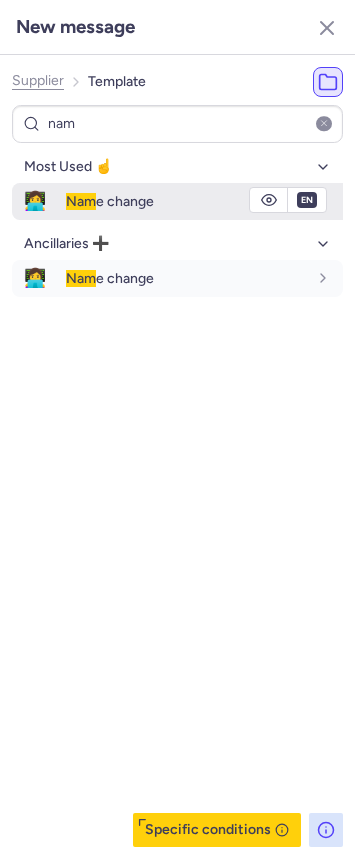 click on "👩‍💻" at bounding box center (35, 201) 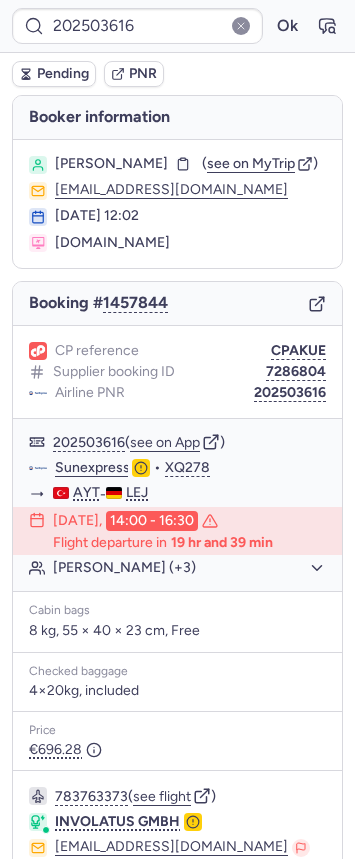 scroll, scrollTop: 230, scrollLeft: 0, axis: vertical 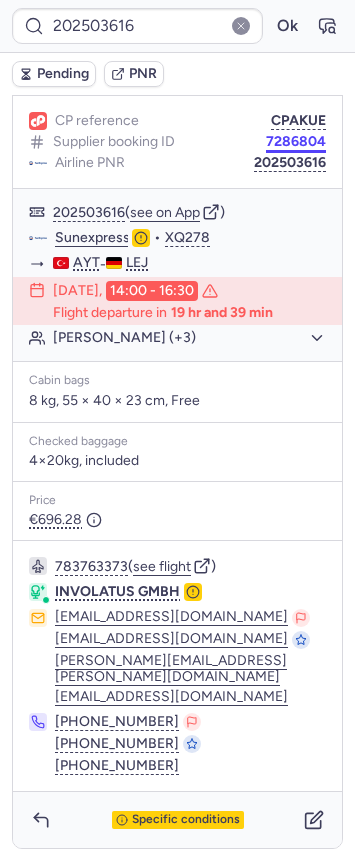 click on "7286804" at bounding box center (296, 142) 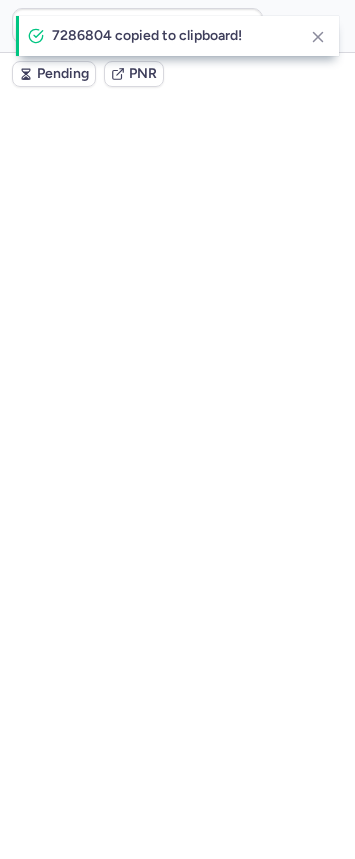 scroll, scrollTop: 0, scrollLeft: 0, axis: both 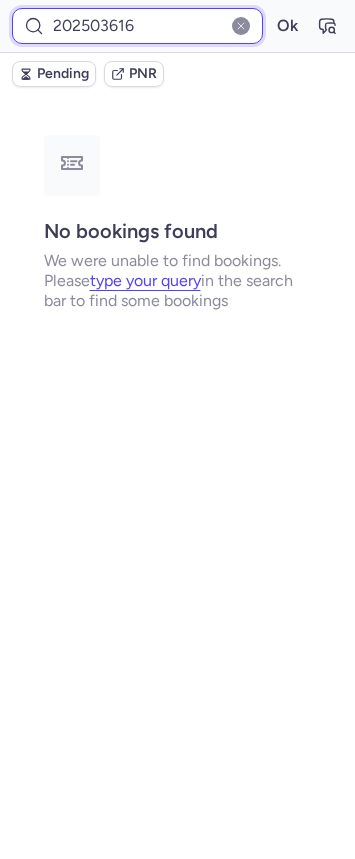 click on "202503616" at bounding box center (137, 26) 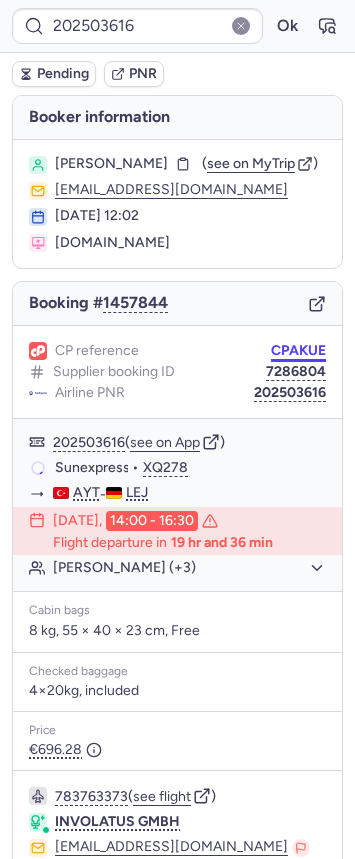 click on "CPAKUE" at bounding box center [298, 351] 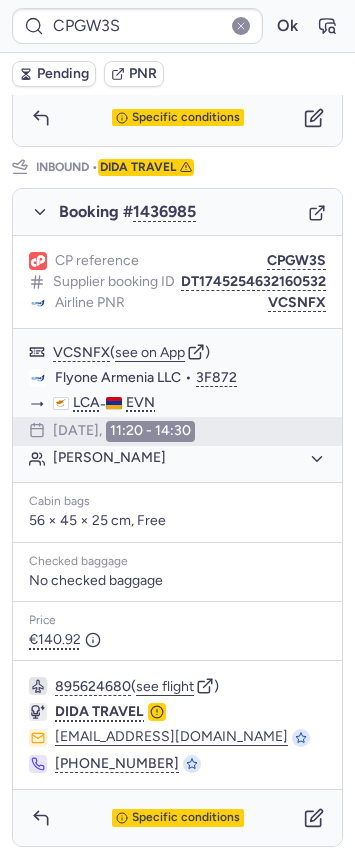 scroll, scrollTop: 994, scrollLeft: 0, axis: vertical 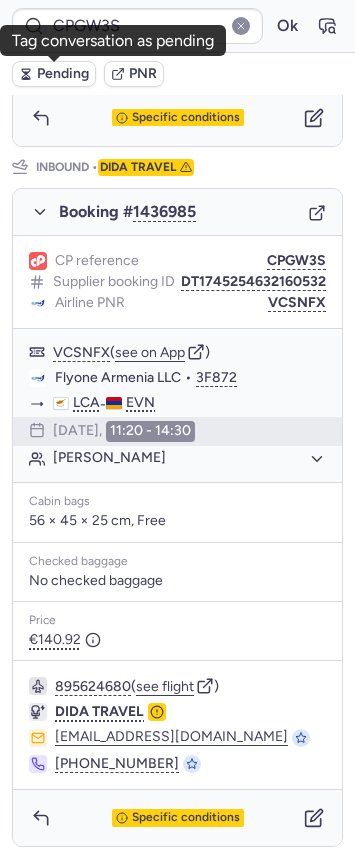 click on "Pending" at bounding box center (63, 74) 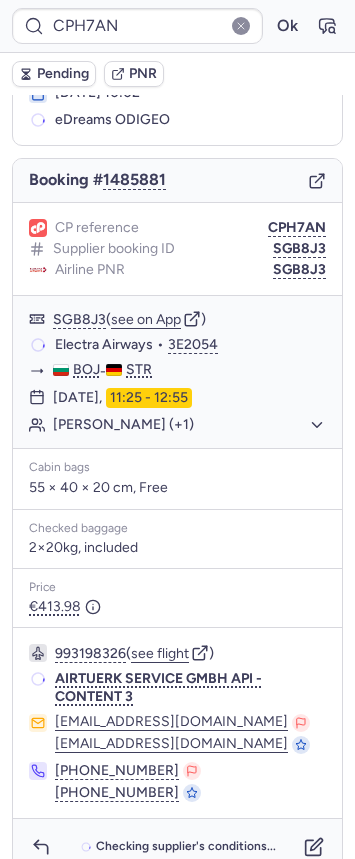 scroll, scrollTop: 123, scrollLeft: 0, axis: vertical 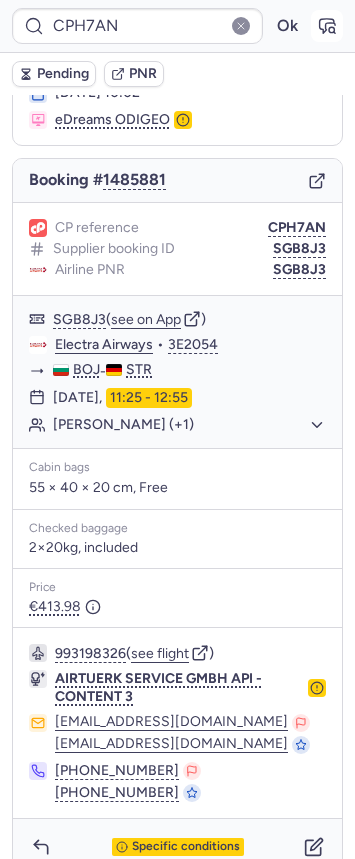 click 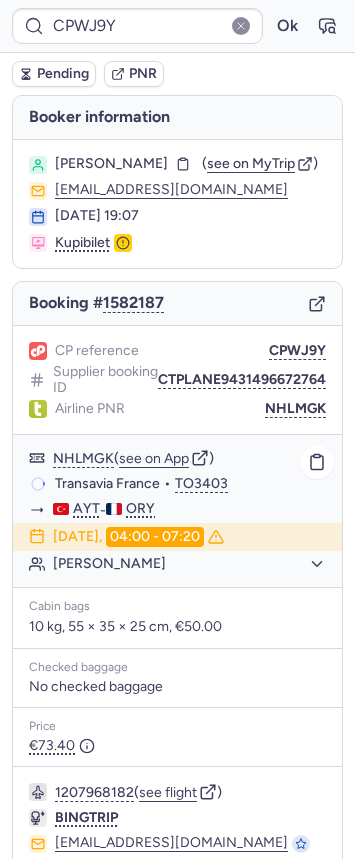 scroll, scrollTop: 120, scrollLeft: 0, axis: vertical 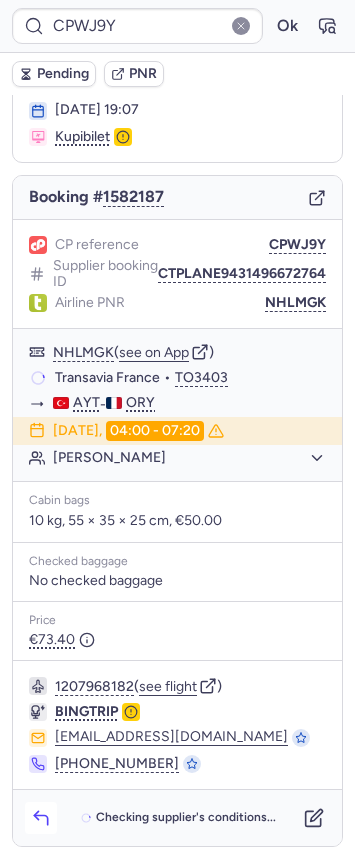 click 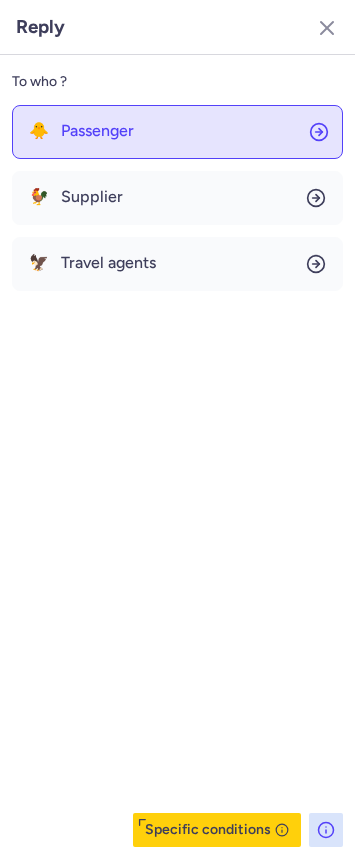 click on "🐥 Passenger" 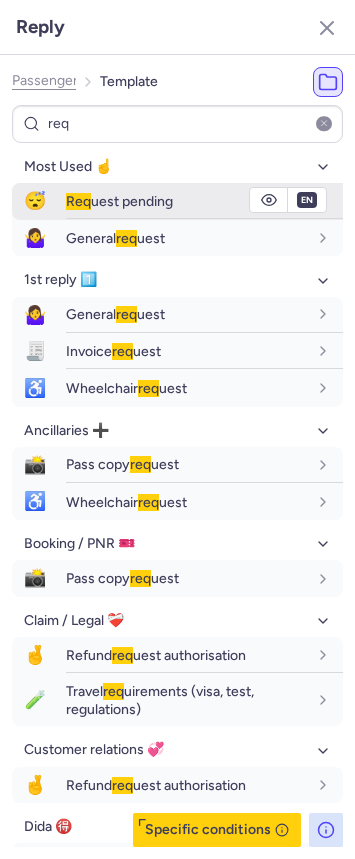 click on "😴" at bounding box center [35, 201] 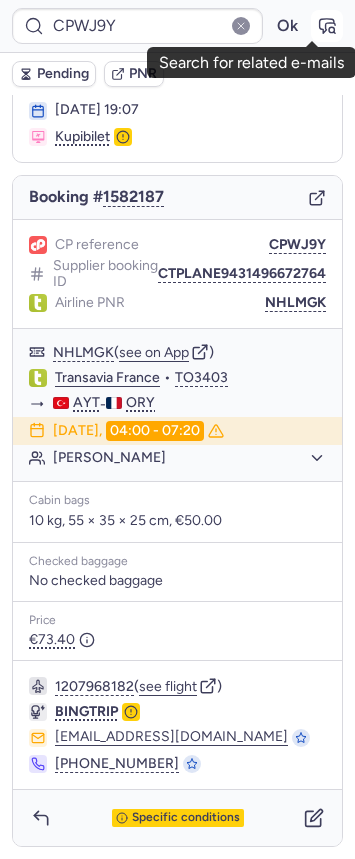 click 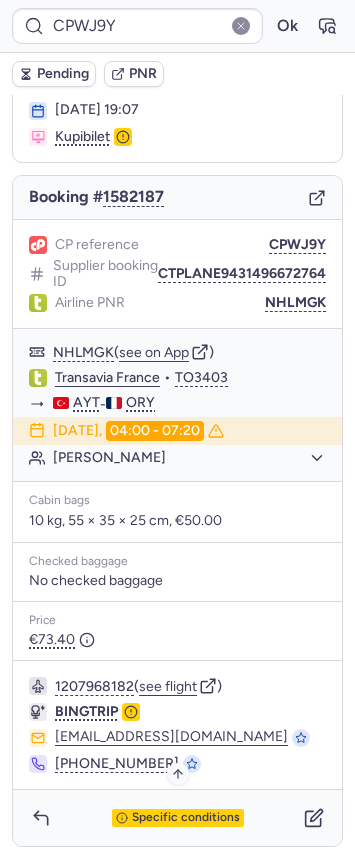 click on "Specific conditions" at bounding box center [186, 818] 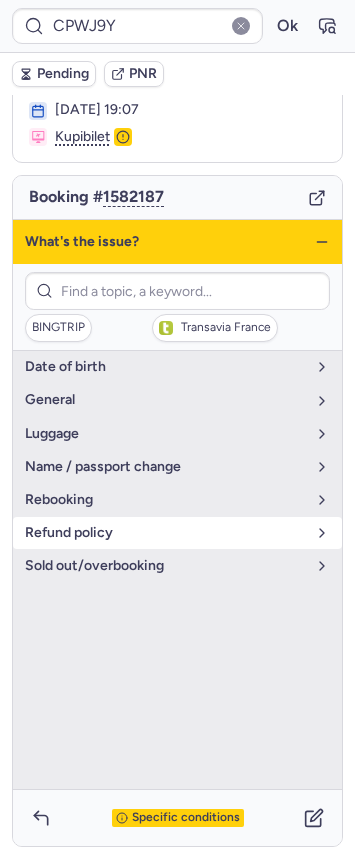 click on "refund policy" at bounding box center (165, 533) 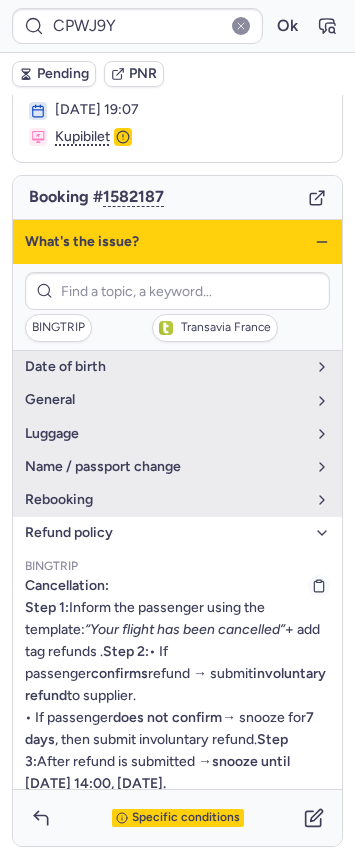 scroll, scrollTop: 91, scrollLeft: 0, axis: vertical 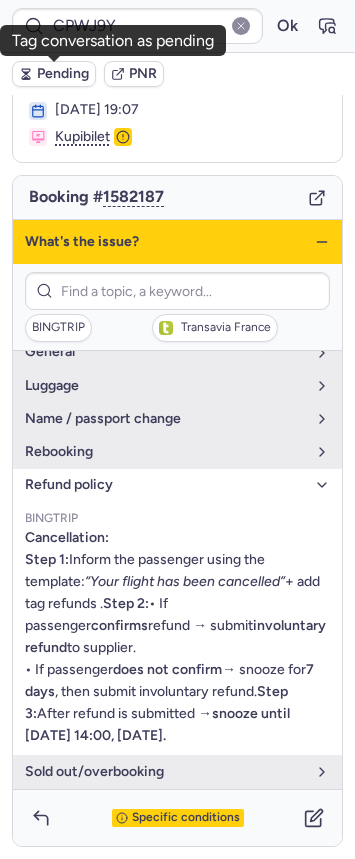click on "Pending" at bounding box center [63, 74] 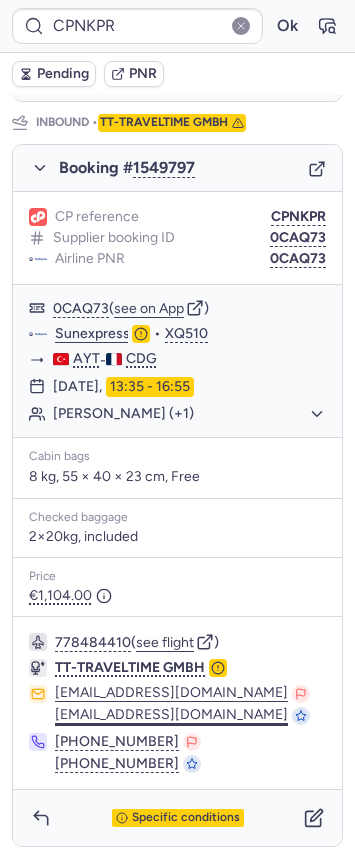 scroll, scrollTop: 253, scrollLeft: 0, axis: vertical 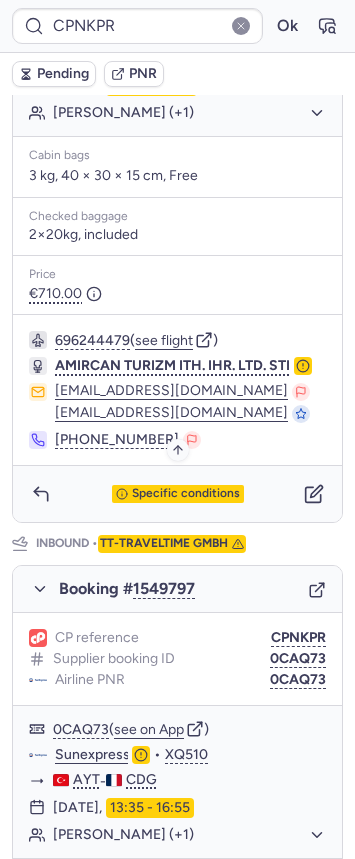 click on "Specific conditions" at bounding box center (186, 494) 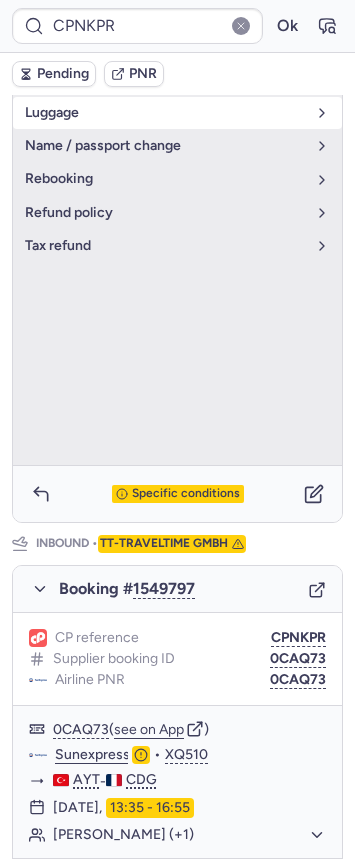 click on "luggage" at bounding box center (165, 113) 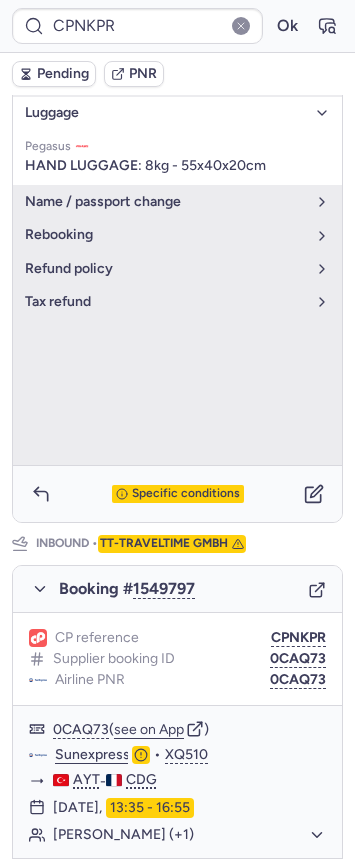 click on "luggage" at bounding box center [165, 113] 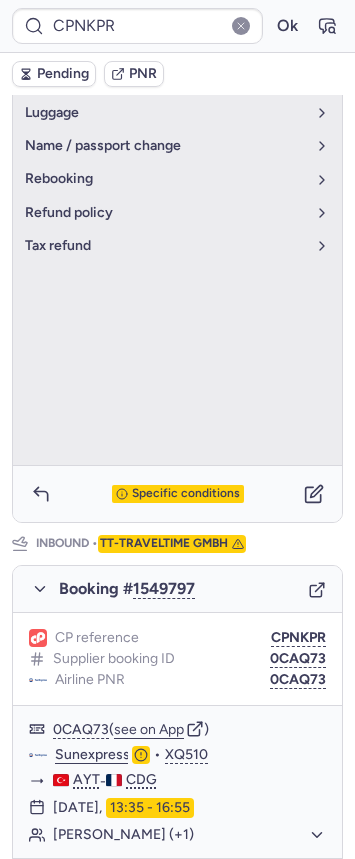 scroll, scrollTop: 0, scrollLeft: 0, axis: both 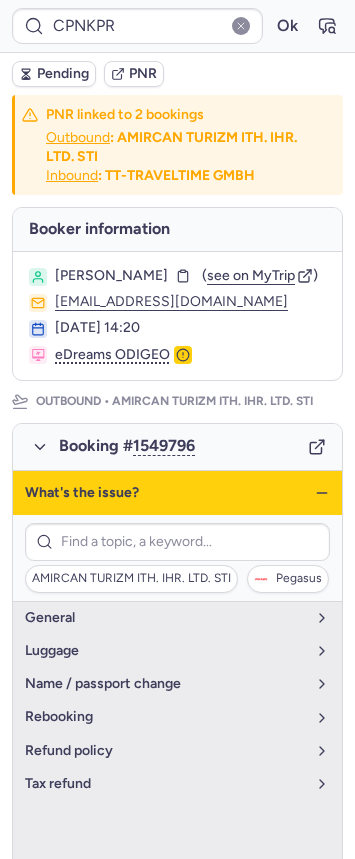 click 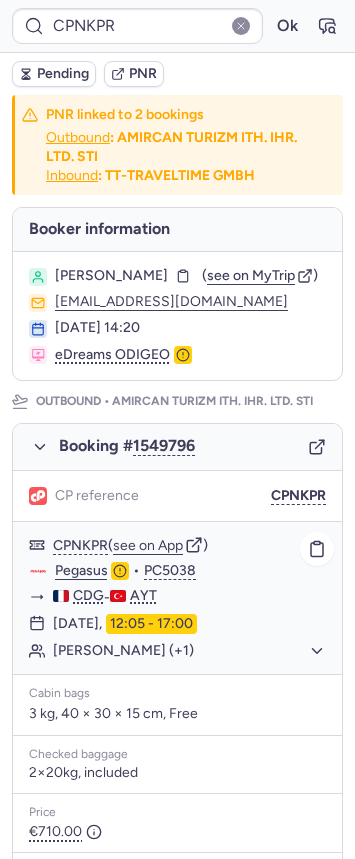 scroll, scrollTop: 752, scrollLeft: 0, axis: vertical 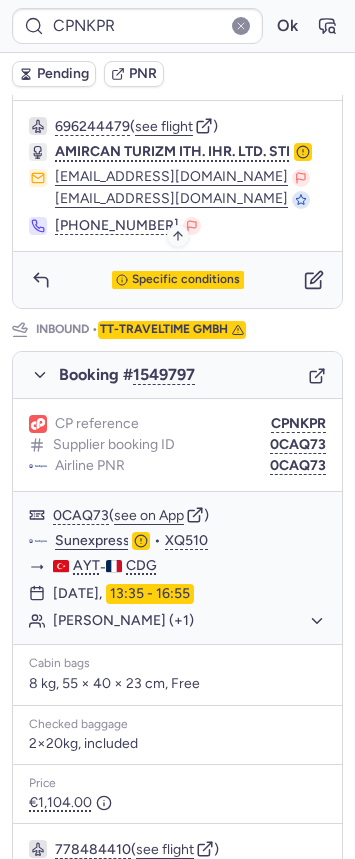 click on "Specific conditions" at bounding box center [186, 280] 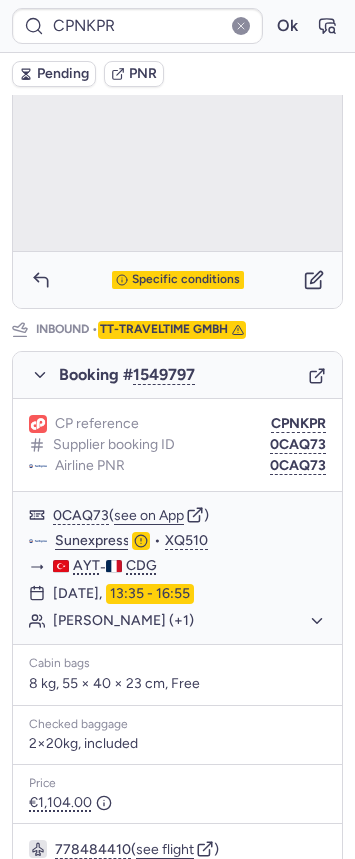scroll, scrollTop: 155, scrollLeft: 0, axis: vertical 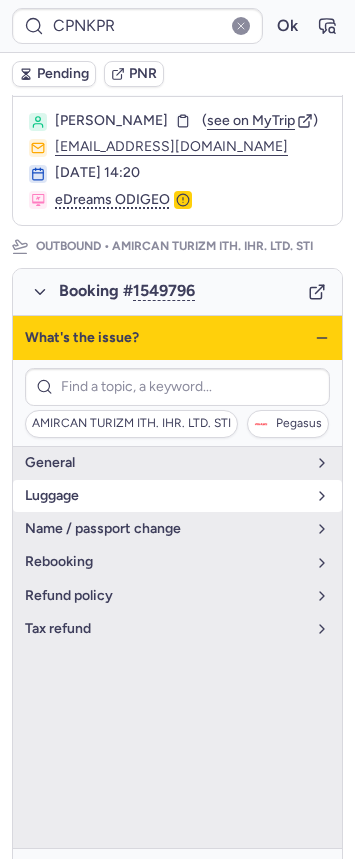 click on "luggage" at bounding box center [165, 496] 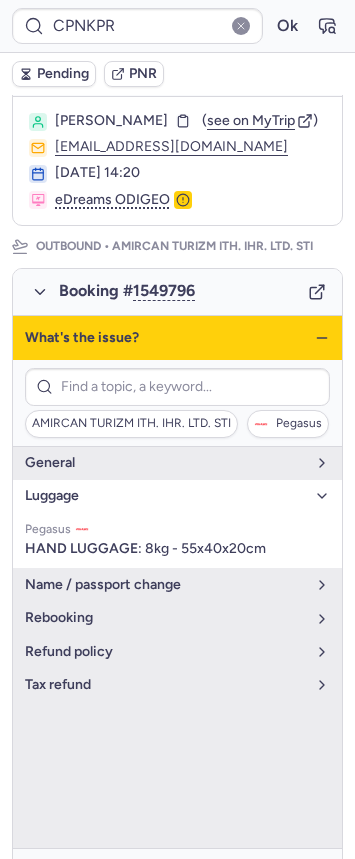 click 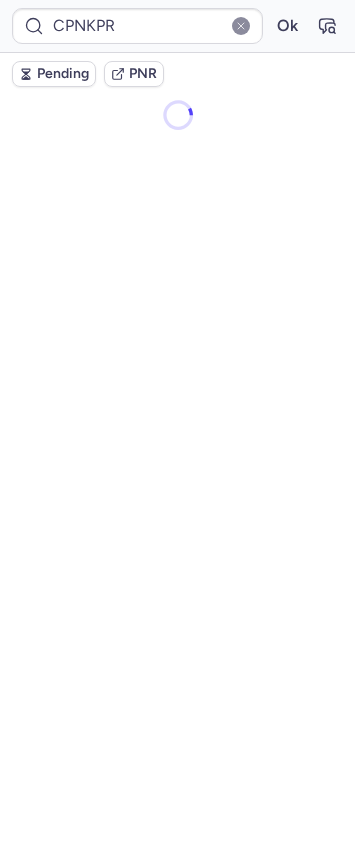 scroll, scrollTop: 0, scrollLeft: 0, axis: both 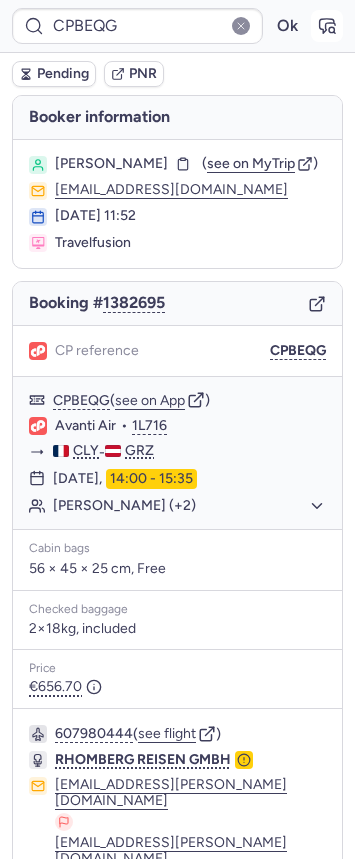 click 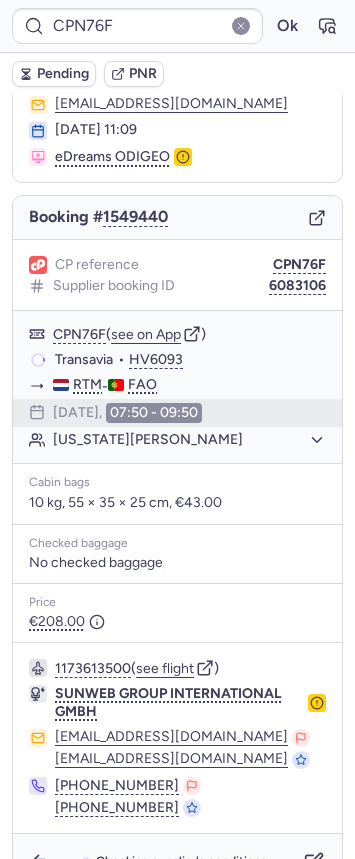 scroll, scrollTop: 144, scrollLeft: 0, axis: vertical 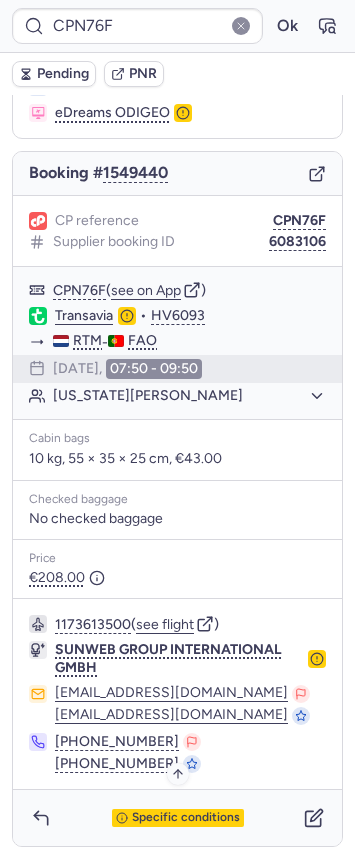 click on "Specific conditions" at bounding box center (186, 818) 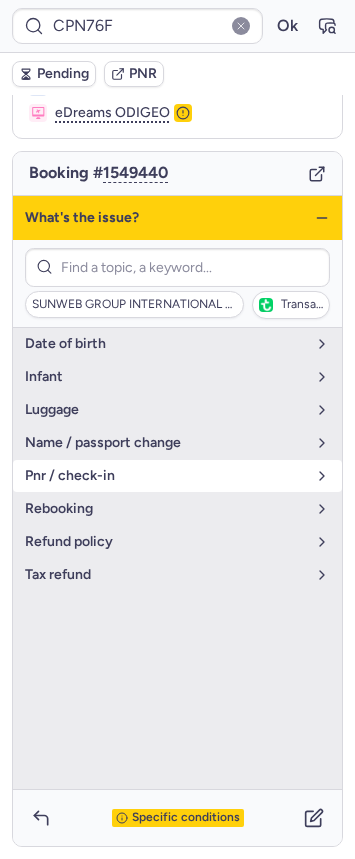 click on "pnr / check-in" at bounding box center (165, 476) 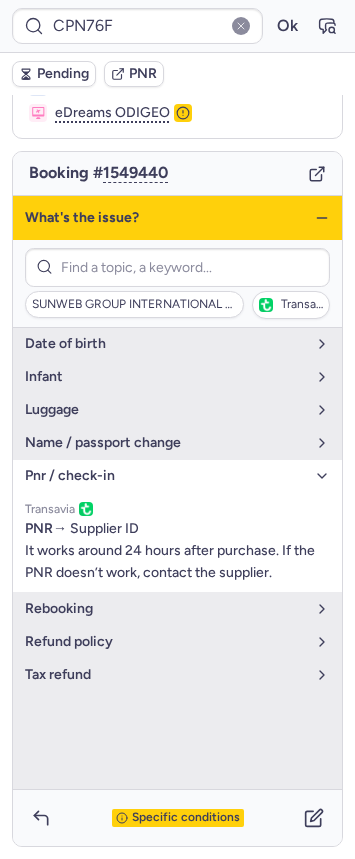click on "What's the issue?" at bounding box center (177, 218) 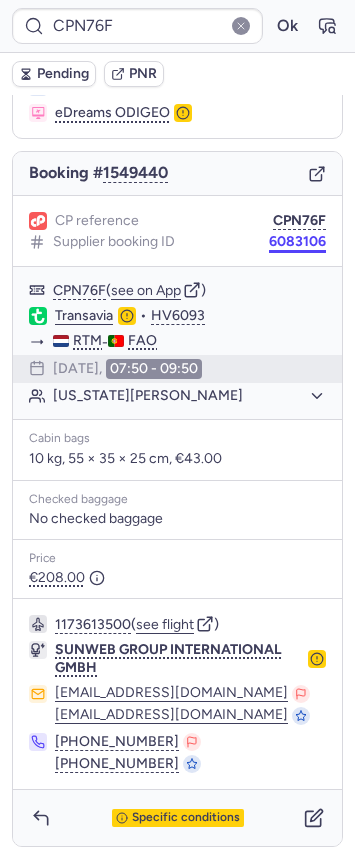 click on "6083106" at bounding box center (297, 242) 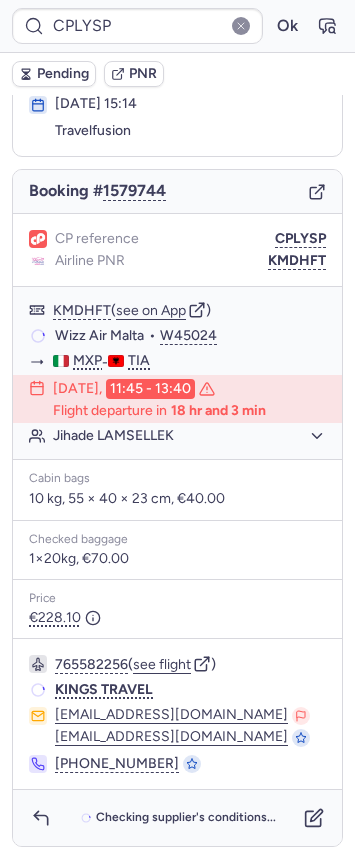 scroll, scrollTop: 126, scrollLeft: 0, axis: vertical 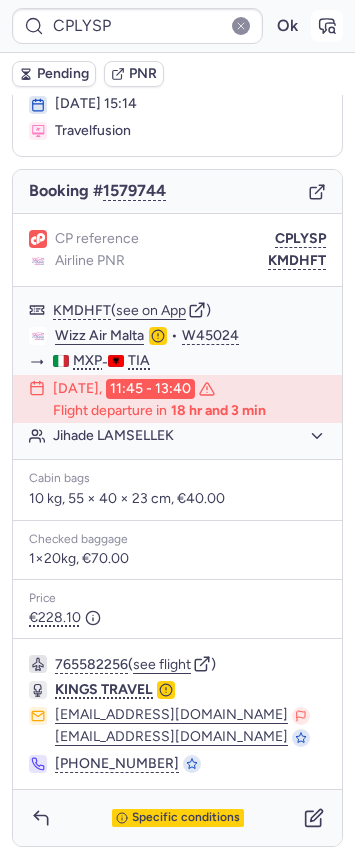 click 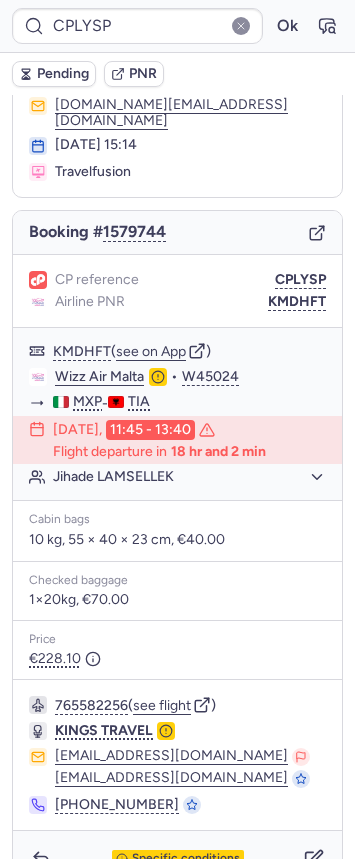 scroll, scrollTop: 126, scrollLeft: 0, axis: vertical 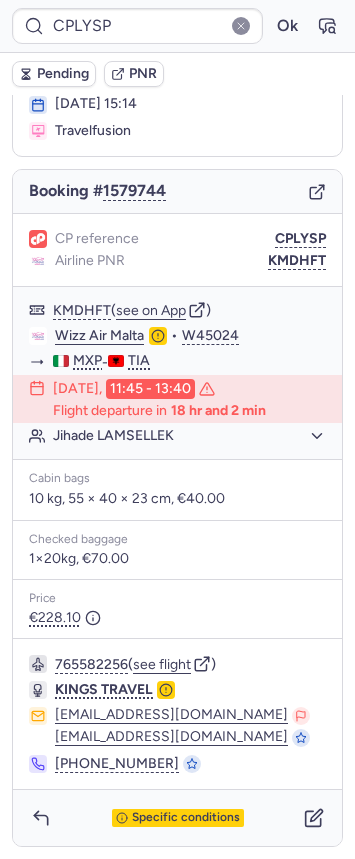 click on "Specific conditions" at bounding box center [177, 818] 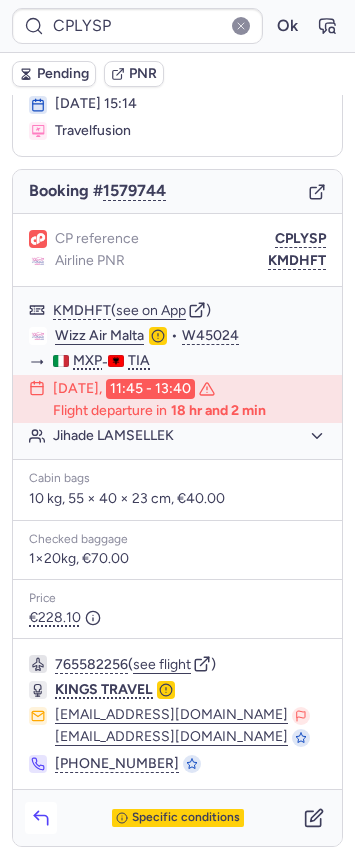 click 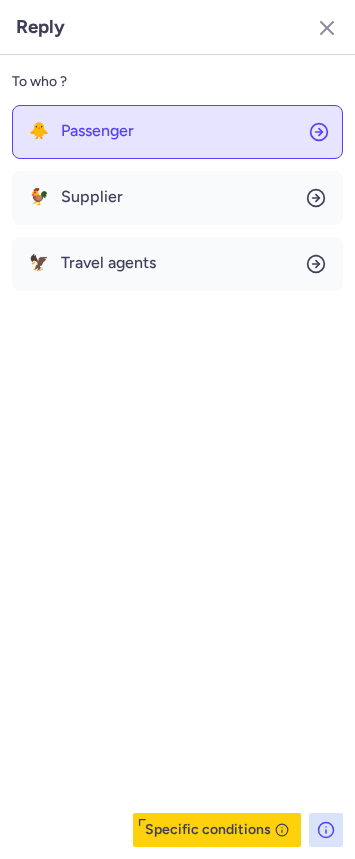 click on "🐥 Passenger" 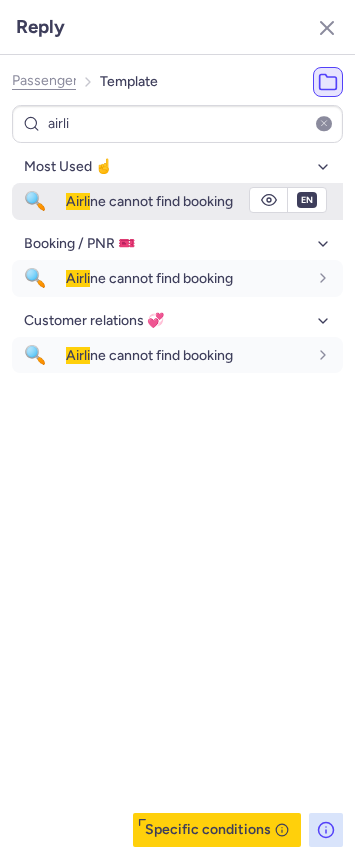 click on "🔍" at bounding box center (35, 201) 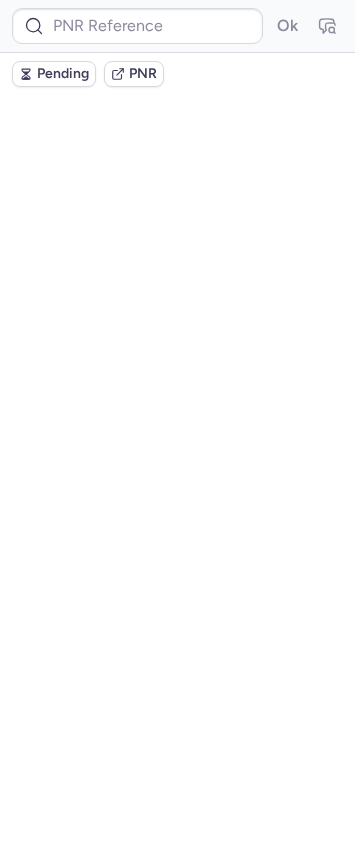 scroll, scrollTop: 0, scrollLeft: 0, axis: both 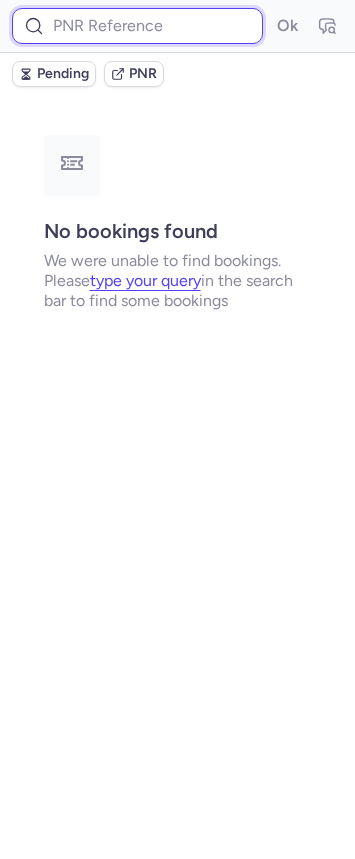 click at bounding box center (137, 26) 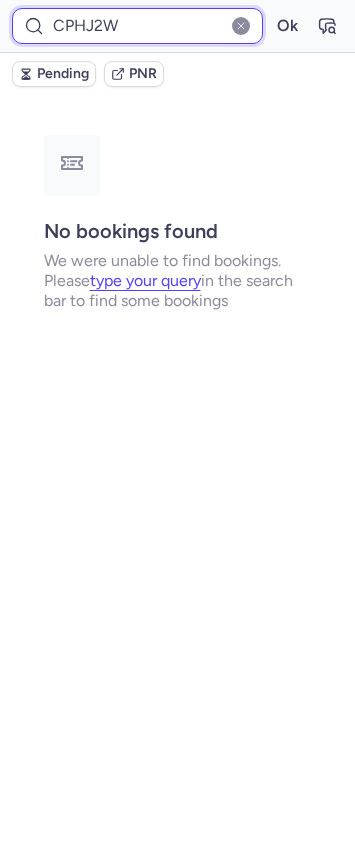 click on "Ok" at bounding box center [287, 26] 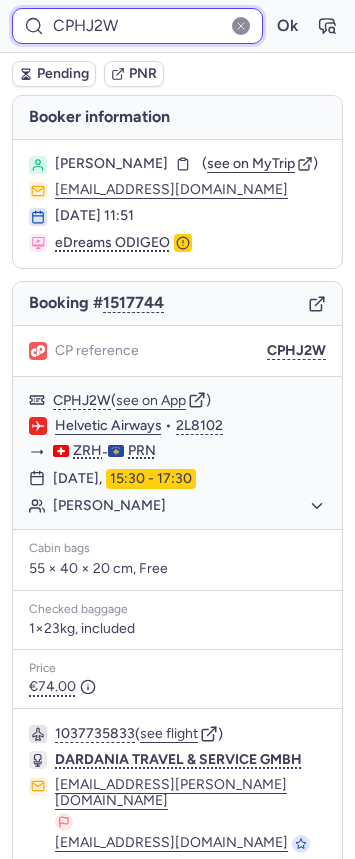 click on "CPHJ2W" at bounding box center (137, 26) 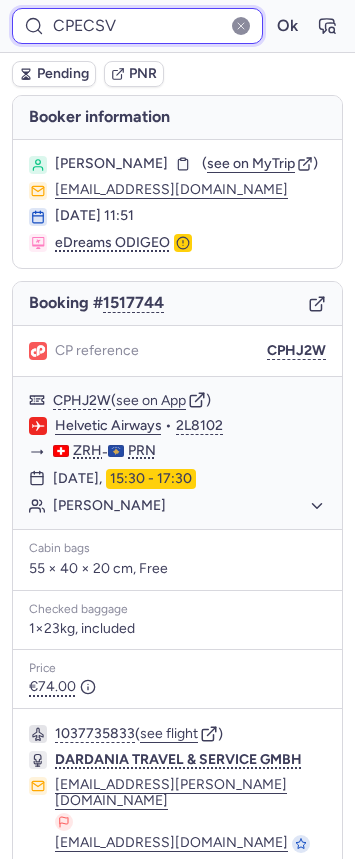click on "Ok" at bounding box center (287, 26) 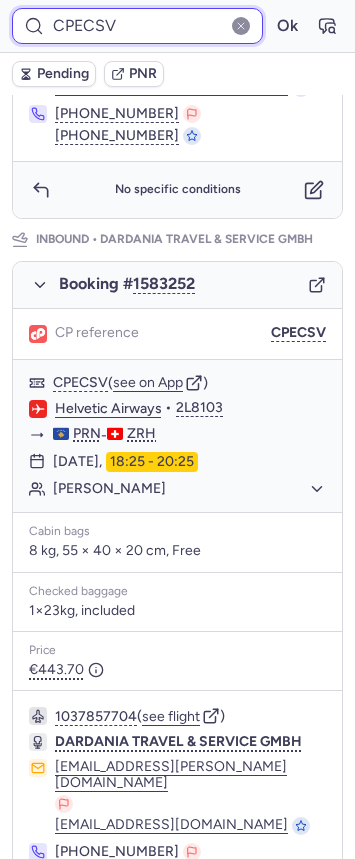 scroll, scrollTop: 972, scrollLeft: 0, axis: vertical 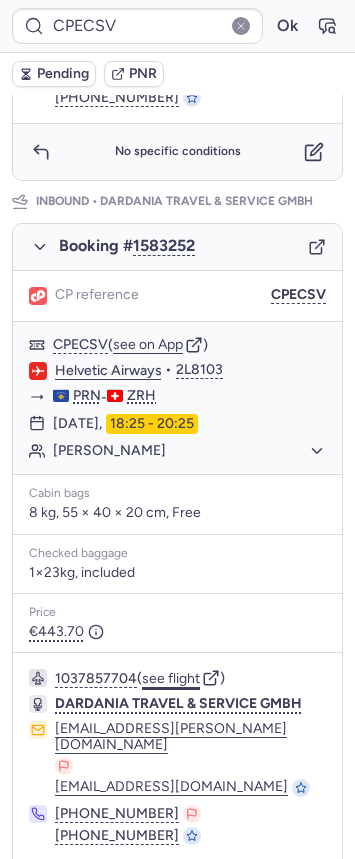 click on "see flight" 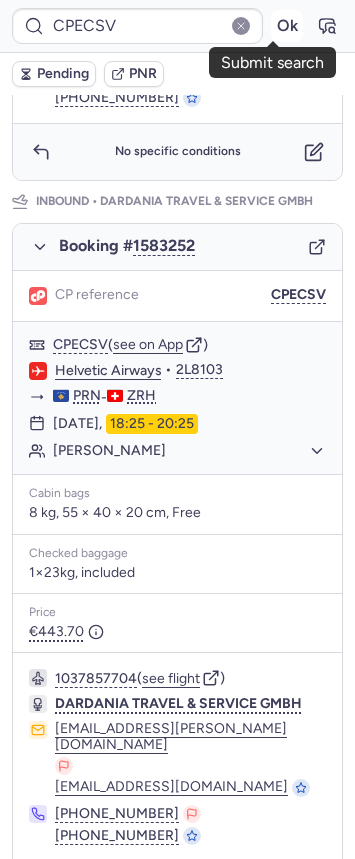 click on "Ok" at bounding box center [287, 26] 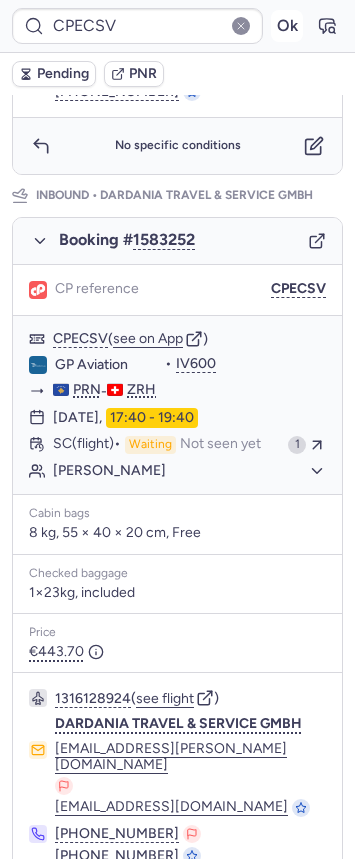 scroll, scrollTop: 972, scrollLeft: 0, axis: vertical 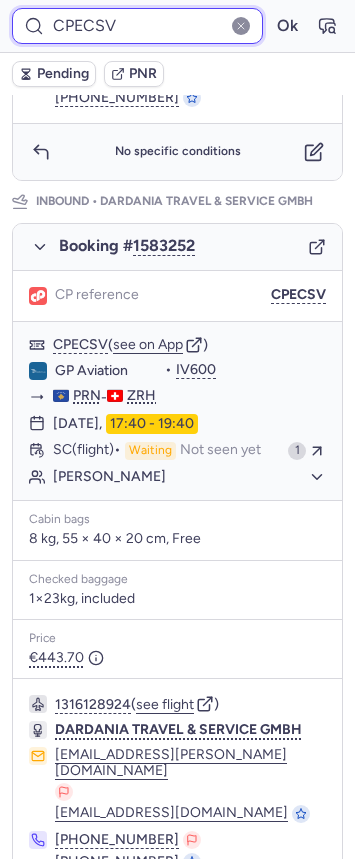 click on "CPECSV" at bounding box center (137, 26) 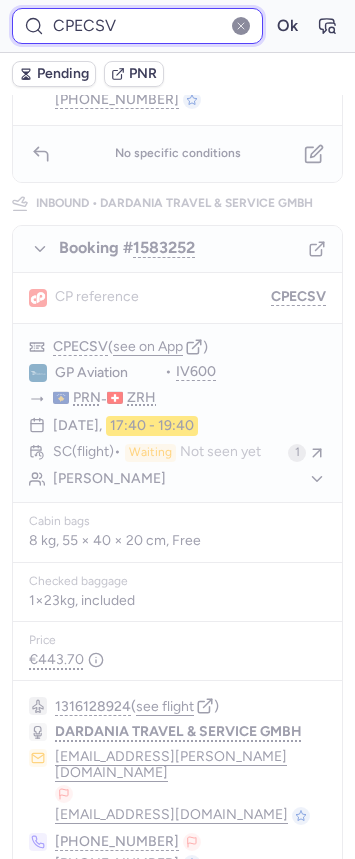 click on "Ok" at bounding box center (287, 26) 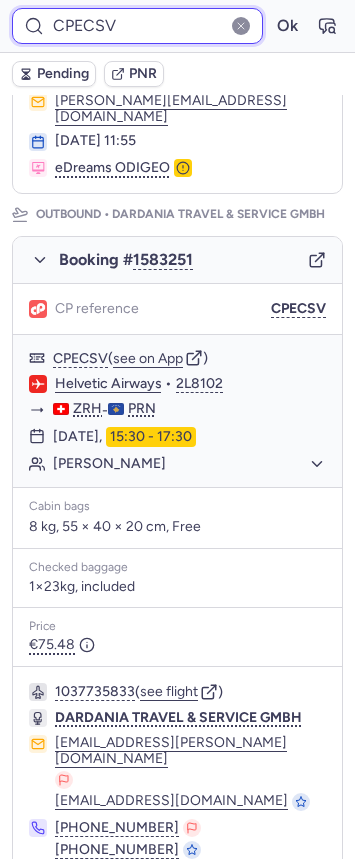 scroll, scrollTop: 972, scrollLeft: 0, axis: vertical 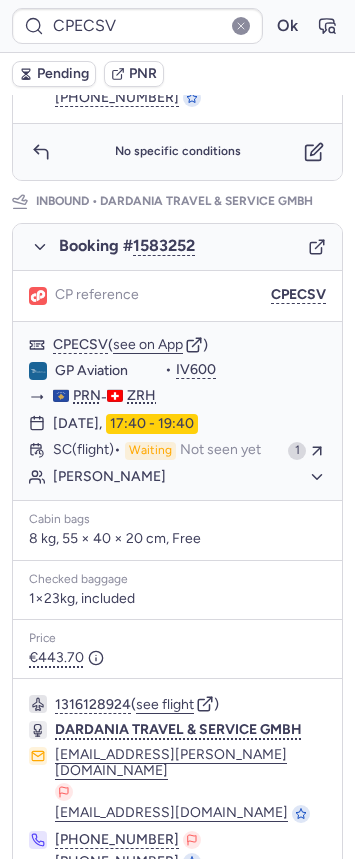 click on "Pending" at bounding box center [63, 74] 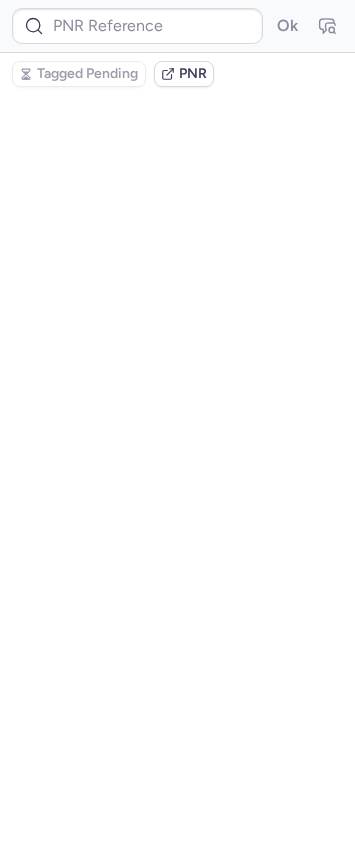 scroll, scrollTop: 0, scrollLeft: 0, axis: both 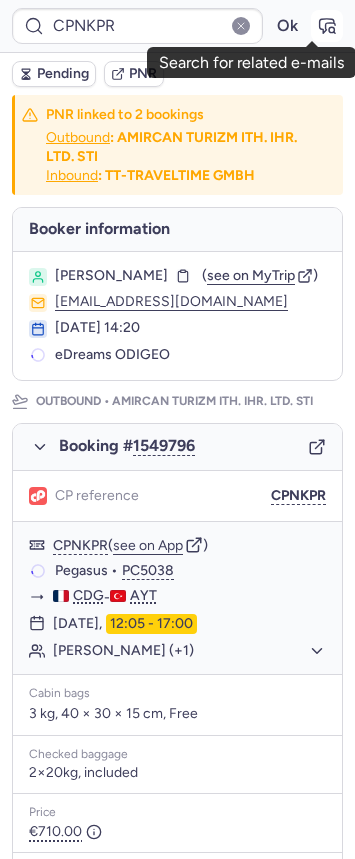 click 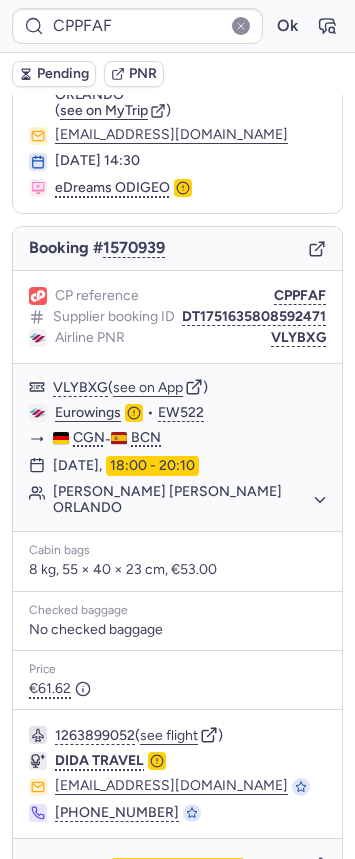 scroll, scrollTop: 92, scrollLeft: 0, axis: vertical 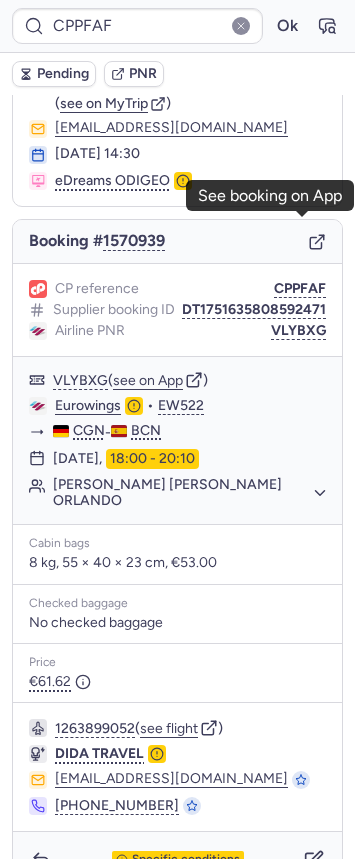 click 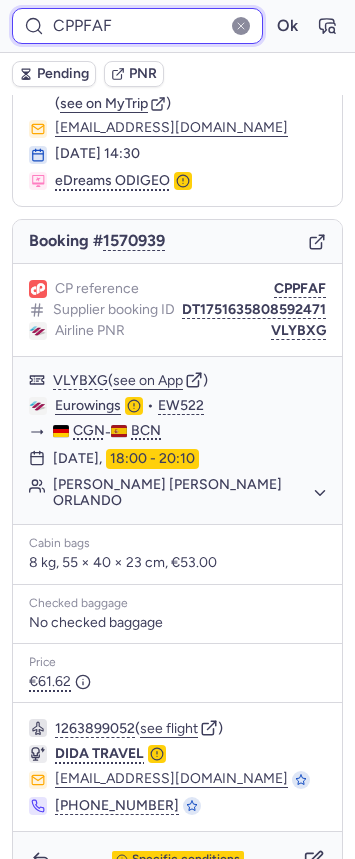 click on "CPPFAF" at bounding box center [137, 26] 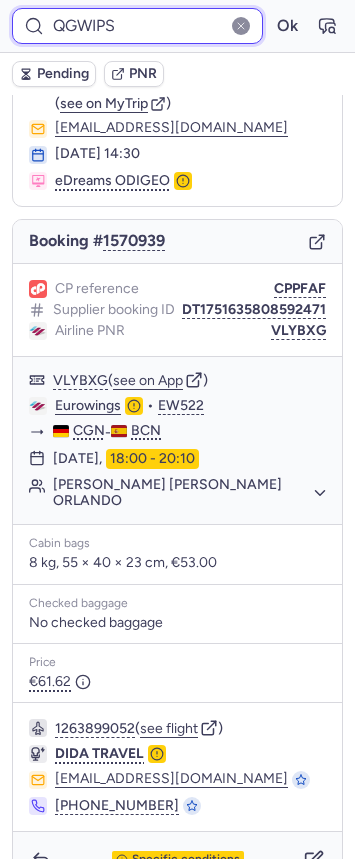 click on "Ok" at bounding box center [287, 26] 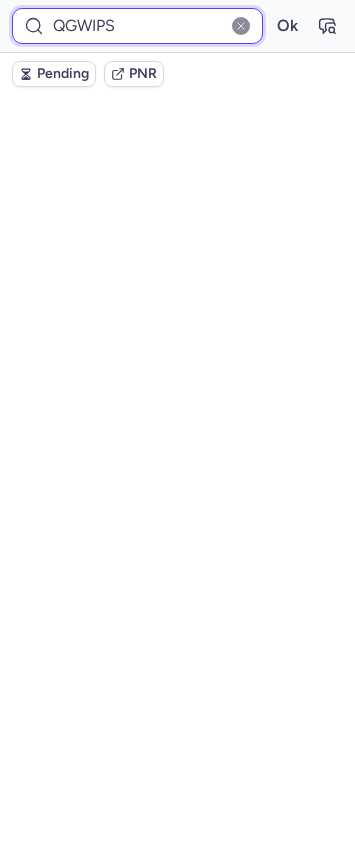 scroll, scrollTop: 0, scrollLeft: 0, axis: both 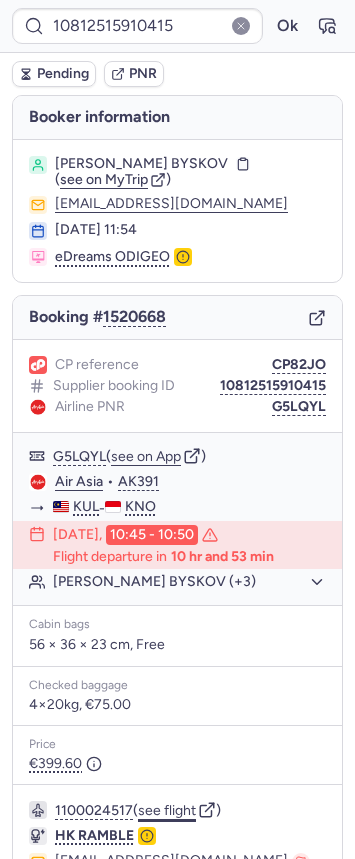 click on "see flight" 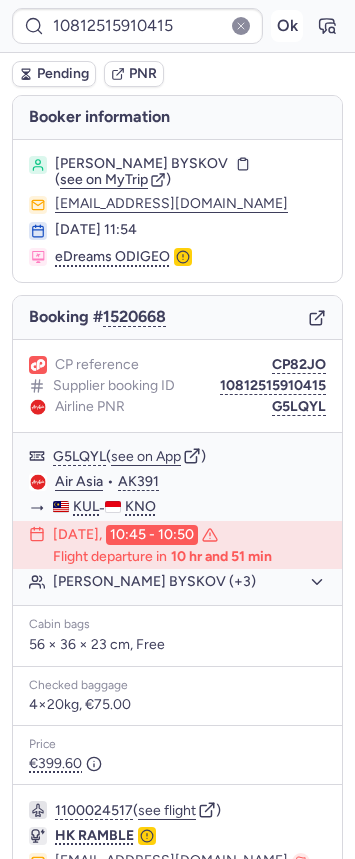 click on "Ok" at bounding box center (287, 26) 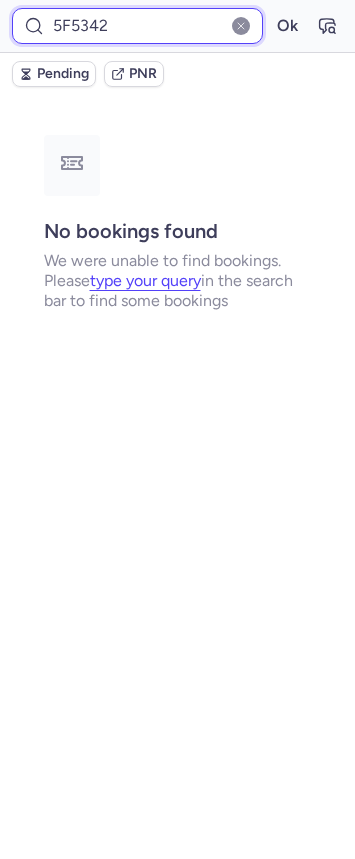 click on "5F5342" at bounding box center [137, 26] 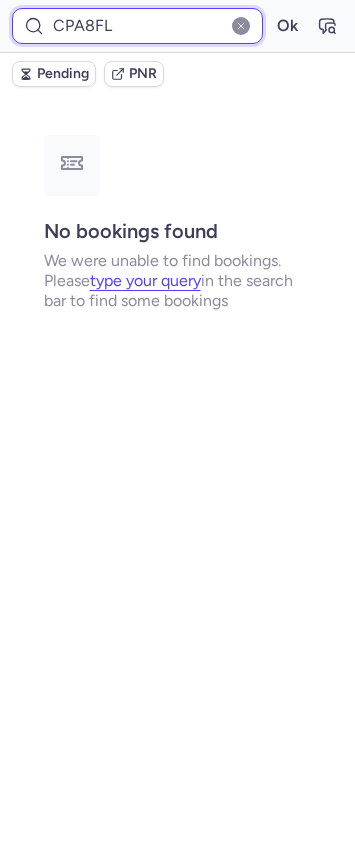 click on "Ok" at bounding box center (287, 26) 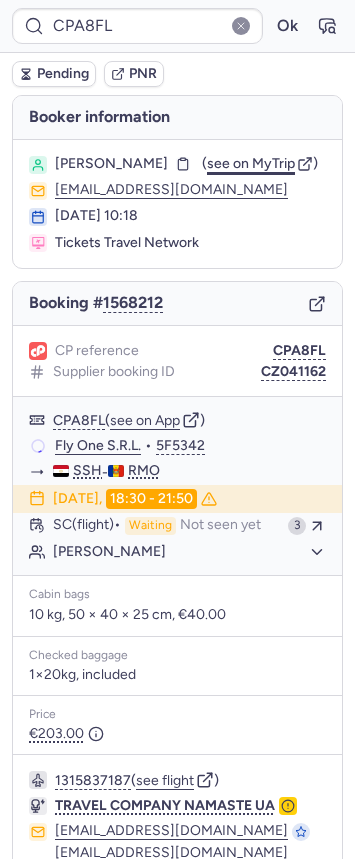 click on "see on MyTrip" at bounding box center [251, 163] 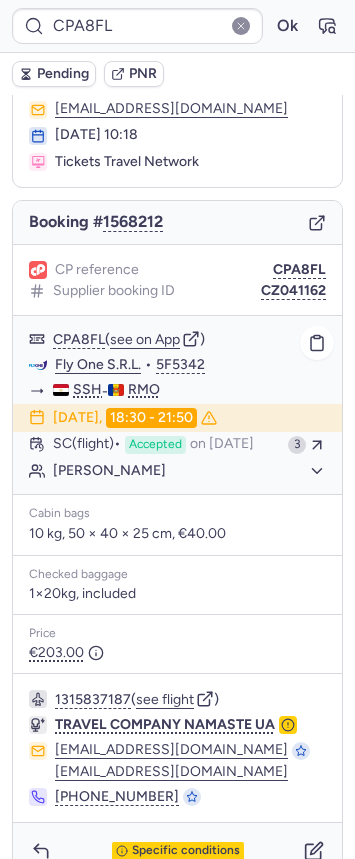scroll, scrollTop: 148, scrollLeft: 0, axis: vertical 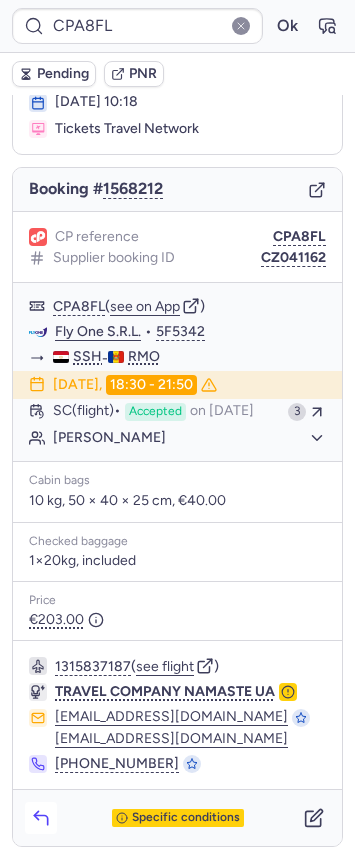 drag, startPoint x: 46, startPoint y: 825, endPoint x: 32, endPoint y: 818, distance: 15.652476 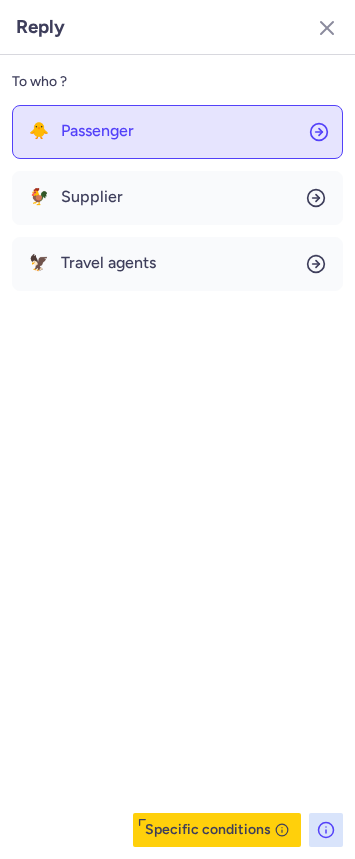 click on "Passenger" at bounding box center (97, 131) 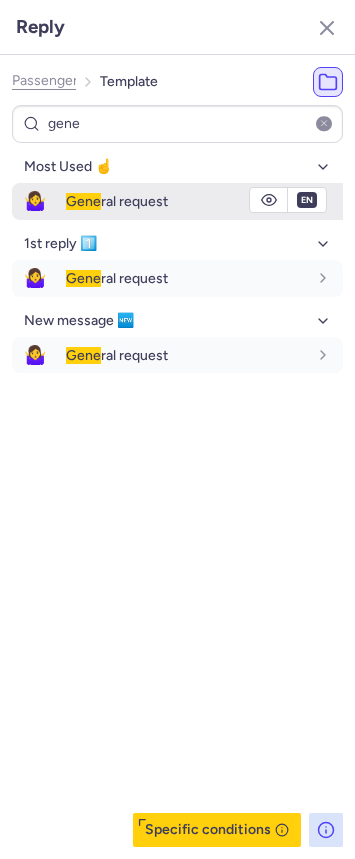 click on "🤷‍♀️" at bounding box center (35, 201) 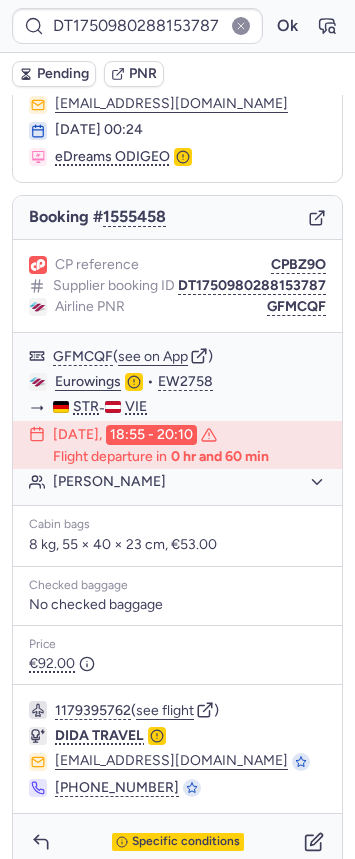 scroll, scrollTop: 126, scrollLeft: 0, axis: vertical 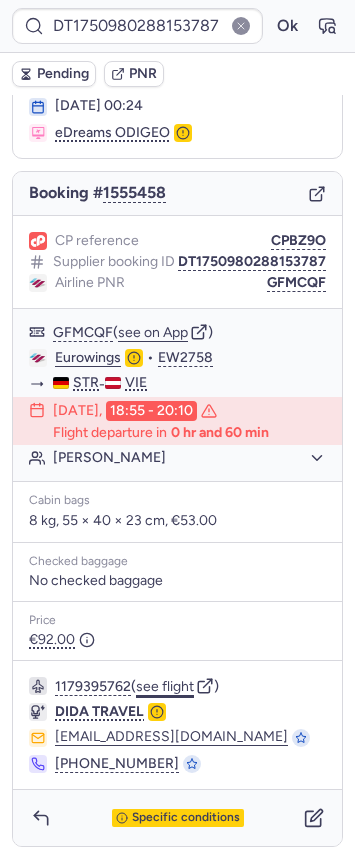click on "see flight" 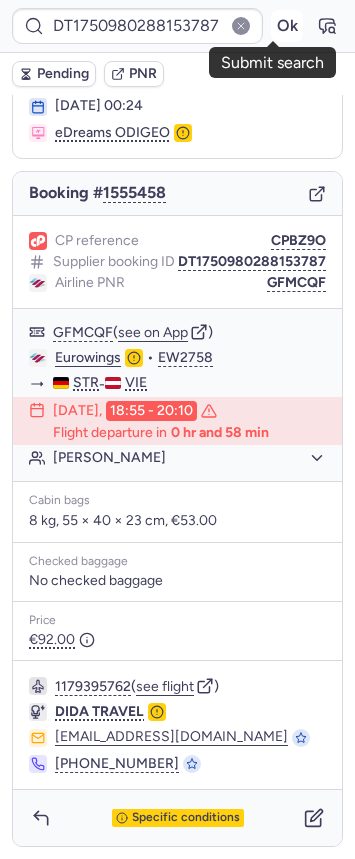 click on "Ok" at bounding box center [287, 26] 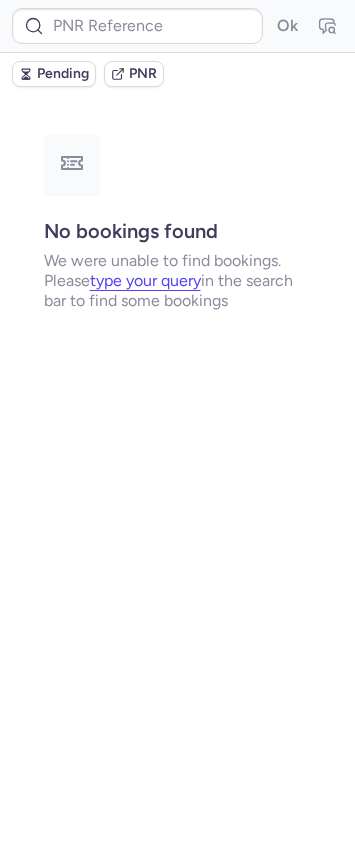 scroll, scrollTop: 0, scrollLeft: 0, axis: both 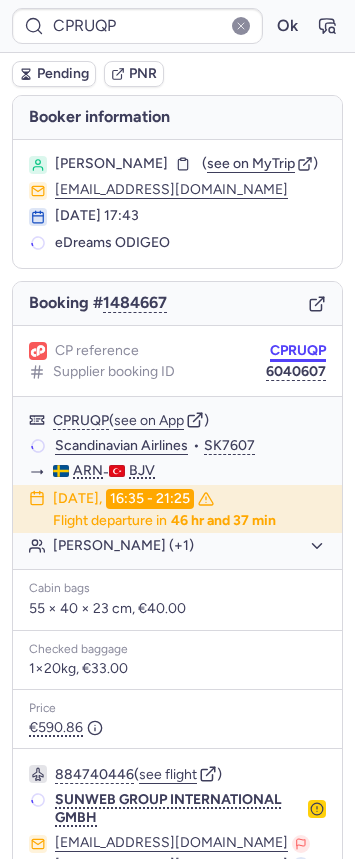 click on "CPRUQP" at bounding box center [298, 351] 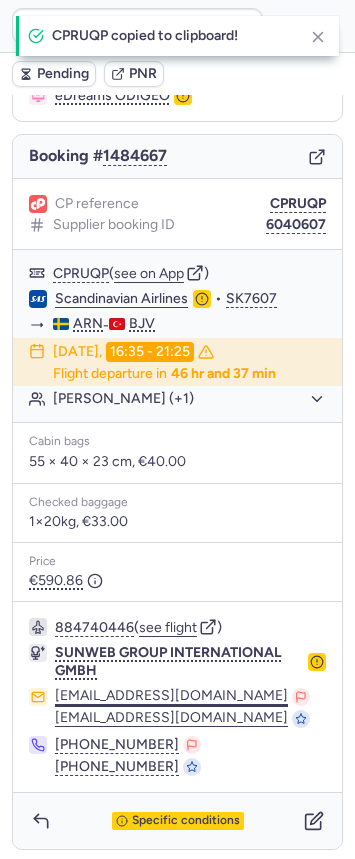 scroll, scrollTop: 150, scrollLeft: 0, axis: vertical 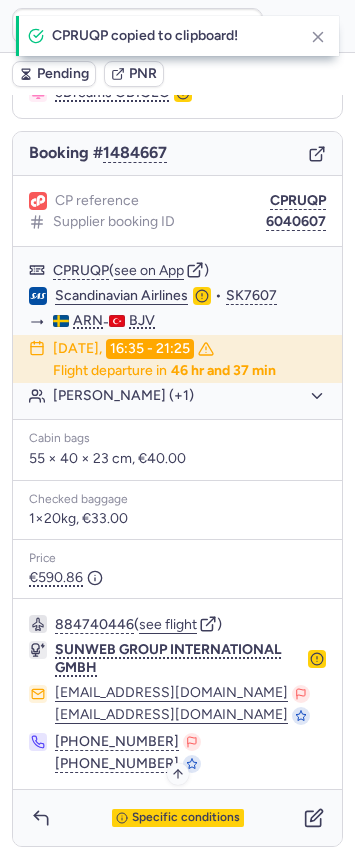 click on "Specific conditions" at bounding box center [186, 818] 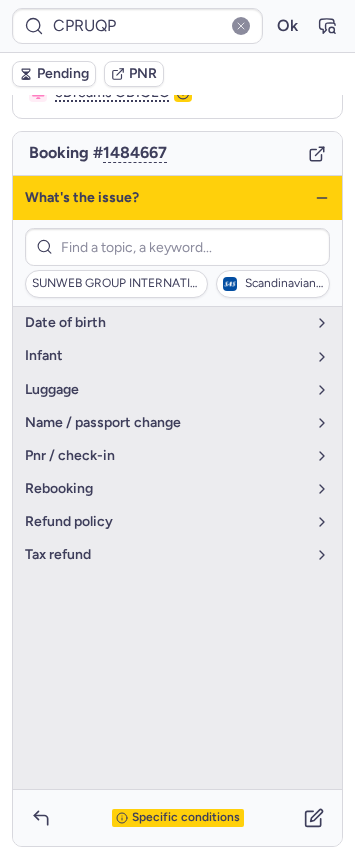 click 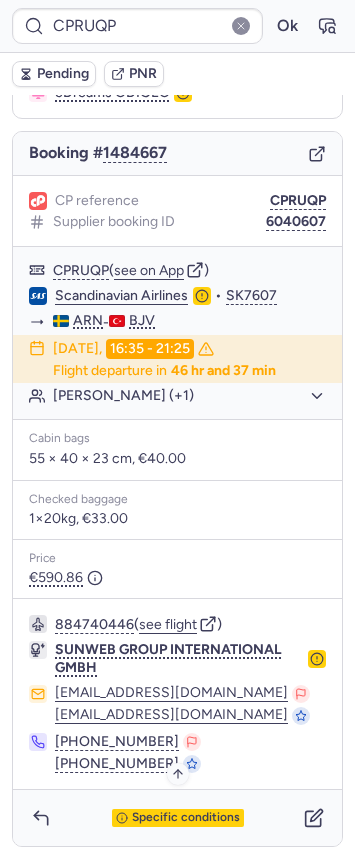 click on "Specific conditions" at bounding box center [178, 818] 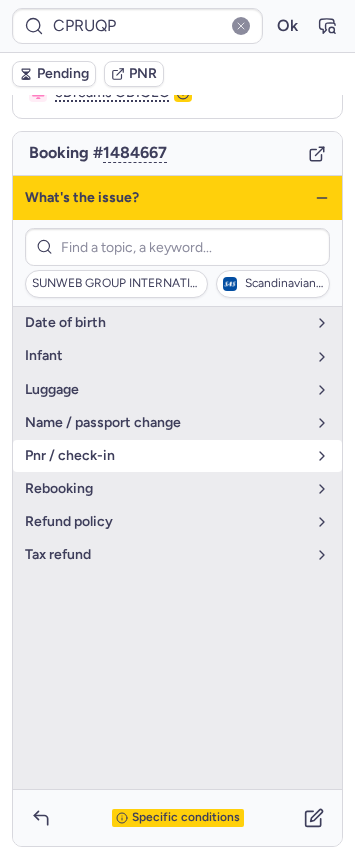 click on "pnr / check-in" at bounding box center (177, 456) 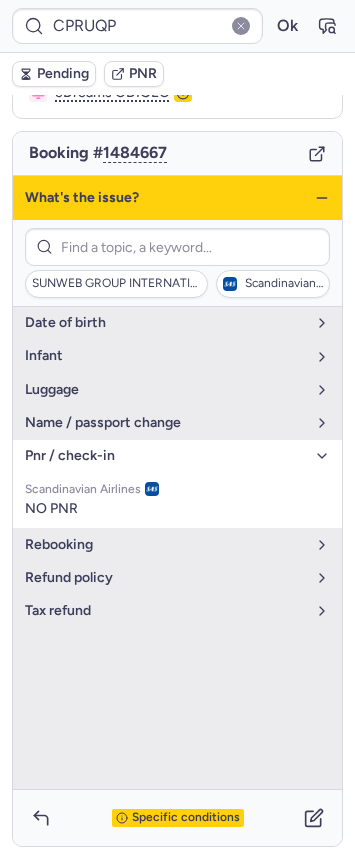 click on "pnr / check-in" at bounding box center (165, 456) 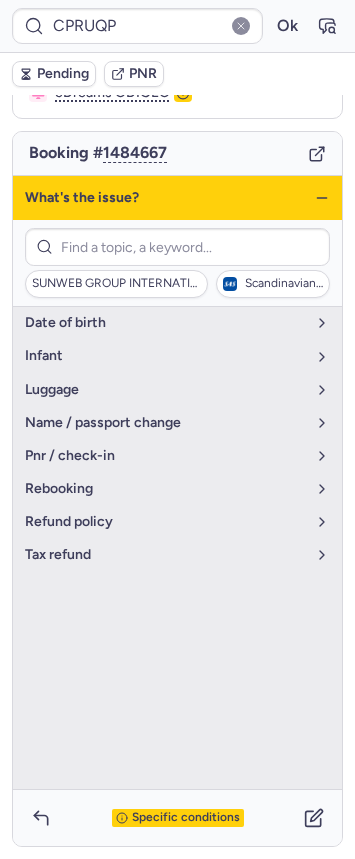 click 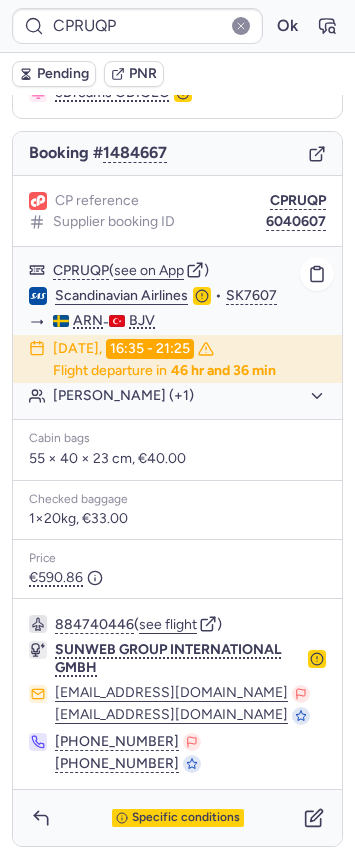 click on "[PERSON_NAME] (+1)" 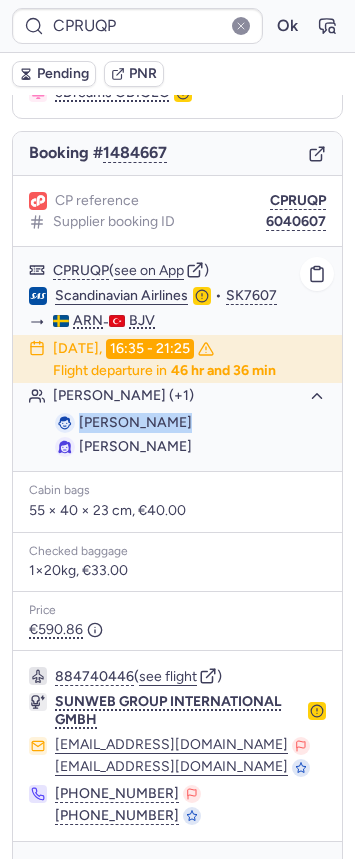 drag, startPoint x: 80, startPoint y: 418, endPoint x: 182, endPoint y: 416, distance: 102.01961 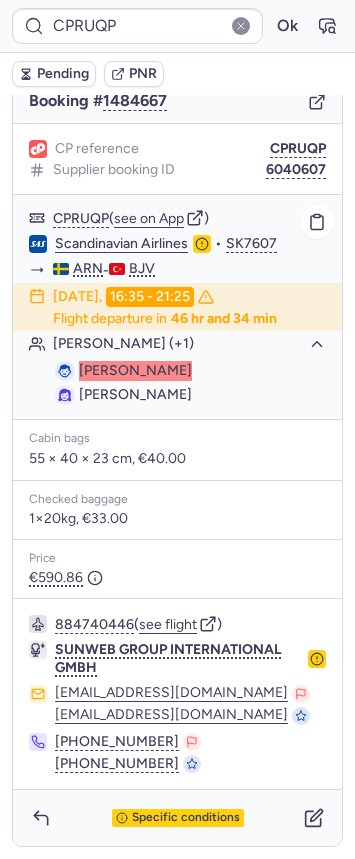 scroll, scrollTop: 0, scrollLeft: 0, axis: both 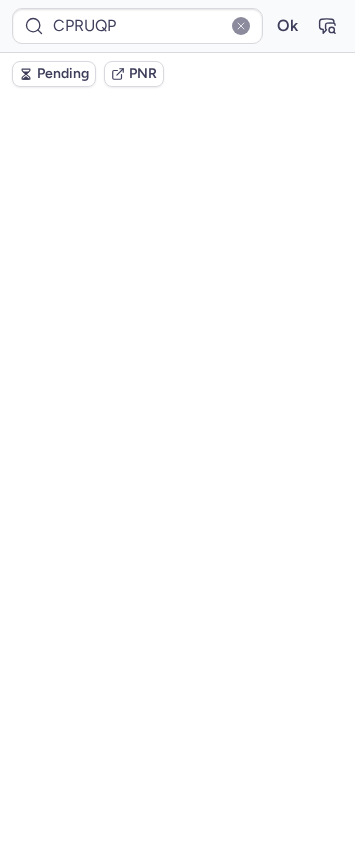 click on "Pending" at bounding box center [63, 74] 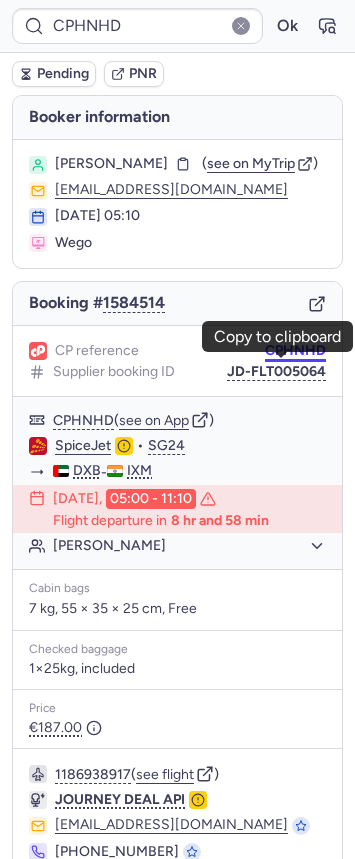 click on "CPHNHD" at bounding box center (295, 351) 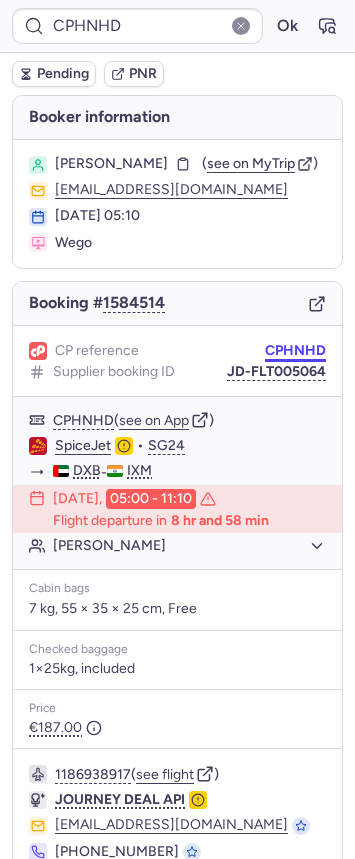 click on "CPHNHD" at bounding box center [295, 351] 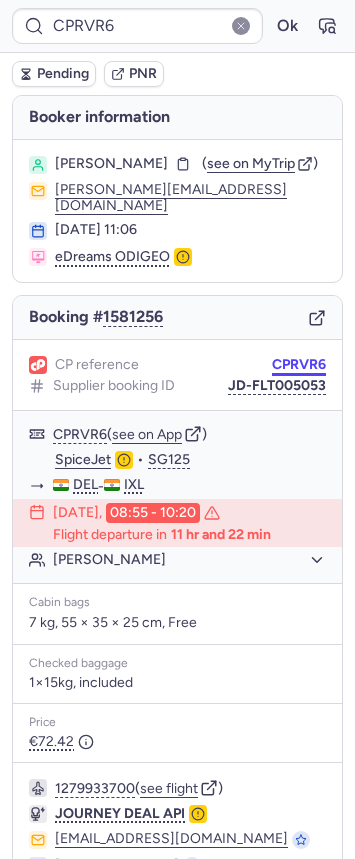 click on "CPRVR6" at bounding box center [299, 365] 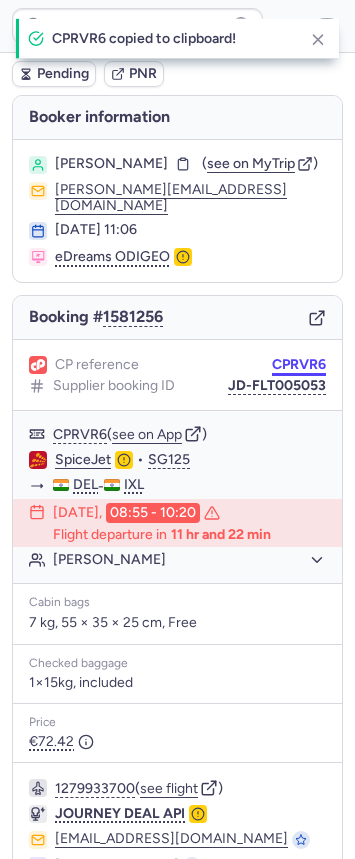 click on "CPRVR6" at bounding box center (299, 365) 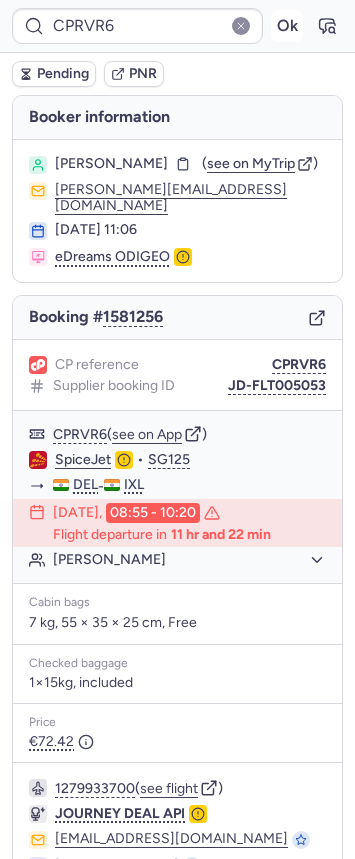 click on "Ok" at bounding box center (287, 26) 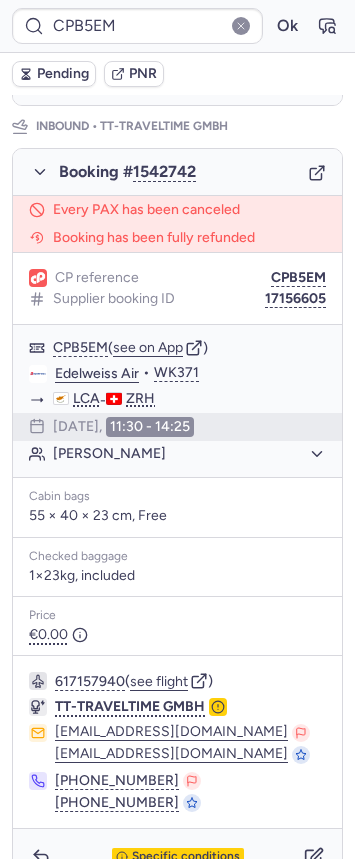 scroll, scrollTop: 1031, scrollLeft: 0, axis: vertical 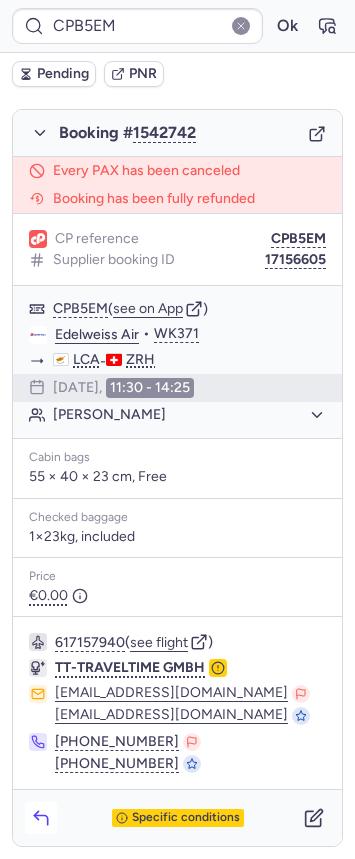 click 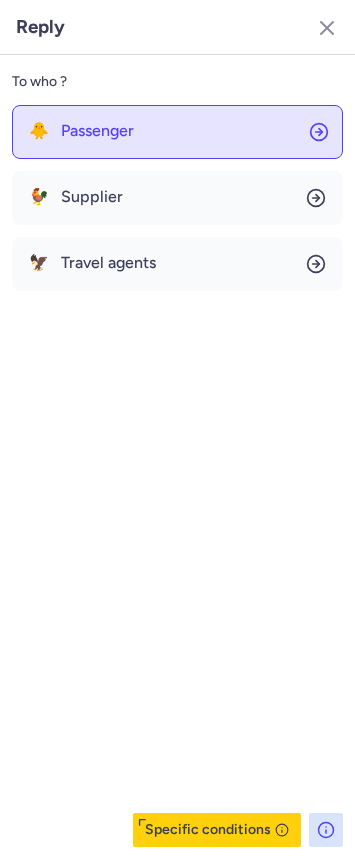 click on "🐥 Passenger" 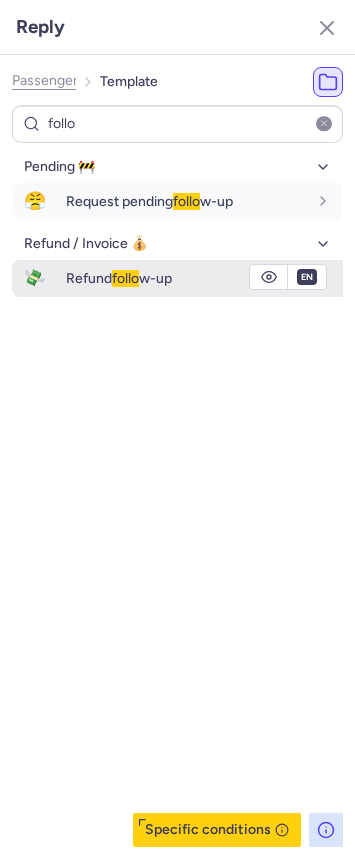 click on "Refund  follo w-up" at bounding box center [204, 278] 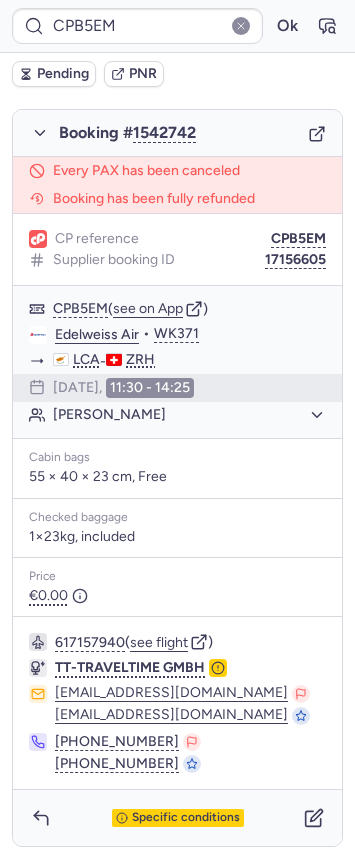click on "CPB5EM  Ok  Pending PNR PNR linked to 2 bookings Outbound : TT-TRAVELTIME GMBH Inbound : TT-TRAVELTIME GMBH [PERSON_NAME] information [PERSON_NAME]  ( see on MyTrip  )  [EMAIL_ADDRESS][DOMAIN_NAME] [DATE] 14:29 Travelfusion Outbound •  TT-TRAVELTIME GMBH  Booking # 1542741 CP reference CPB5EM Supplier booking ID 17156603 CPB5EM  ( see on App )  Edelweiss Air  •  WK370 ZRH  -  LCA [DATE]  06:10 - 10:40 [PERSON_NAME] bags  55 × 40 × 23 cm, Free Checked baggage 1×23kg, included Price €158.00  617157910  ( see flight )  TT-TRAVELTIME GMBH [EMAIL_ADDRESS][DOMAIN_NAME] [EMAIL_ADDRESS][DOMAIN_NAME] [PHONE_NUMBER] [PHONE_NUMBER] Specific conditions Inbound •  TT-TRAVELTIME GMBH  Booking # 1542742 Every PAX has been canceled Booking has been fully refunded CP reference CPB5EM Supplier booking ID 17156605 CPB5EM  ( see on App )  Edelweiss Air  •  WK371 LCA  -  ZRH [DATE]  11:30 - 14:25 [PERSON_NAME] bags  55 × 40 × 23 cm, Free Checked baggage 1×23kg, included Price €0.00   ( )" at bounding box center (177, 0) 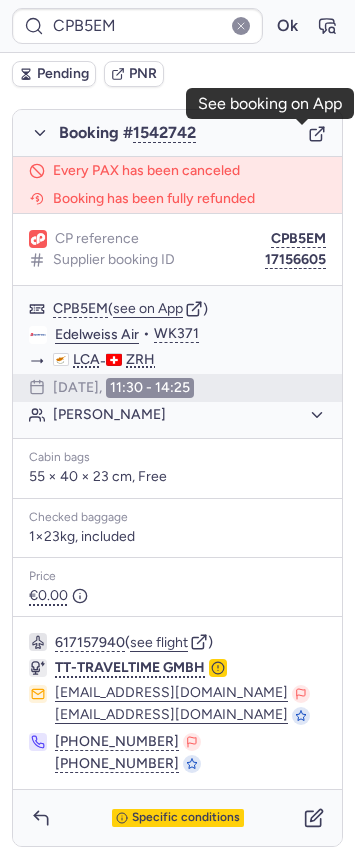 click 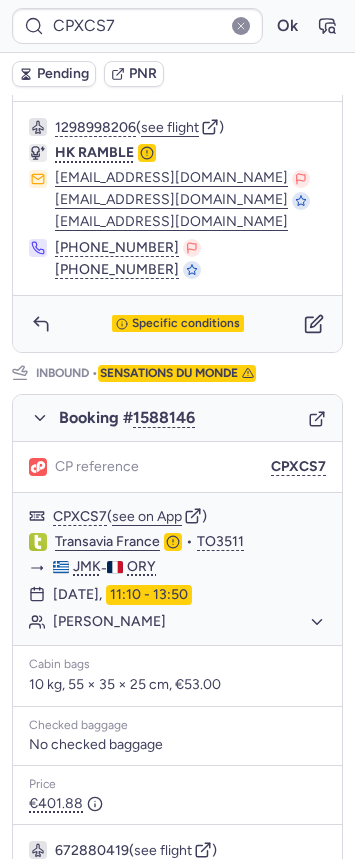 scroll, scrollTop: 0, scrollLeft: 0, axis: both 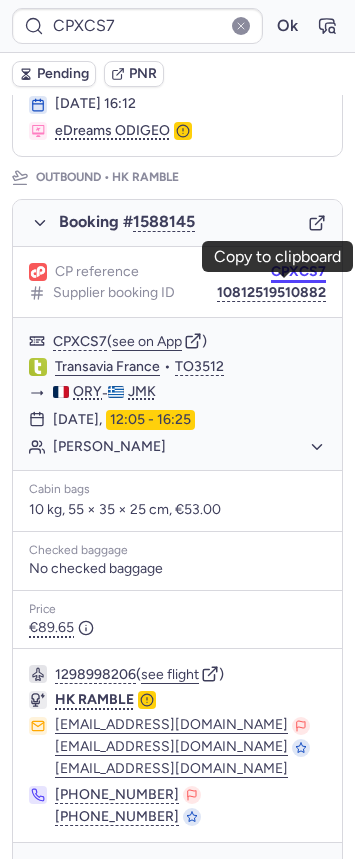 click on "CPXCS7" at bounding box center [298, 272] 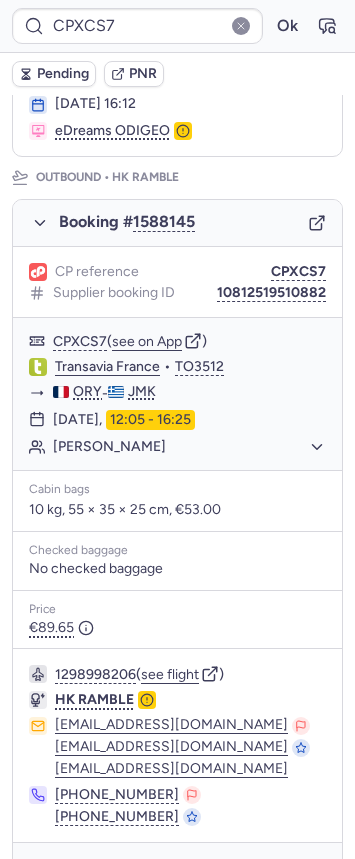 scroll, scrollTop: 956, scrollLeft: 0, axis: vertical 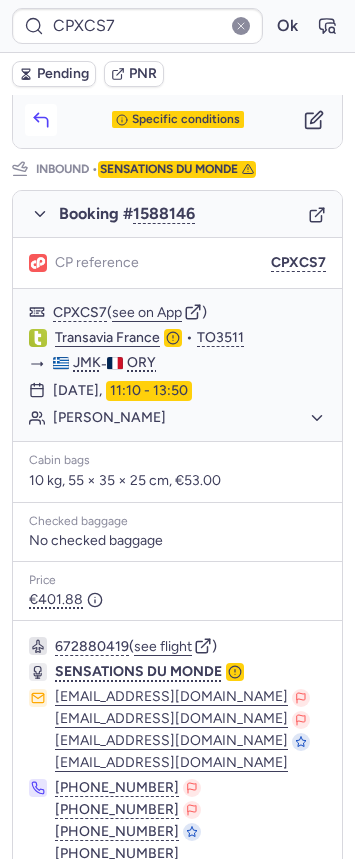 click 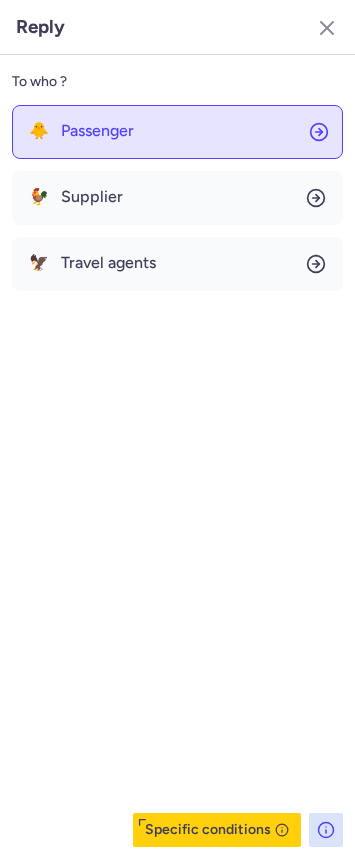 click on "Passenger" at bounding box center [97, 131] 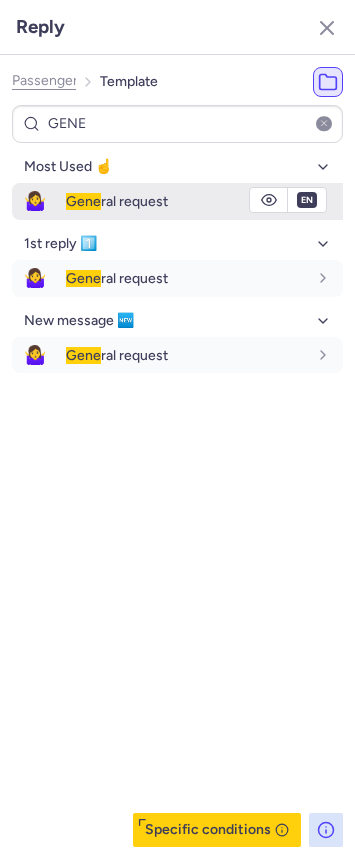 click on "🤷‍♀️" at bounding box center (35, 201) 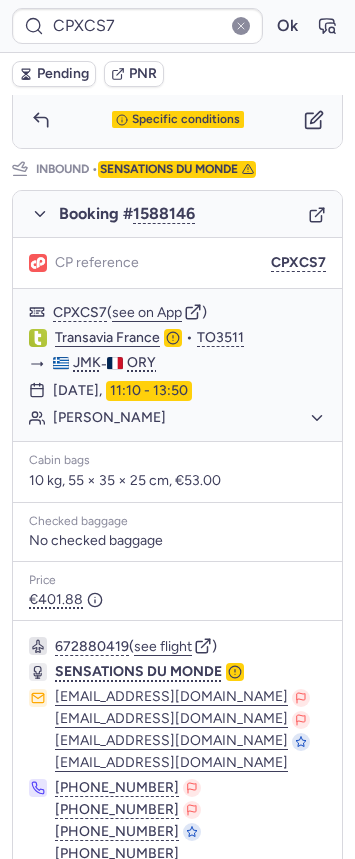 scroll, scrollTop: 1100, scrollLeft: 0, axis: vertical 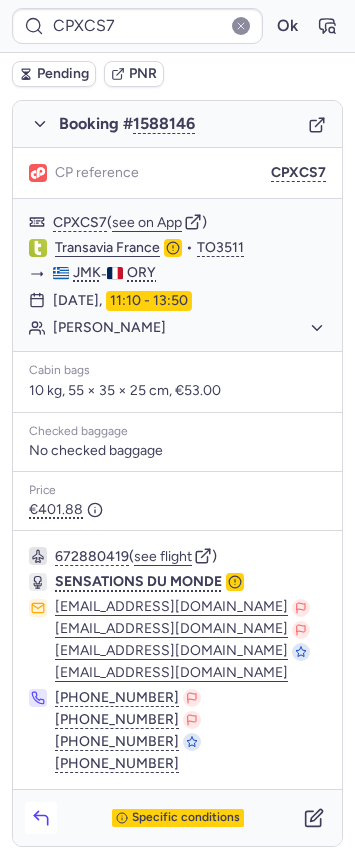 click 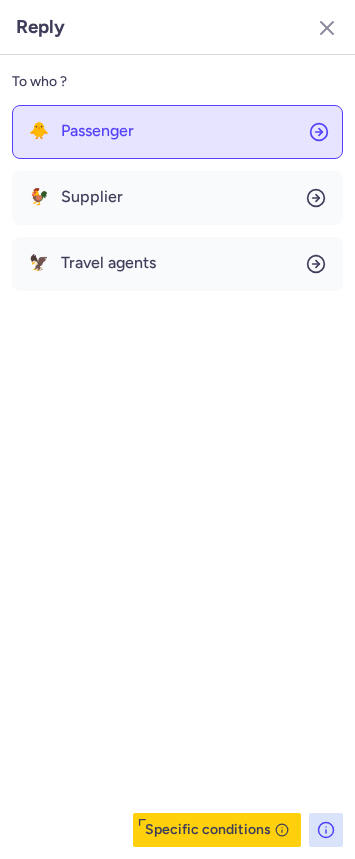 click on "Passenger" at bounding box center [97, 131] 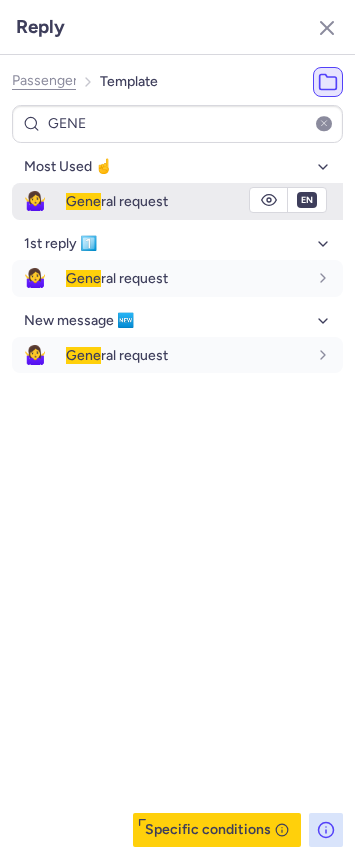 click on "🤷‍♀️" at bounding box center (35, 201) 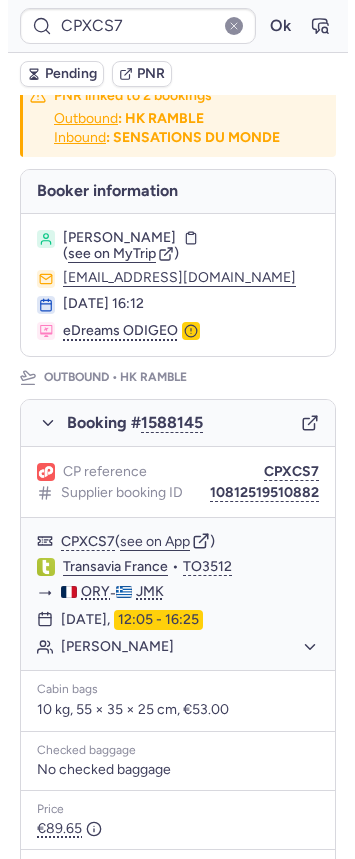 scroll, scrollTop: 752, scrollLeft: 0, axis: vertical 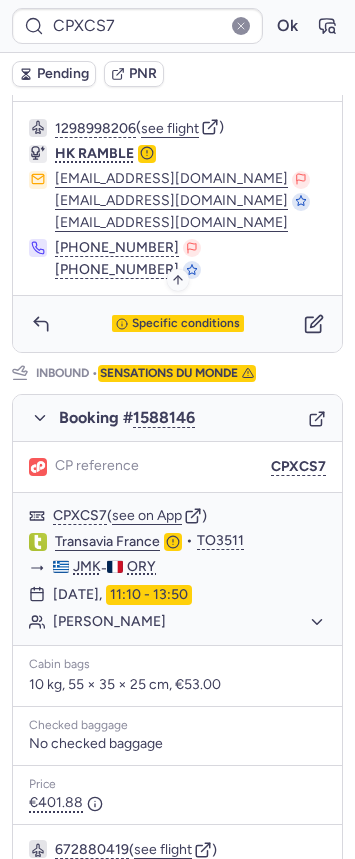 click on "Specific conditions" at bounding box center (186, 324) 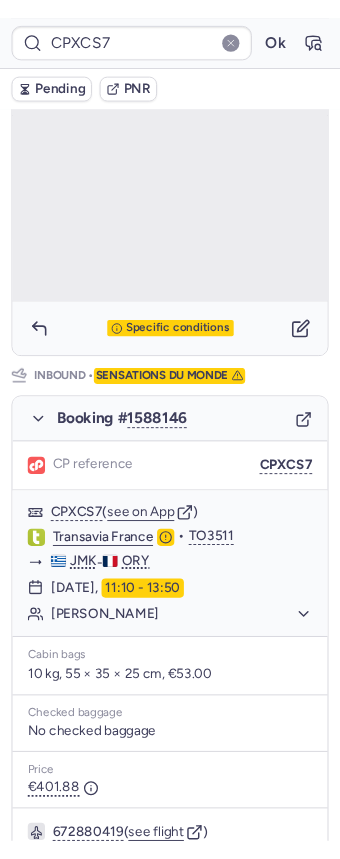 scroll, scrollTop: 151, scrollLeft: 0, axis: vertical 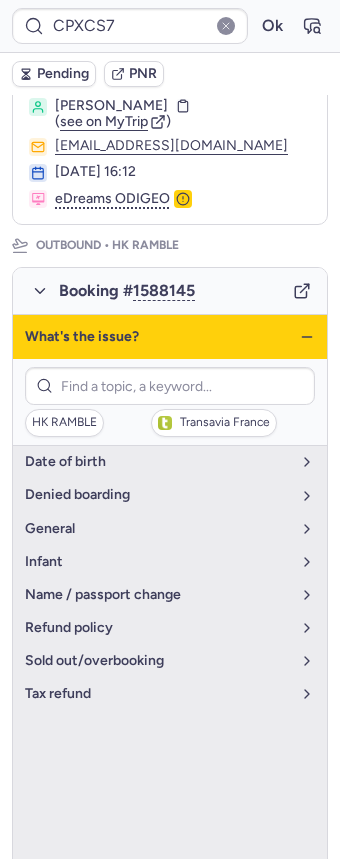 click 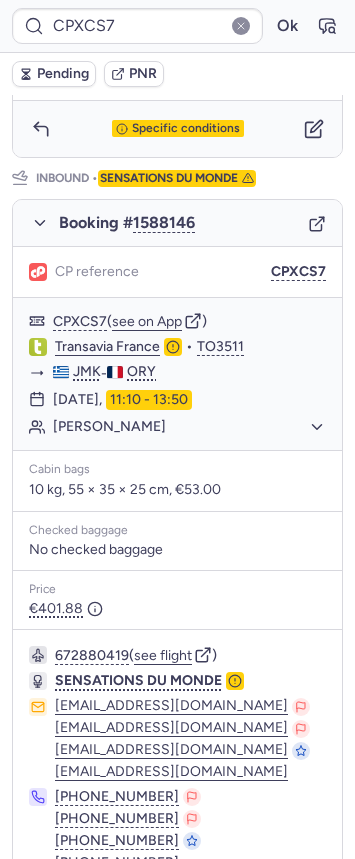 scroll, scrollTop: 1100, scrollLeft: 0, axis: vertical 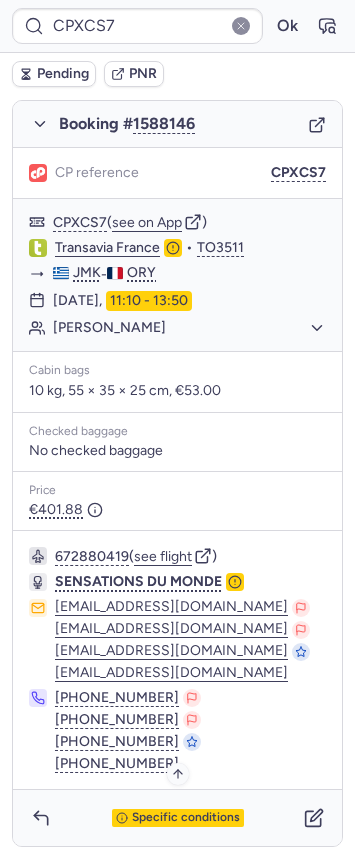 click on "Specific conditions" at bounding box center [186, 818] 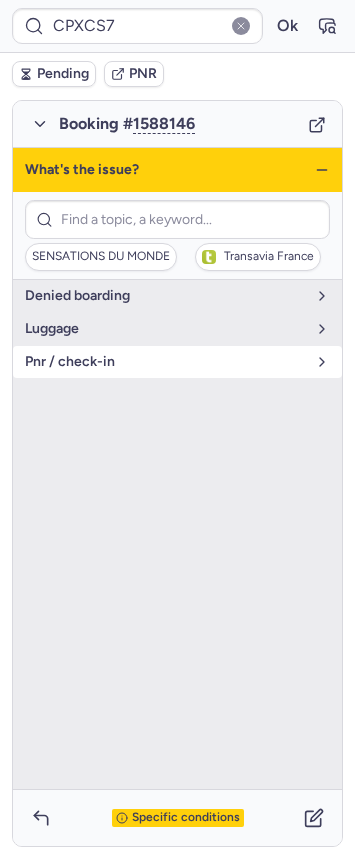 click on "pnr / check-in" at bounding box center [165, 362] 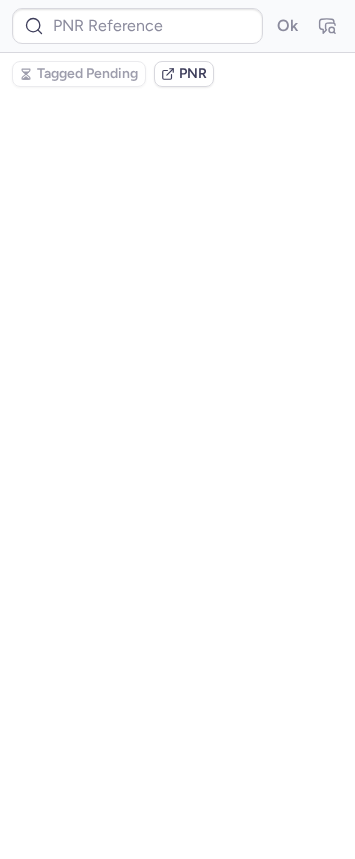 scroll, scrollTop: 0, scrollLeft: 0, axis: both 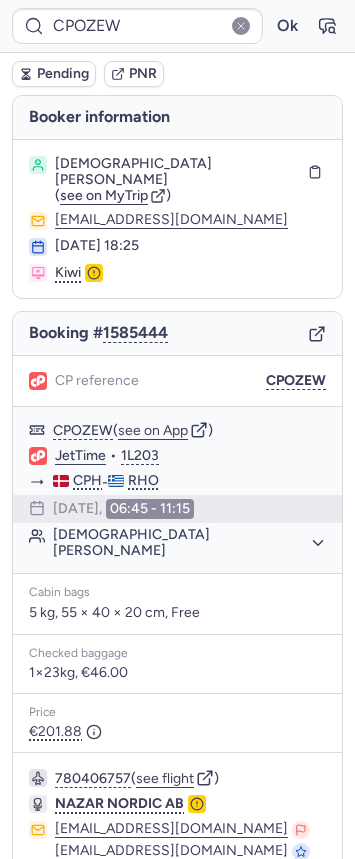click on "Pending" at bounding box center [63, 74] 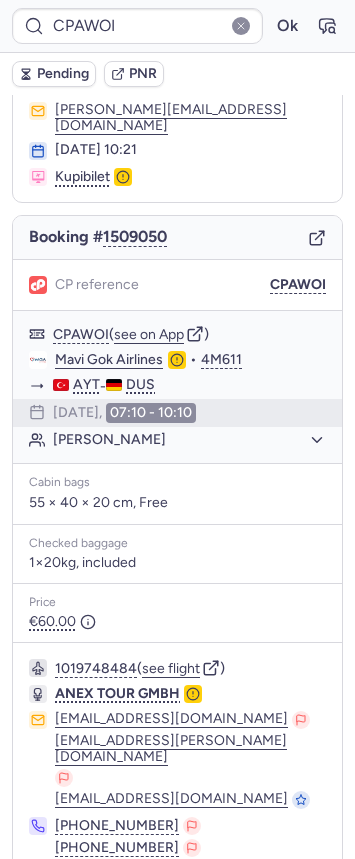 scroll, scrollTop: 114, scrollLeft: 0, axis: vertical 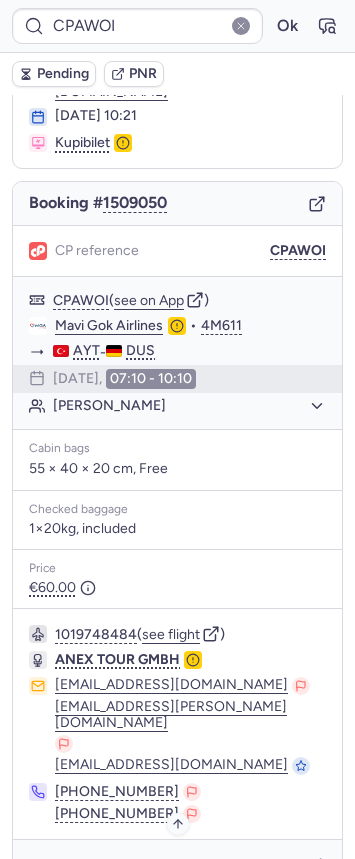 click on "Specific conditions" at bounding box center (186, 868) 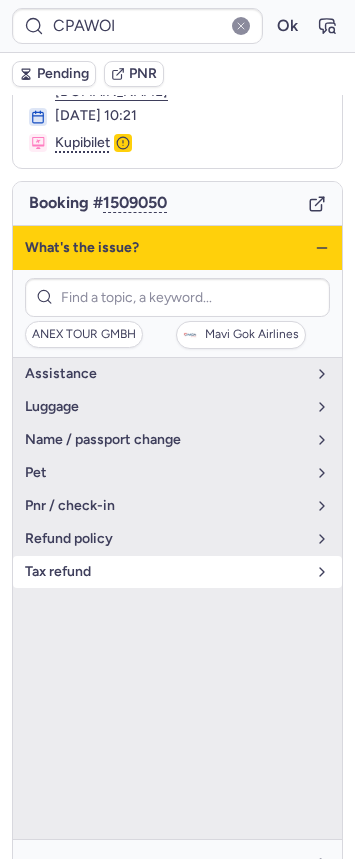 click on "tax refund" at bounding box center (165, 572) 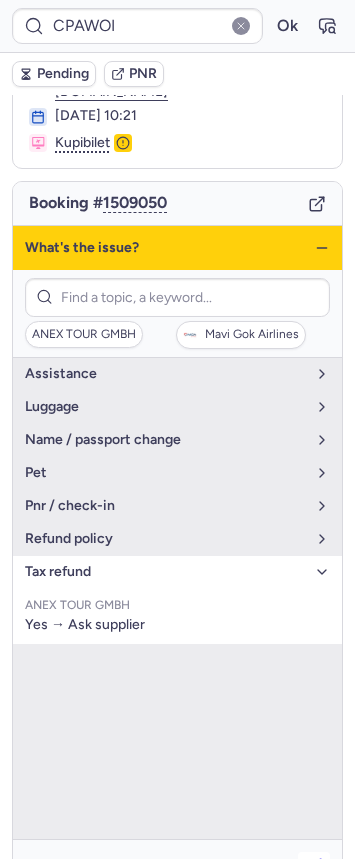 click 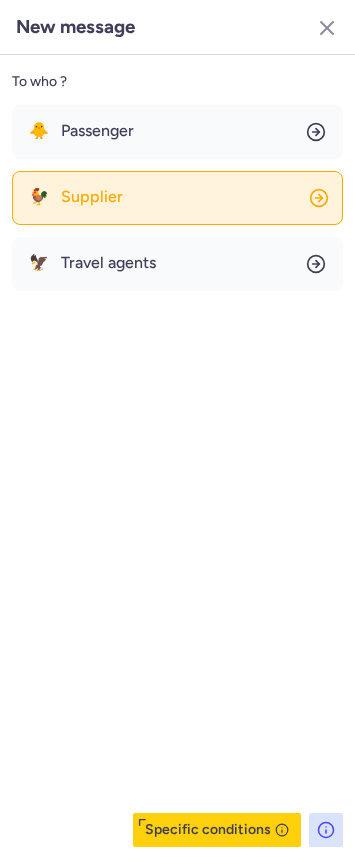 click on "🐓 Supplier" 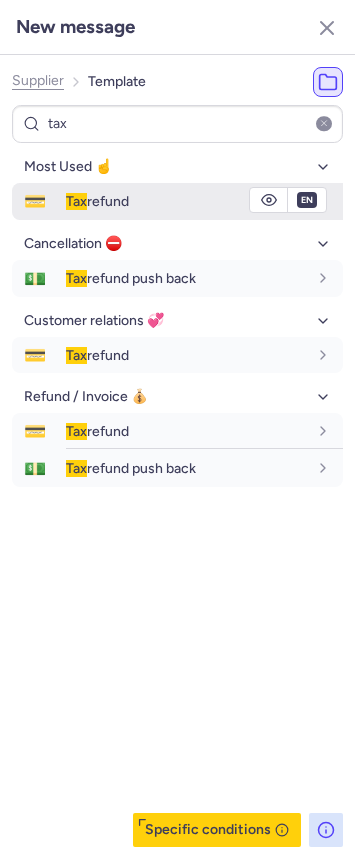 click on "Tax  refund" at bounding box center [186, 201] 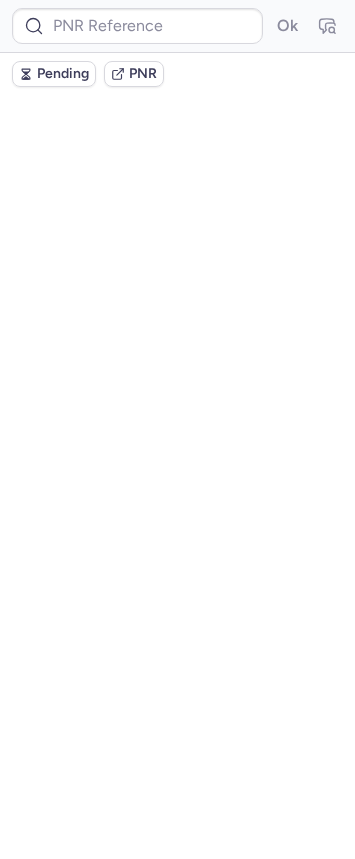 scroll, scrollTop: 0, scrollLeft: 0, axis: both 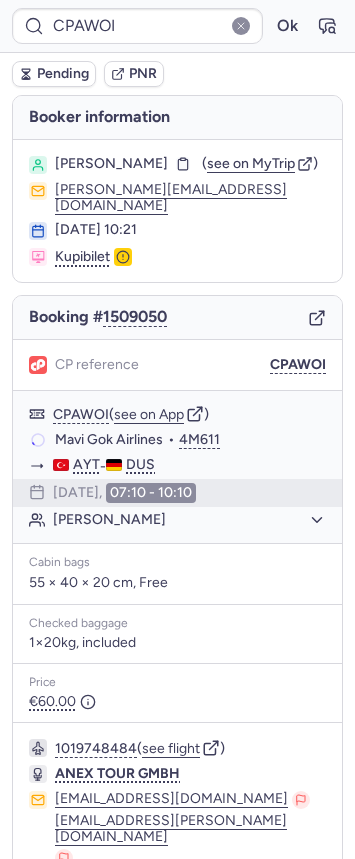 click on "Pending" at bounding box center [63, 74] 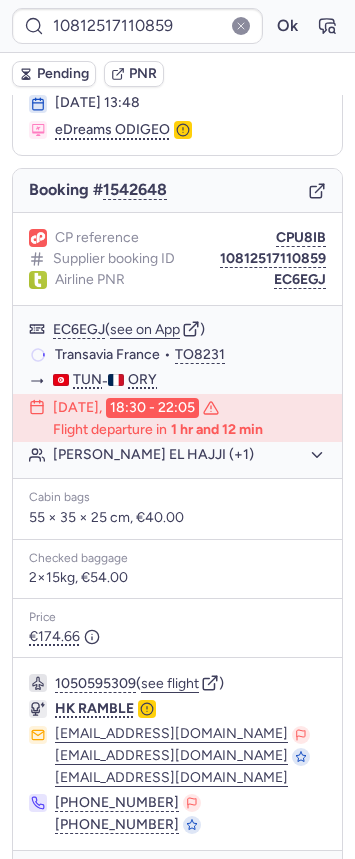 scroll, scrollTop: 174, scrollLeft: 0, axis: vertical 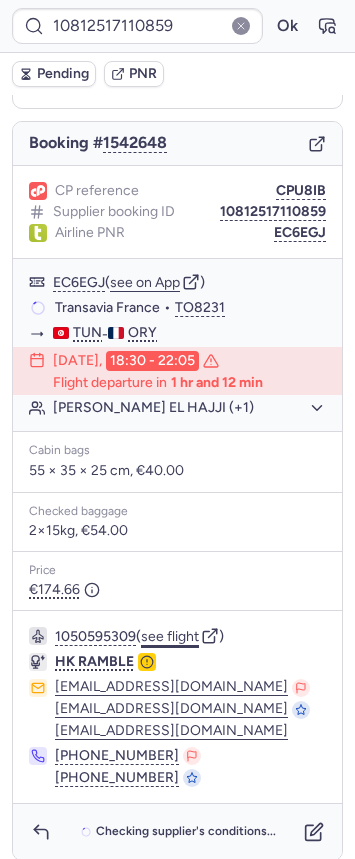 click on "see flight" 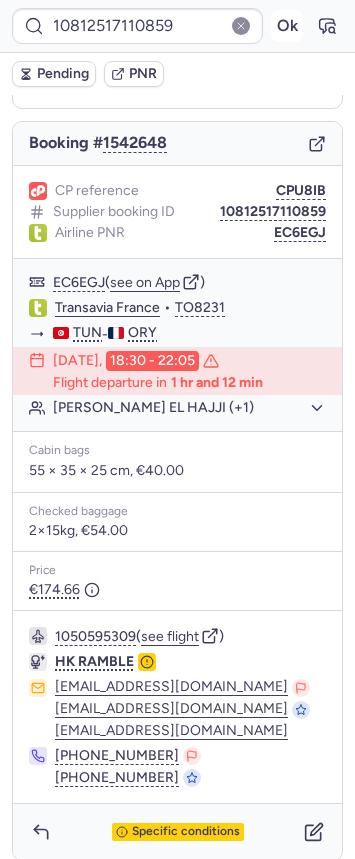 click on "Ok" at bounding box center (287, 26) 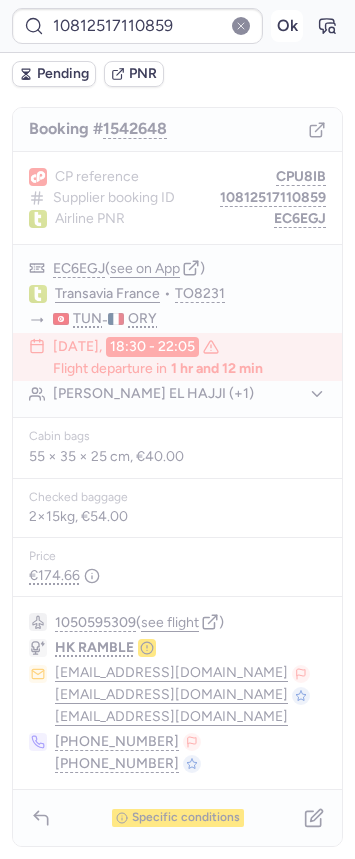 click on "Ok" at bounding box center (287, 26) 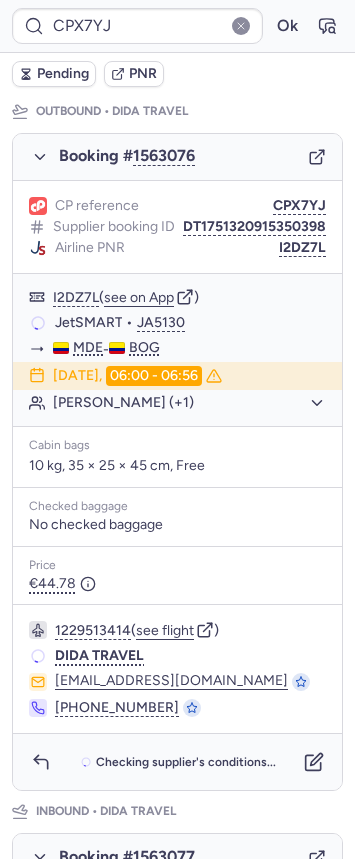 scroll, scrollTop: 267, scrollLeft: 0, axis: vertical 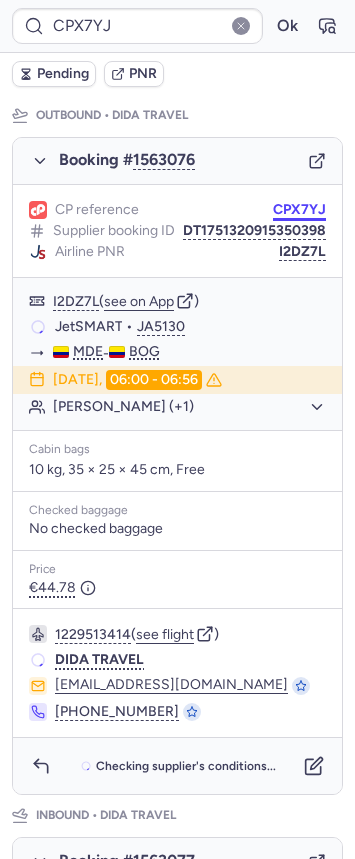 drag, startPoint x: 280, startPoint y: 202, endPoint x: 217, endPoint y: 195, distance: 63.387695 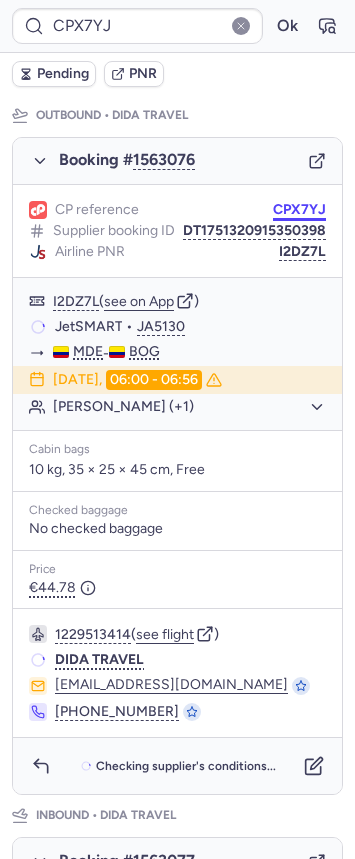 click on "CPX7YJ" at bounding box center [299, 210] 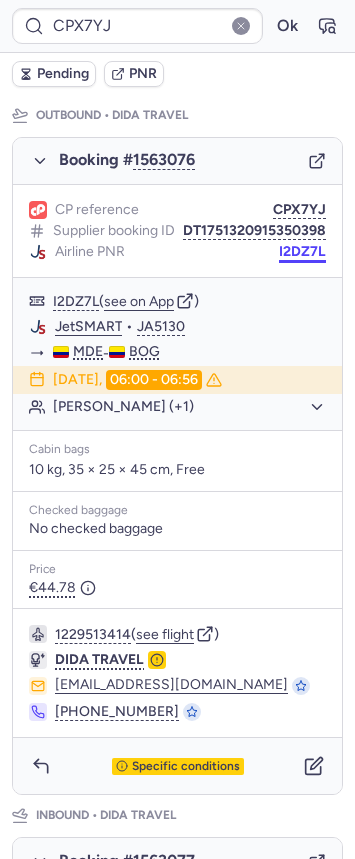 click on "I2DZ7L" at bounding box center (302, 252) 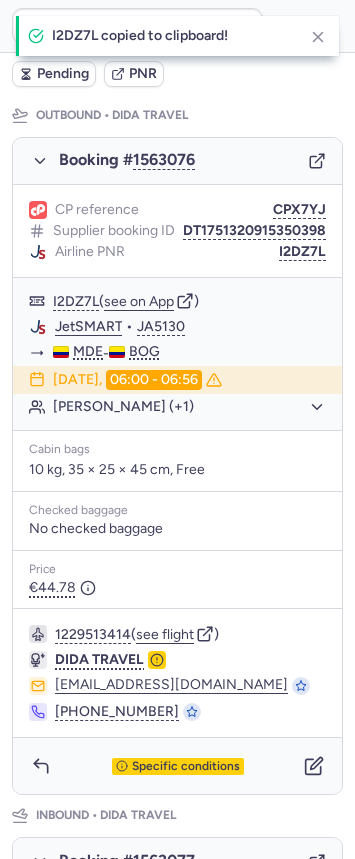 click on "CPX7YJ  Ok  Pending PNR PNR linked to 2 bookings Outbound : DIDA TRAVEL Inbound : DIDA TRAVEL [PERSON_NAME] information [PERSON_NAME]  ( see on MyTrip  )  [EMAIL_ADDRESS][DOMAIN_NAME] [DATE] 23:01 eDreams ODIGEO Outbound •  DIDA TRAVEL  Booking # 1563076 CP reference CPX7YJ Supplier booking ID DT1751320915350398 Airline PNR I2DZ7L I2DZ7L  ( see on App )  JetSMART  •  JA5130 MDE  -  BOG [DATE]  06:00 - 06:56 [PERSON_NAME] (+1)  Cabin bags  10 kg, 35 × 25 × 45 cm, Free Checked baggage No checked baggage Price €44.78  1229513414  ( see flight )  DIDA TRAVEL [EMAIL_ADDRESS][DOMAIN_NAME] [PHONE_NUMBER] Specific conditions Inbound •  DIDA TRAVEL  Booking # 1563077 CP reference CPX7YJ Supplier booking ID DT1751320924133719 Airline PNR DFKMWR DFKMWR  ( see on App )  JetSMART  •  JA5116 BOG  -  MDE [DATE]  08:00 - 09:05 [PERSON_NAME] (+1)  Cabin bags  10 kg, 35 × 25 × 45 cm, Free Checked baggage No checked baggage Price €44.30  1243470093  ( see flight )  DIDA TRAVEL [EMAIL_ADDRESS][DOMAIN_NAME] [PHONE_NUMBER]" at bounding box center (177, 0) 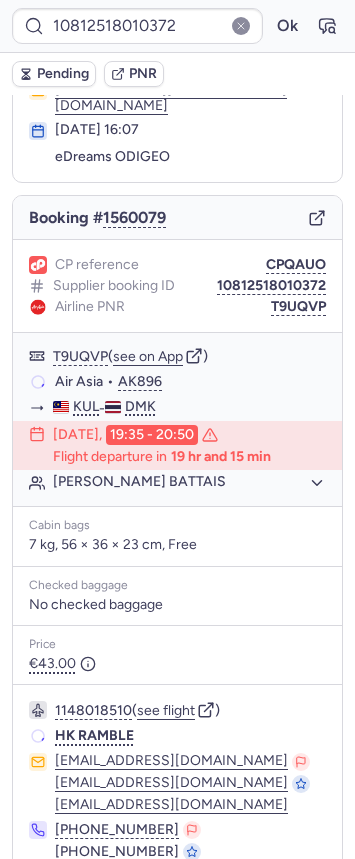 scroll, scrollTop: 113, scrollLeft: 0, axis: vertical 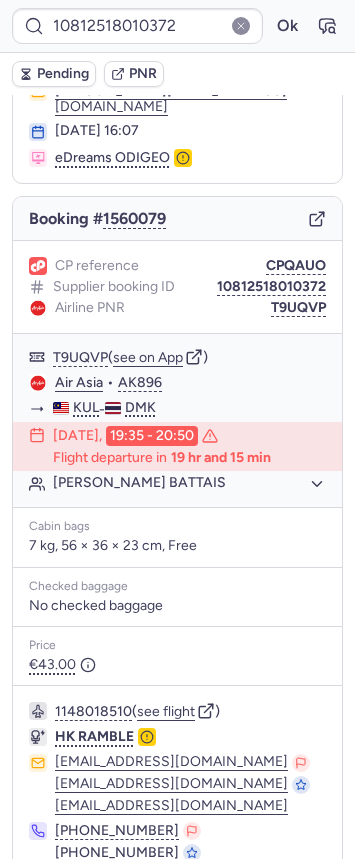 click on "1148018510  ( see flight )" at bounding box center [190, 711] 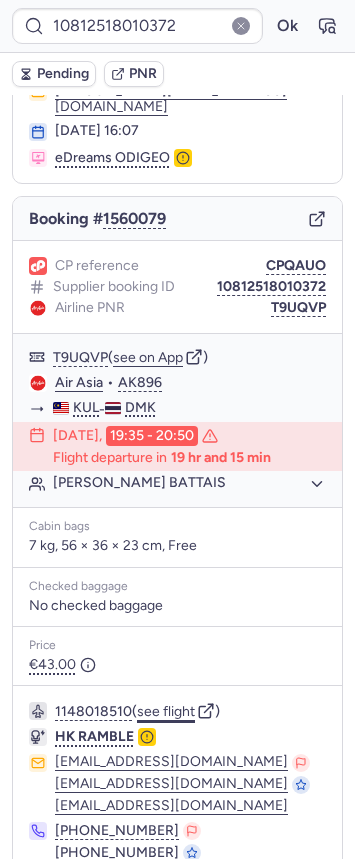 click on "see flight" 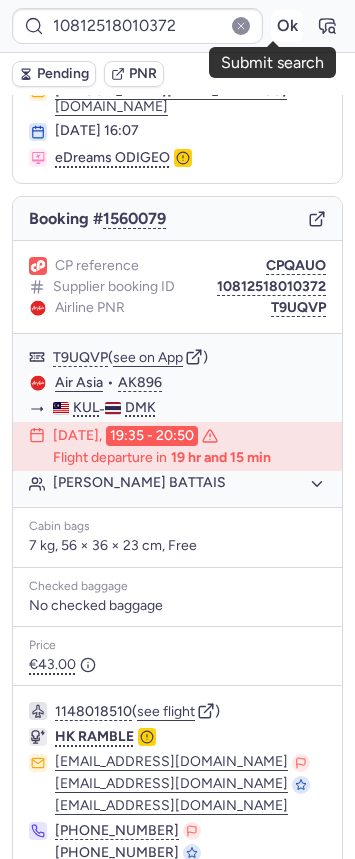 click on "Ok" at bounding box center [287, 26] 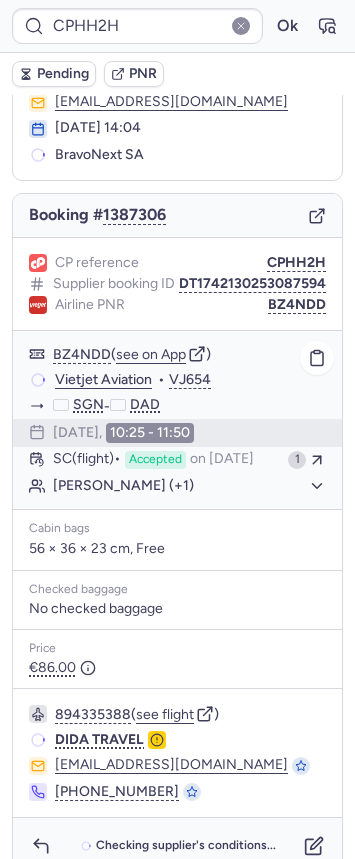 scroll, scrollTop: 152, scrollLeft: 0, axis: vertical 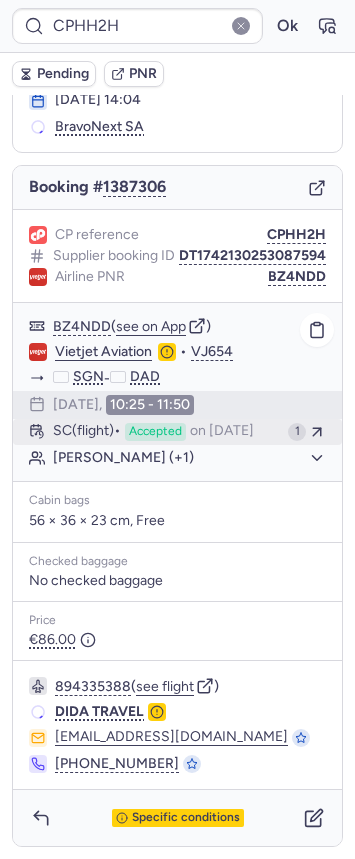 click on "SC   (flight)" at bounding box center [87, 432] 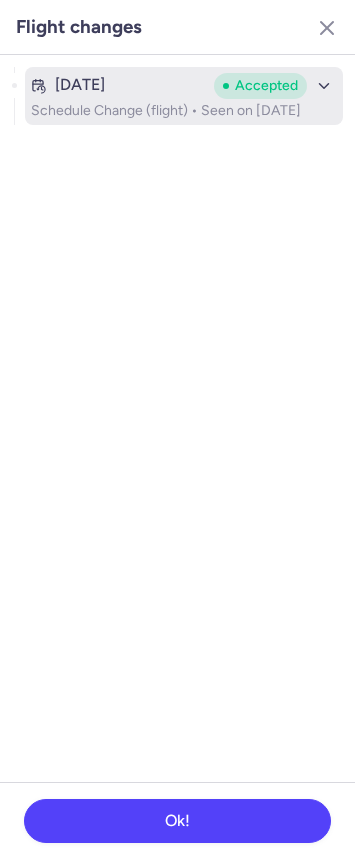 click on "[DATE] Accepted Schedule Change (flight) •  Seen on [DATE]" at bounding box center [184, 96] 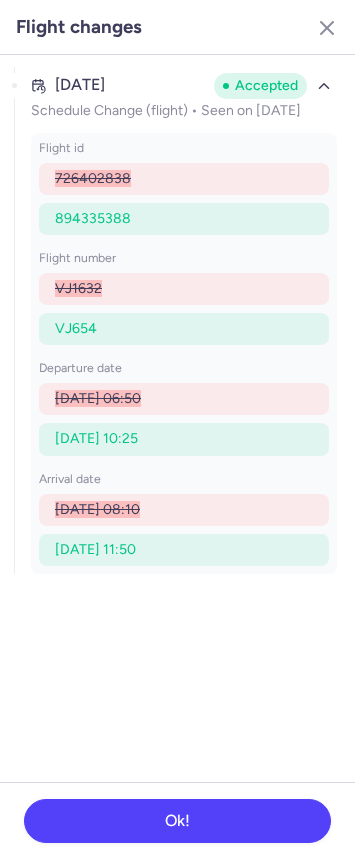 drag, startPoint x: 324, startPoint y: 22, endPoint x: 228, endPoint y: 173, distance: 178.93295 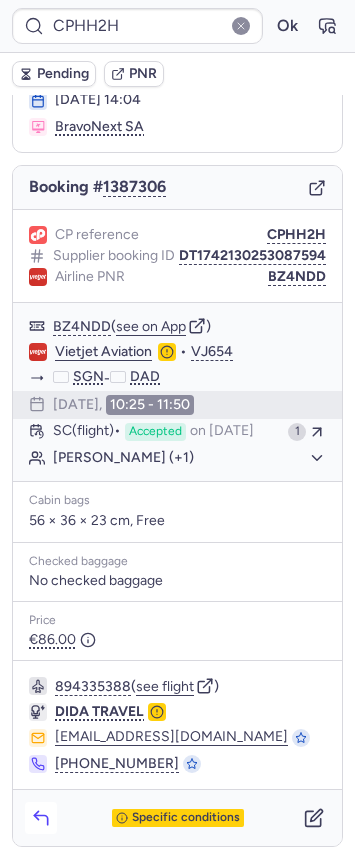 click 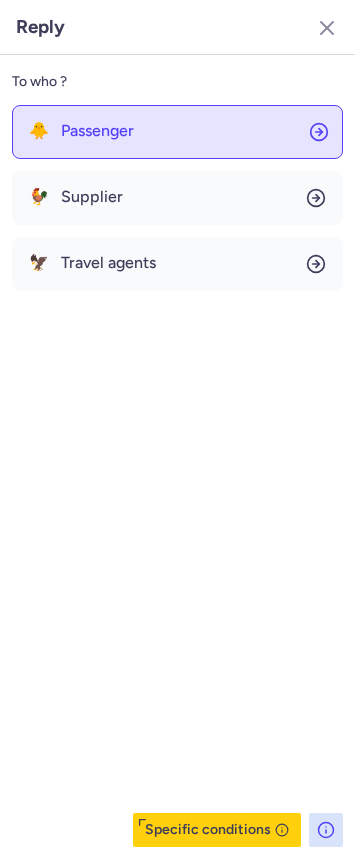 click on "Passenger" at bounding box center [97, 131] 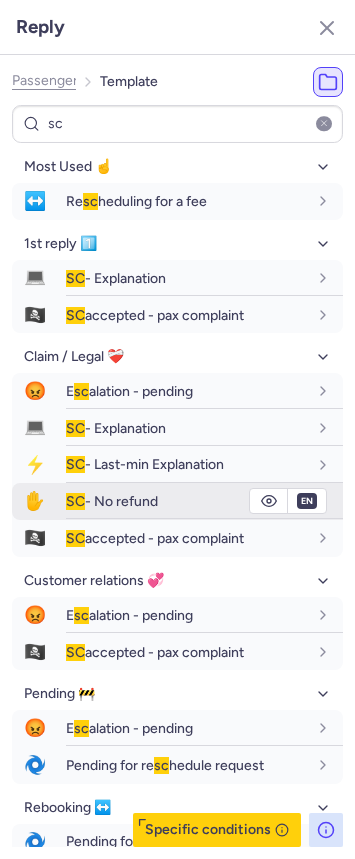 click on "SC  - No refund" at bounding box center [186, 501] 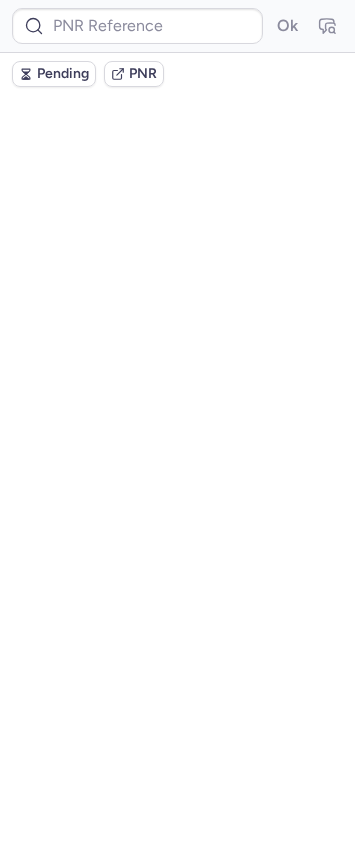 scroll, scrollTop: 0, scrollLeft: 0, axis: both 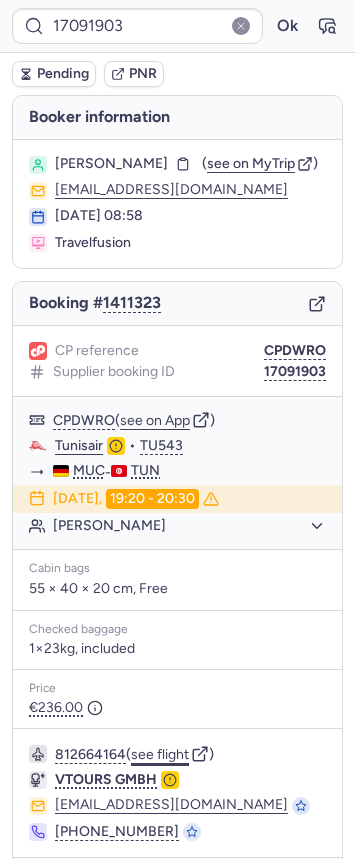 click on "see flight" 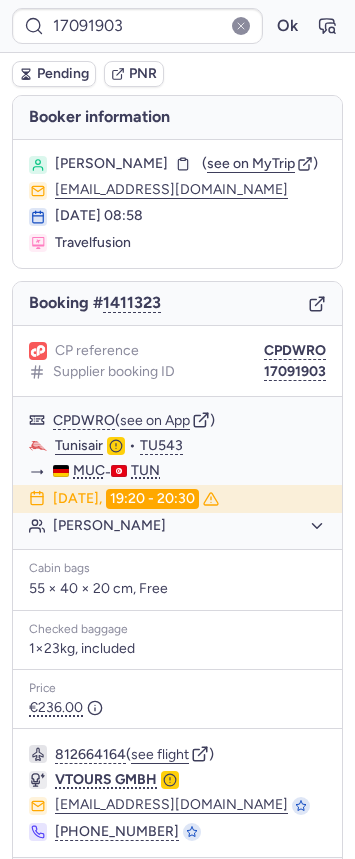 click on "17091903  Ok" at bounding box center [177, 26] 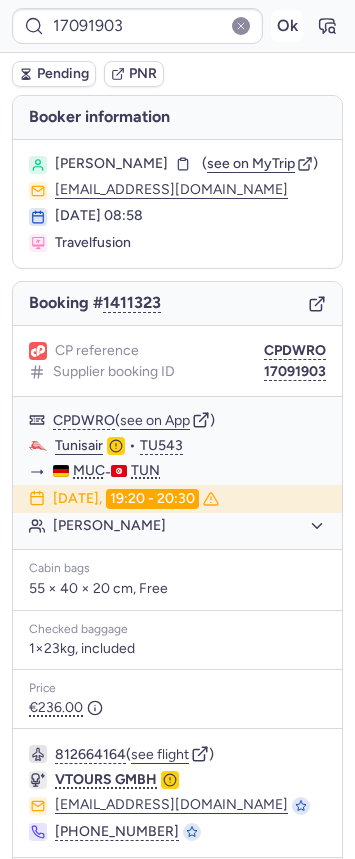 click on "Ok" at bounding box center (287, 26) 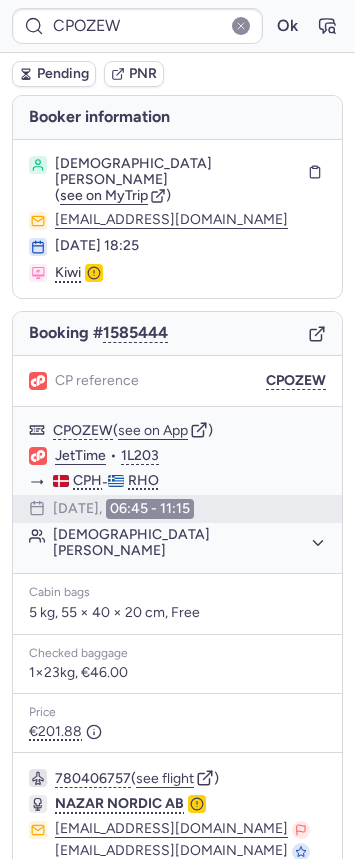 click on "Pending" at bounding box center [63, 74] 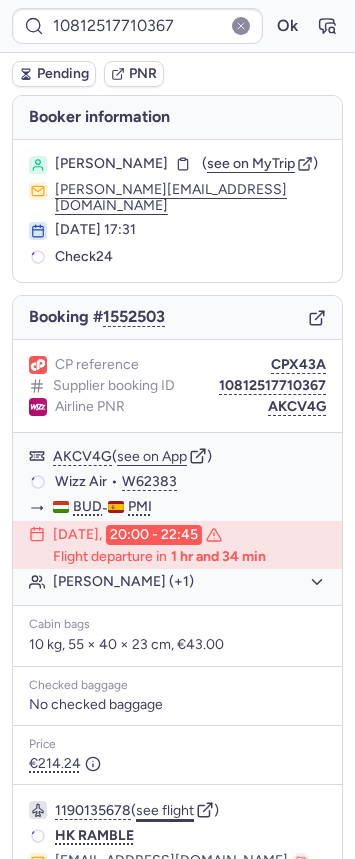 click on "see flight" 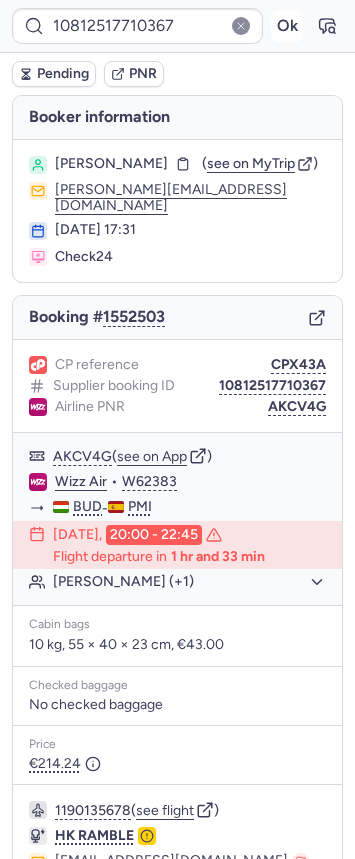 click on "Ok" at bounding box center [287, 26] 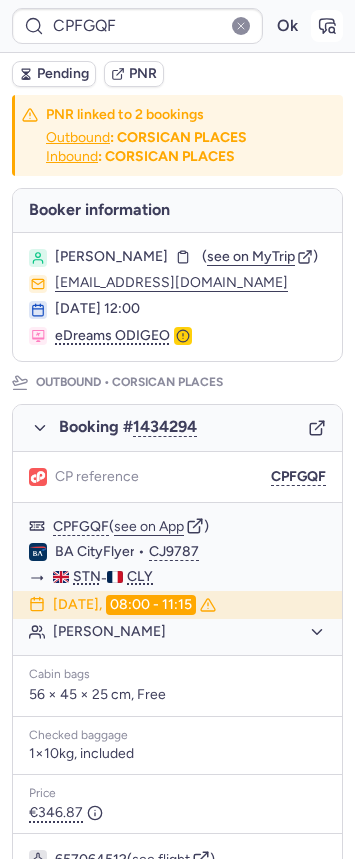 click 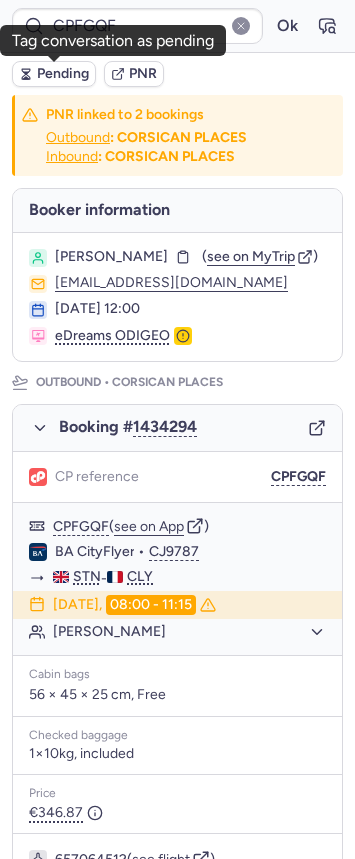 click 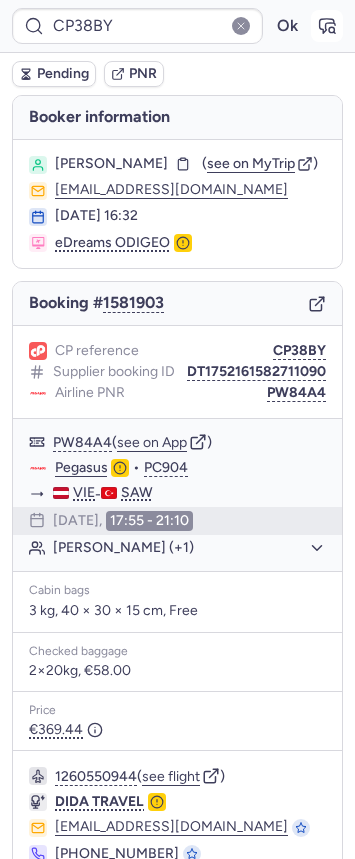 click 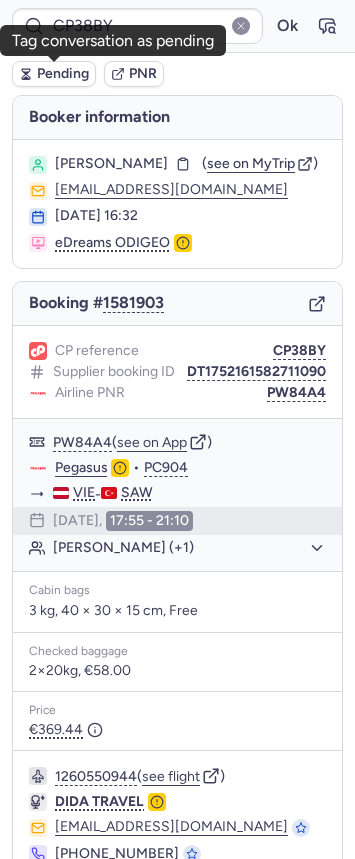click on "Pending" at bounding box center [63, 74] 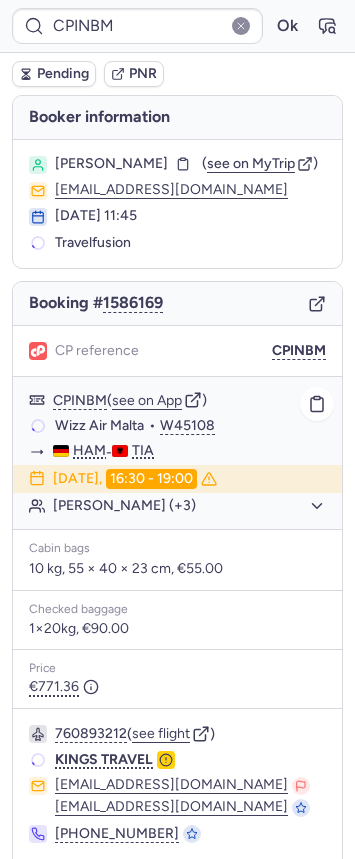 click on "[PERSON_NAME] (+3)" 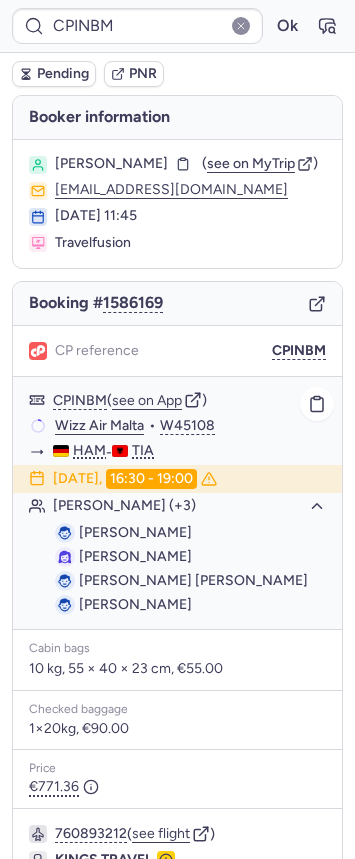 click on "[PERSON_NAME] (+3)" 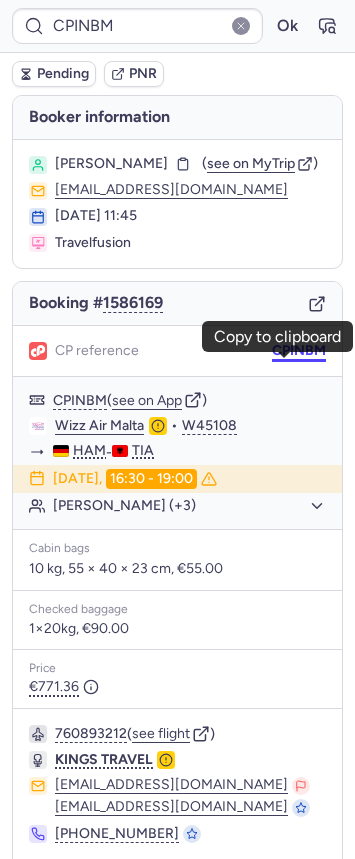 click on "CPINBM" at bounding box center (299, 351) 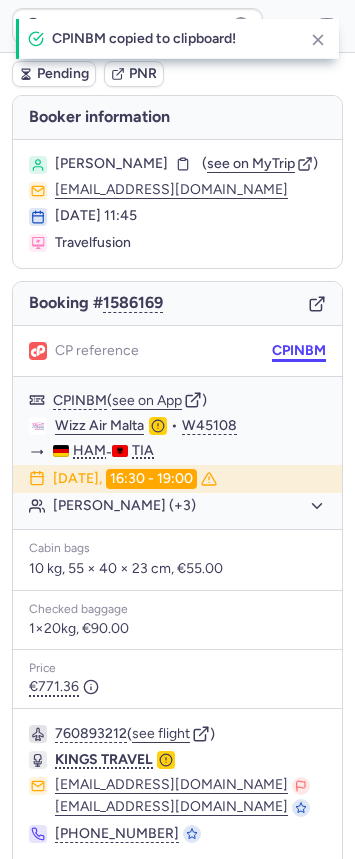 click on "CPINBM" at bounding box center [299, 351] 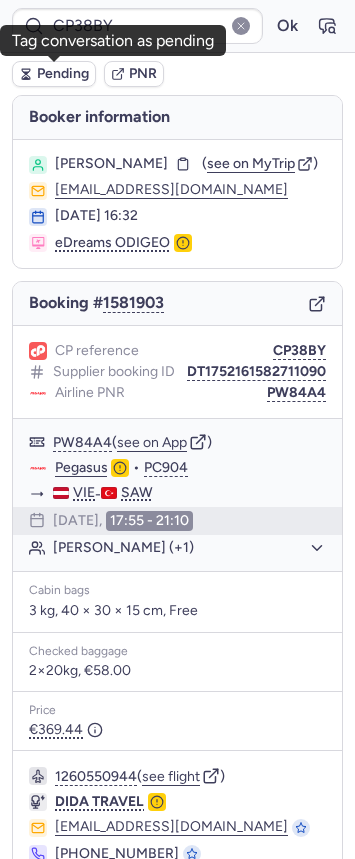click on "Pending" at bounding box center (63, 74) 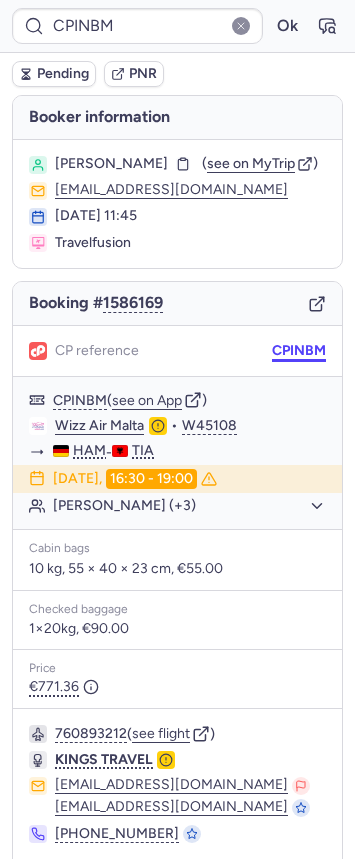 click on "CPINBM" at bounding box center (299, 351) 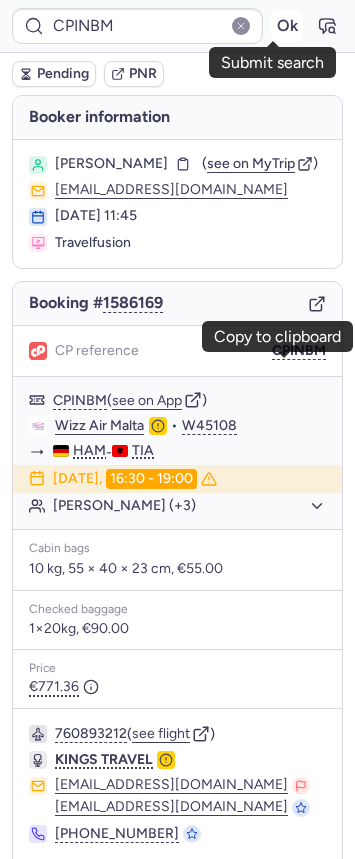 click on "Ok" at bounding box center (287, 26) 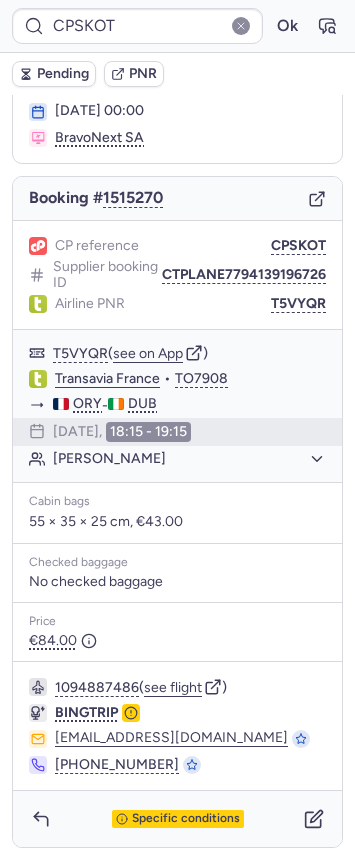 scroll, scrollTop: 106, scrollLeft: 0, axis: vertical 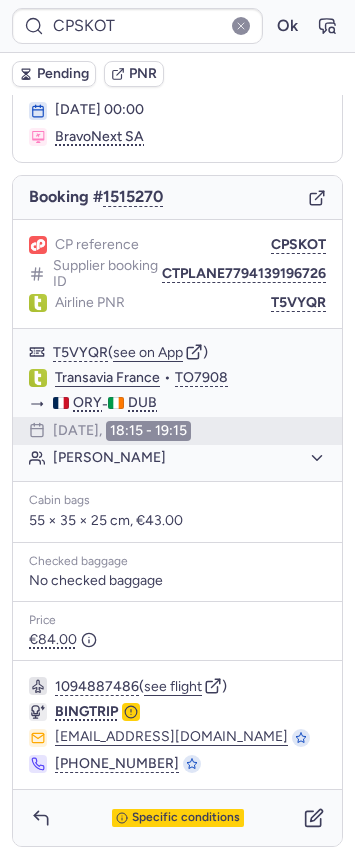 click on "CPSKOT  Ok  Pending PNR [PERSON_NAME] information [PERSON_NAME]  ( see on MyTrip  )  [EMAIL_ADDRESS][DOMAIN_NAME] [DATE] 00:00 BravoNext SA Booking # 1515270 CP reference CPSKOT Supplier booking ID CTPLANE7794139196726 Airline PNR T5VYQR T5VYQR  ( see on App )  Transavia France  •  TO7908 ORY  -  DUB [DATE]  18:15 - 19:15 [PERSON_NAME]   Cabin bags  55 × 35 × 25 cm, €43.00 Checked baggage No checked baggage Price €84.00  1094887486  ( see flight )  BINGTRIP [EMAIL_ADDRESS][DOMAIN_NAME] [PHONE_NUMBER] Specific conditions
See booking on App" at bounding box center [177, 0] 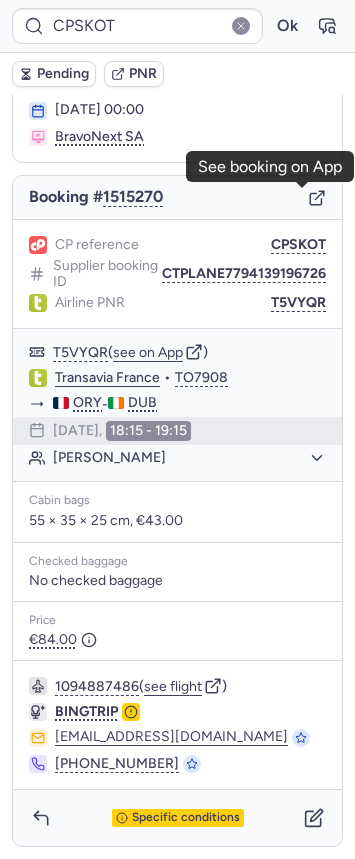 click 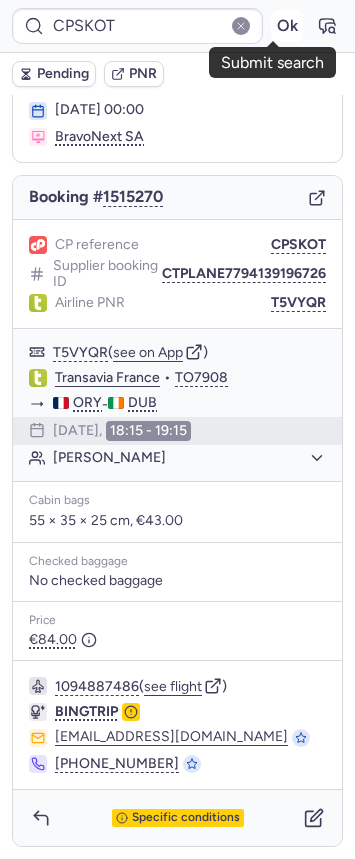 click on "Ok" at bounding box center [287, 26] 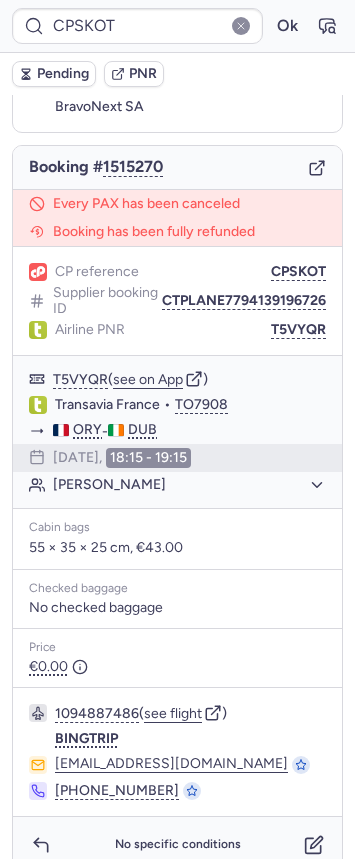 scroll, scrollTop: 106, scrollLeft: 0, axis: vertical 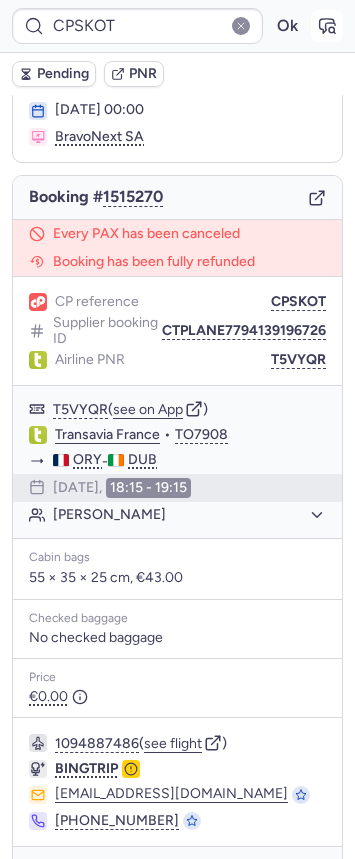 click 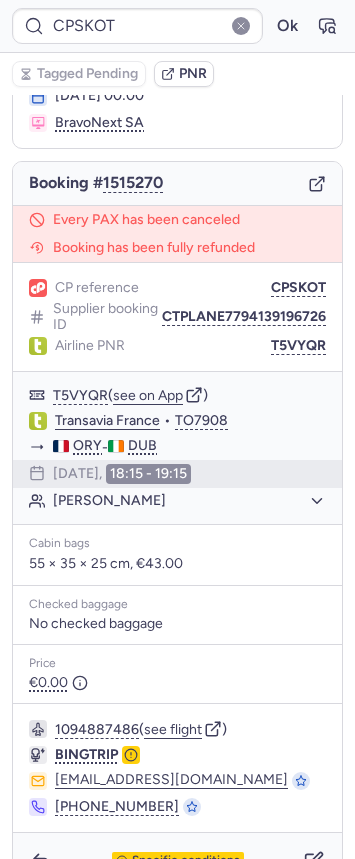 scroll, scrollTop: 163, scrollLeft: 0, axis: vertical 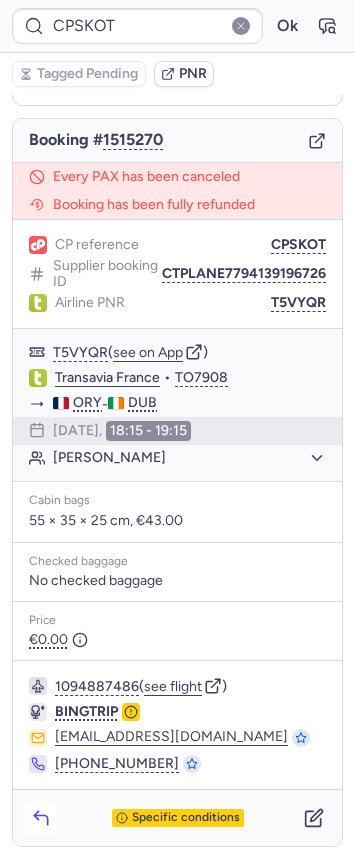 click 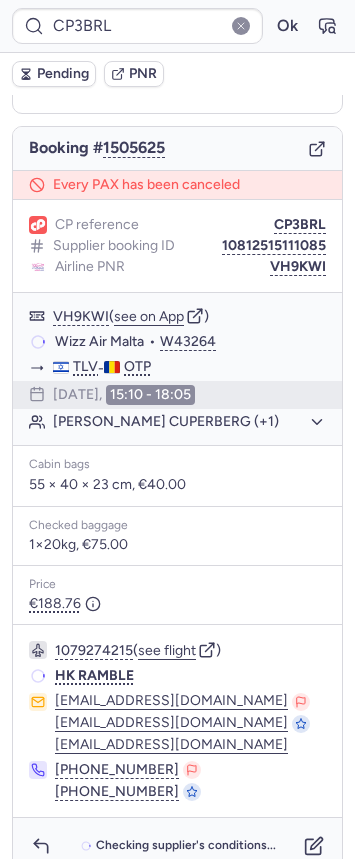 scroll, scrollTop: 163, scrollLeft: 0, axis: vertical 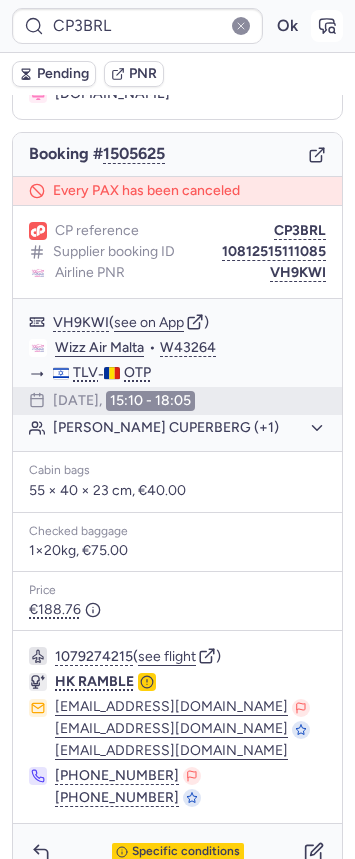 click 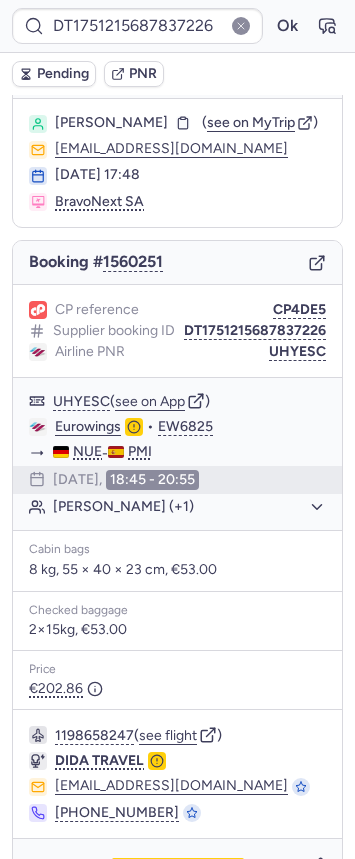 scroll, scrollTop: 106, scrollLeft: 0, axis: vertical 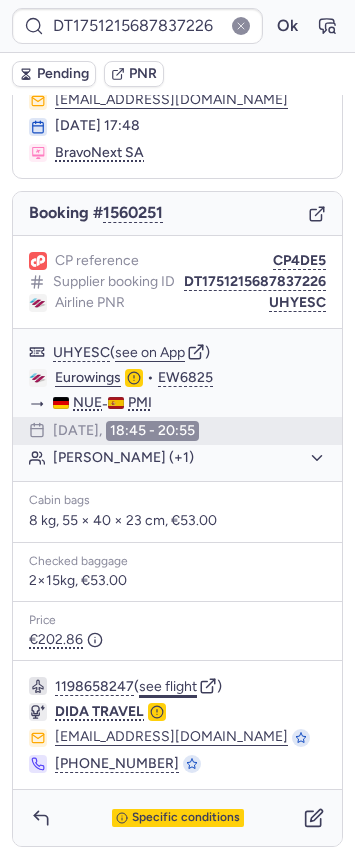 click on "see flight" 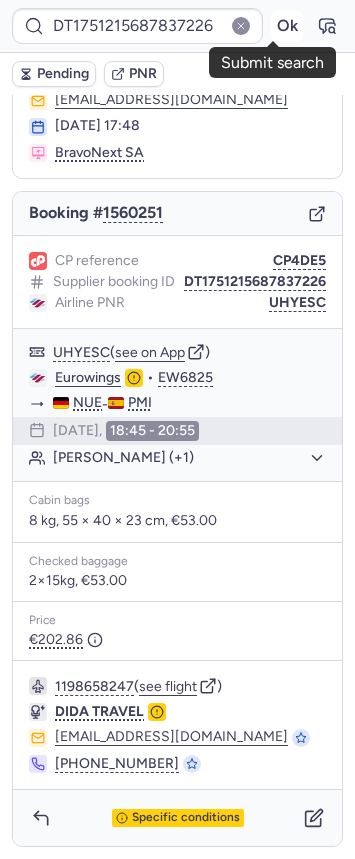 click on "Ok" at bounding box center [287, 26] 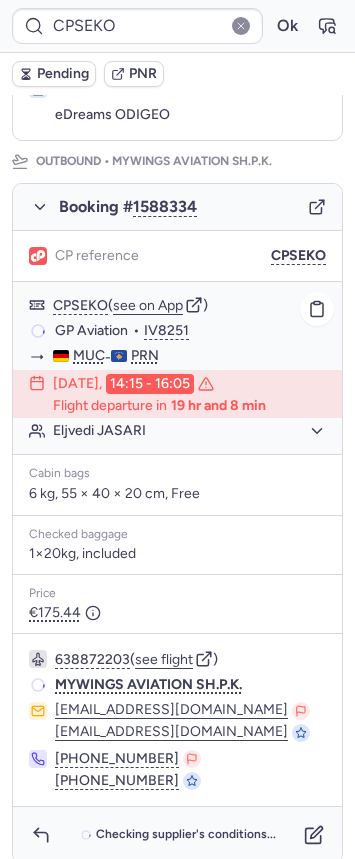 scroll, scrollTop: 237, scrollLeft: 0, axis: vertical 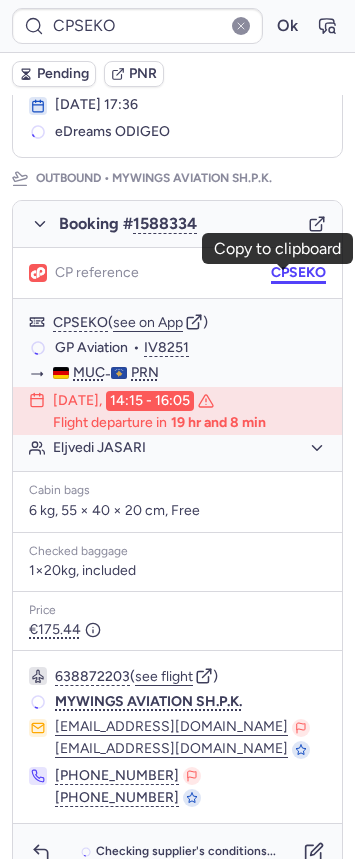 click on "CPSEKO" at bounding box center [298, 273] 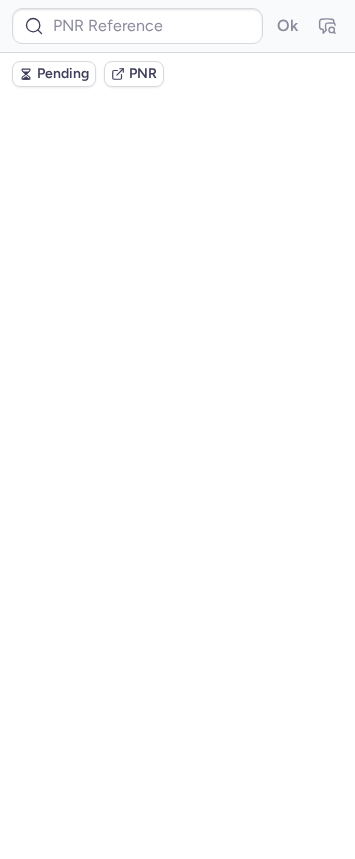 scroll, scrollTop: 0, scrollLeft: 0, axis: both 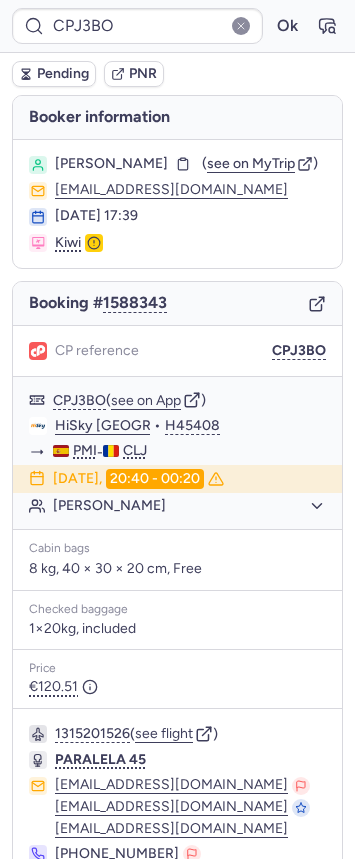 click on "1315201526  ( see flight )  PARALELA 45 [EMAIL_ADDRESS][DOMAIN_NAME] [EMAIL_ADDRESS][DOMAIN_NAME] [EMAIL_ADDRESS][DOMAIN_NAME] [PHONE_NUMBER] [PHONE_NUMBER] [PHONE_NUMBER]" at bounding box center (177, 816) 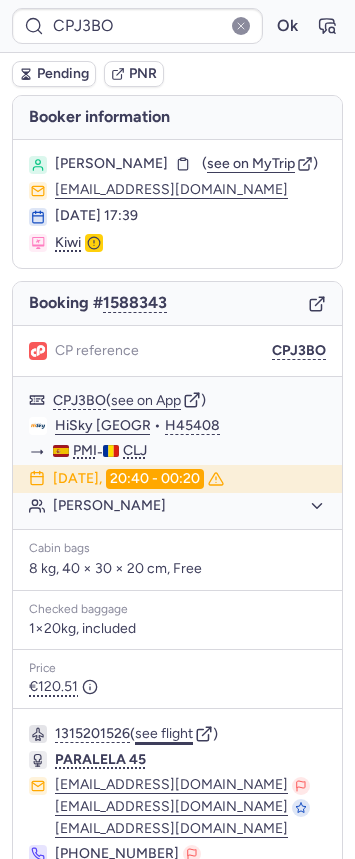 click on "see flight" 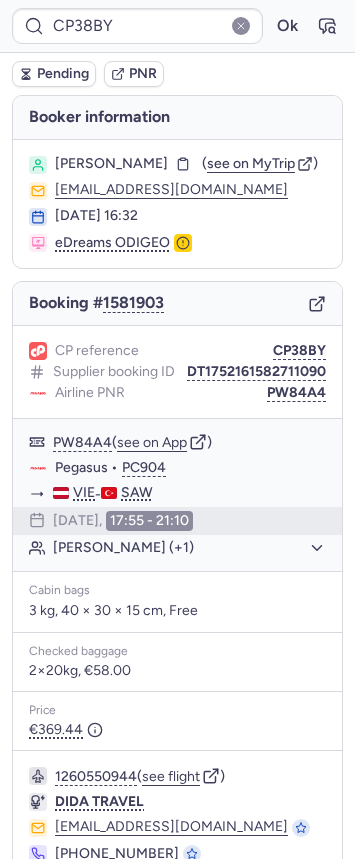 scroll, scrollTop: 0, scrollLeft: 0, axis: both 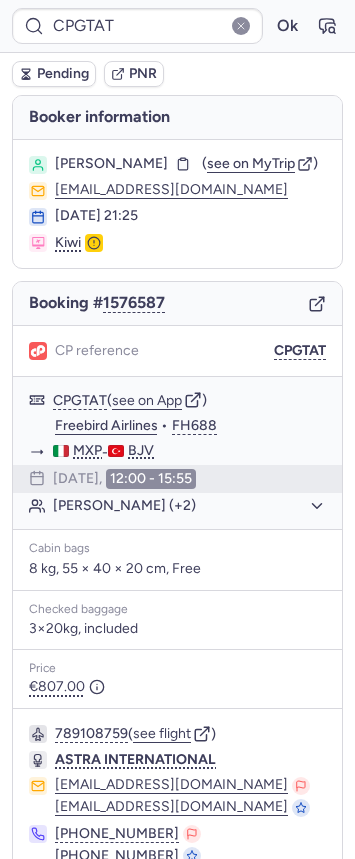 type on "CPOZEW" 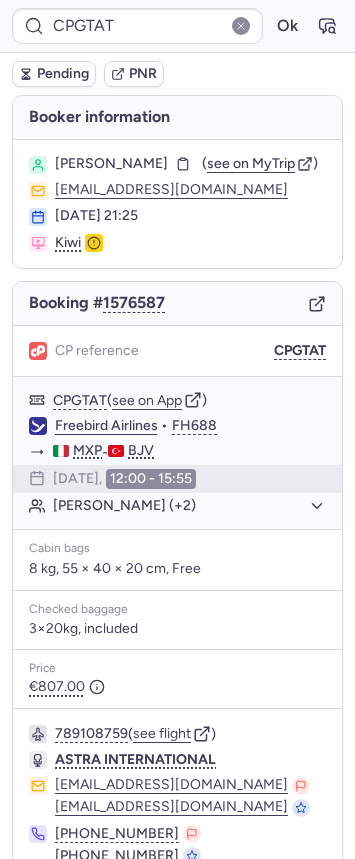 type on "CP4XQB" 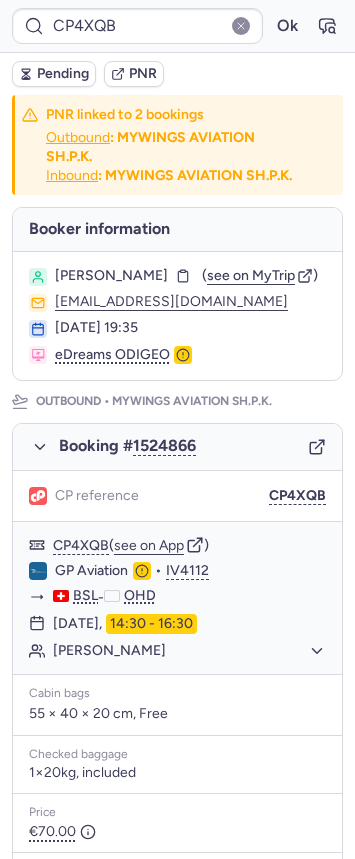 drag, startPoint x: 279, startPoint y: 527, endPoint x: 216, endPoint y: 534, distance: 63.387695 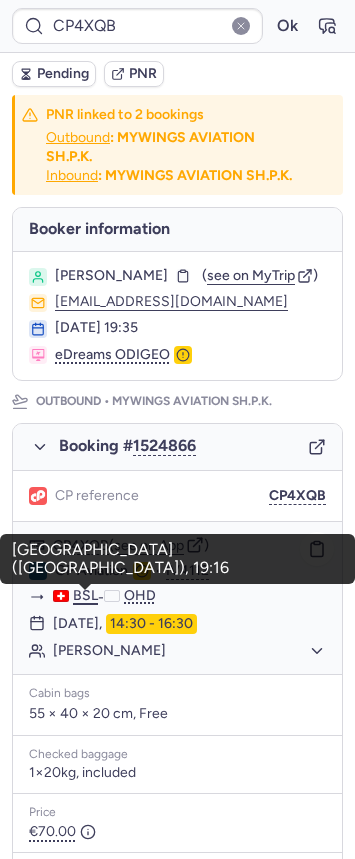scroll, scrollTop: 972, scrollLeft: 0, axis: vertical 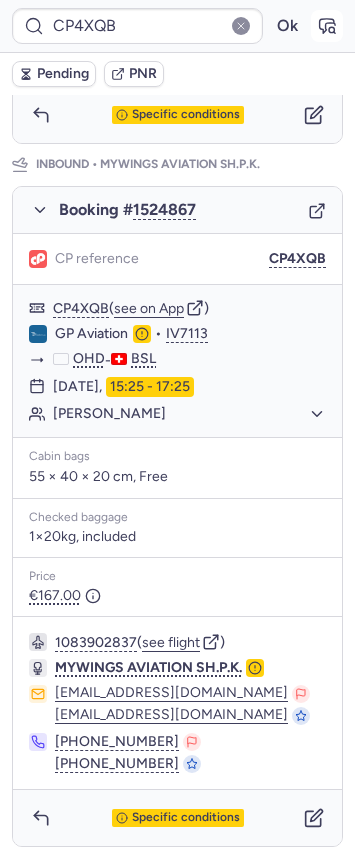 click 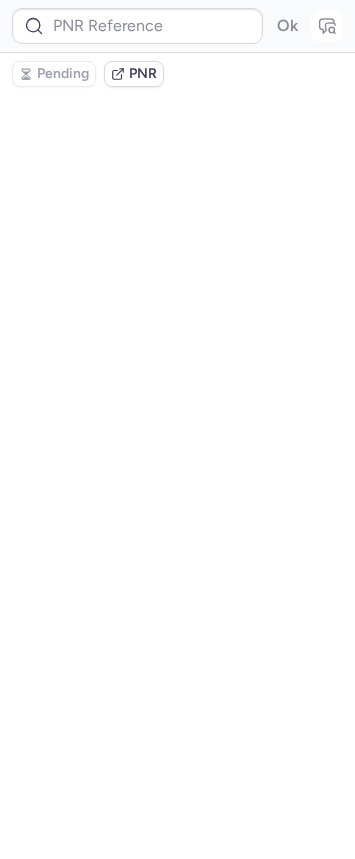 type on "CP4XQB" 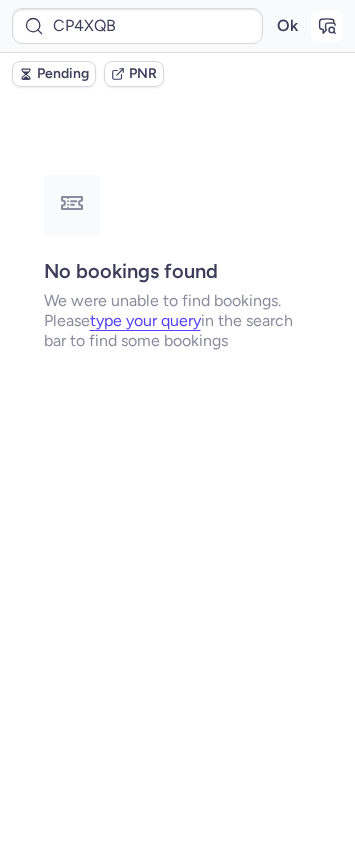 scroll, scrollTop: 0, scrollLeft: 0, axis: both 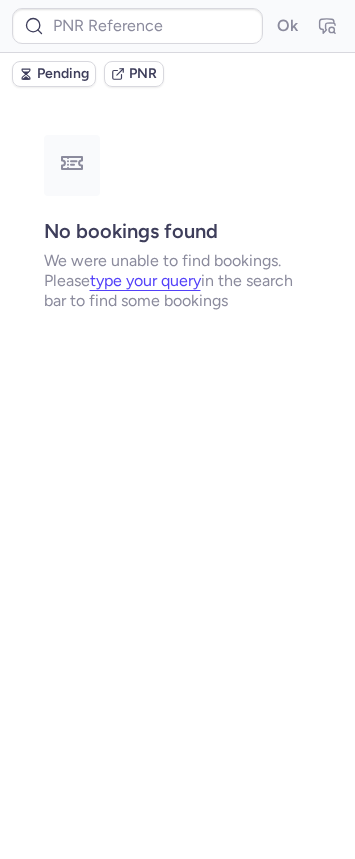 type on "CP4XQB" 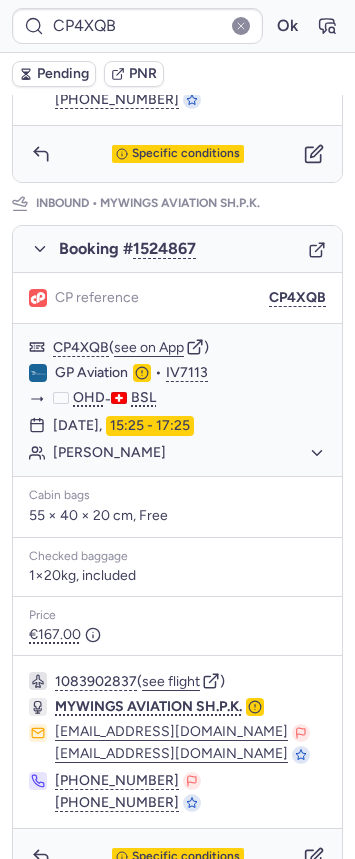 scroll, scrollTop: 972, scrollLeft: 0, axis: vertical 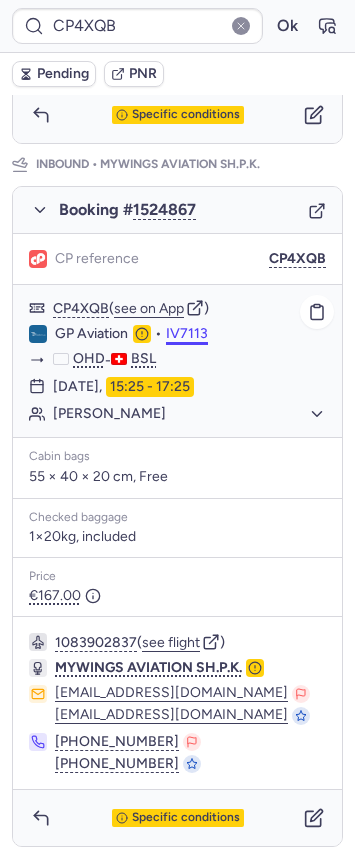 click on "IV7113" at bounding box center (187, 334) 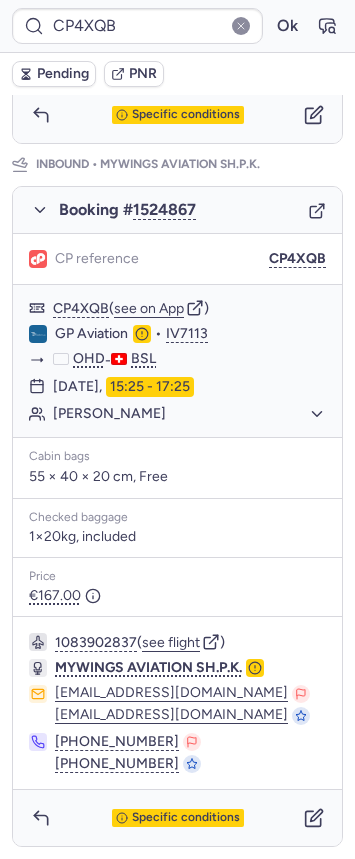 click on "Pending" at bounding box center (54, 74) 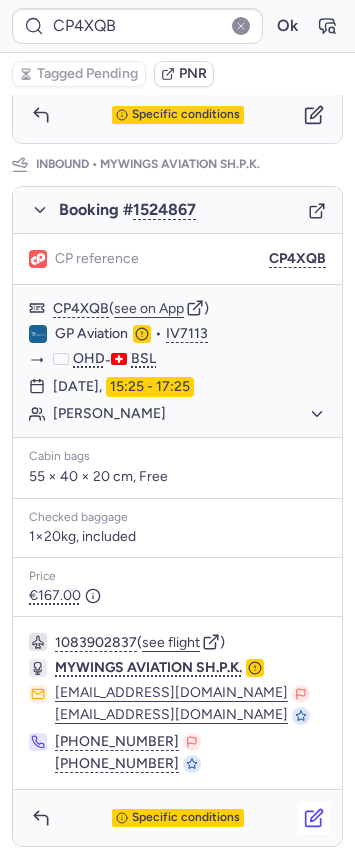 click 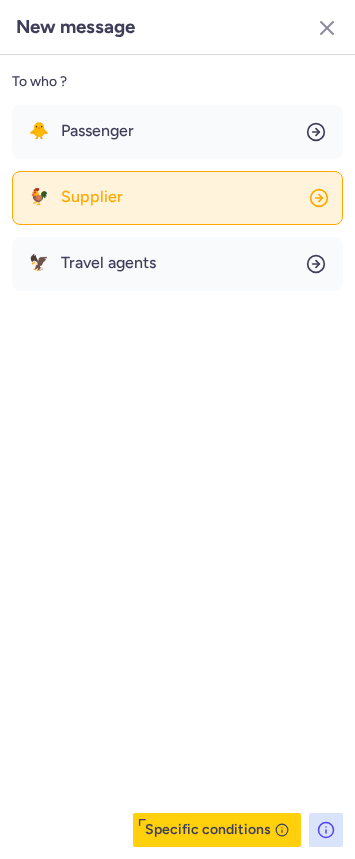 click on "🐓 Supplier" 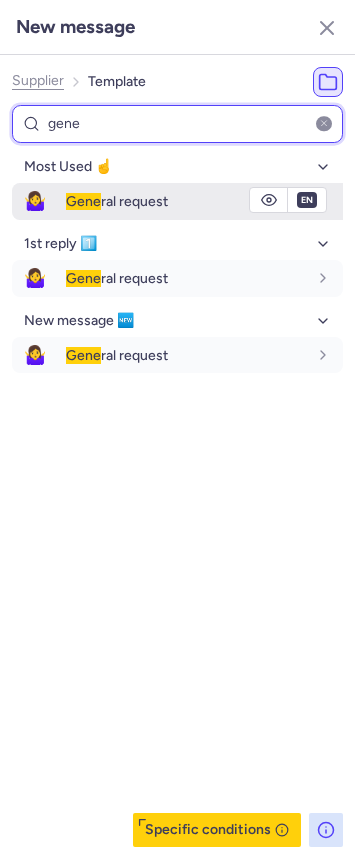 type on "gene" 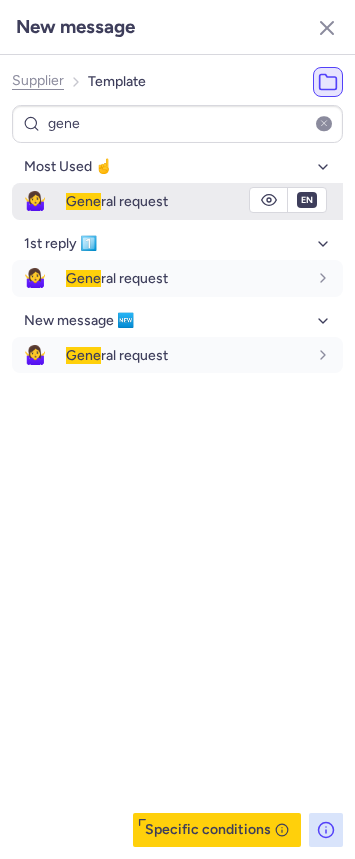 click on "Gene ral request" at bounding box center (117, 201) 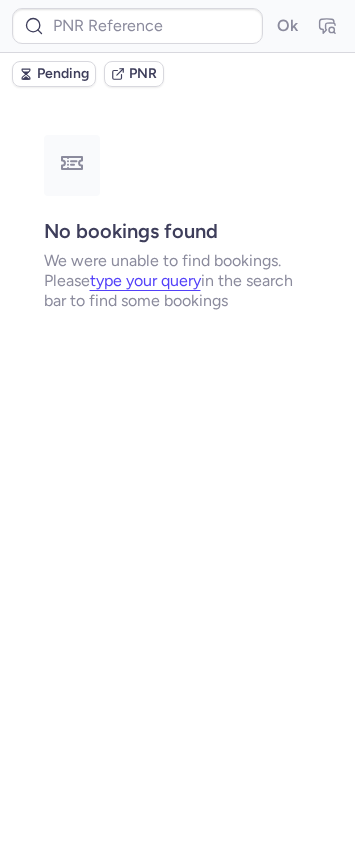 scroll, scrollTop: 0, scrollLeft: 0, axis: both 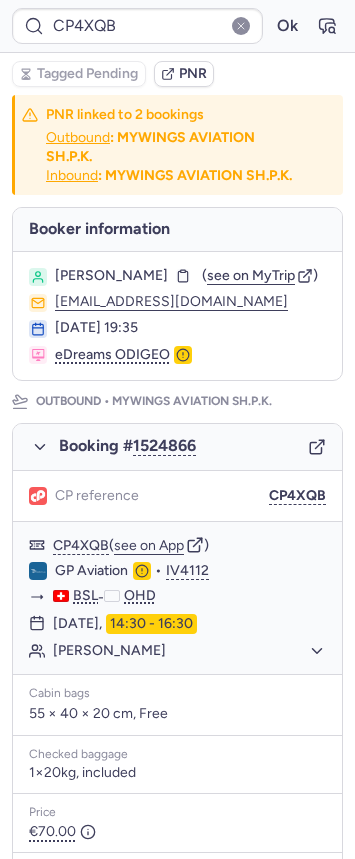 type on "CPJ3BO" 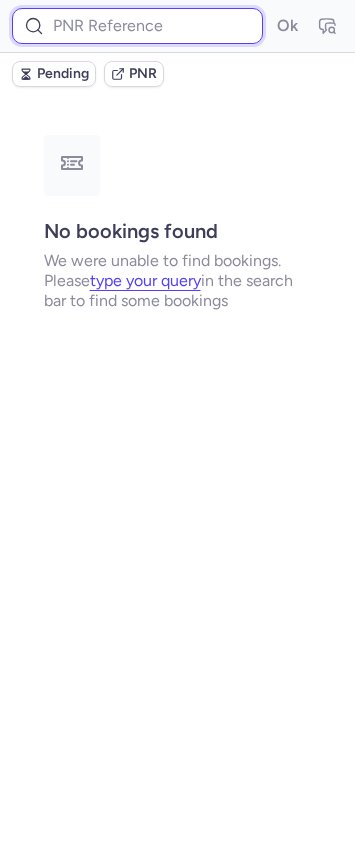 click at bounding box center (137, 26) 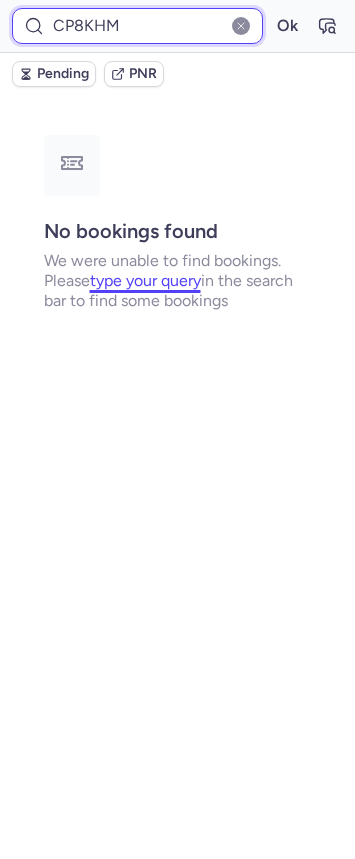 type on "CP8KHM" 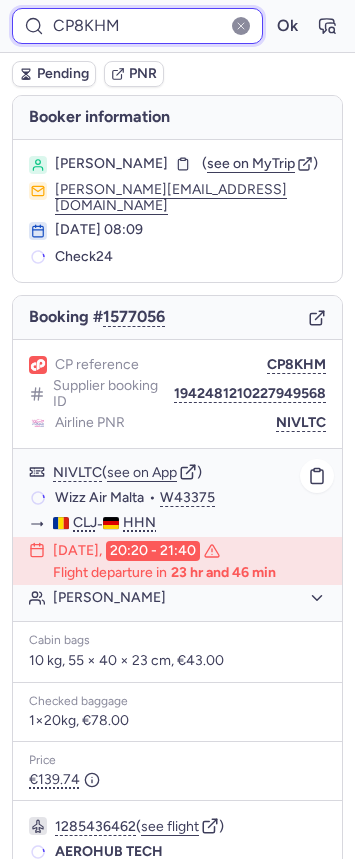 scroll, scrollTop: 148, scrollLeft: 0, axis: vertical 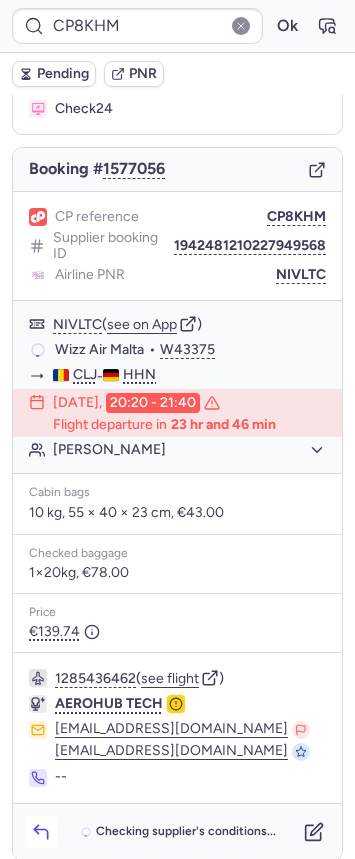 click 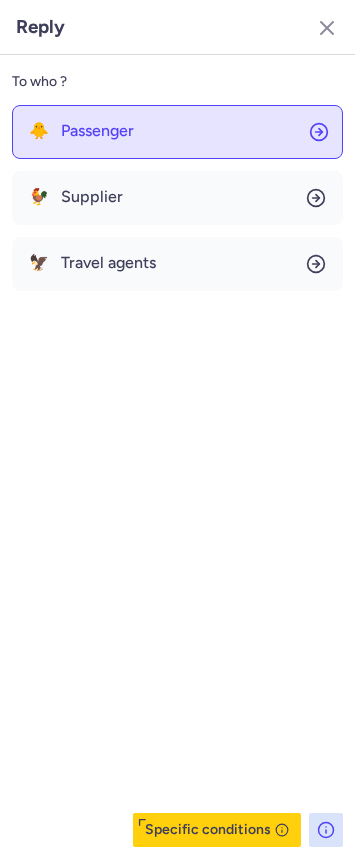 click on "🐥 Passenger" 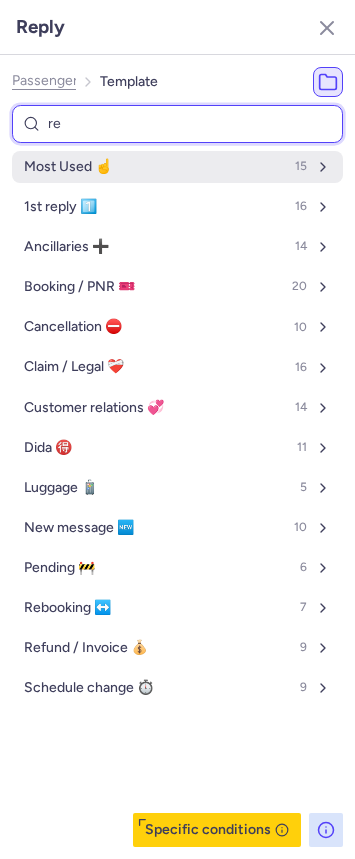 type on "ref" 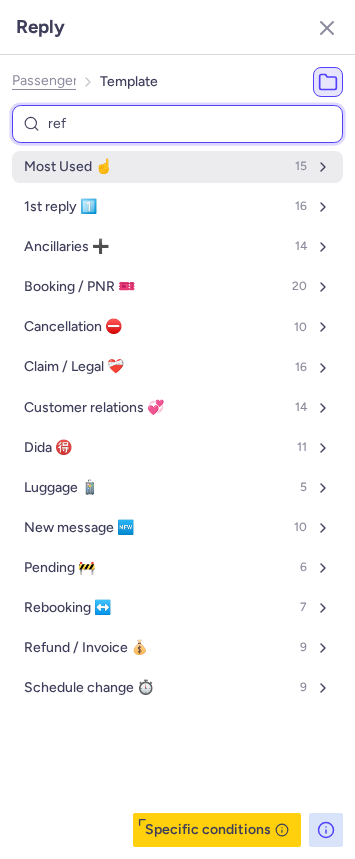 select on "en" 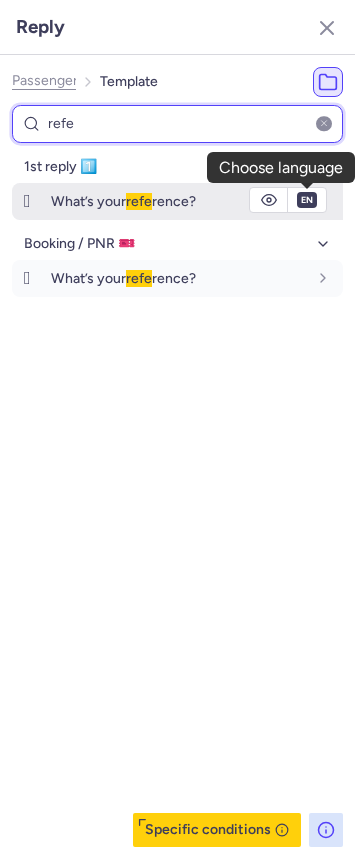 type on "refe" 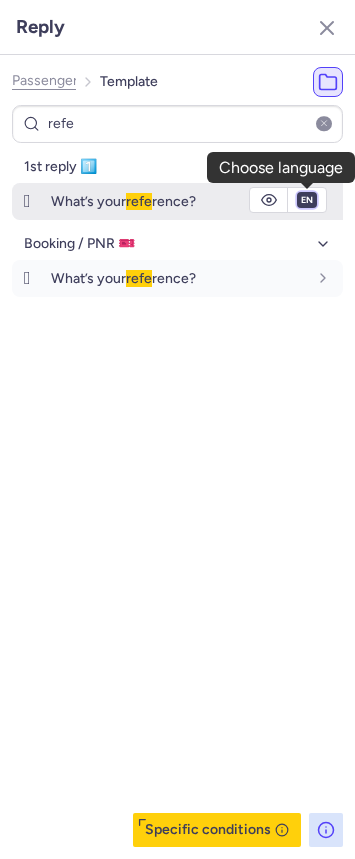 click on "fr en de nl pt es it ru" at bounding box center [307, 200] 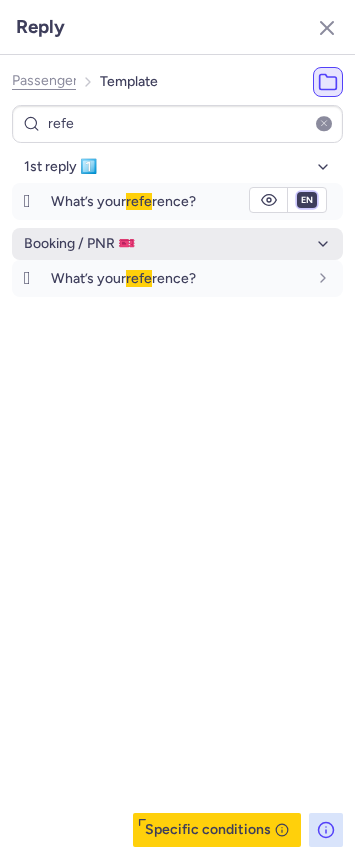 select on "it" 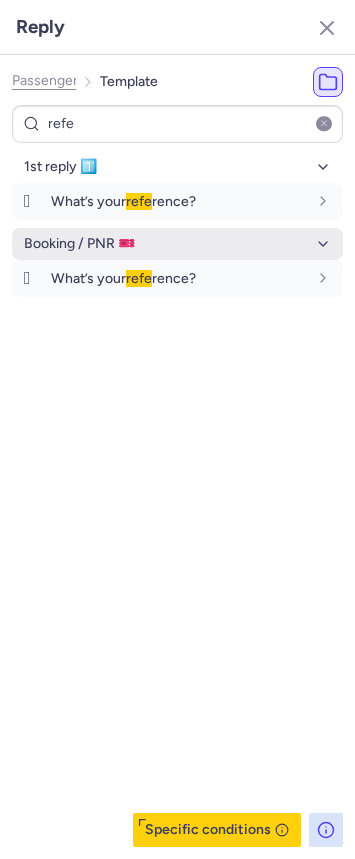 click on "fr en de nl pt es it ru" at bounding box center (307, 200) 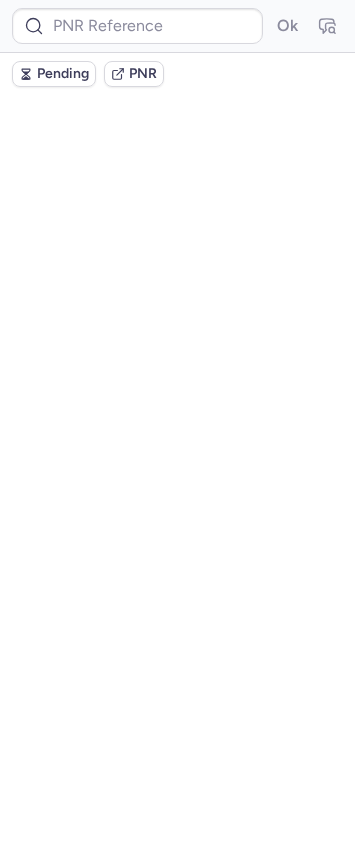 scroll, scrollTop: 0, scrollLeft: 0, axis: both 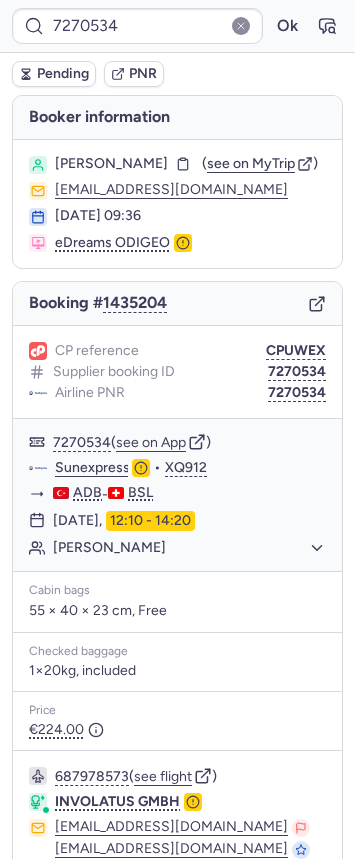 type on "CPJ3BO" 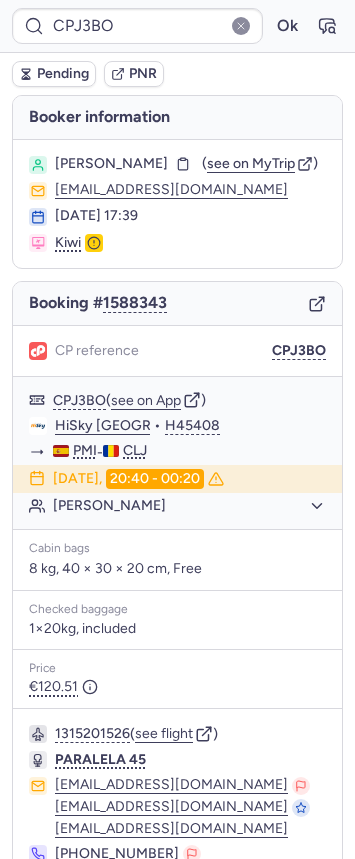click 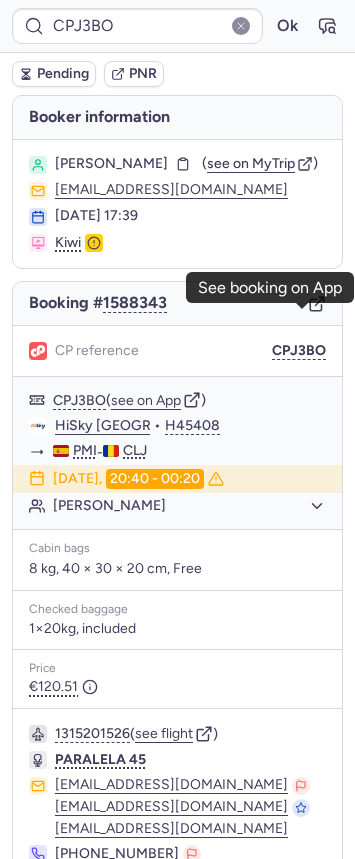 click on "CPJ3BO  Ok" at bounding box center [177, 26] 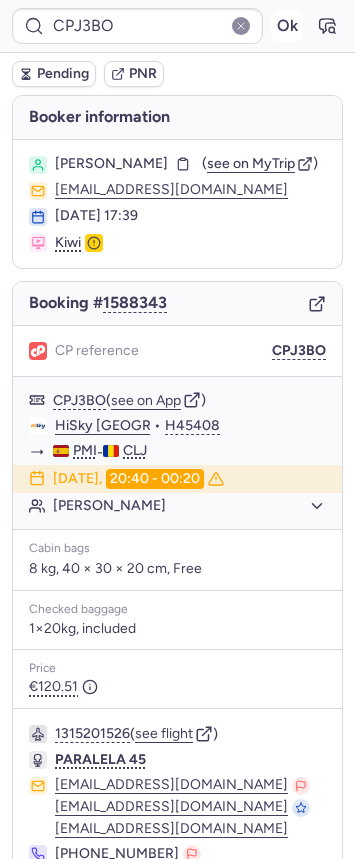 click on "Ok" at bounding box center (287, 26) 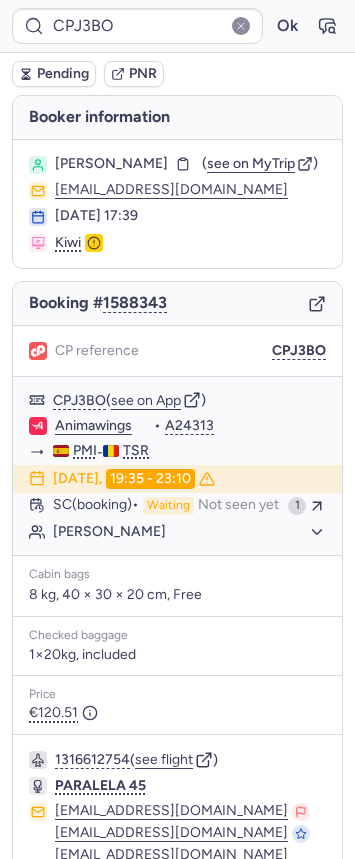 click on "1316612754  ( see flight )  PARALELA 45 citizenplane@paralela45.ro citizenplane@paralela45.ro citizenplane@paralela45.ro +40 741 395 996 +40 744 302 093 +40 741 395 996" at bounding box center (177, 842) 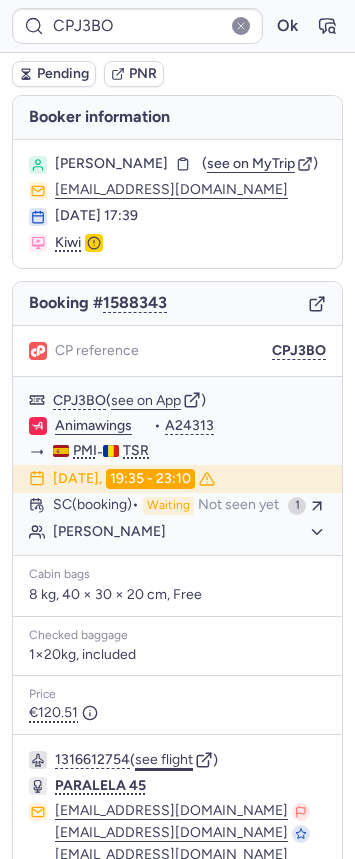 click on "see flight" 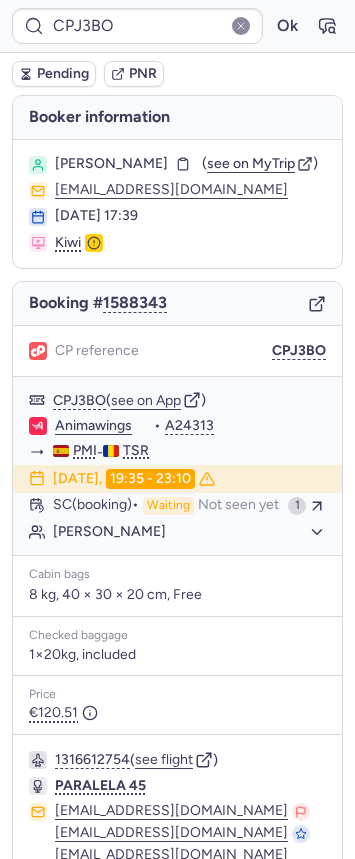 scroll, scrollTop: 194, scrollLeft: 0, axis: vertical 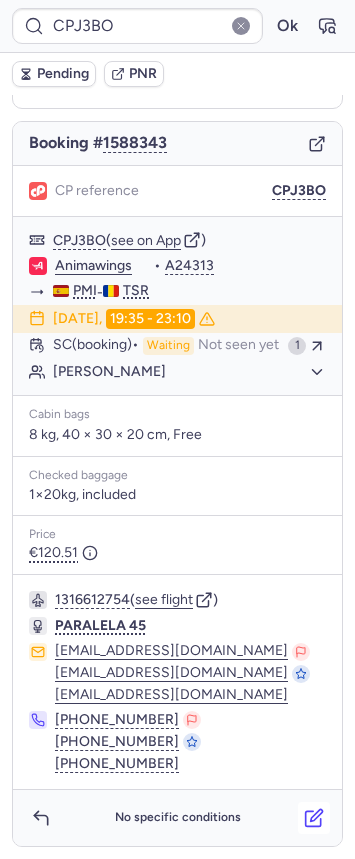 click 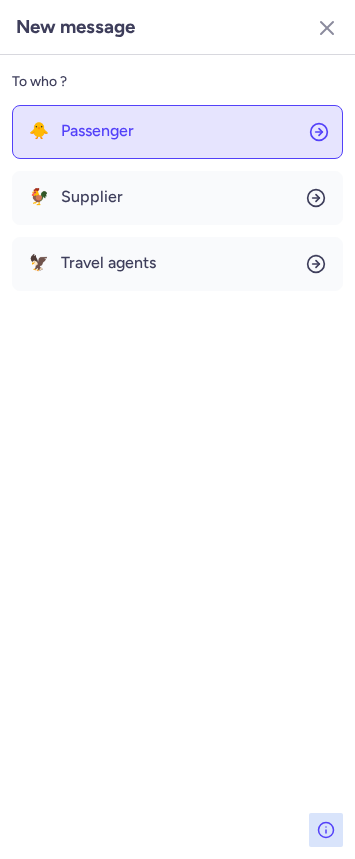 click on "🐥 Passenger" 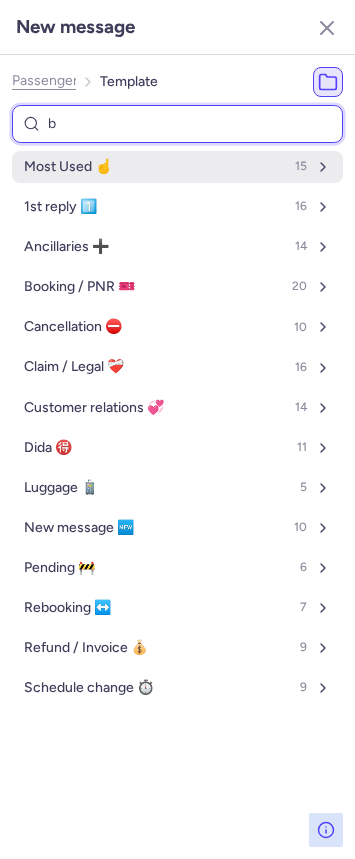 type on "bo" 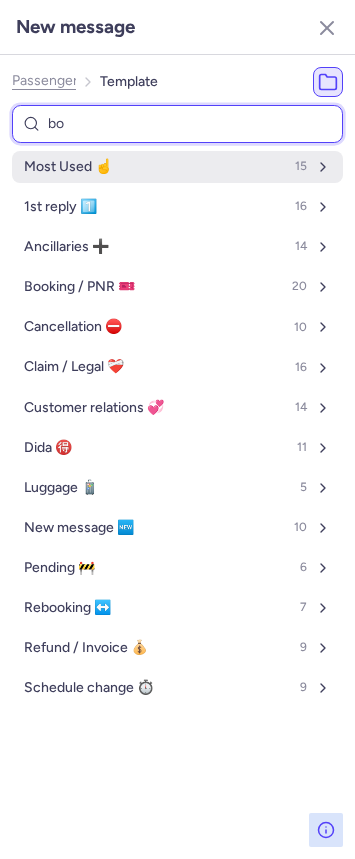 select on "en" 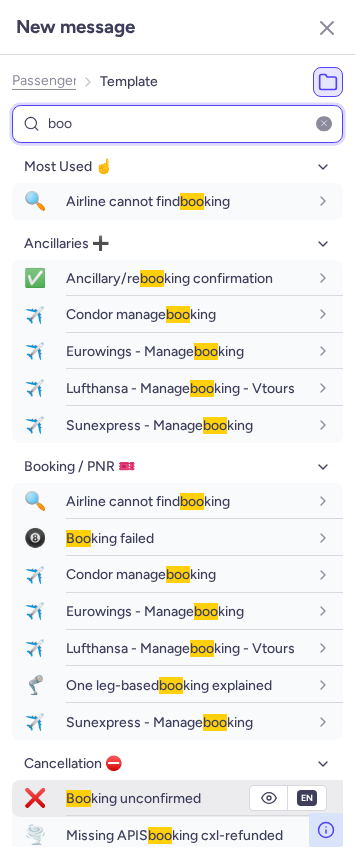 type on "boo" 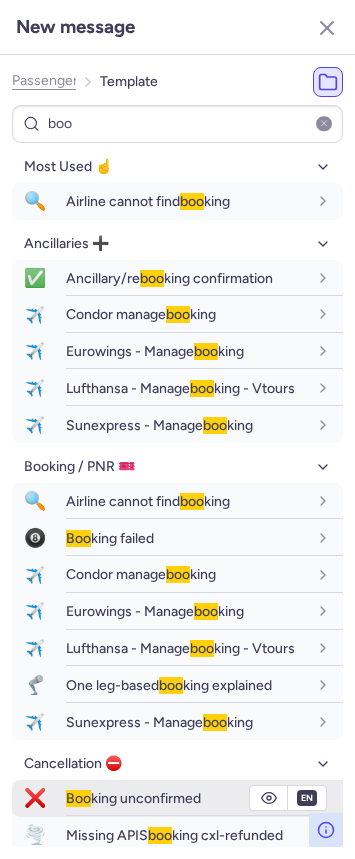 click on "Boo king unconfirmed" at bounding box center (133, 798) 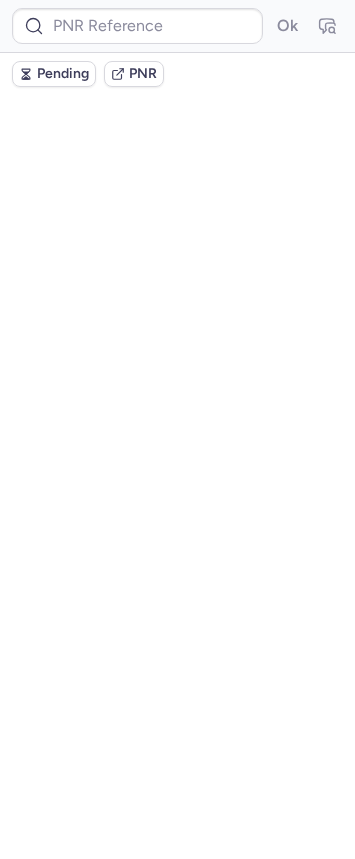 scroll, scrollTop: 0, scrollLeft: 0, axis: both 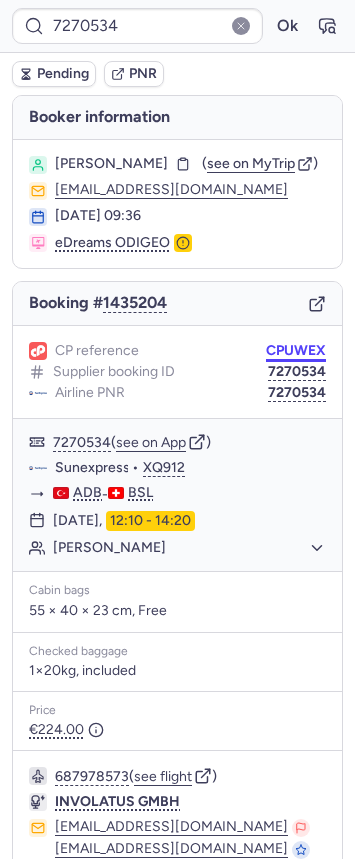click on "CPUWEX" at bounding box center (296, 351) 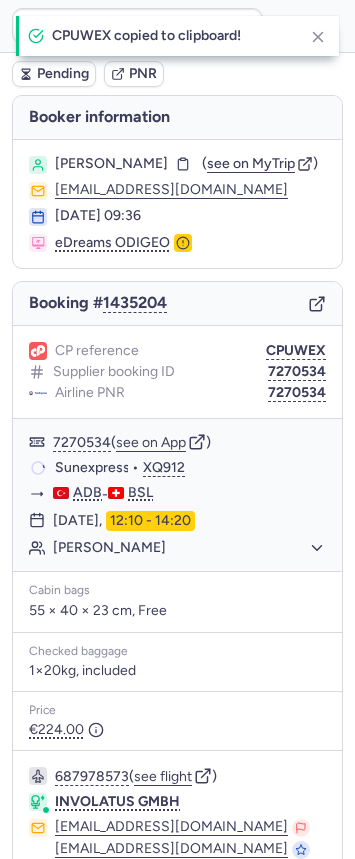 type on "CPUWEX" 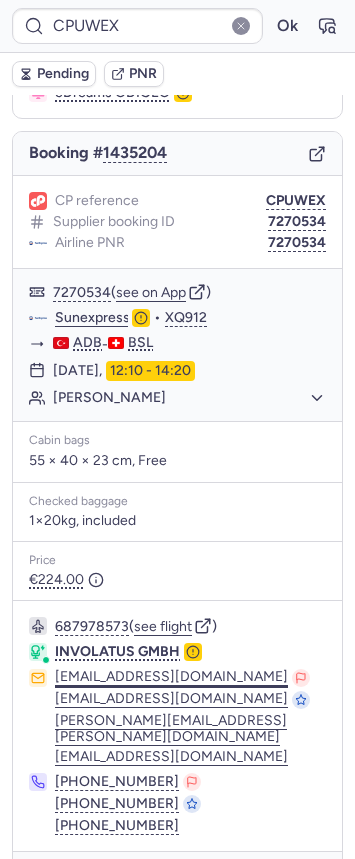 scroll, scrollTop: 196, scrollLeft: 0, axis: vertical 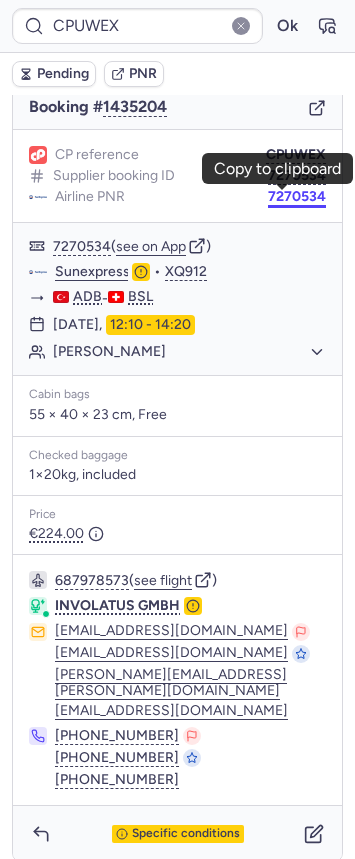 click on "7270534" at bounding box center [297, 197] 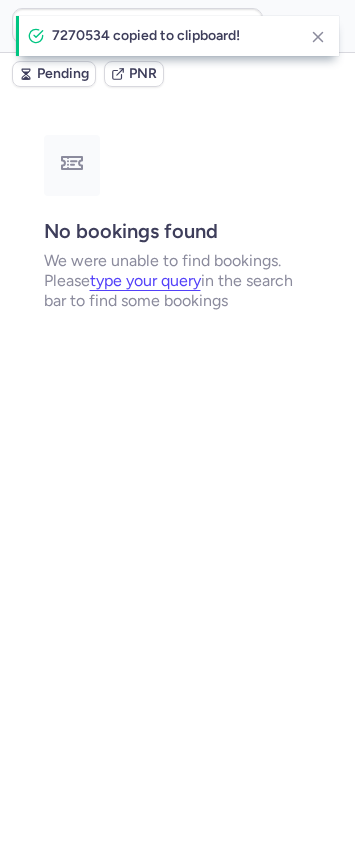 scroll, scrollTop: 0, scrollLeft: 0, axis: both 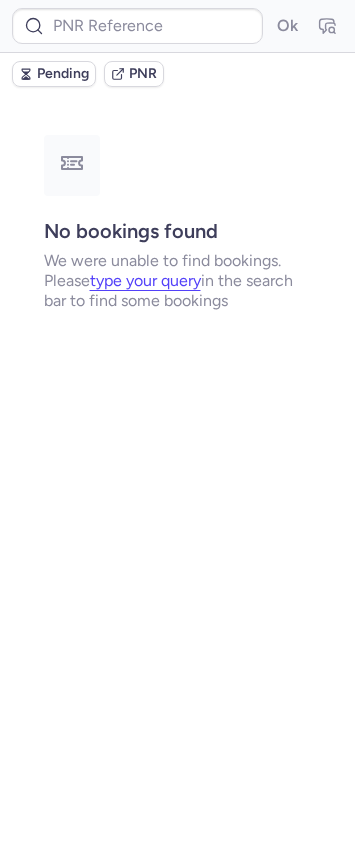 type on "CPL8GH" 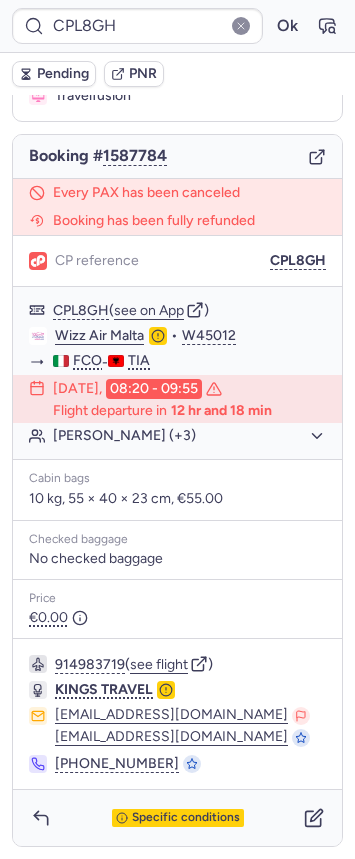 scroll, scrollTop: 185, scrollLeft: 0, axis: vertical 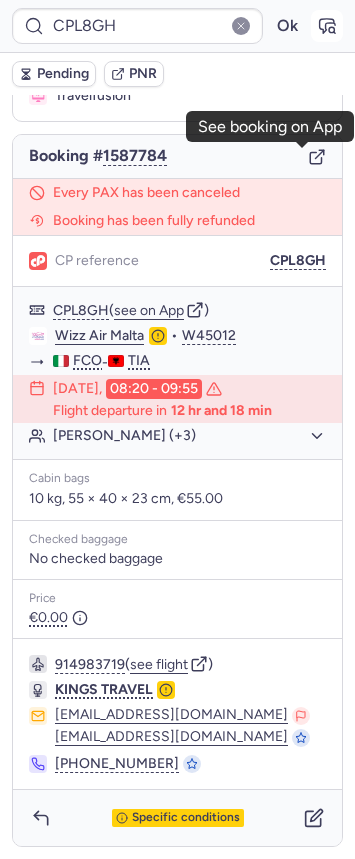 click 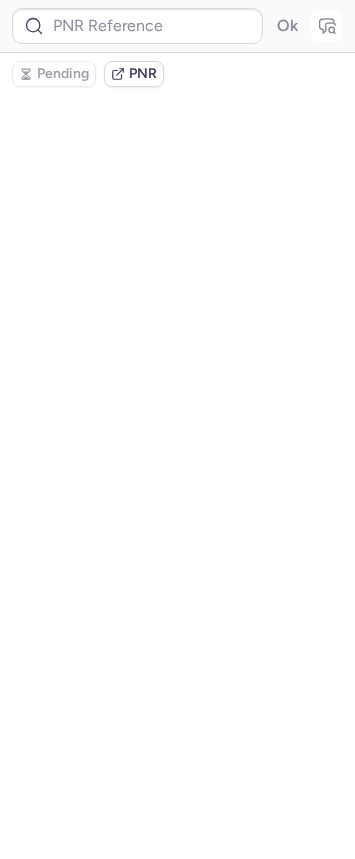 type on "CPL8GH" 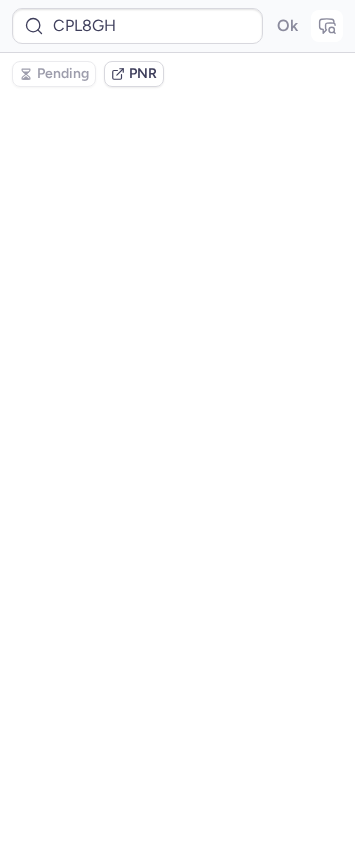scroll, scrollTop: 0, scrollLeft: 0, axis: both 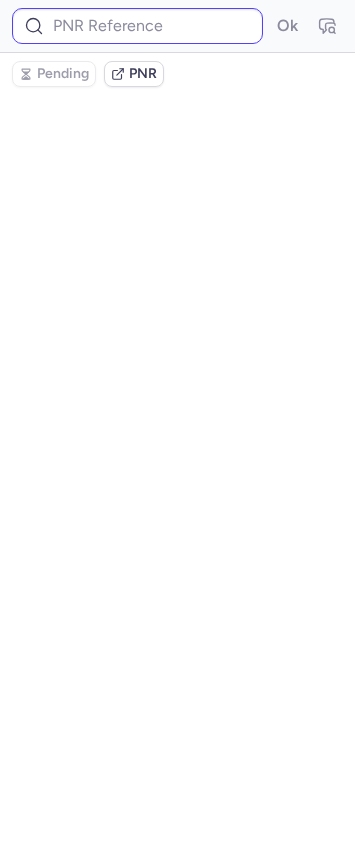 type on "CPL8GH" 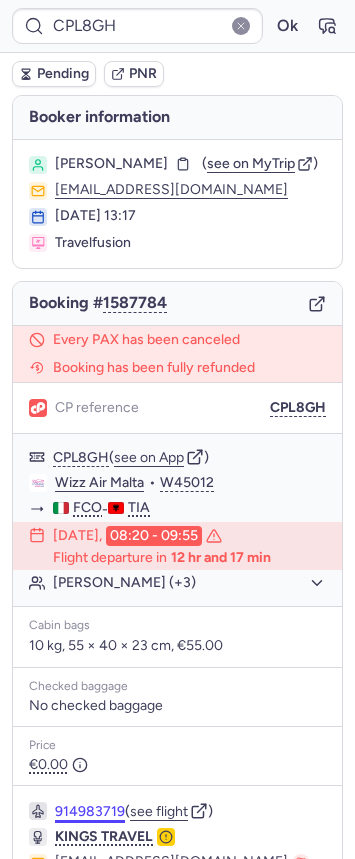 scroll, scrollTop: 185, scrollLeft: 0, axis: vertical 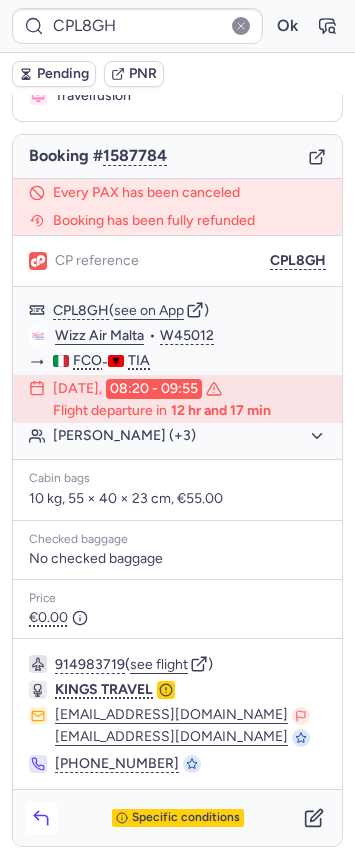 click 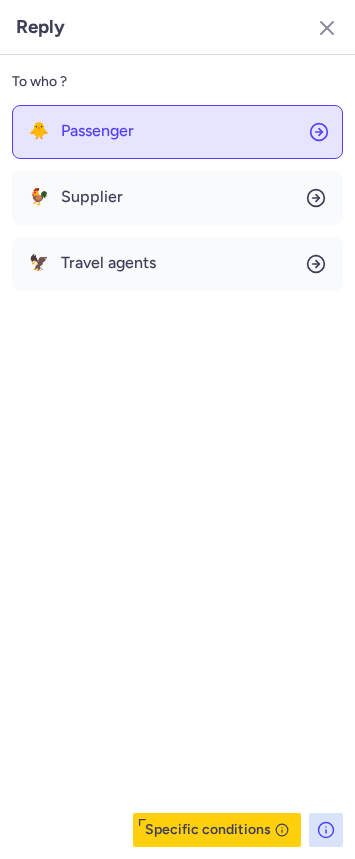 click on "Passenger" at bounding box center [97, 131] 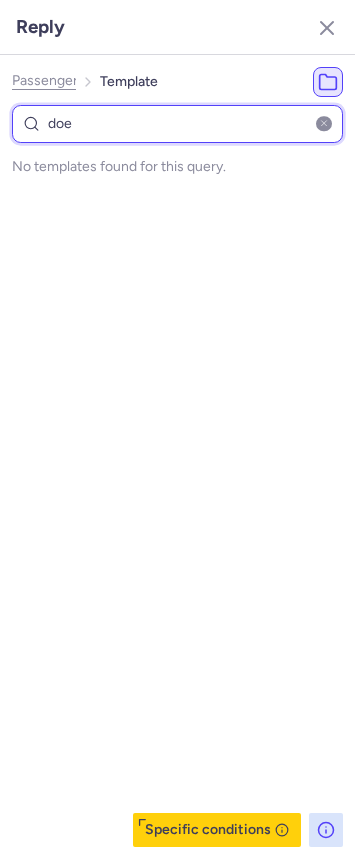 type on "do" 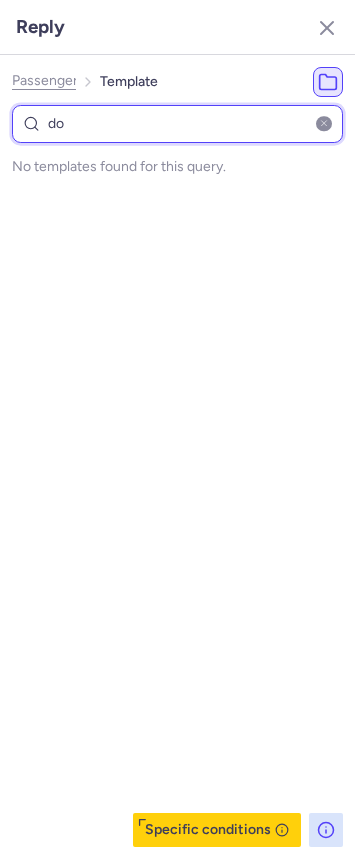 select on "en" 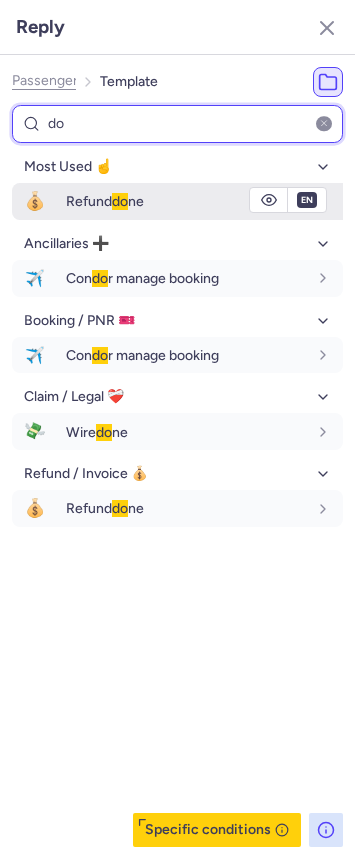 type on "do" 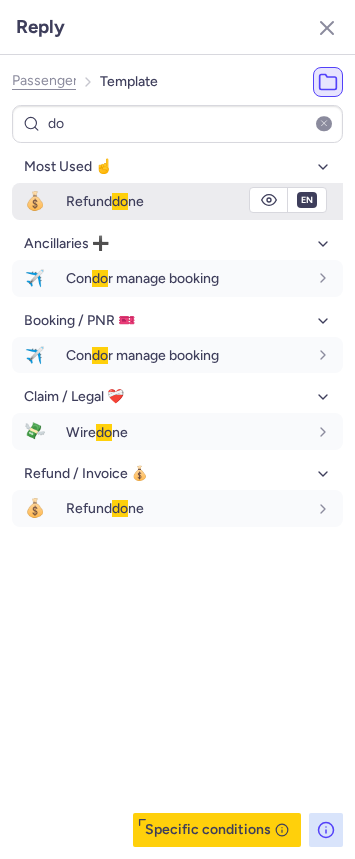 click on "💰 Refund  do ne" at bounding box center (177, 201) 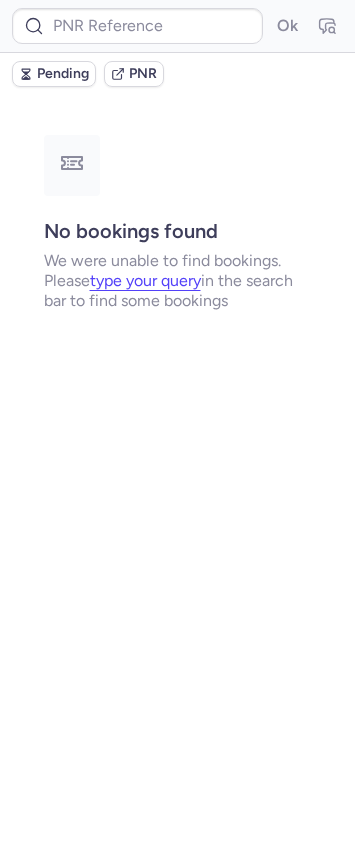 scroll, scrollTop: 0, scrollLeft: 0, axis: both 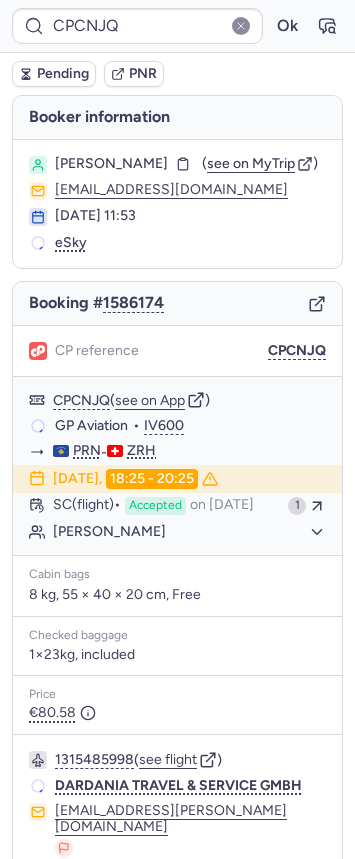 type on "CP4XQB" 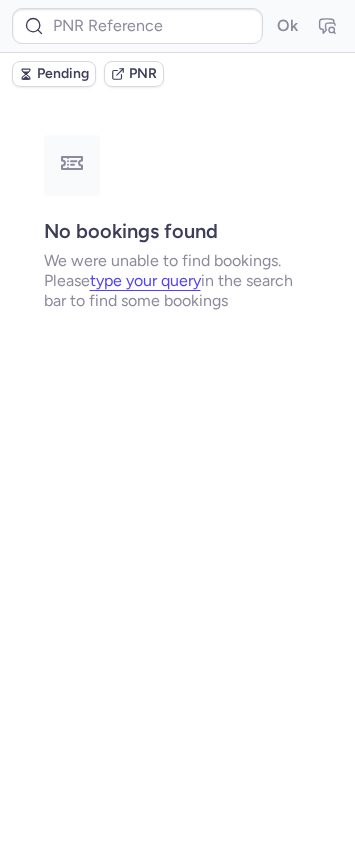 type on "CPRQ9E" 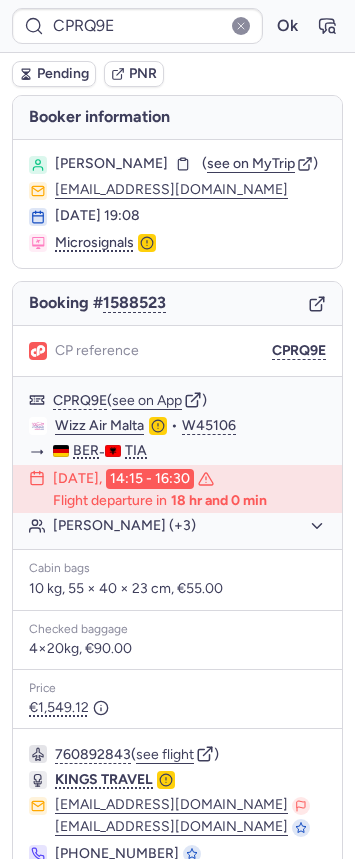 click 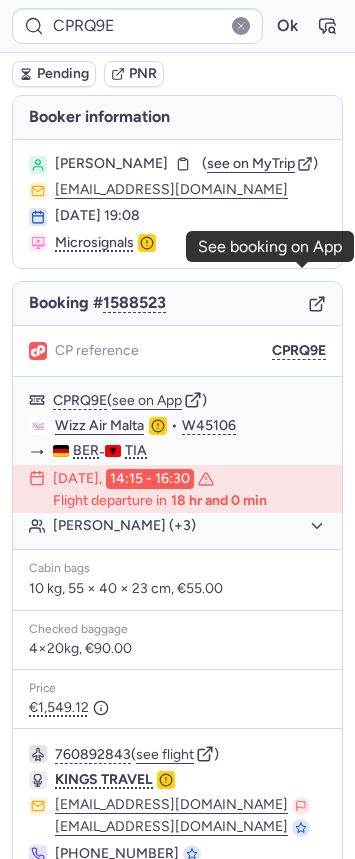 scroll, scrollTop: 104, scrollLeft: 0, axis: vertical 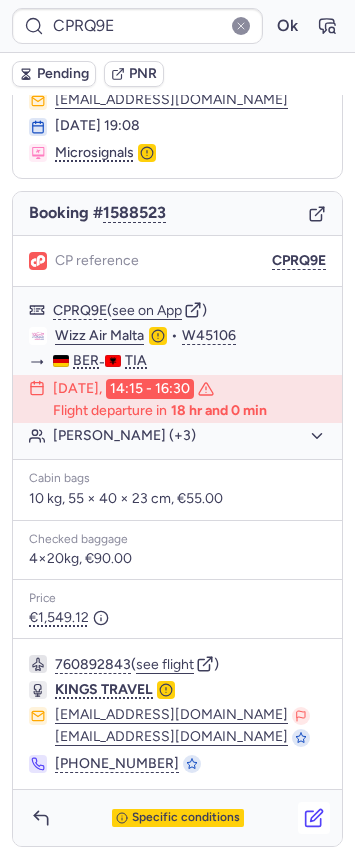 click 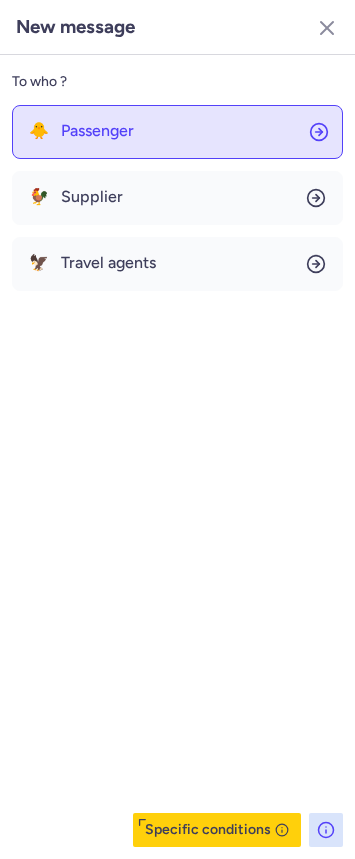 click on "🐥 Passenger" 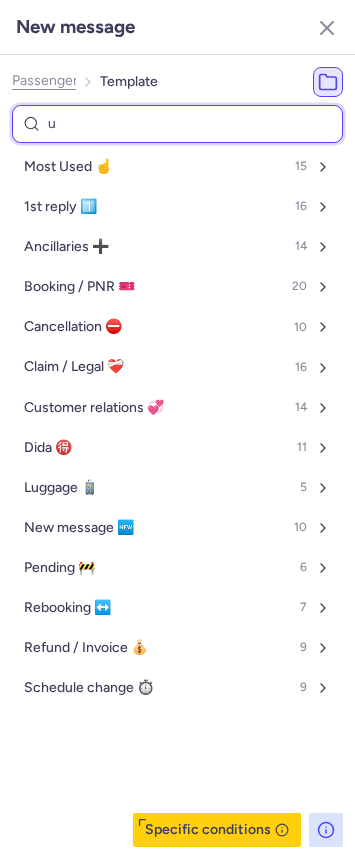 type on "un" 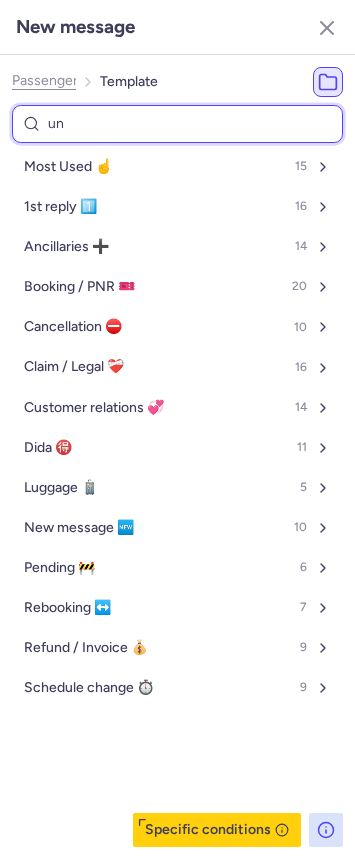select on "en" 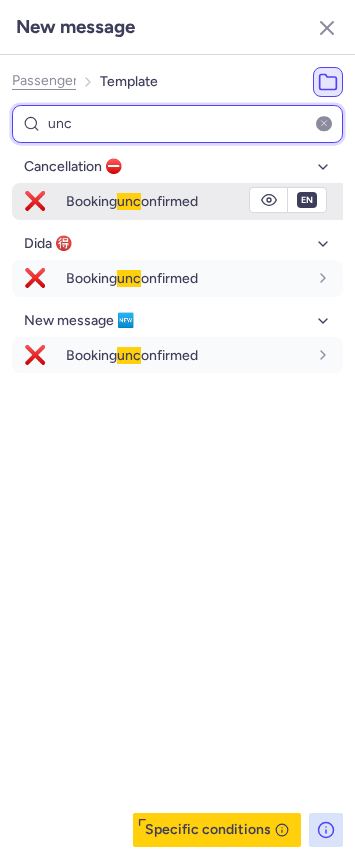 type on "unc" 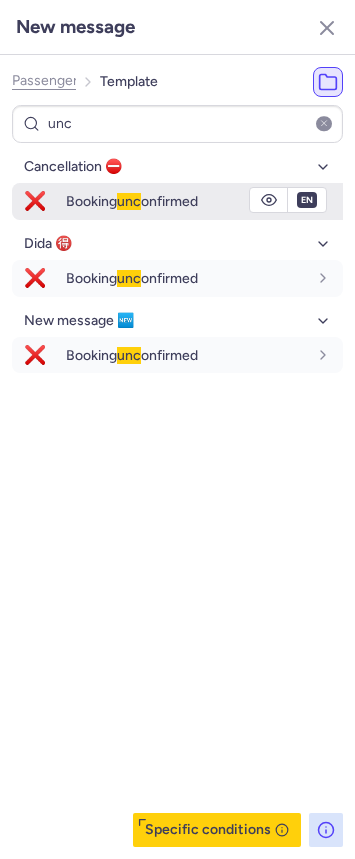 click on "Booking  unc onfirmed" at bounding box center (132, 201) 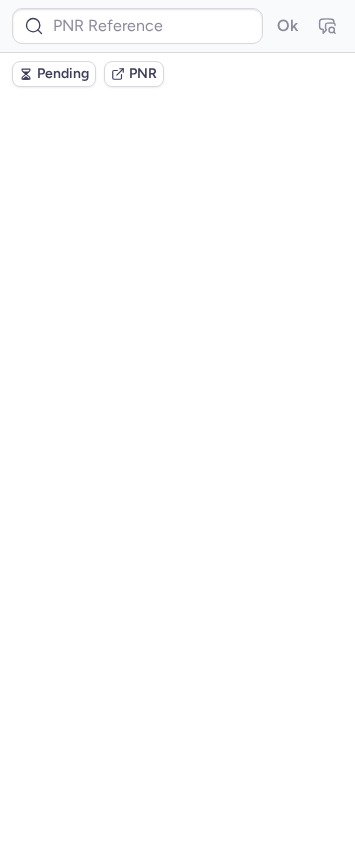 scroll, scrollTop: 0, scrollLeft: 0, axis: both 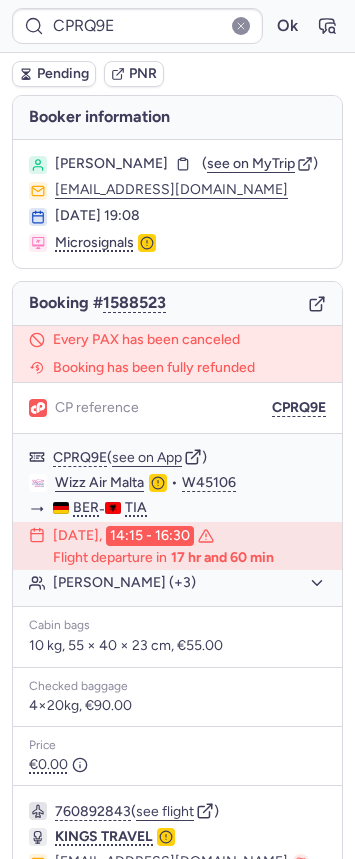 type on "CP4XQB" 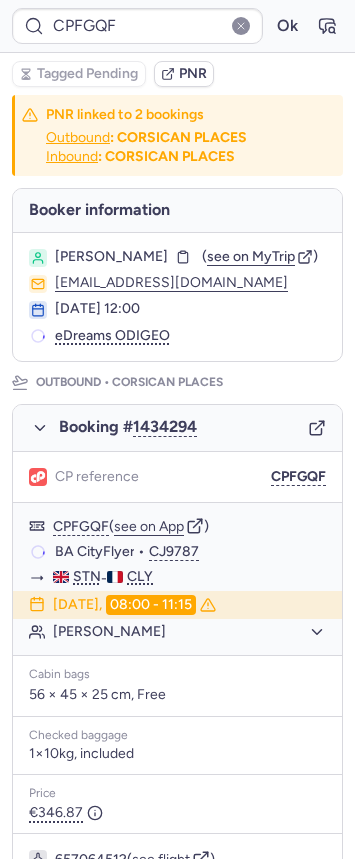 type on "CP4XQB" 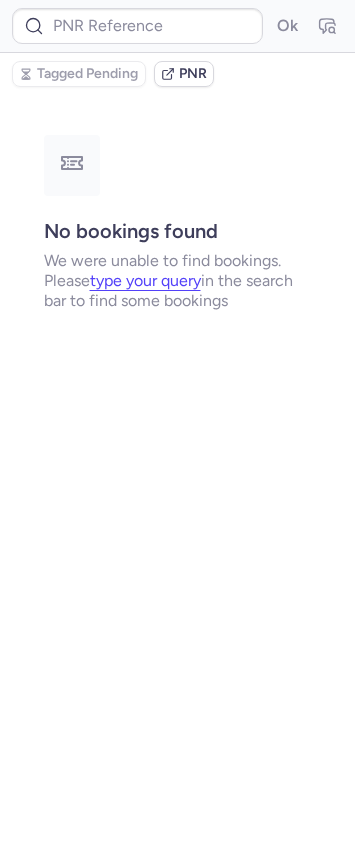 type on "CPMNS9" 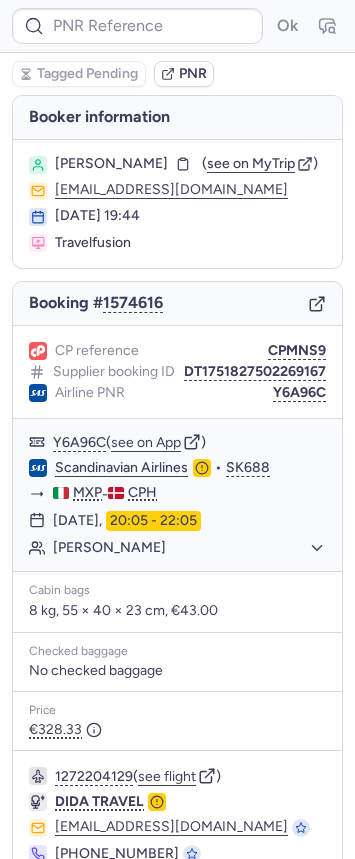 type on "23502651656" 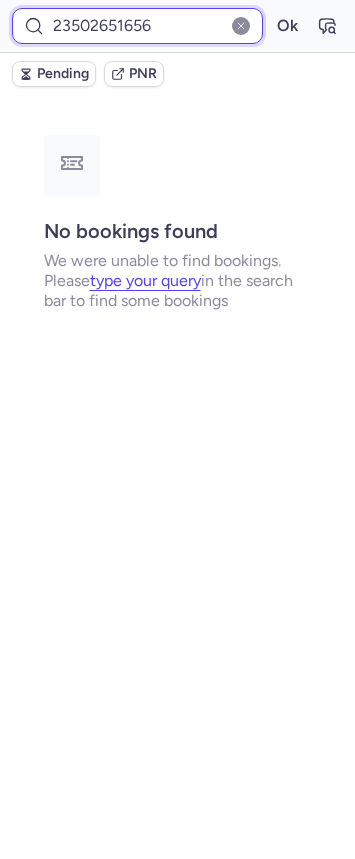 click on "23502651656" at bounding box center (137, 26) 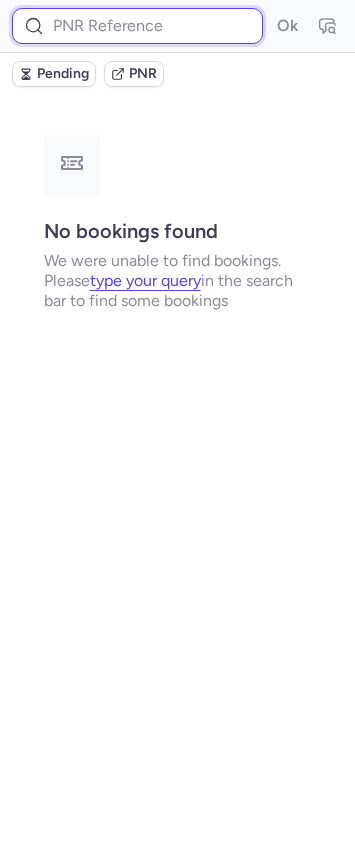 paste on "CPL8GH" 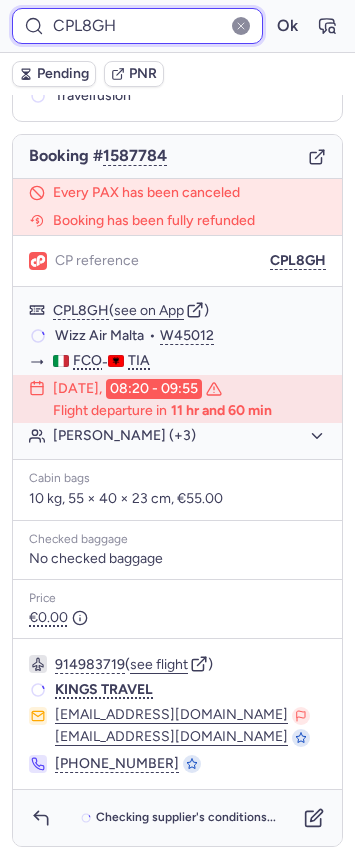 scroll, scrollTop: 185, scrollLeft: 0, axis: vertical 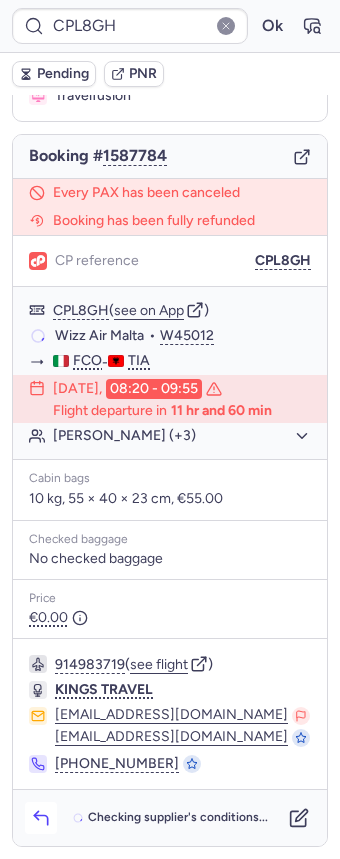 click at bounding box center [41, 818] 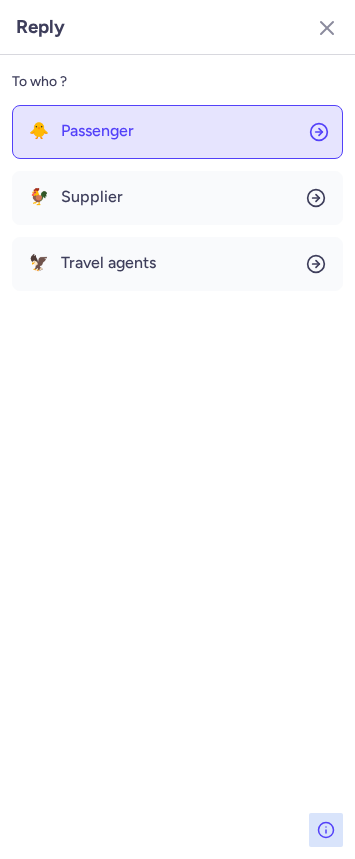 click on "🐥 Passenger" 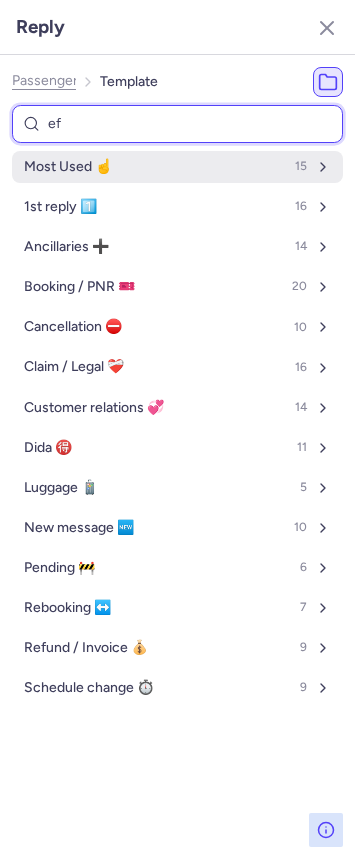 type on "efe" 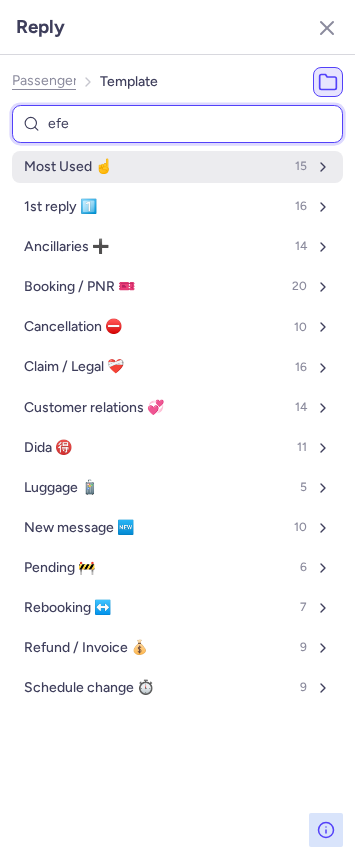 select on "en" 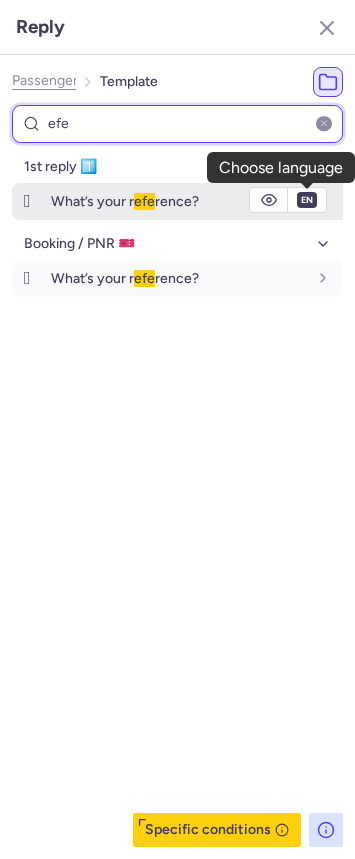 type on "efe" 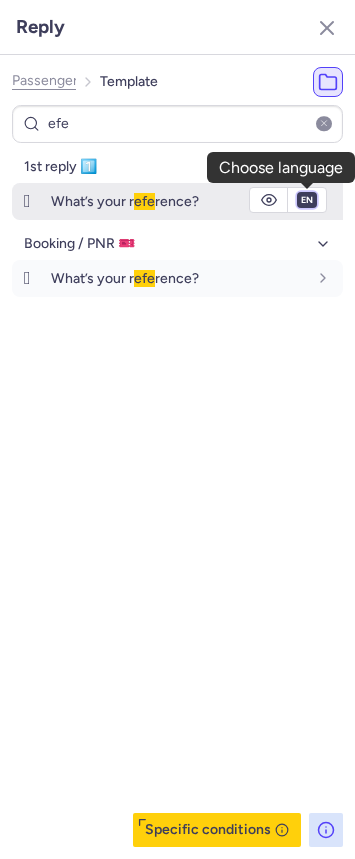 click on "fr en de nl pt es it ru" at bounding box center [307, 200] 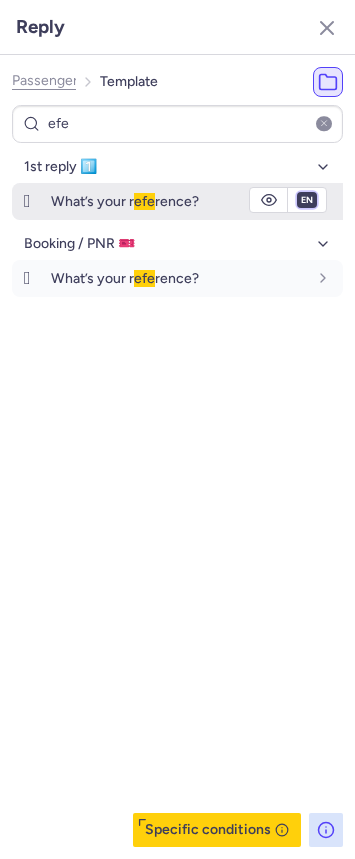 select on "de" 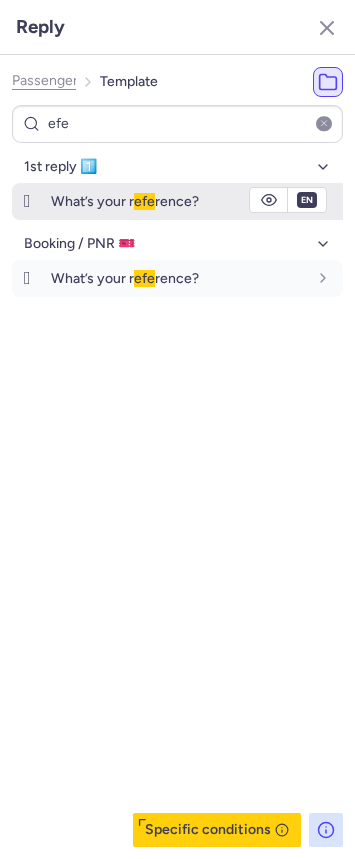 click on "fr en de nl pt es it ru" at bounding box center (307, 200) 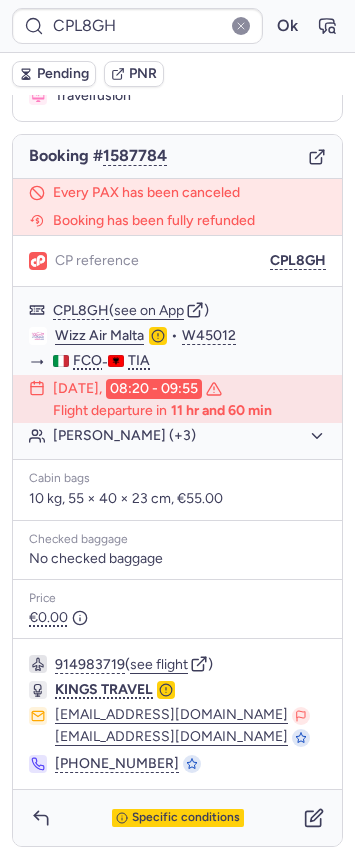 type on "23502651656" 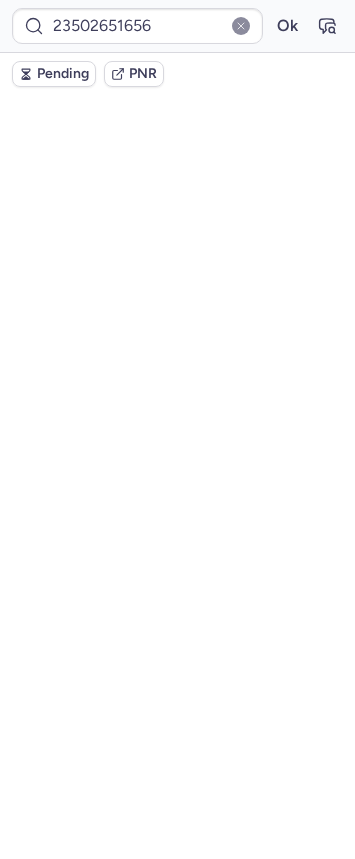 scroll, scrollTop: 0, scrollLeft: 0, axis: both 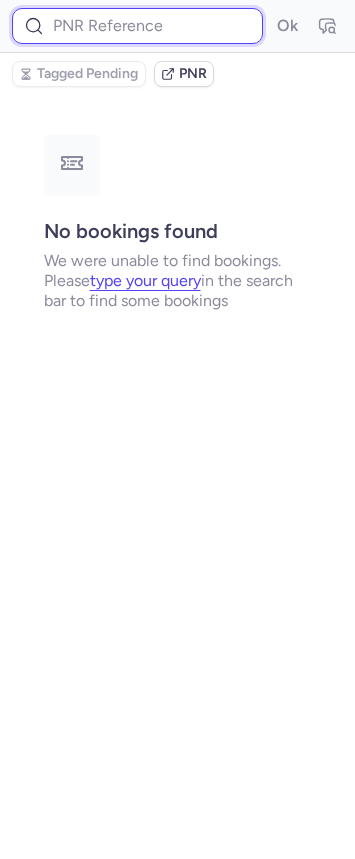 click at bounding box center (137, 26) 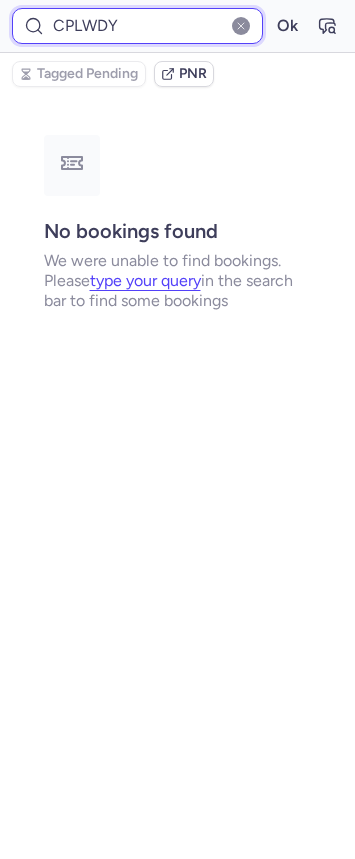 click on "Ok" at bounding box center (287, 26) 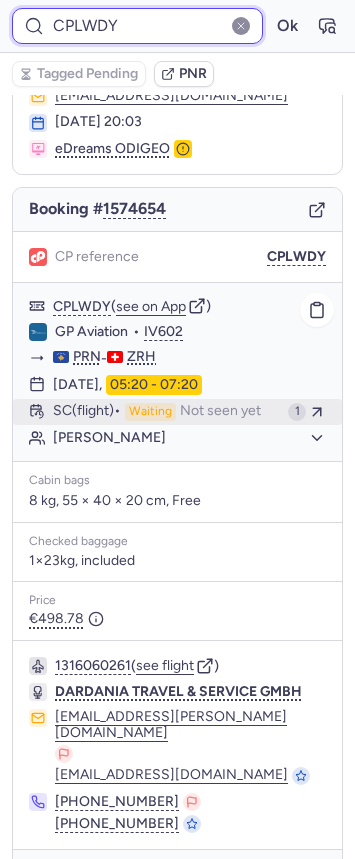 scroll, scrollTop: 137, scrollLeft: 0, axis: vertical 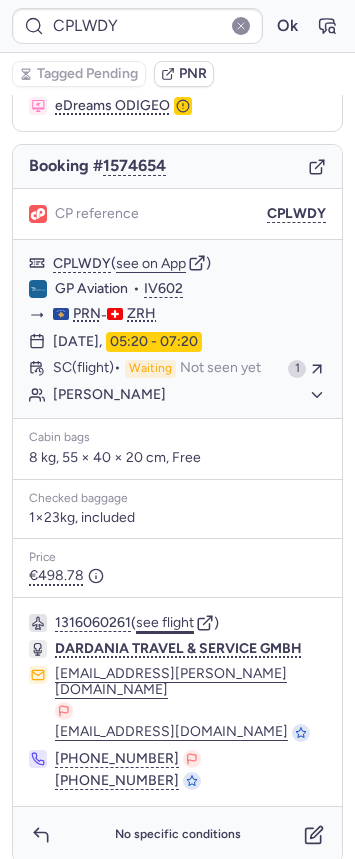 click on "see flight" 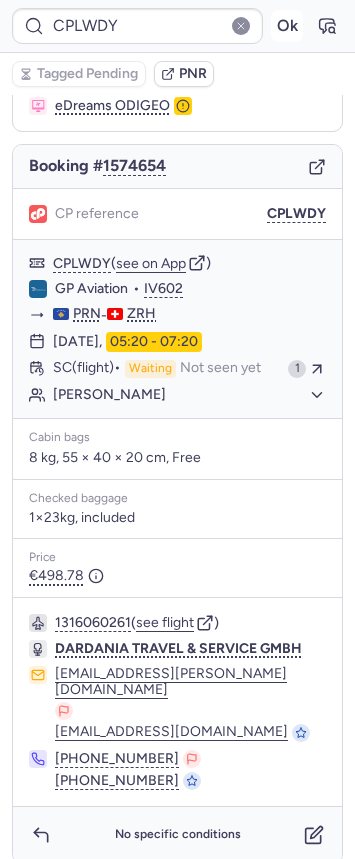 click on "Ok" at bounding box center [287, 26] 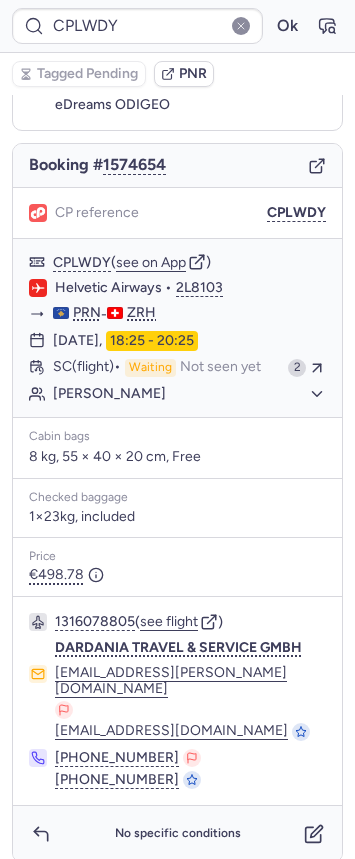 scroll, scrollTop: 137, scrollLeft: 0, axis: vertical 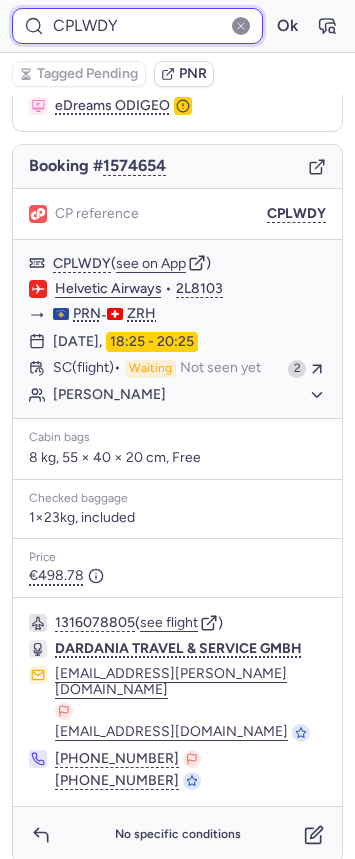 click on "CPLWDY" at bounding box center [137, 26] 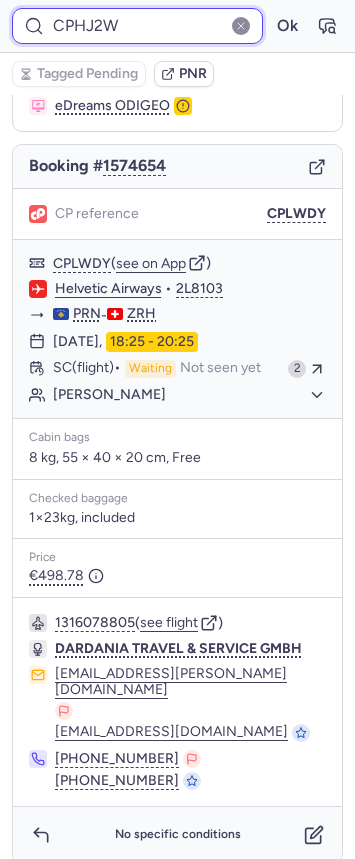 click on "Ok" at bounding box center (287, 26) 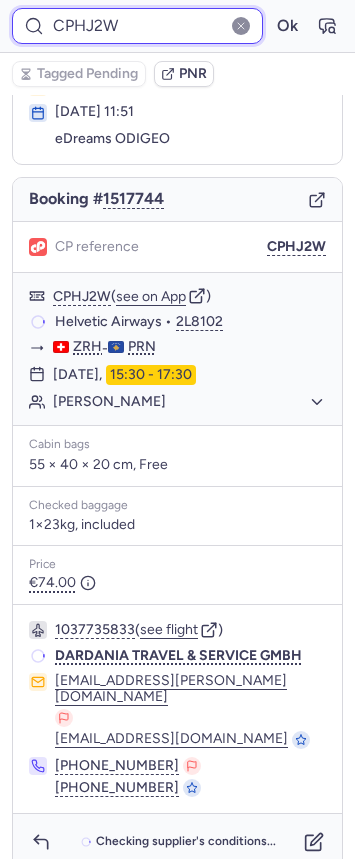scroll, scrollTop: 92, scrollLeft: 0, axis: vertical 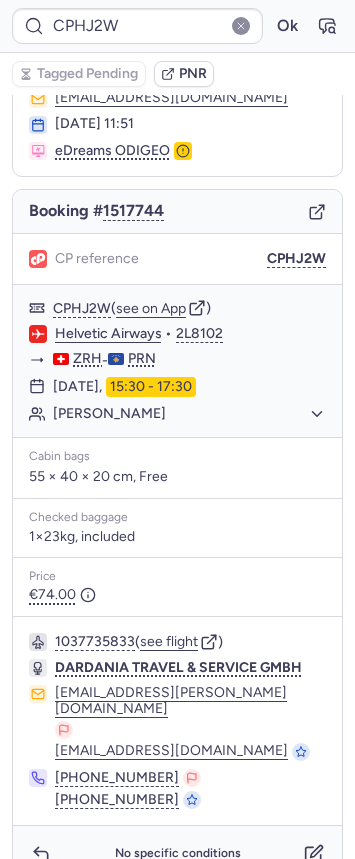 click on "CPHJ2W  Ok" at bounding box center (177, 26) 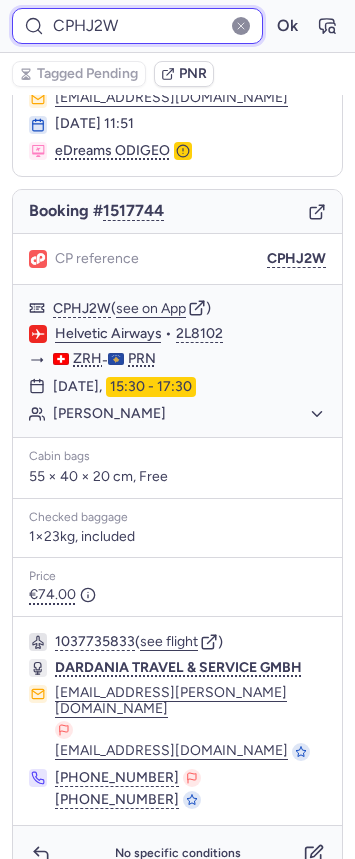 click on "CPHJ2W" at bounding box center [137, 26] 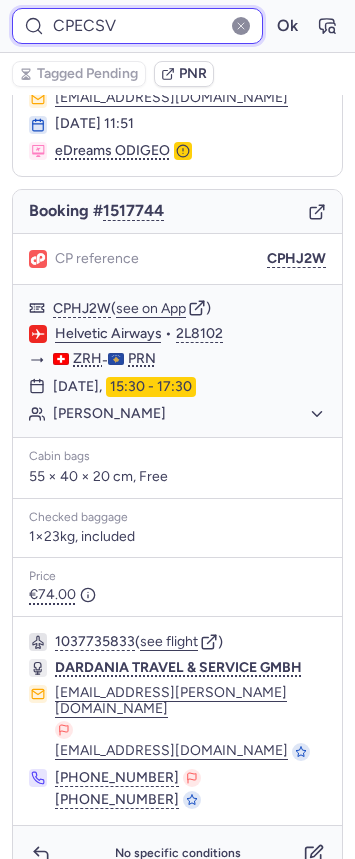 type on "CPECSV" 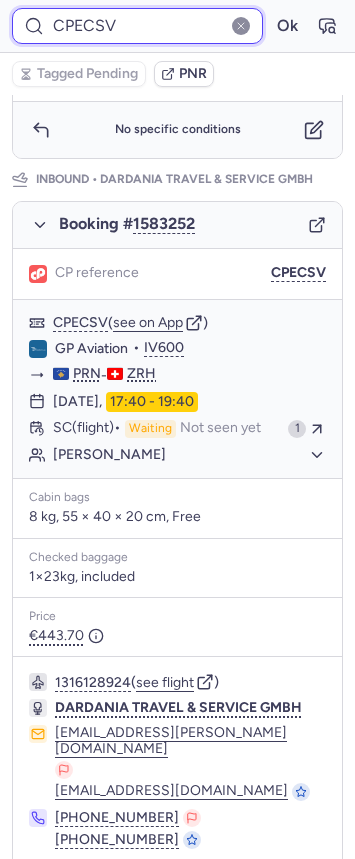 scroll, scrollTop: 1018, scrollLeft: 0, axis: vertical 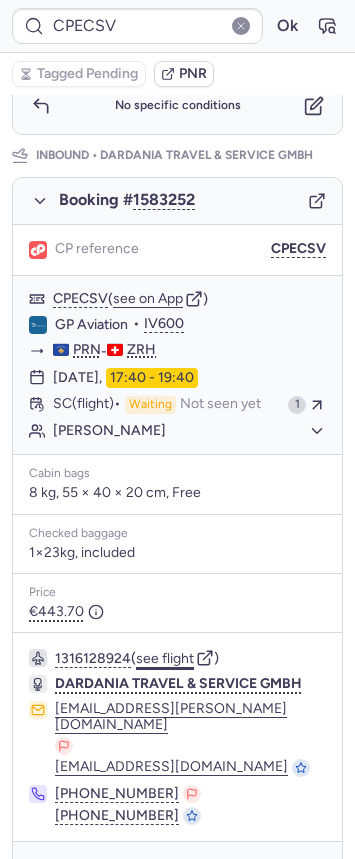 click on "see flight" 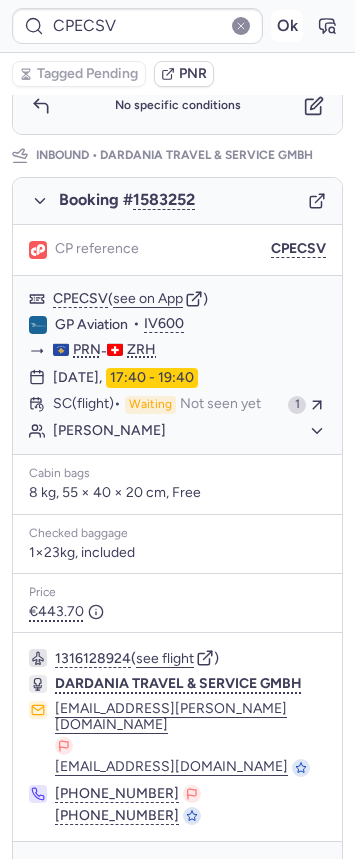 click on "Ok" at bounding box center [287, 26] 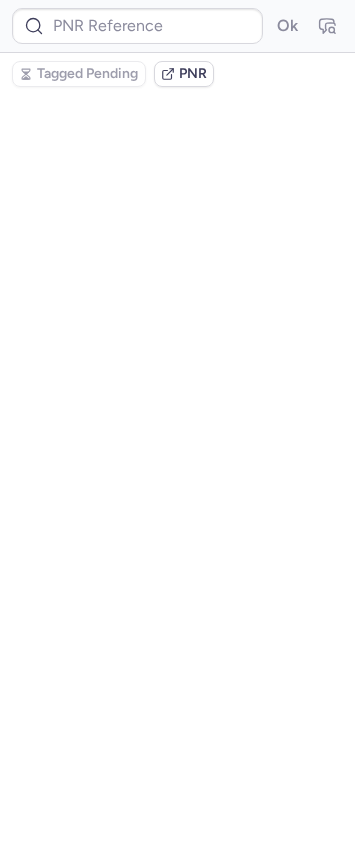 scroll, scrollTop: 0, scrollLeft: 0, axis: both 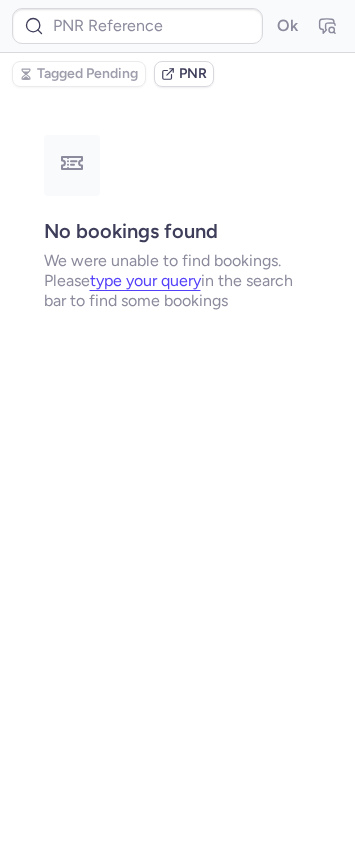 type on "CPCNJQ" 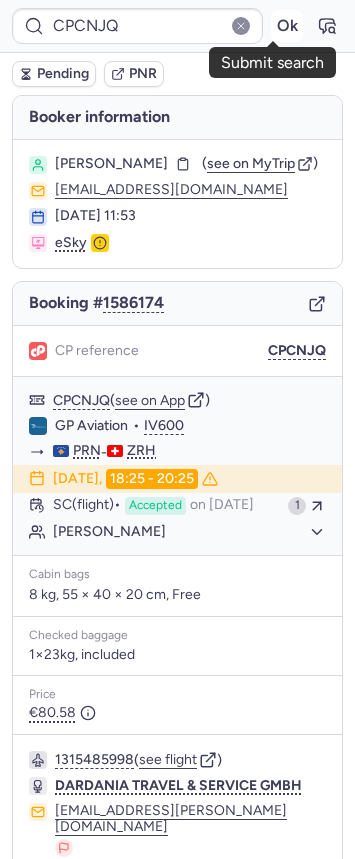 click on "Ok" at bounding box center [287, 26] 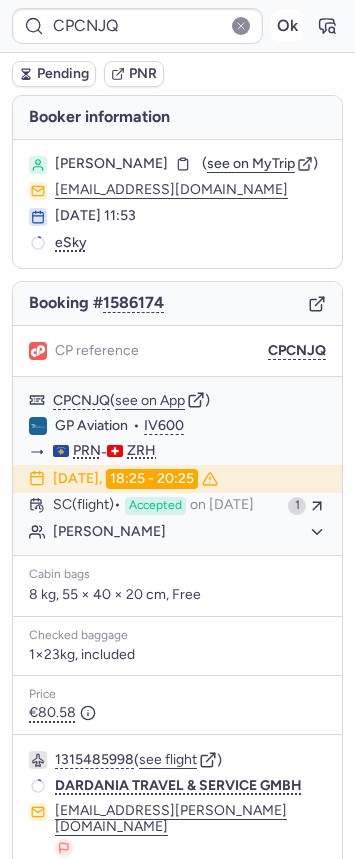 click on "Ok" at bounding box center (287, 26) 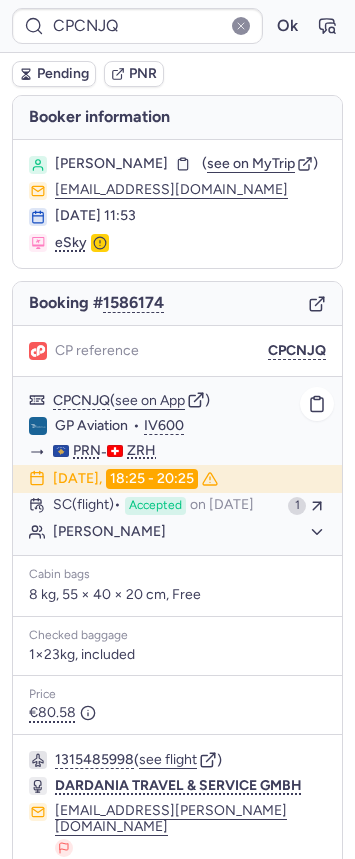 click on "Seljami ETEMI" 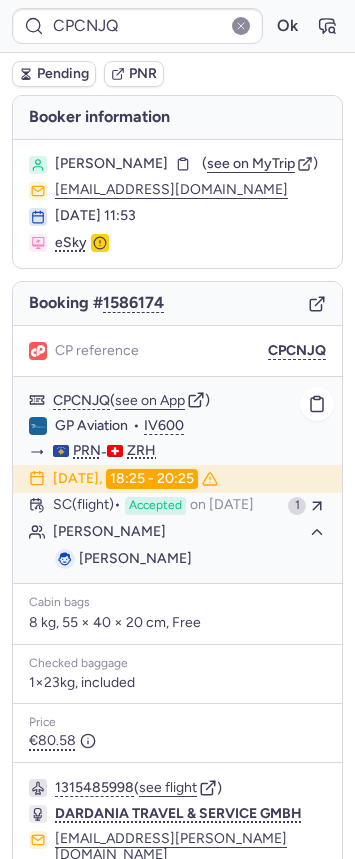 click on "Seljami ETEMI" at bounding box center [135, 558] 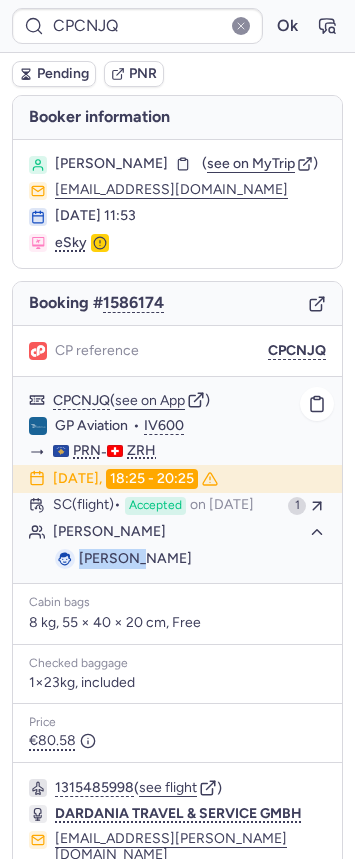 click on "Seljami ETEMI" at bounding box center [135, 558] 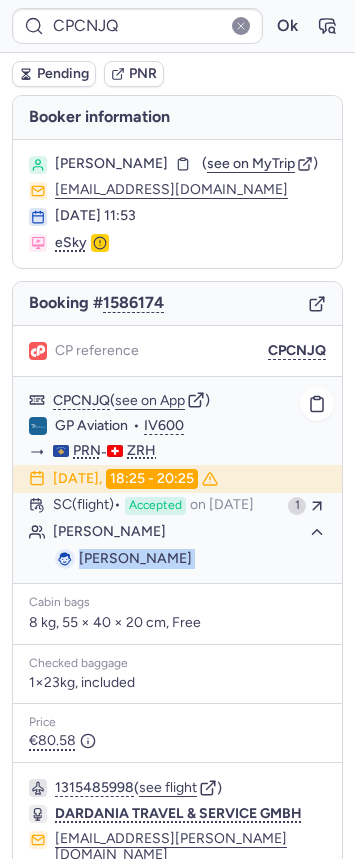 click on "Seljami ETEMI" at bounding box center (135, 558) 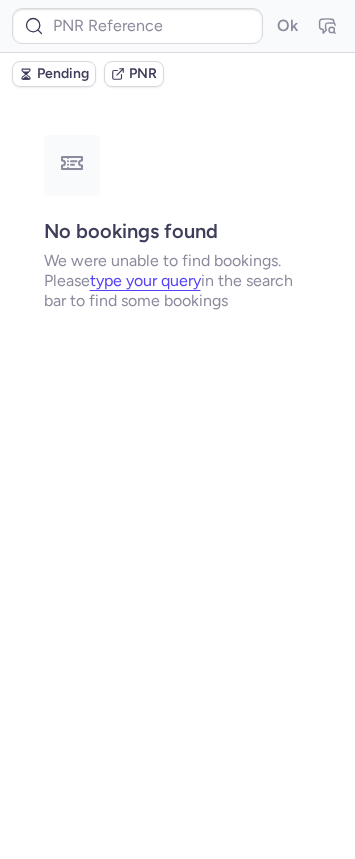 type on "CPCNJQ" 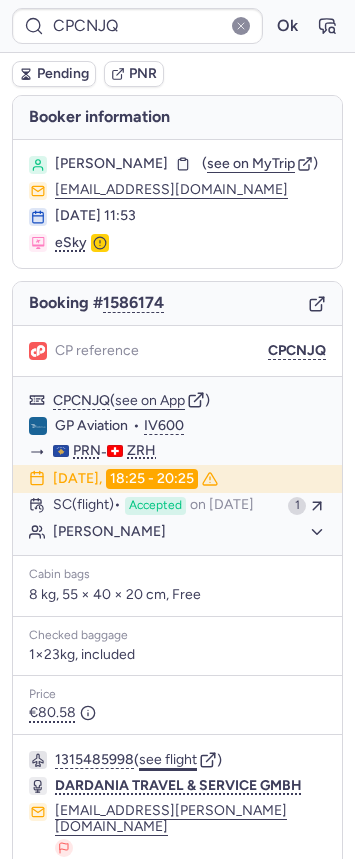 click on "see flight" 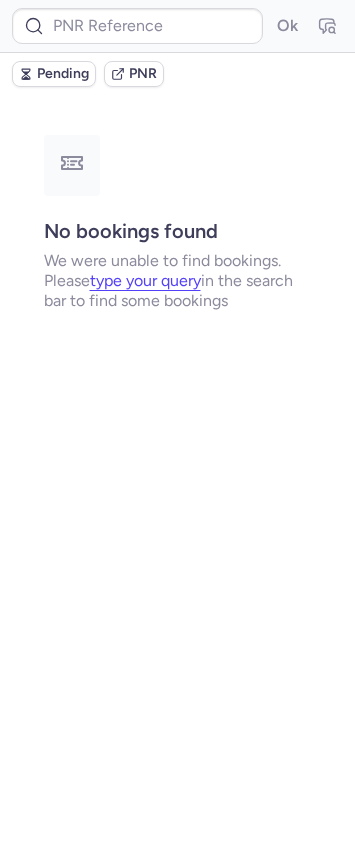 type on "CPCNJQ" 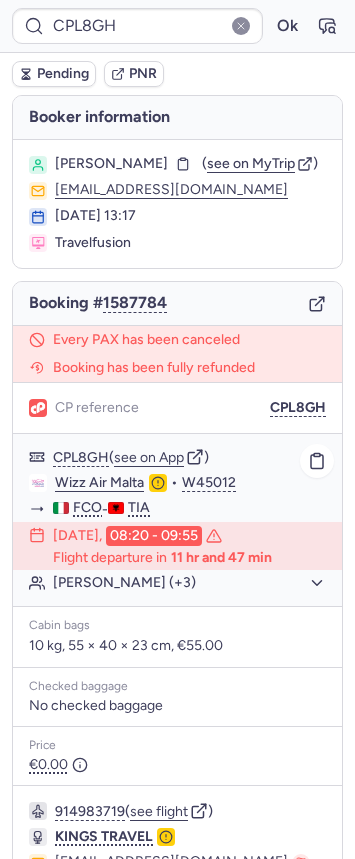 click on "Francesco ROZZI (+3)" 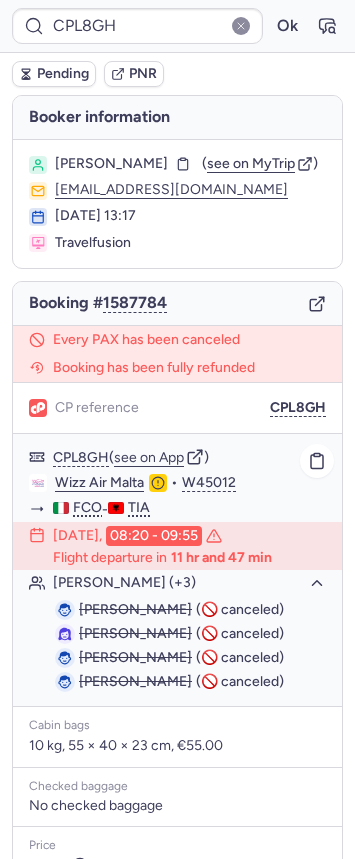 scroll, scrollTop: 305, scrollLeft: 0, axis: vertical 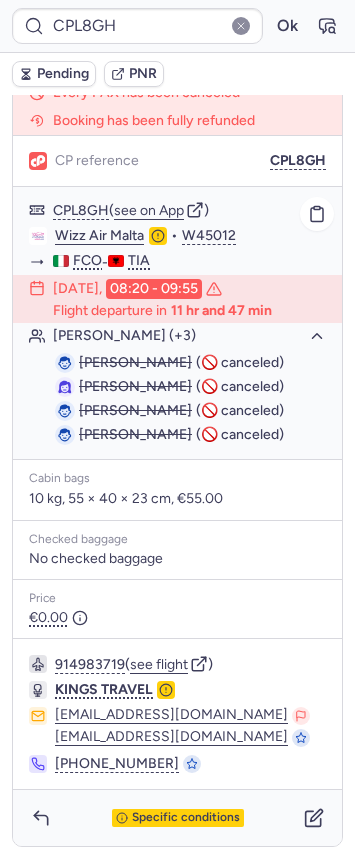 drag, startPoint x: 77, startPoint y: 347, endPoint x: 67, endPoint y: 321, distance: 27.856777 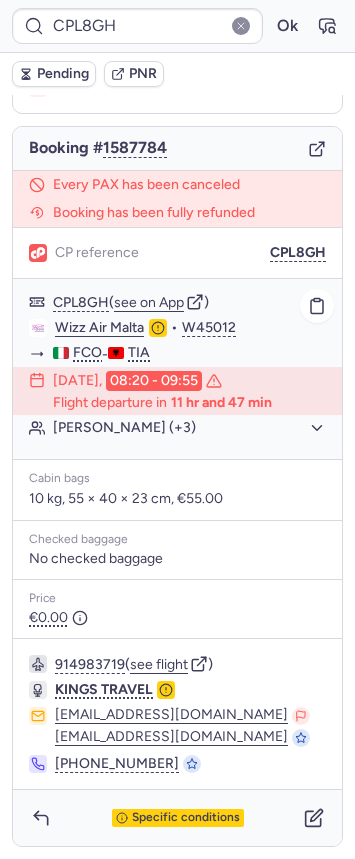 click on "CPL8GH  ( see on App )  Wizz Air Malta  •  W45012 FCO  -  TIA 15 Jul 2025,  08:20 - 09:55  Flight departure in  11 hr and 47 min Francesco ROZZI (+3)  Francesco ROZZI Alessandra SCARFIELLO Matteo BUSCAGLIA Valerio BUSCAGLIA" at bounding box center (177, 369) 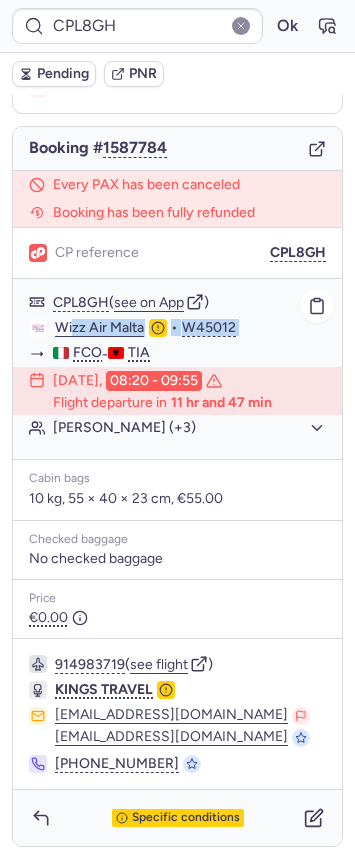 scroll, scrollTop: 185, scrollLeft: 0, axis: vertical 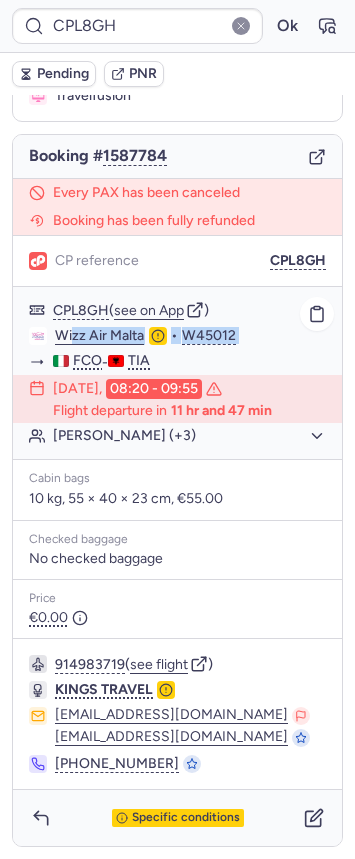 click on "Francesco ROZZI (+3)" 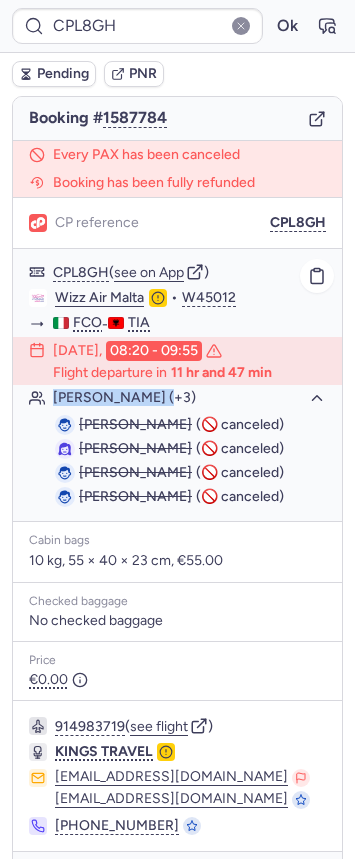 drag, startPoint x: 52, startPoint y: 440, endPoint x: 162, endPoint y: 436, distance: 110.0727 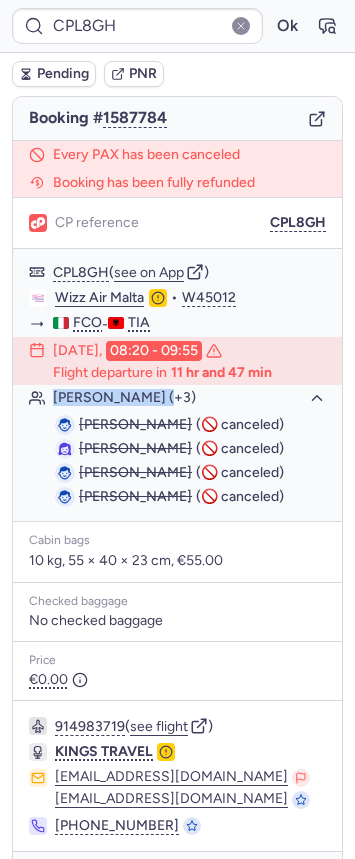 copy on "Francesco ROZZI" 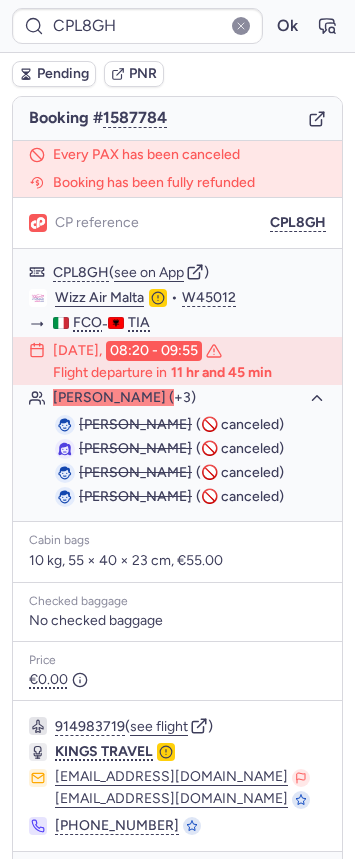 type on "CPYQAM" 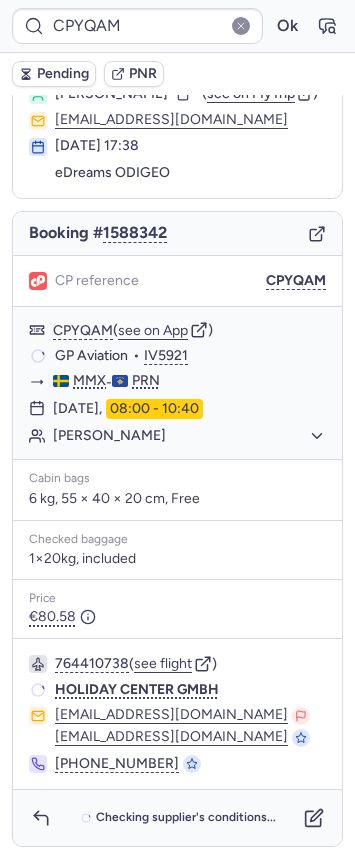 scroll, scrollTop: 70, scrollLeft: 0, axis: vertical 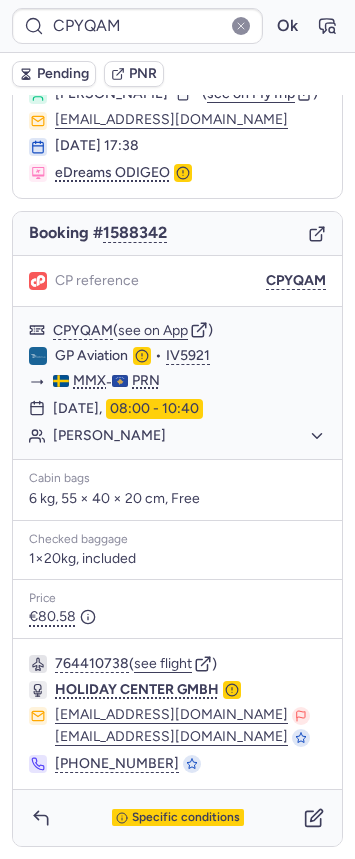 click 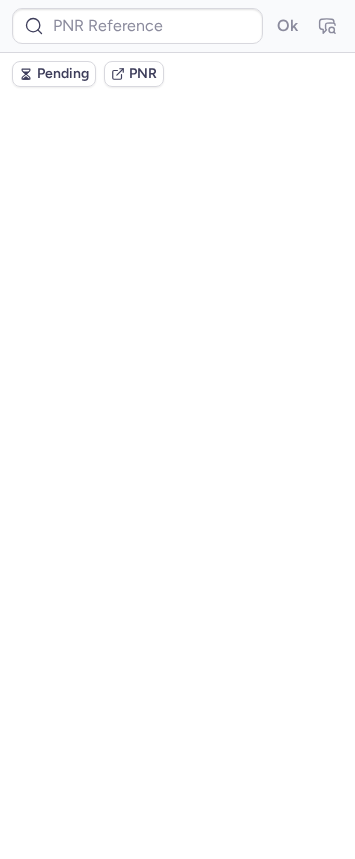 scroll, scrollTop: 0, scrollLeft: 0, axis: both 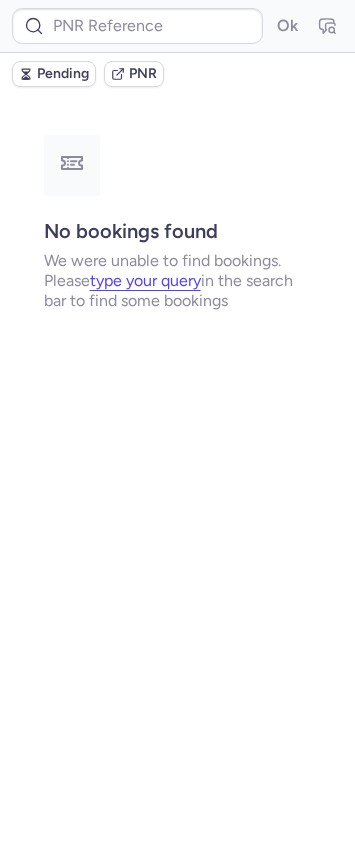 type on "CPFDFD" 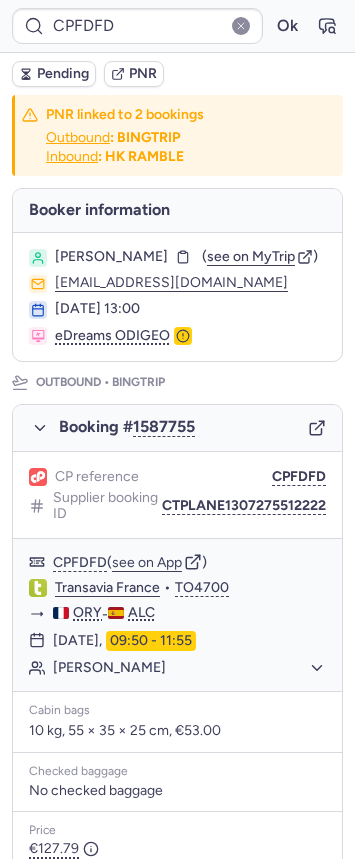 click 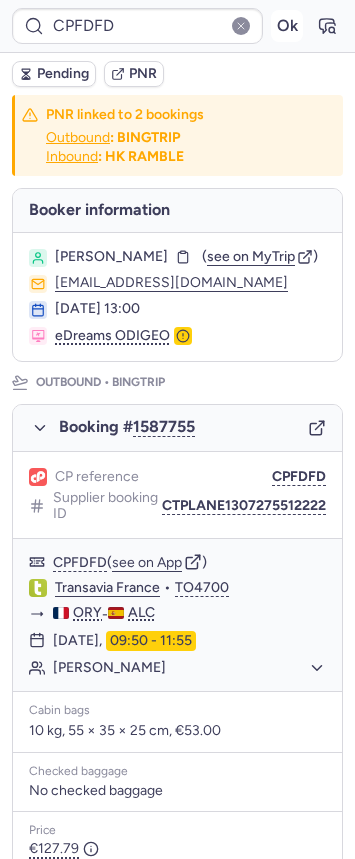 click on "Ok" at bounding box center (287, 26) 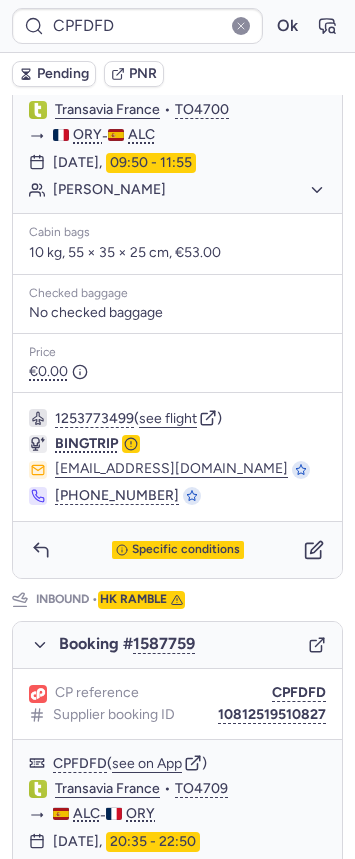 scroll, scrollTop: 591, scrollLeft: 0, axis: vertical 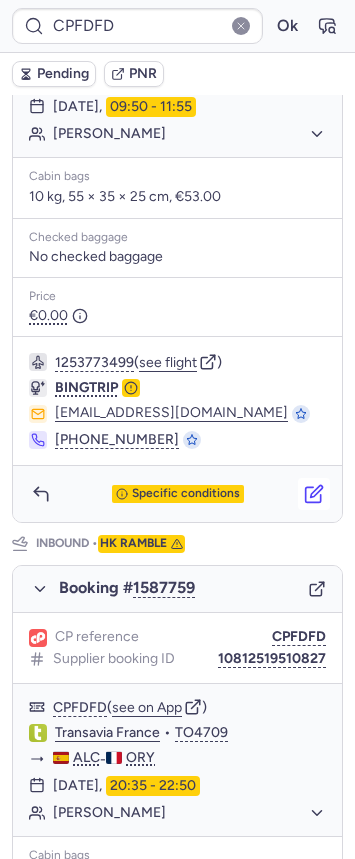 click 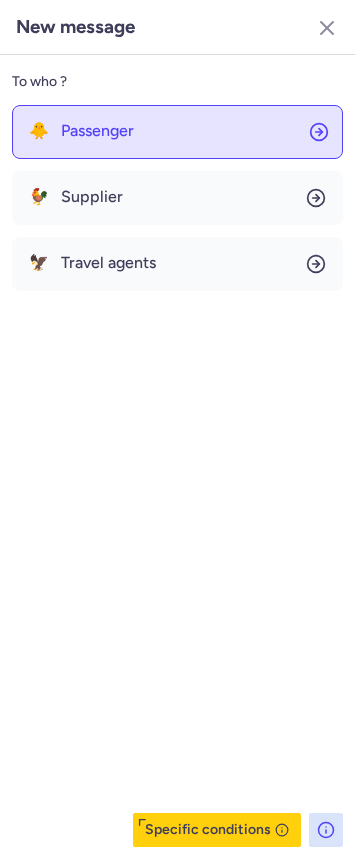 click on "Passenger" at bounding box center [97, 131] 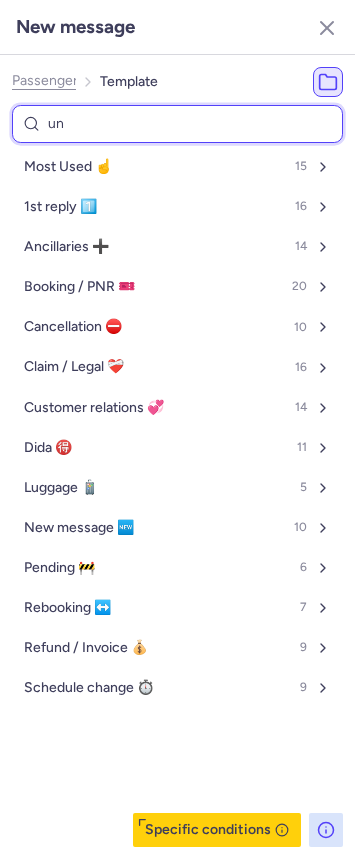type on "unc" 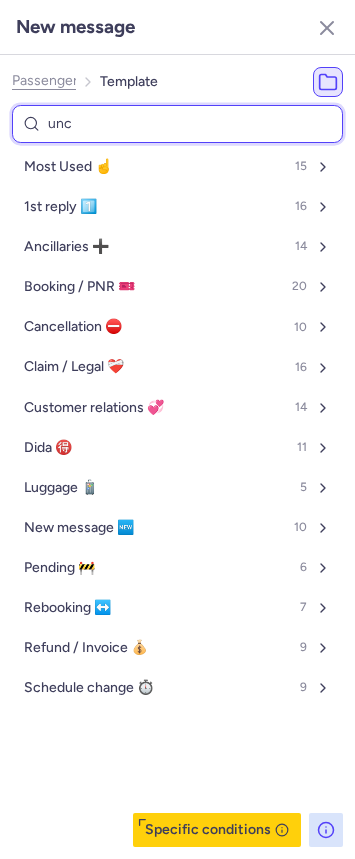 select on "en" 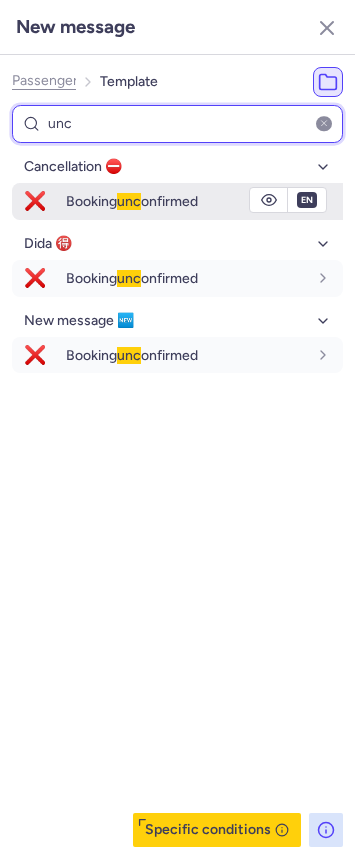 type on "unc" 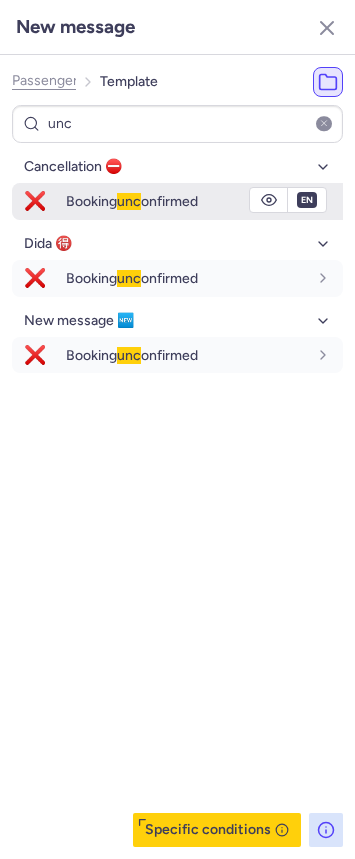 click on "Booking  unc onfirmed" at bounding box center (132, 201) 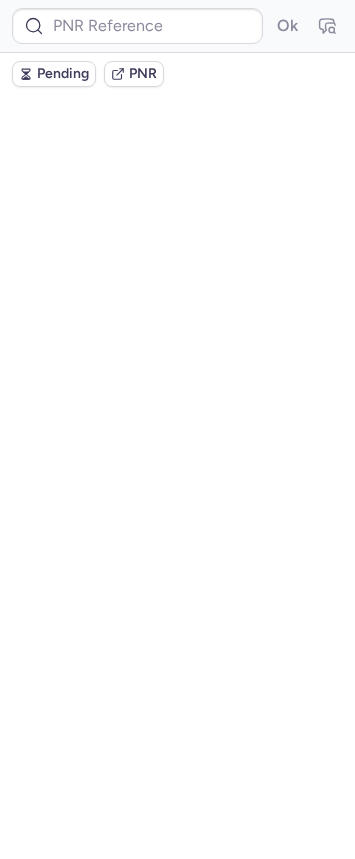 scroll, scrollTop: 0, scrollLeft: 0, axis: both 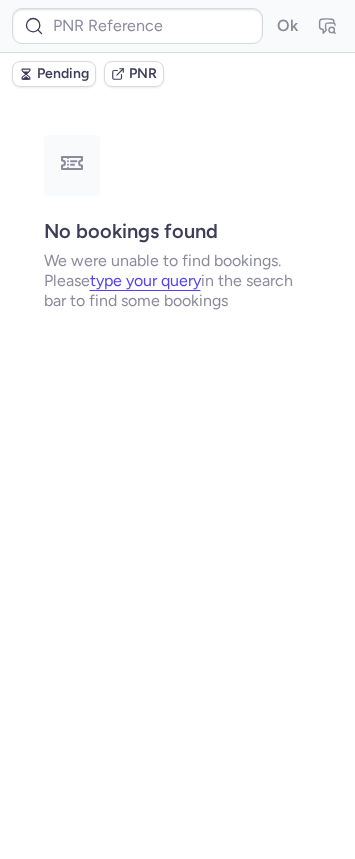 type on "CPFDFD" 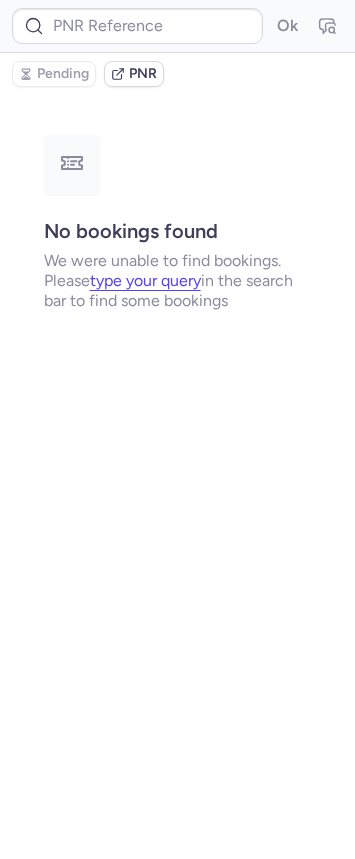 type on "CPWJ9Y" 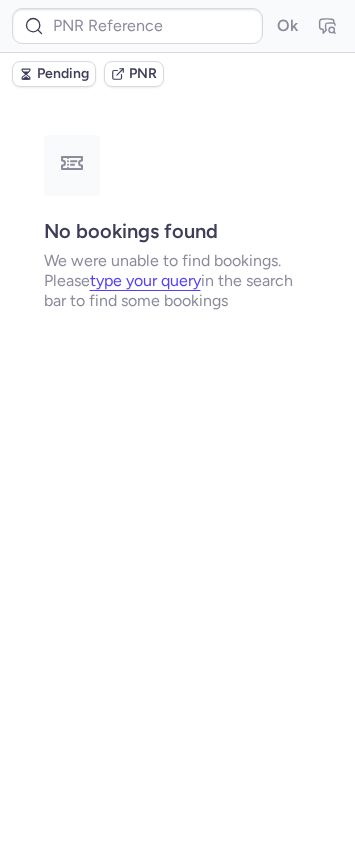 type on "CPWJ9Y" 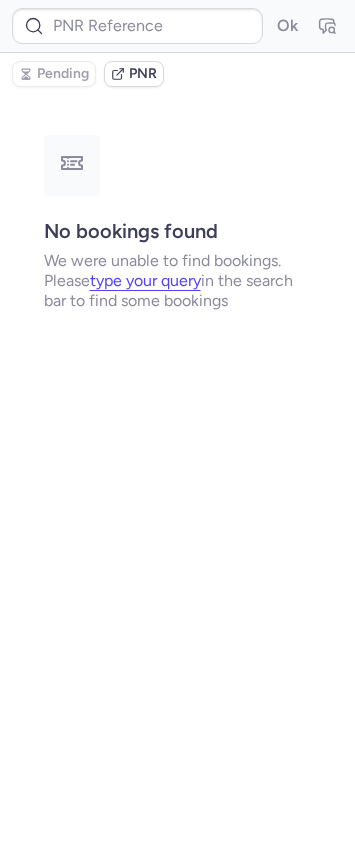 type on "CP8UJP" 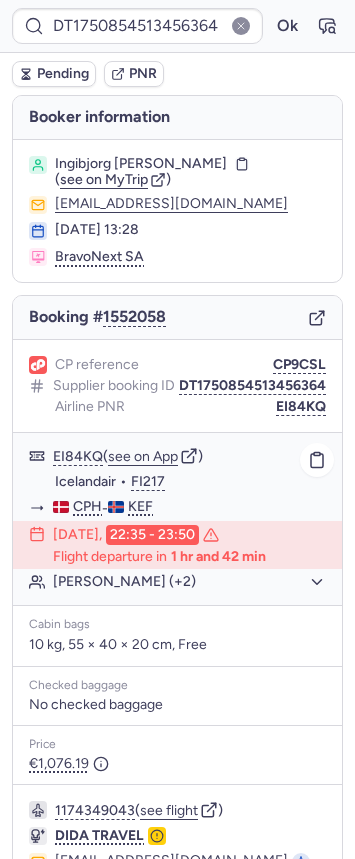 scroll, scrollTop: 154, scrollLeft: 0, axis: vertical 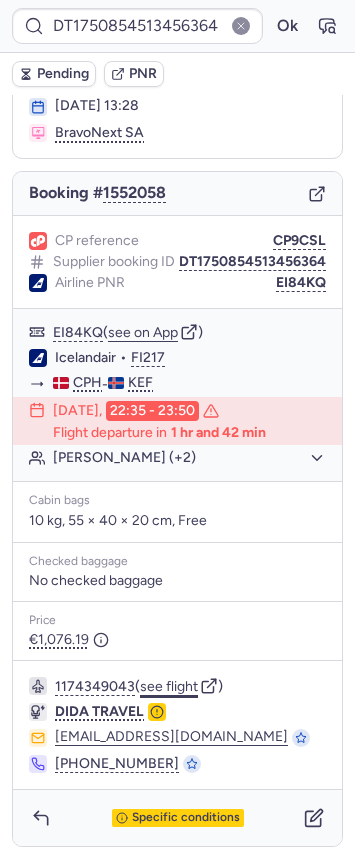 click on "see flight" 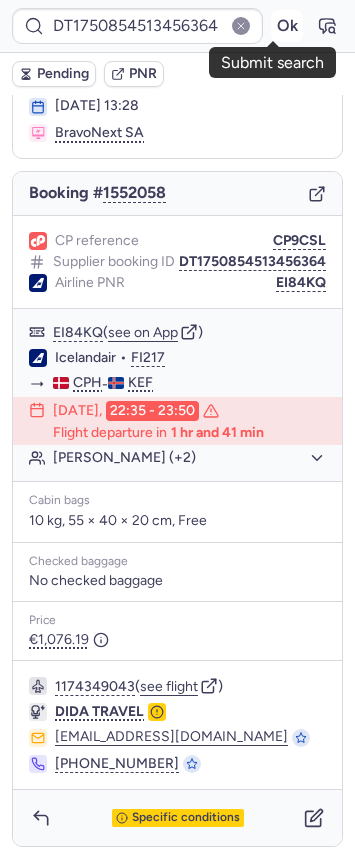 click on "Ok" at bounding box center (287, 26) 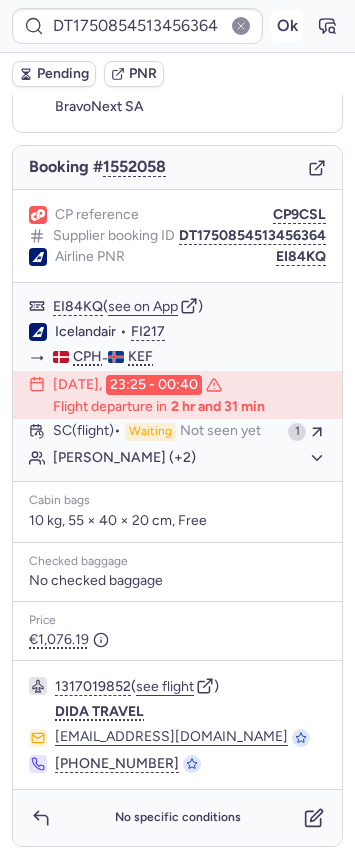 scroll, scrollTop: 154, scrollLeft: 0, axis: vertical 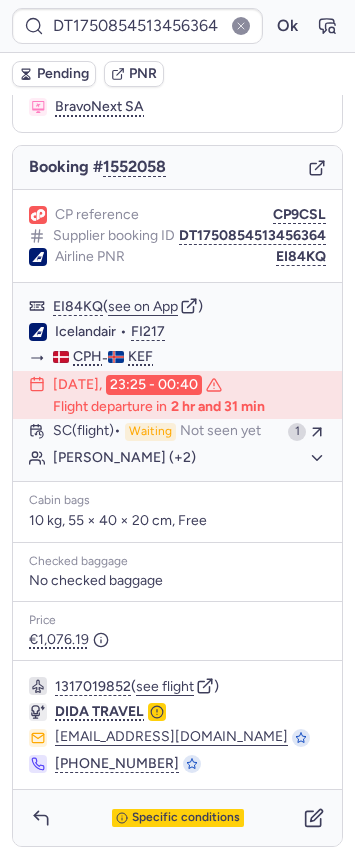 type on "CPUKKW" 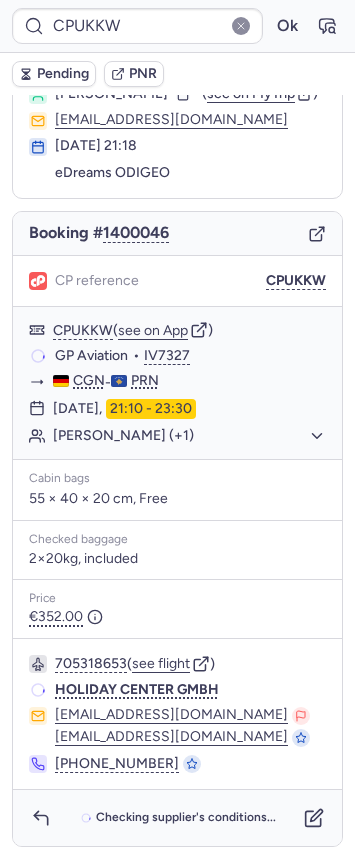 scroll, scrollTop: 84, scrollLeft: 0, axis: vertical 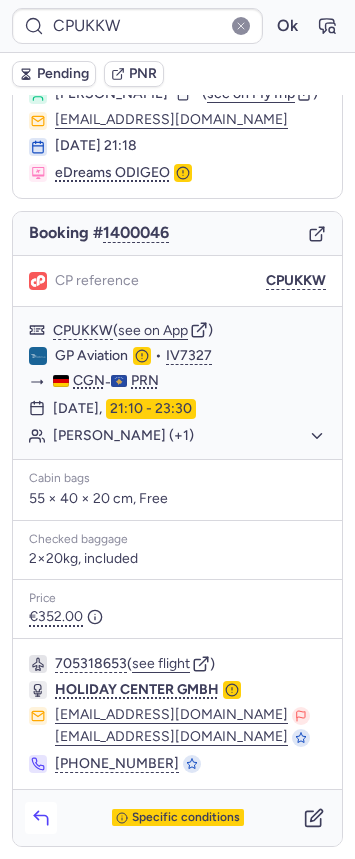click at bounding box center (41, 818) 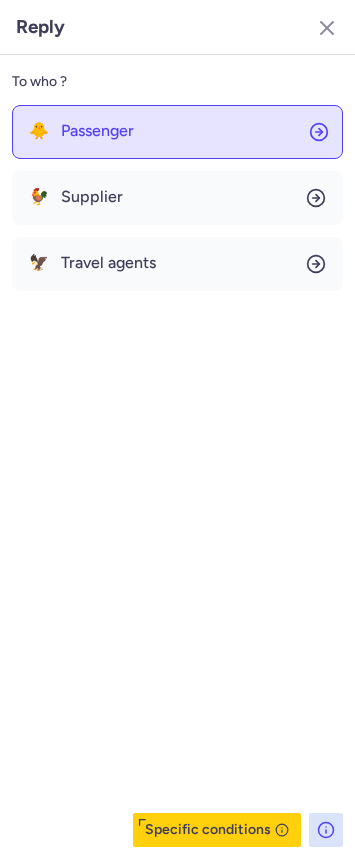 click on "Passenger" at bounding box center [97, 131] 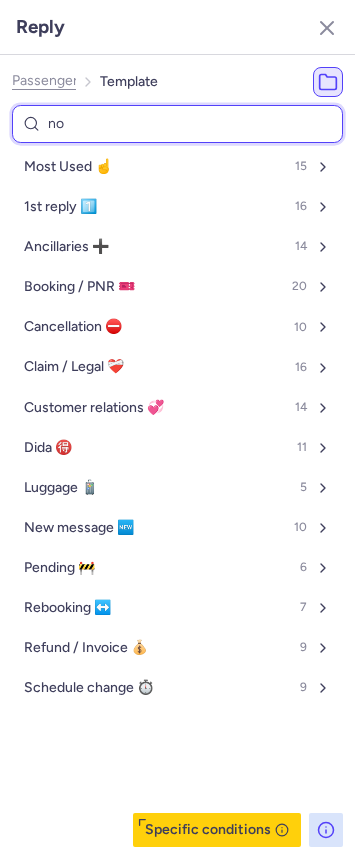 type on "non" 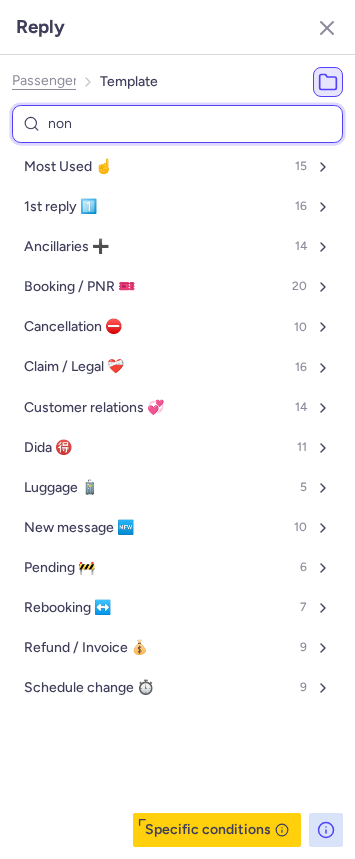 select on "en" 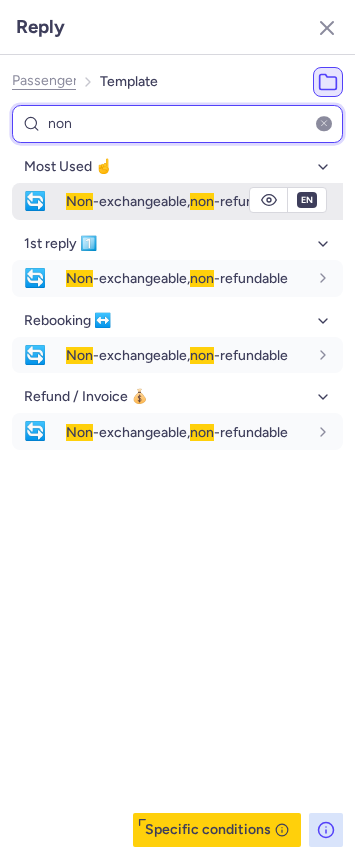 type on "non" 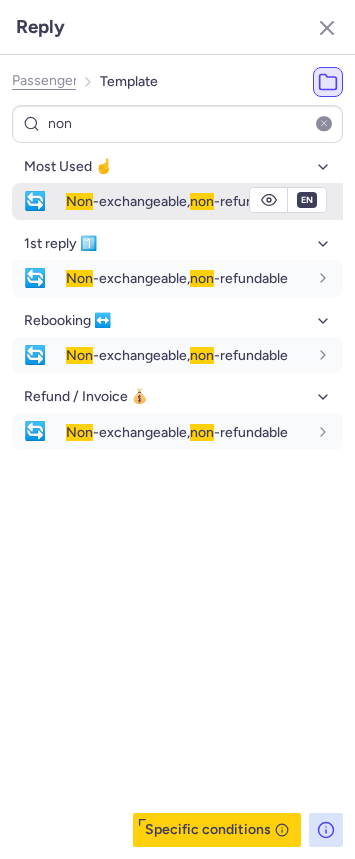 click on "non" at bounding box center [202, 201] 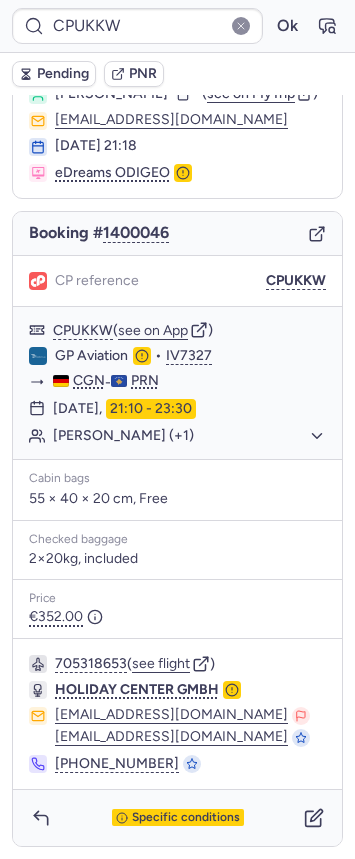 type on "CPNKPR" 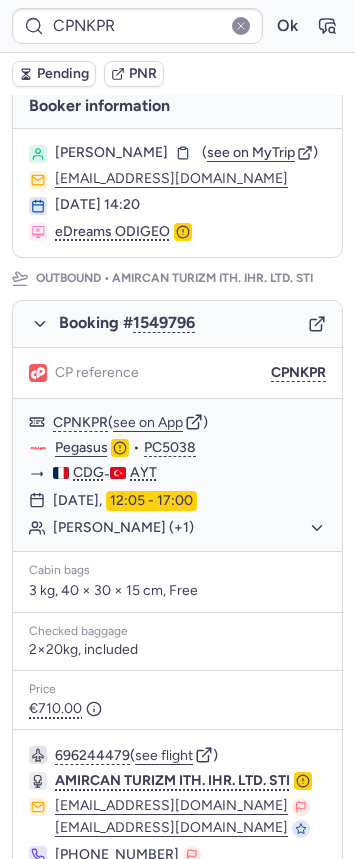 scroll, scrollTop: 875, scrollLeft: 0, axis: vertical 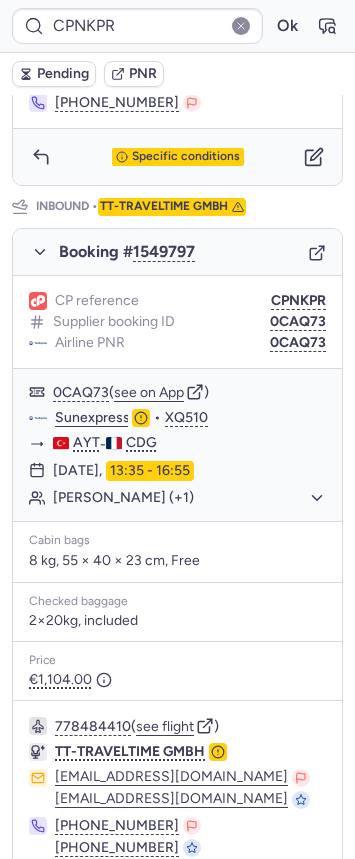 click on "Specific conditions" at bounding box center (177, 157) 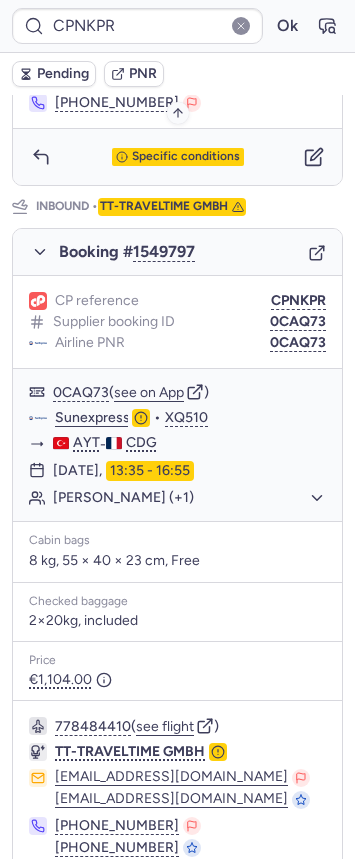 click on "Specific conditions" at bounding box center [178, 157] 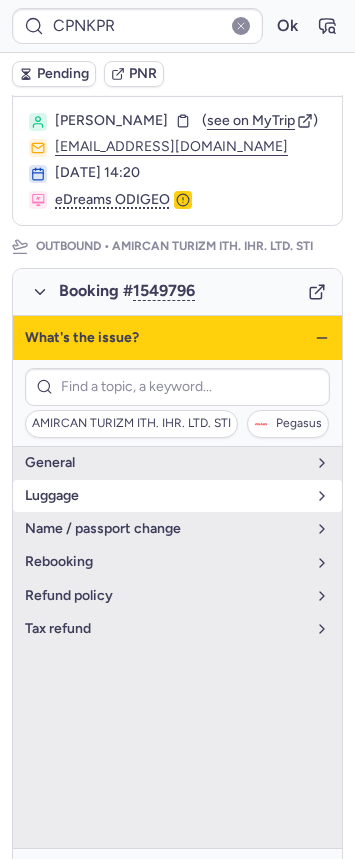 click on "luggage" at bounding box center (165, 496) 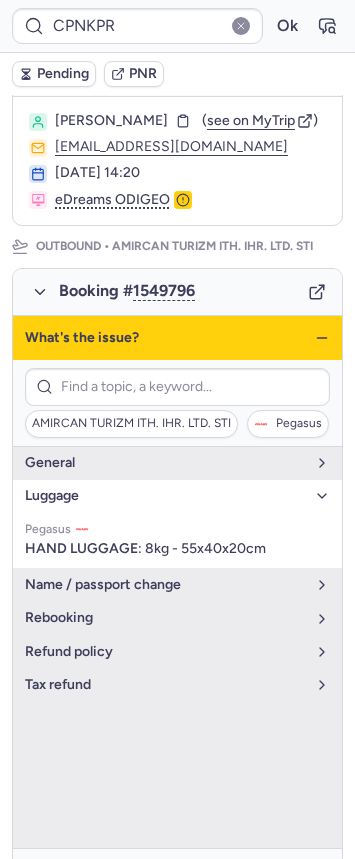 click 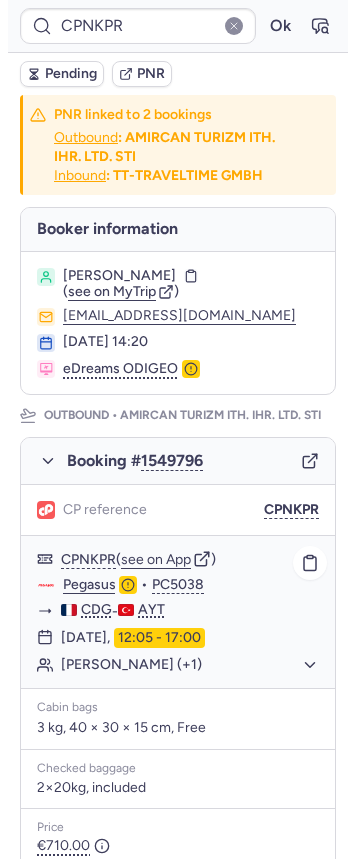 scroll, scrollTop: 752, scrollLeft: 0, axis: vertical 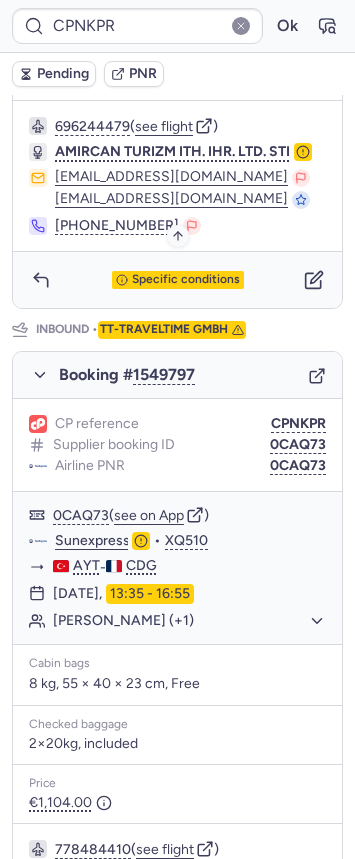 click on "Specific conditions" at bounding box center [186, 280] 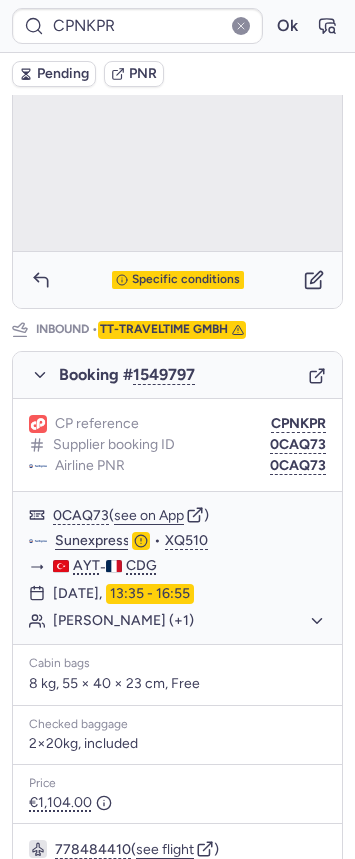 scroll, scrollTop: 155, scrollLeft: 0, axis: vertical 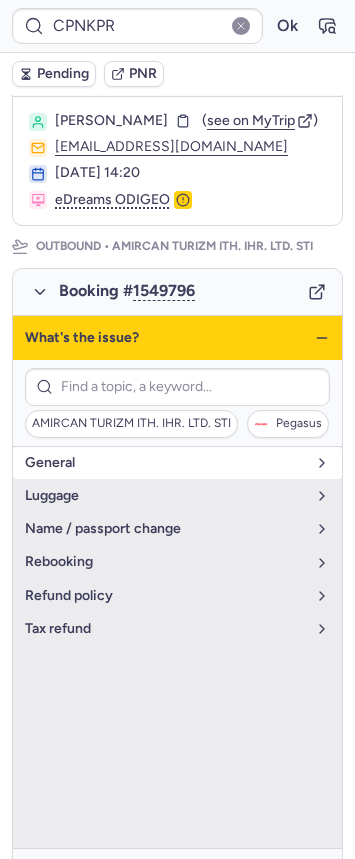 click on "general" at bounding box center (165, 463) 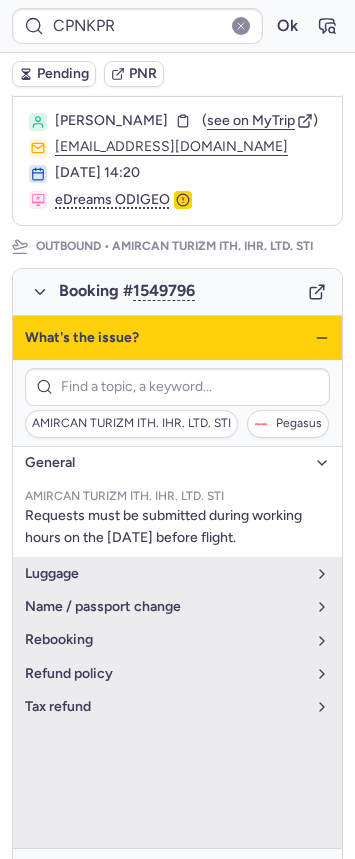 click on "general" at bounding box center (165, 463) 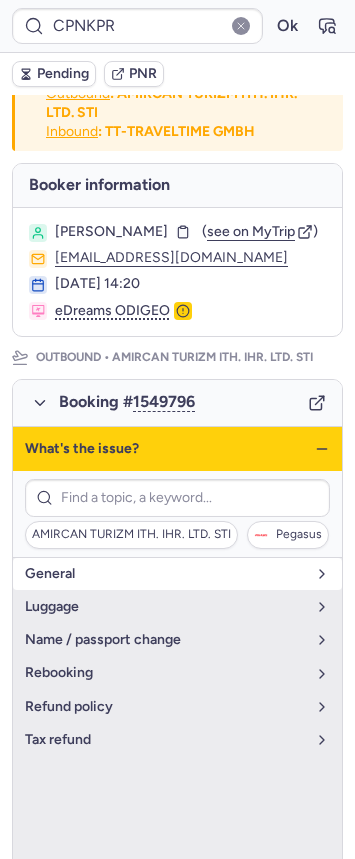 scroll, scrollTop: 0, scrollLeft: 0, axis: both 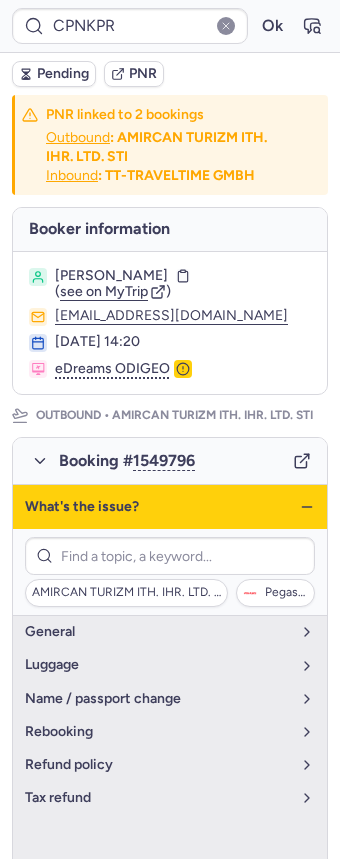 click 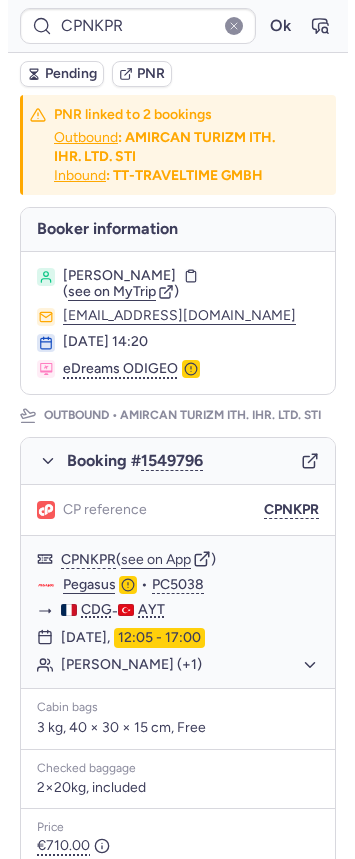 scroll, scrollTop: 752, scrollLeft: 0, axis: vertical 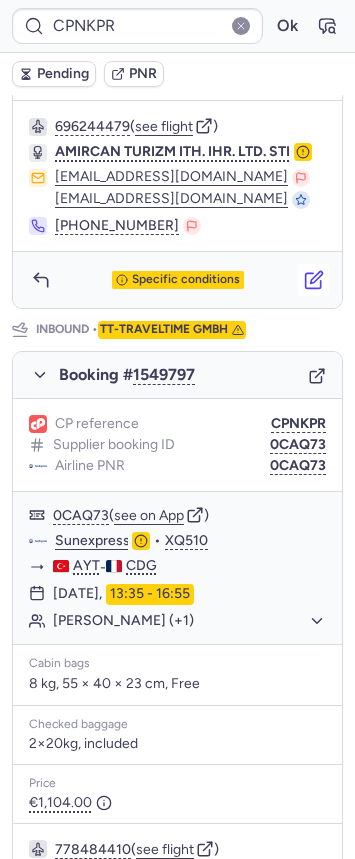 click 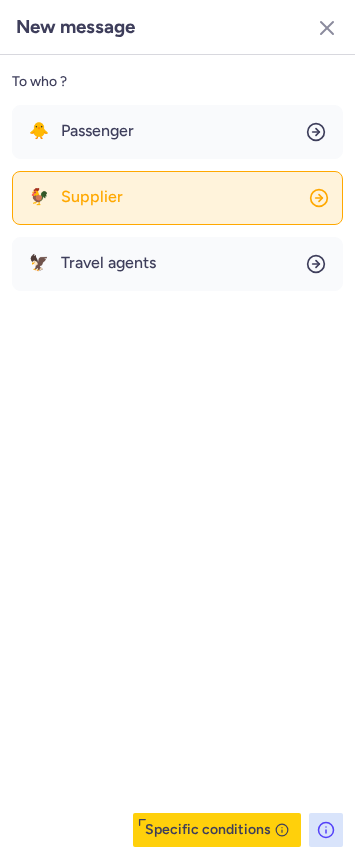 click on "🐓 Supplier" 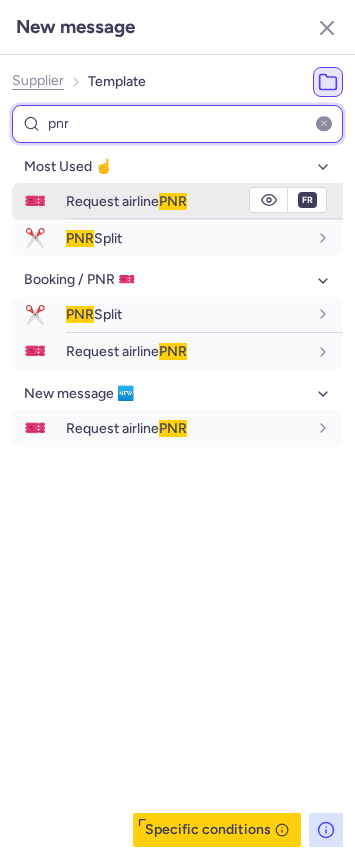 type on "pnr" 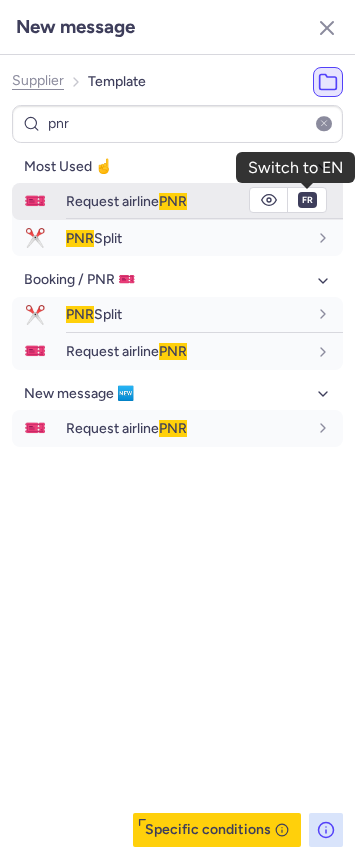 click on "fr" at bounding box center (307, 200) 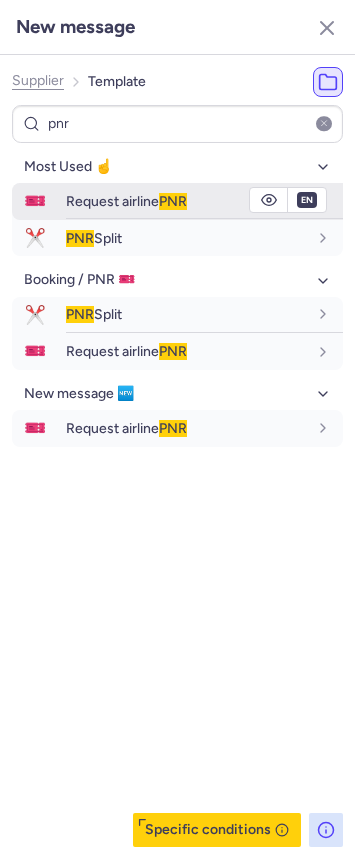 click on "PNR" at bounding box center [173, 201] 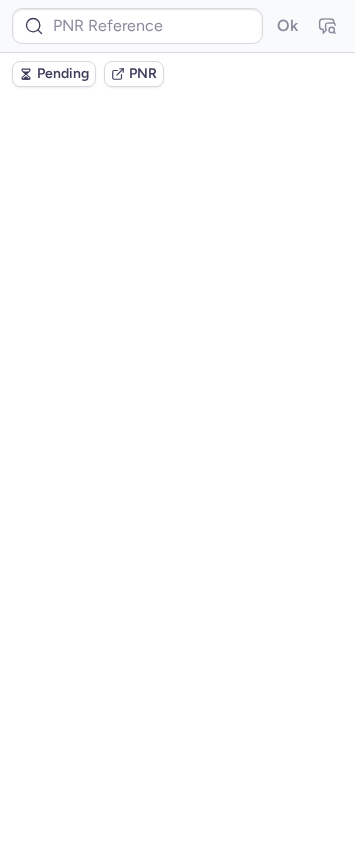 scroll, scrollTop: 0, scrollLeft: 0, axis: both 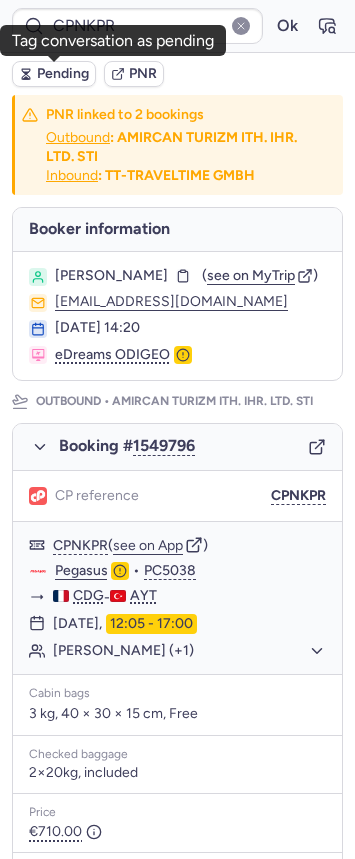 click on "Pending" at bounding box center [63, 74] 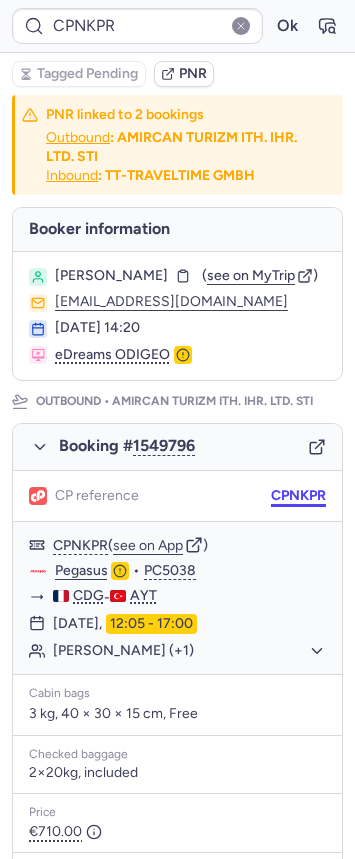 click on "CPNKPR" at bounding box center (298, 496) 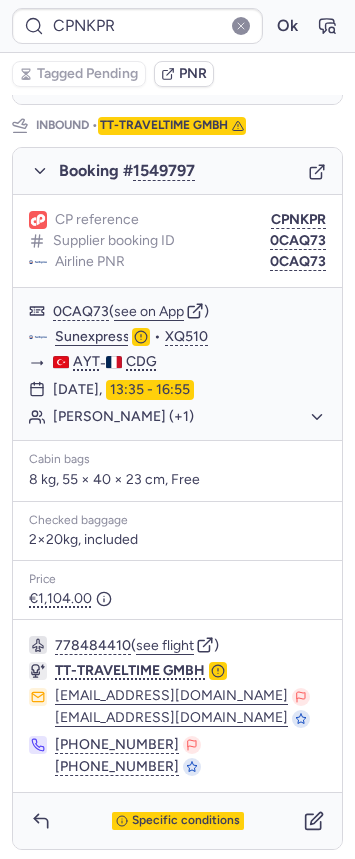 scroll, scrollTop: 977, scrollLeft: 0, axis: vertical 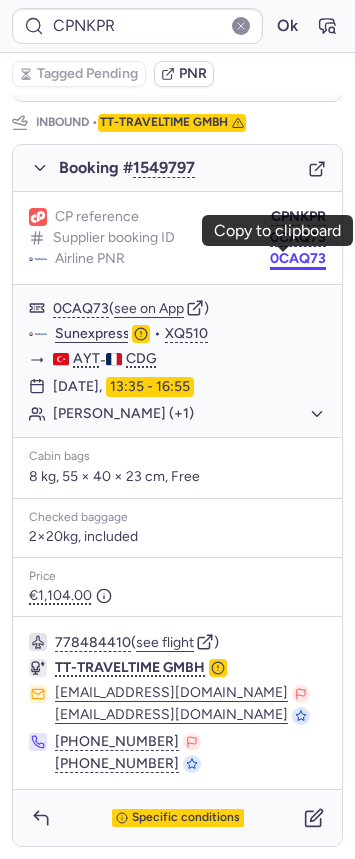 click on "0CAQ73" at bounding box center [298, 259] 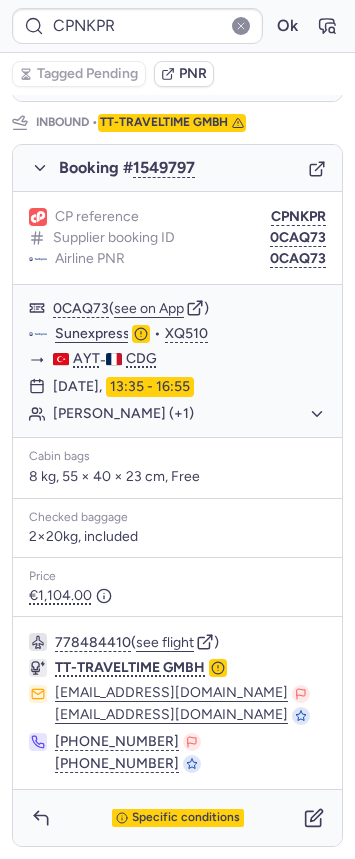 type on "CPWJ9Y" 